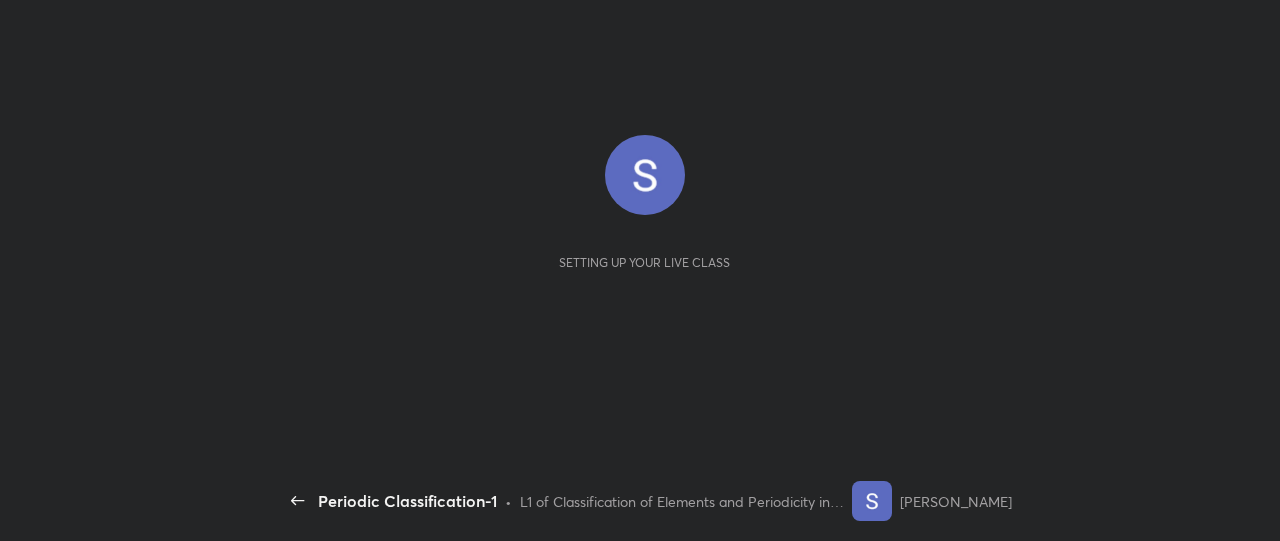 scroll, scrollTop: 0, scrollLeft: 0, axis: both 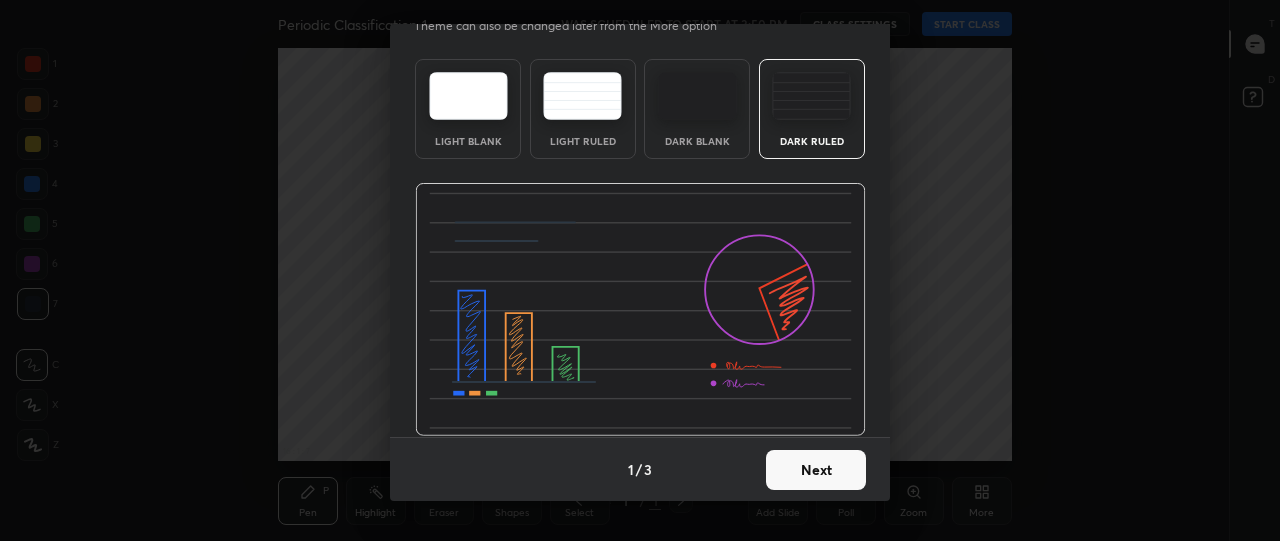 click on "Next" at bounding box center (816, 470) 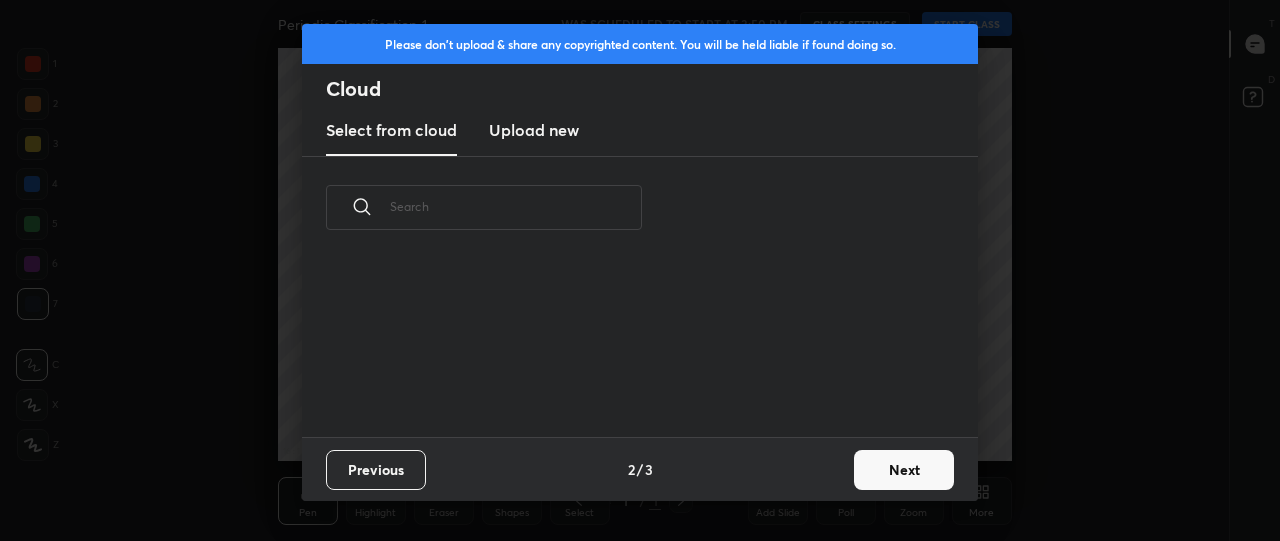 scroll, scrollTop: 7, scrollLeft: 11, axis: both 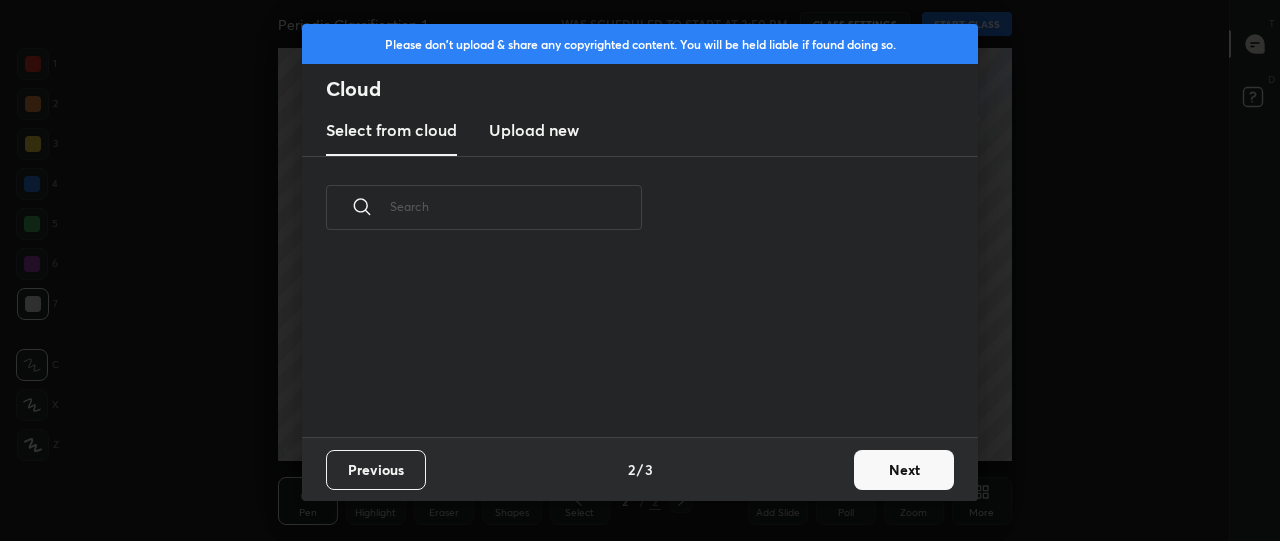 click on "Upload new" at bounding box center [534, 130] 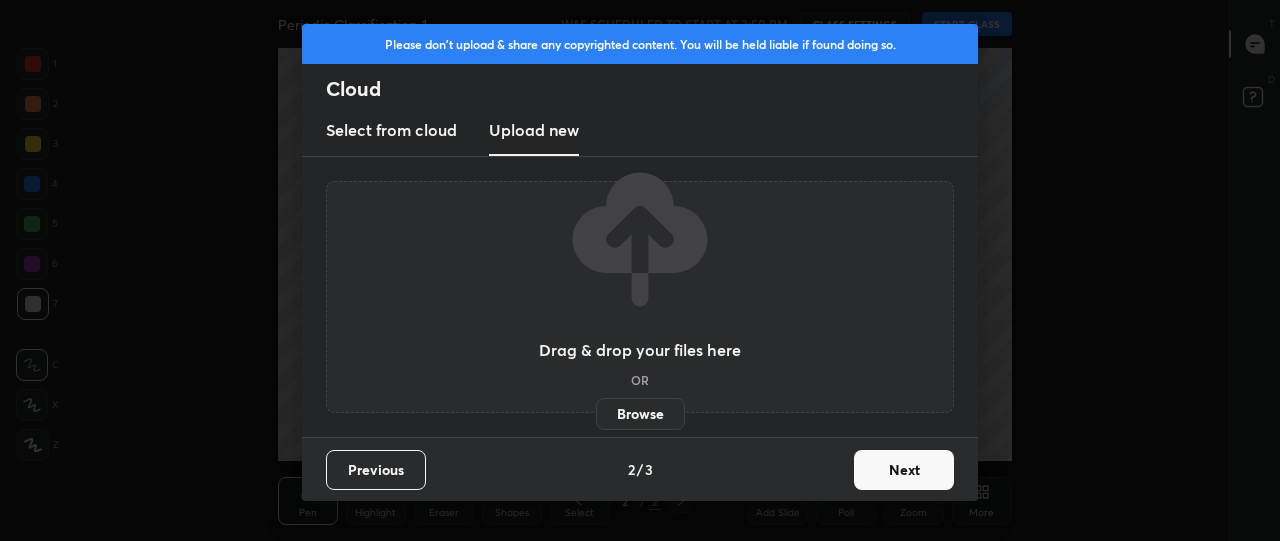 click on "Browse" at bounding box center [640, 414] 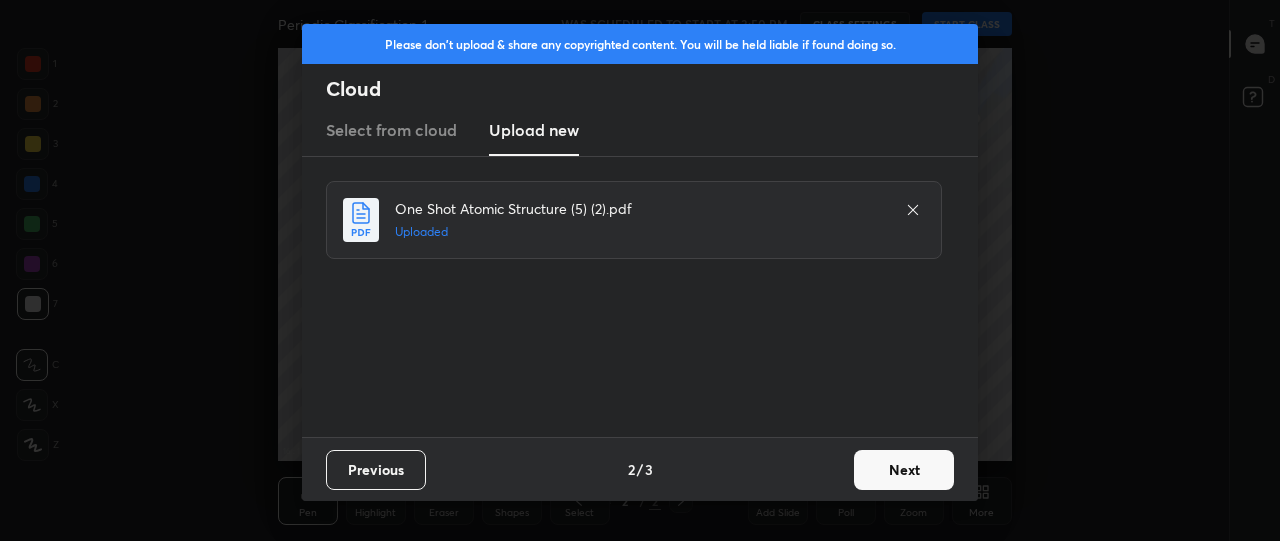 click on "Next" at bounding box center (904, 470) 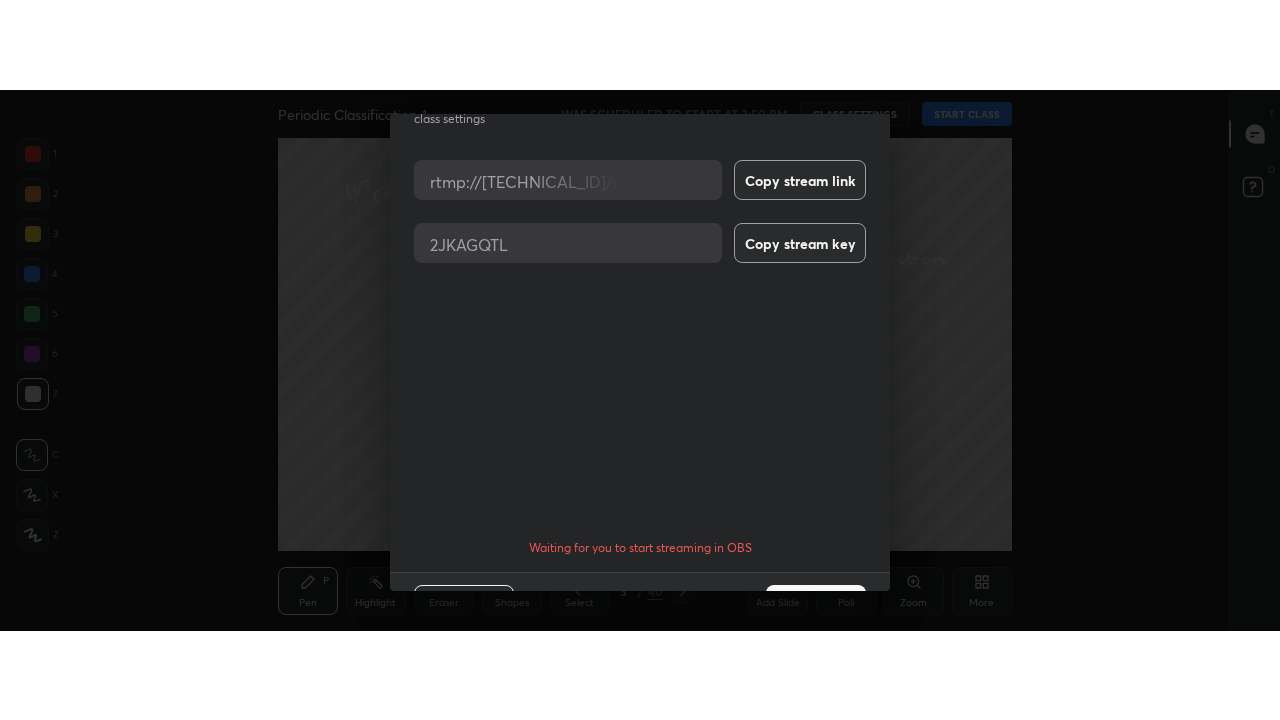 scroll, scrollTop: 116, scrollLeft: 0, axis: vertical 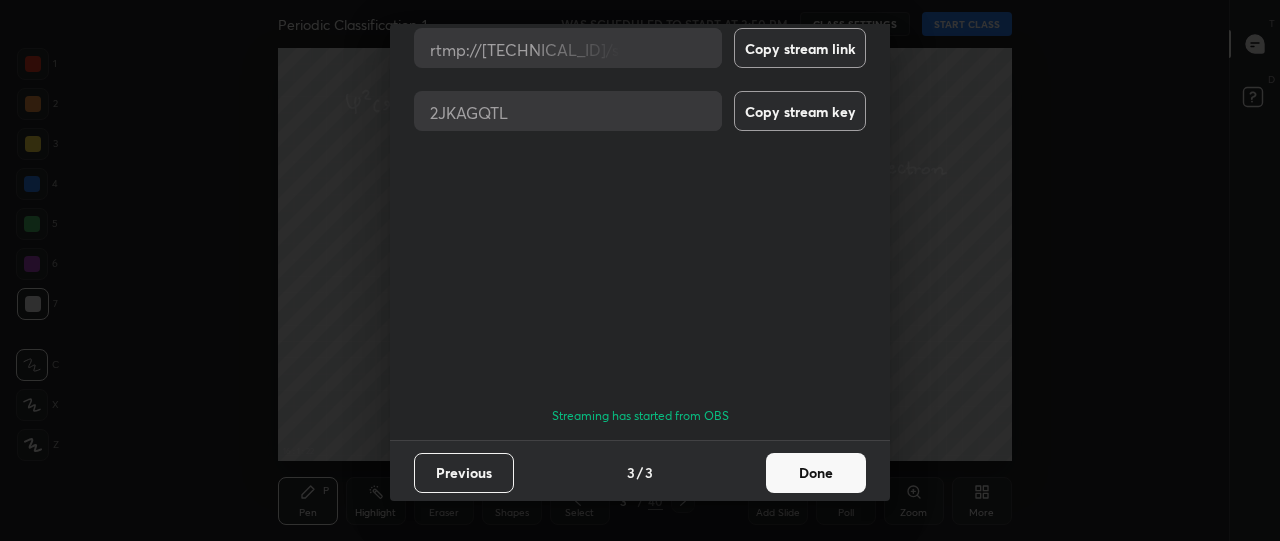 click on "Done" at bounding box center (816, 473) 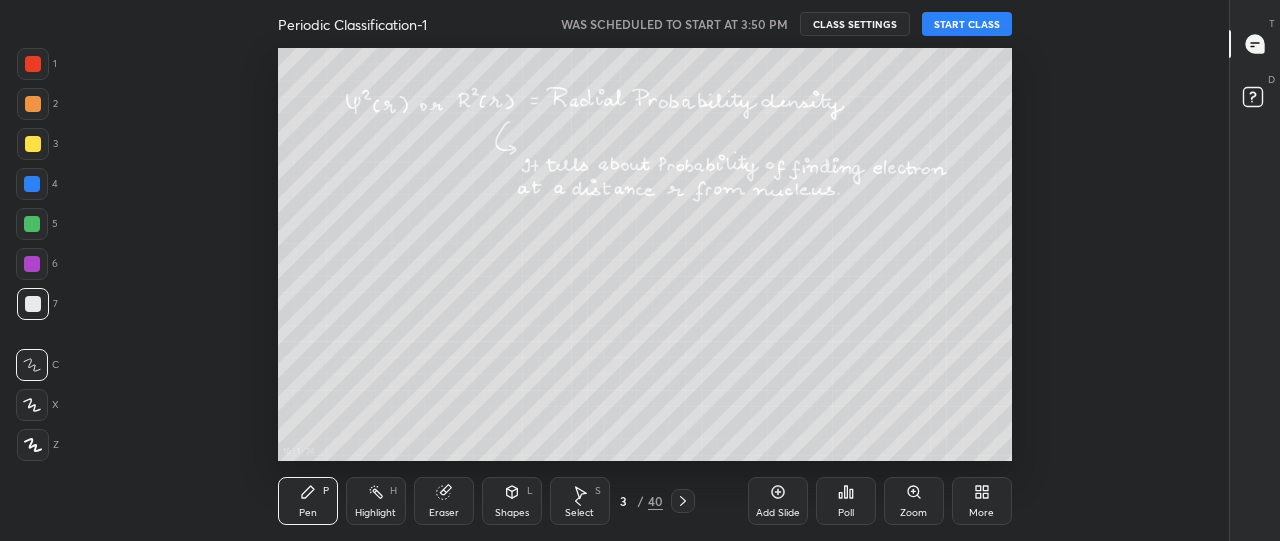 click on "START CLASS" at bounding box center [967, 24] 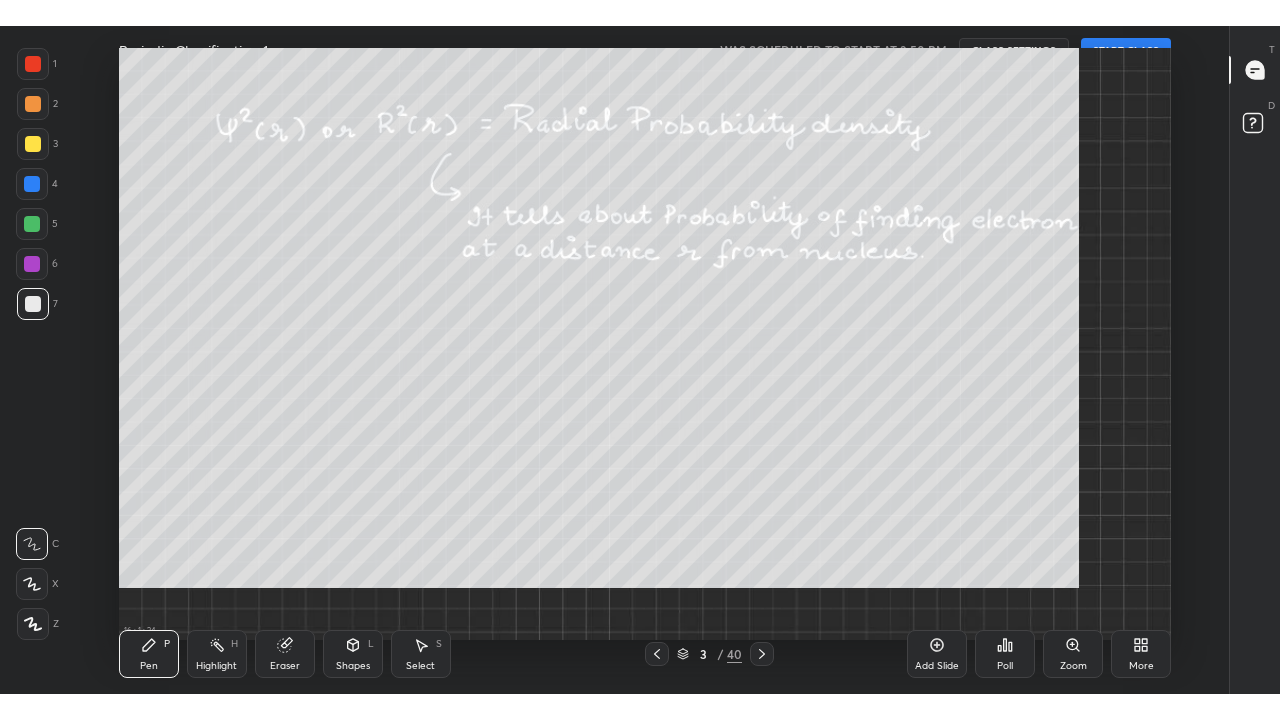 scroll, scrollTop: 99408, scrollLeft: 98838, axis: both 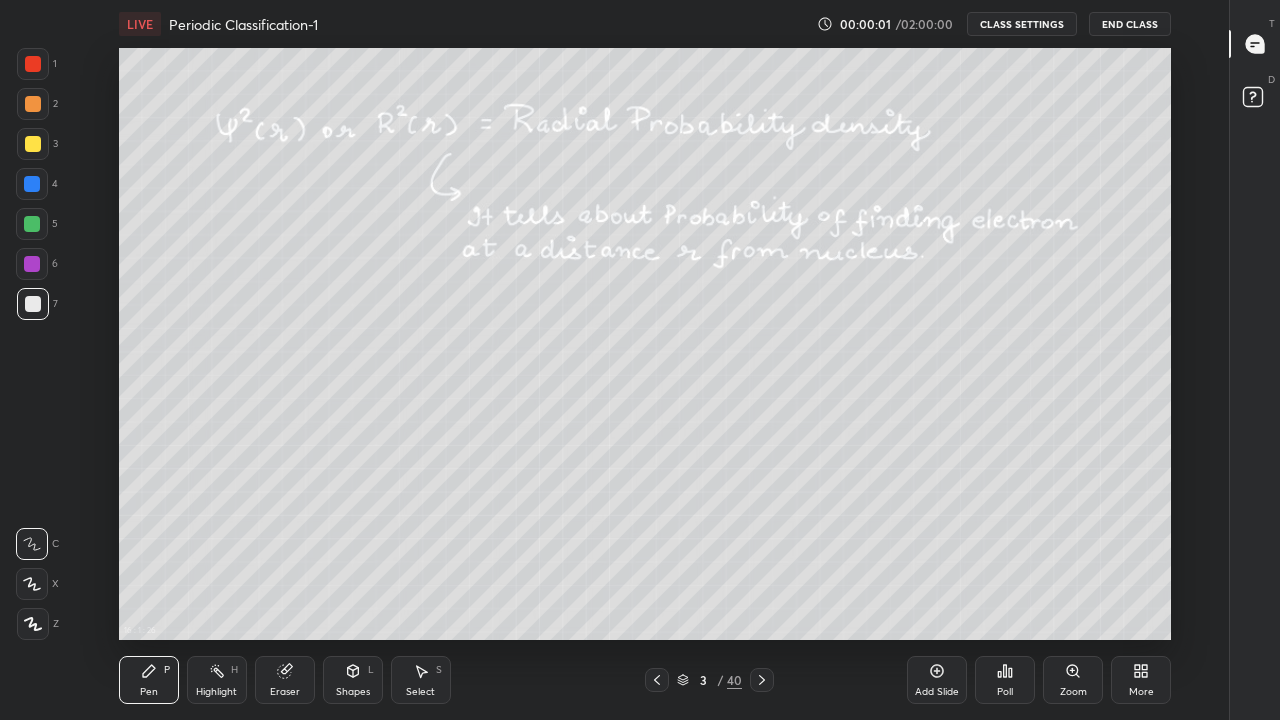 click 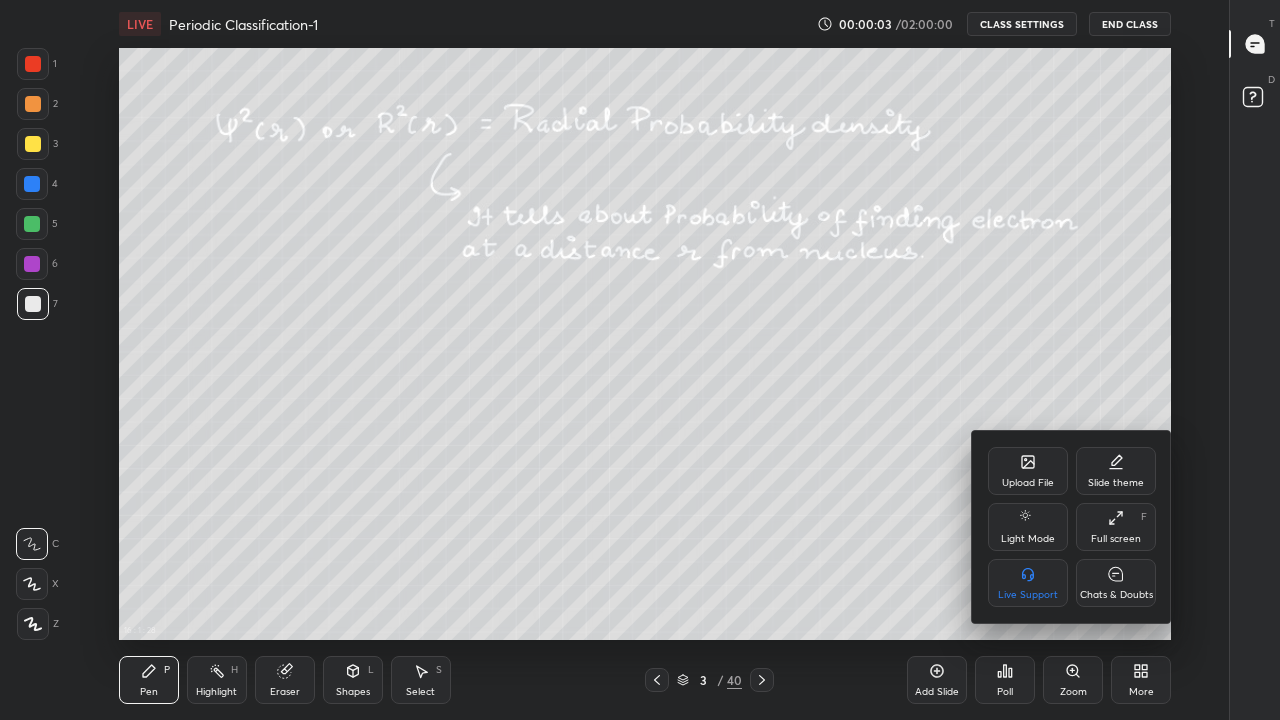 click 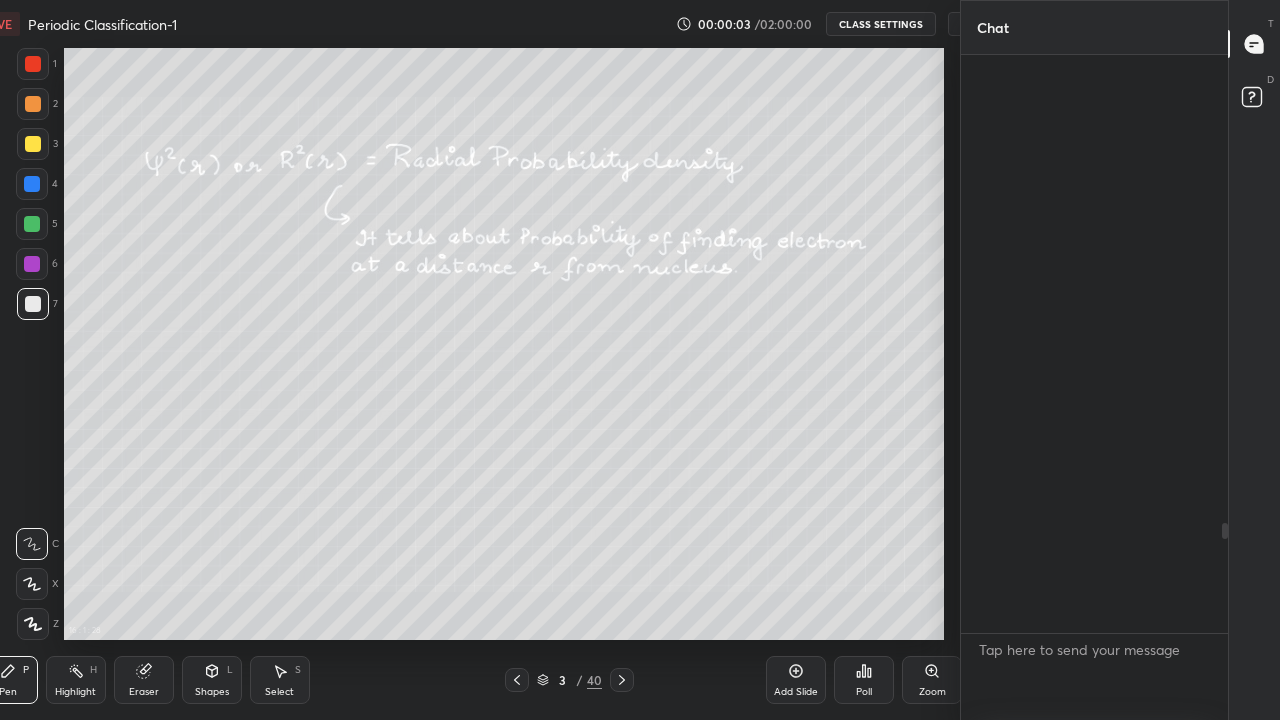 scroll, scrollTop: 592, scrollLeft: 1036, axis: both 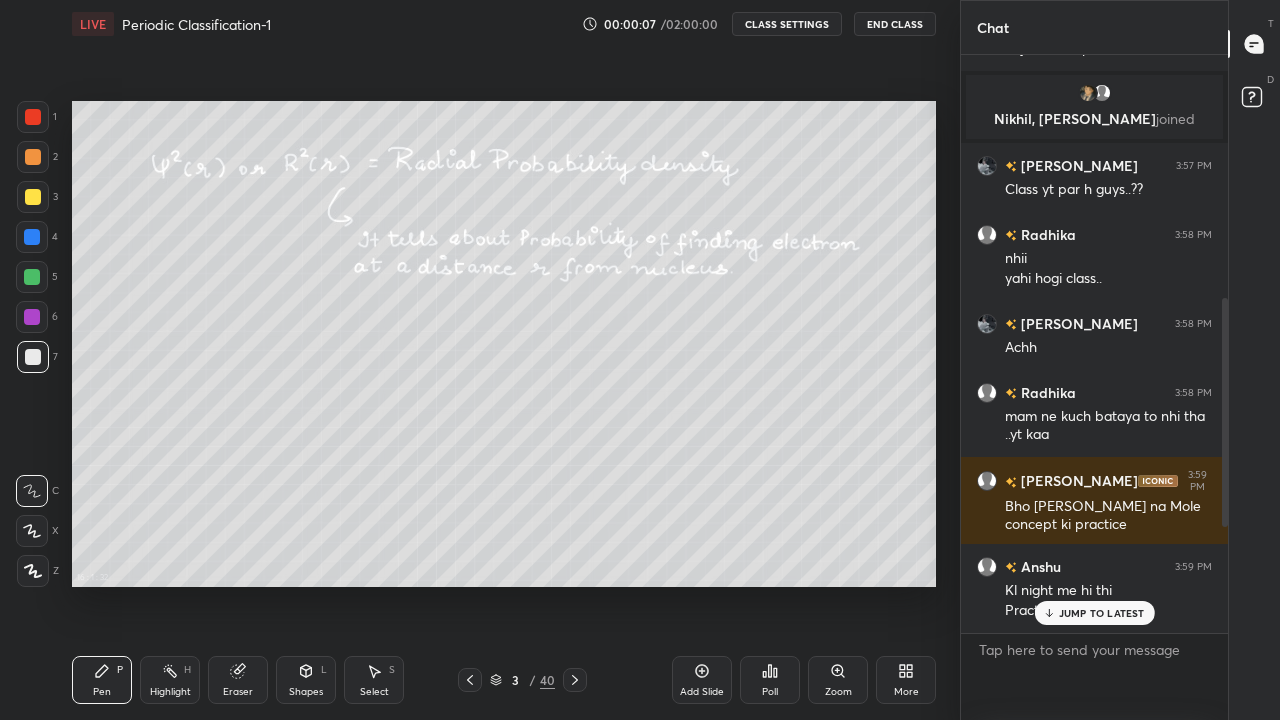 click on "JUMP TO LATEST" at bounding box center (1102, 613) 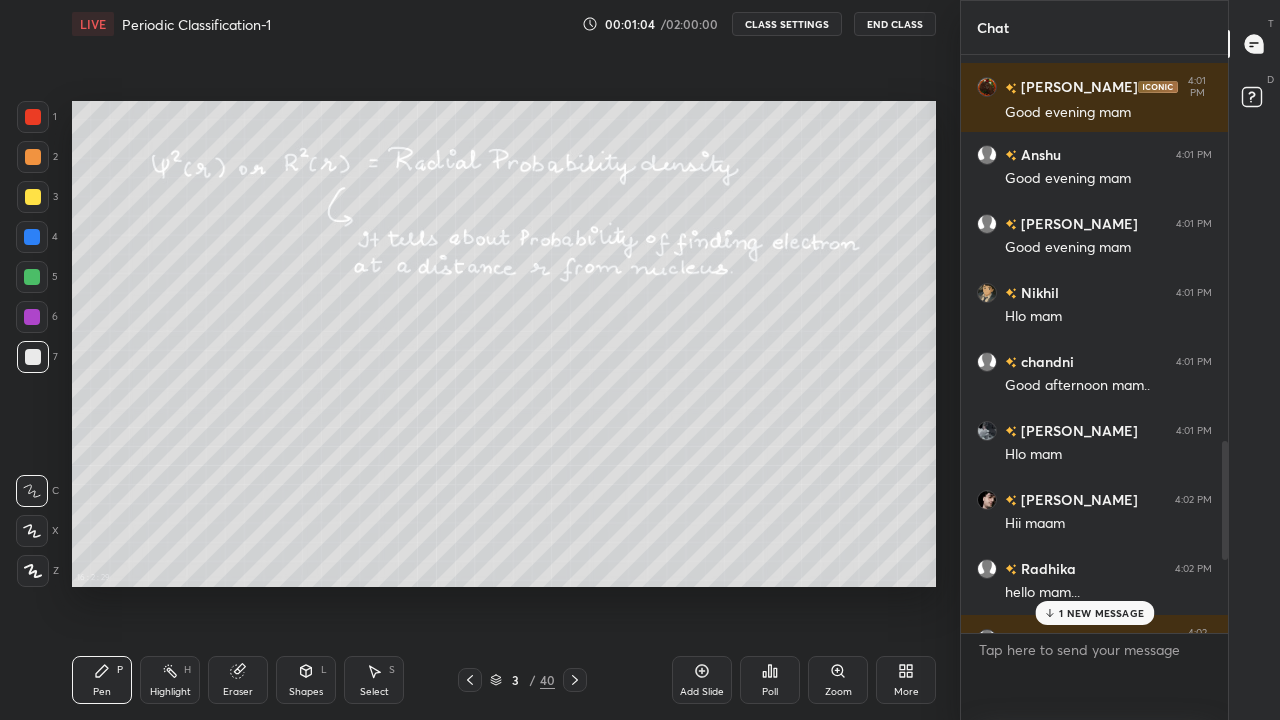 scroll, scrollTop: 1849, scrollLeft: 0, axis: vertical 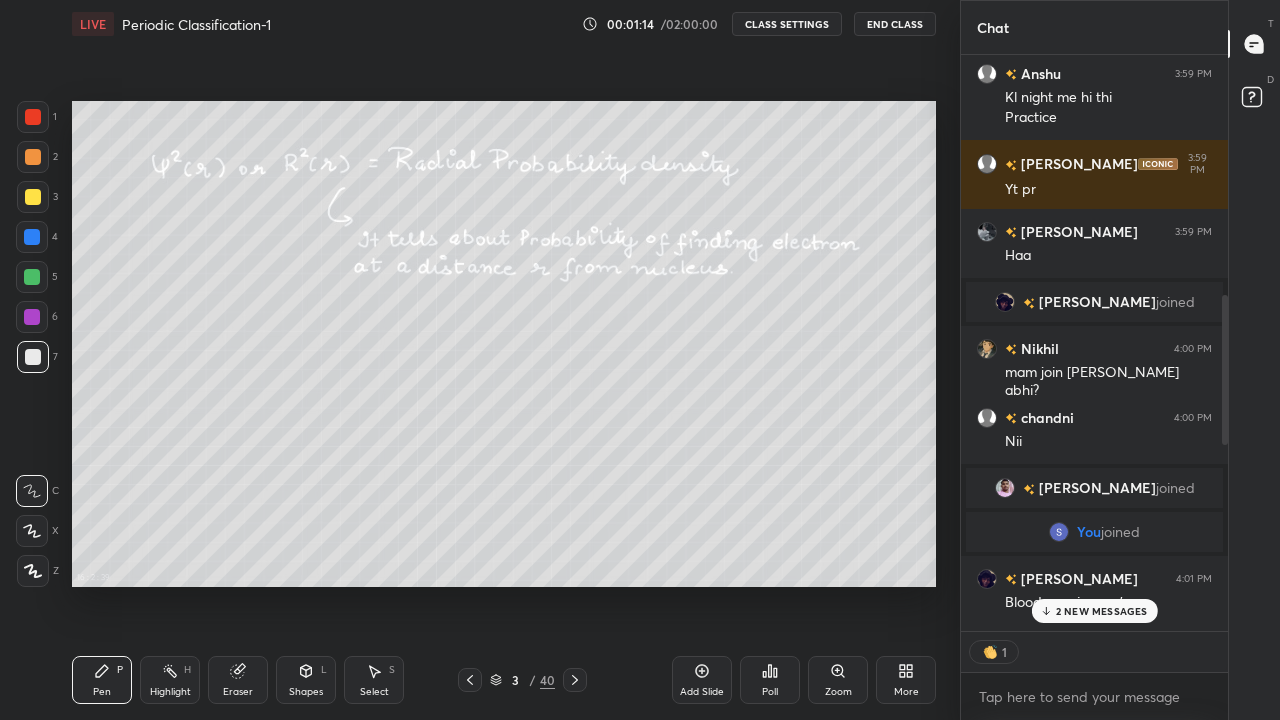 click on "2 NEW MESSAGES" at bounding box center (1102, 611) 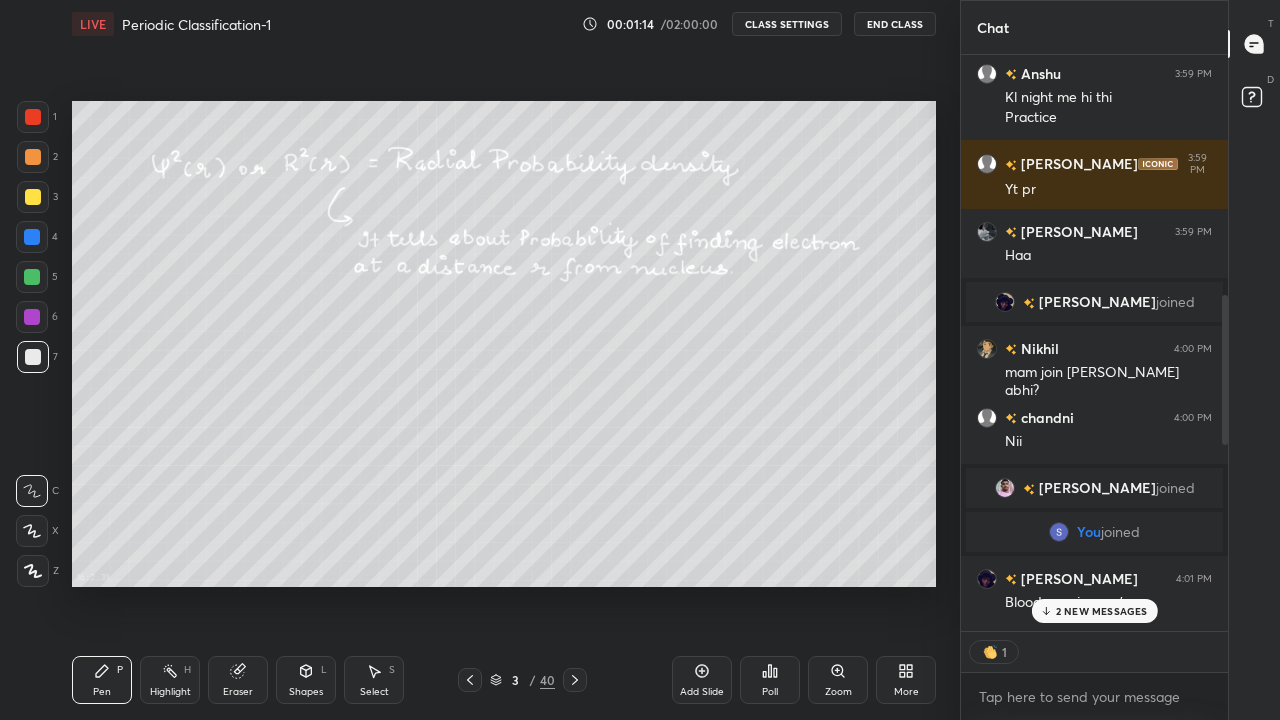 scroll, scrollTop: 2368, scrollLeft: 0, axis: vertical 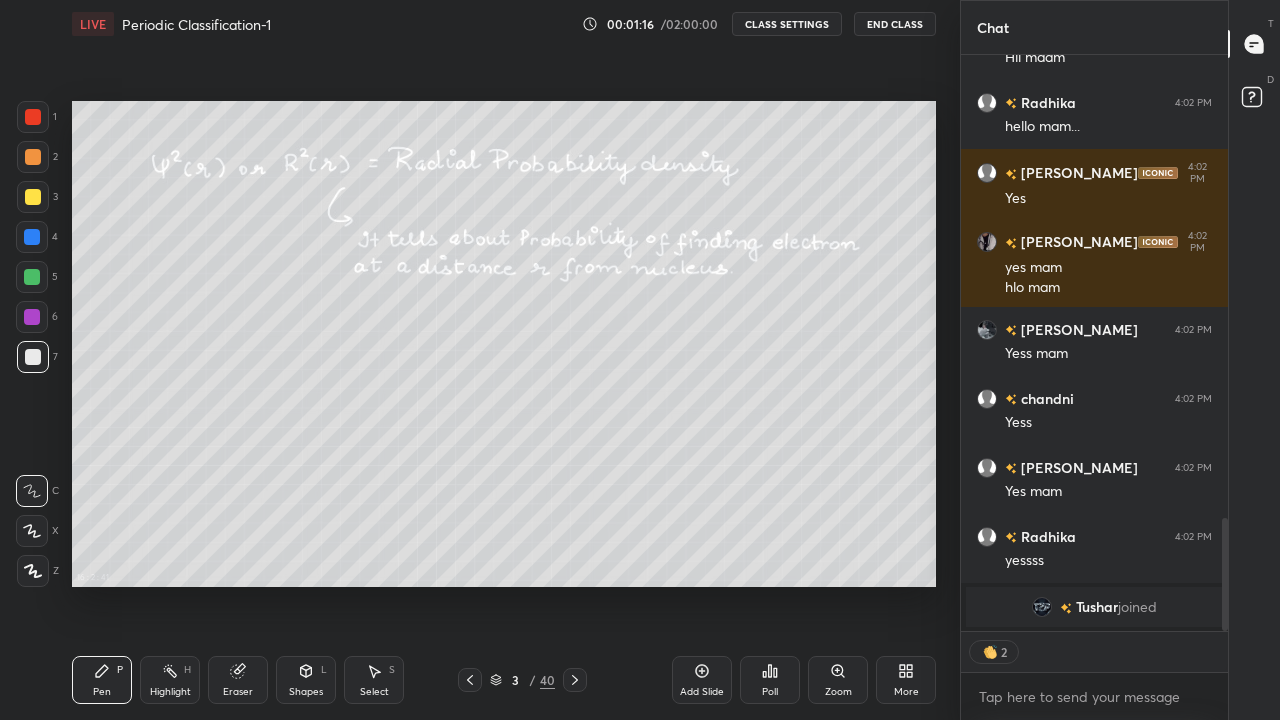 click on "More" at bounding box center [906, 680] 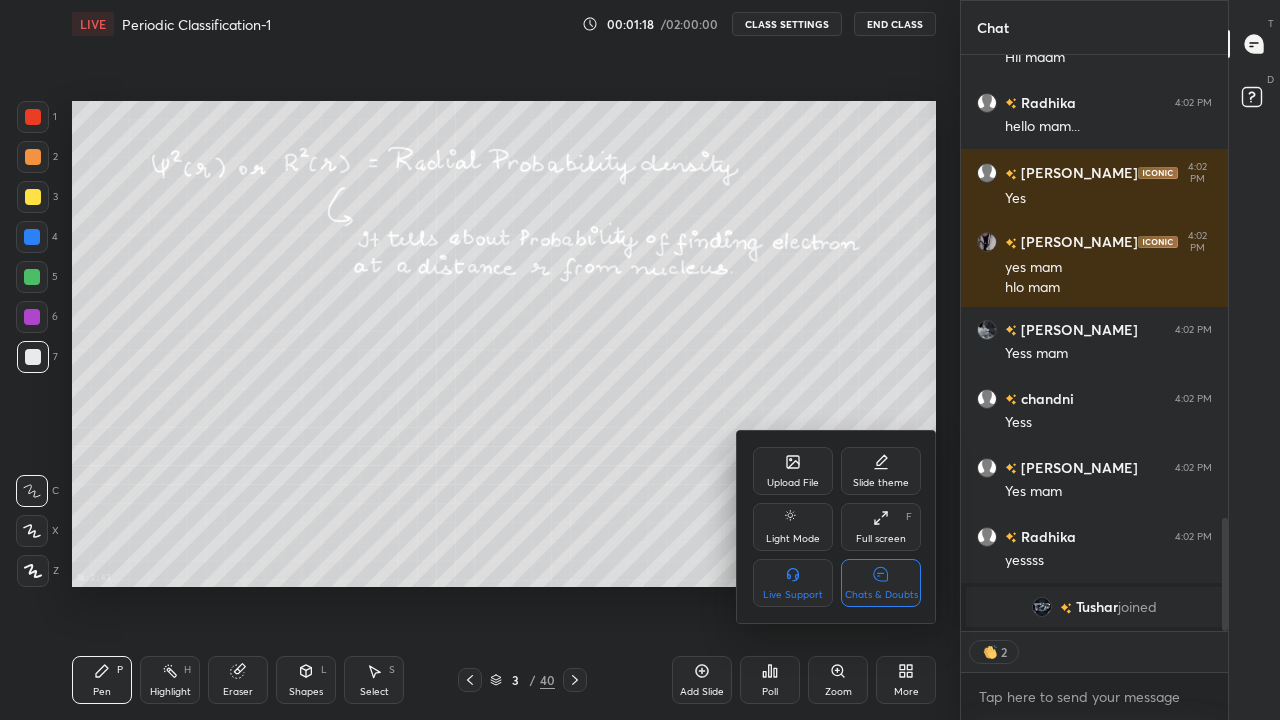 click 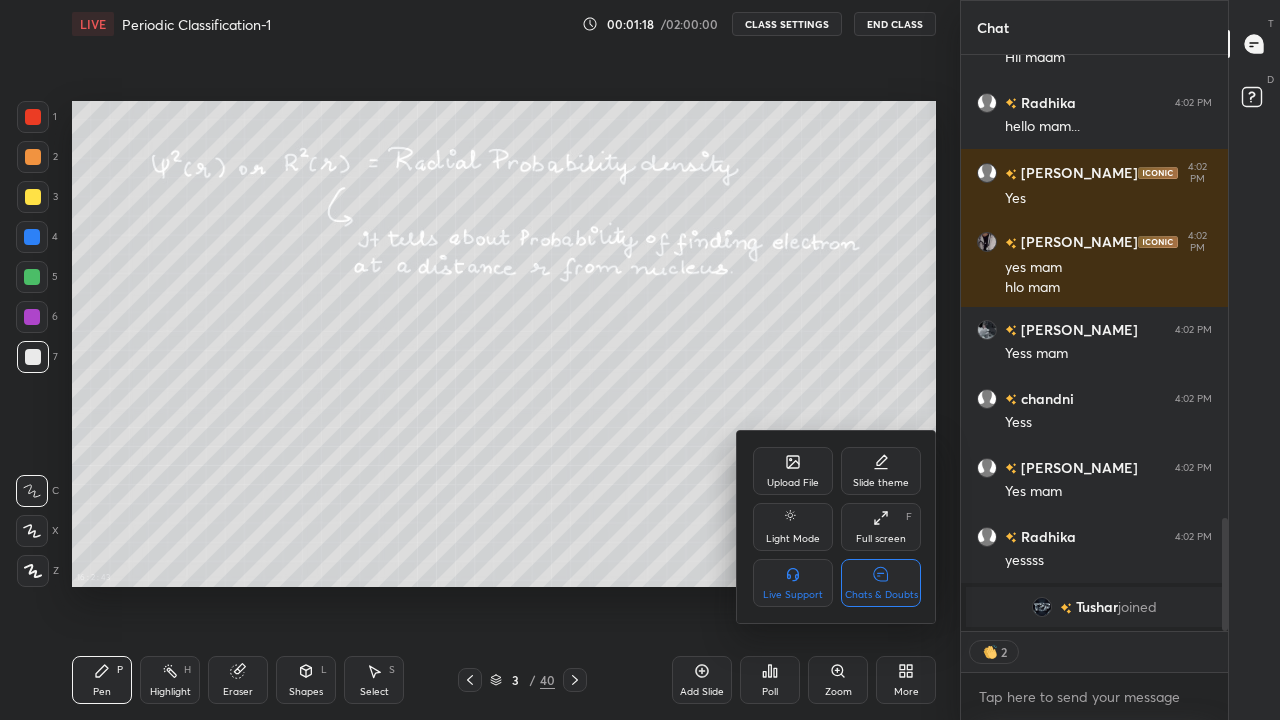scroll, scrollTop: 0, scrollLeft: 0, axis: both 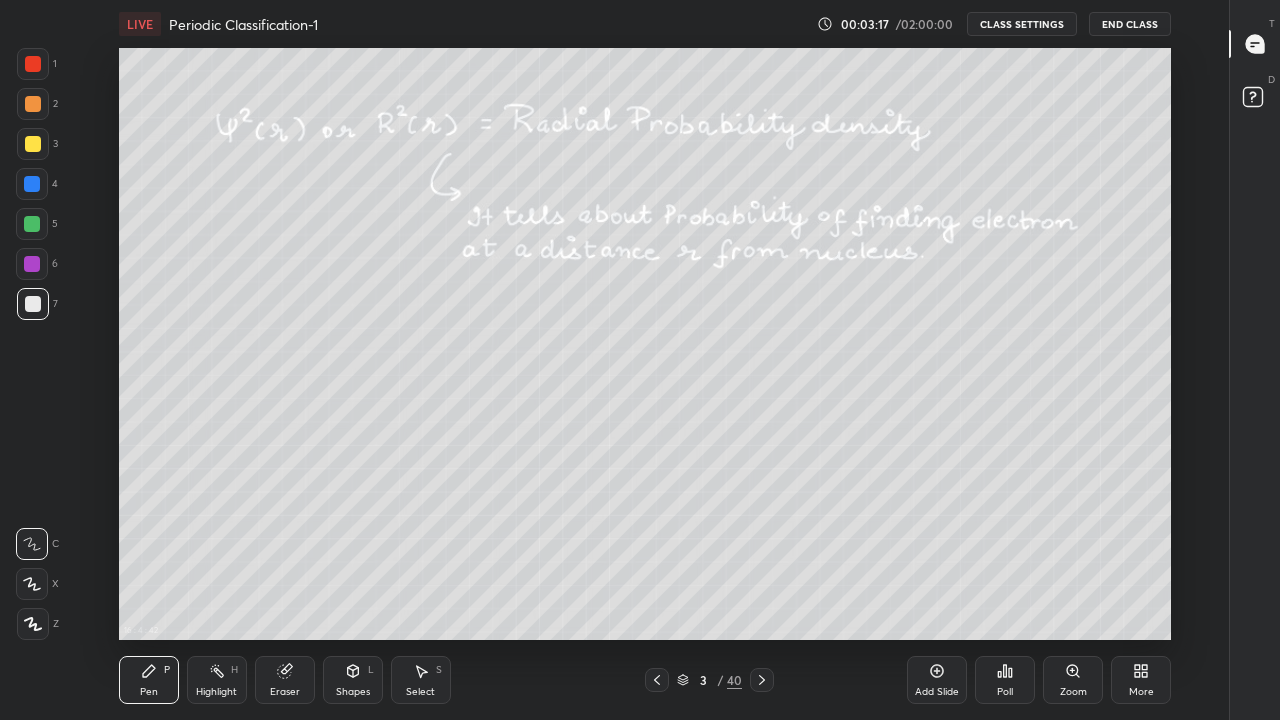 click on "Shapes L" at bounding box center [353, 680] 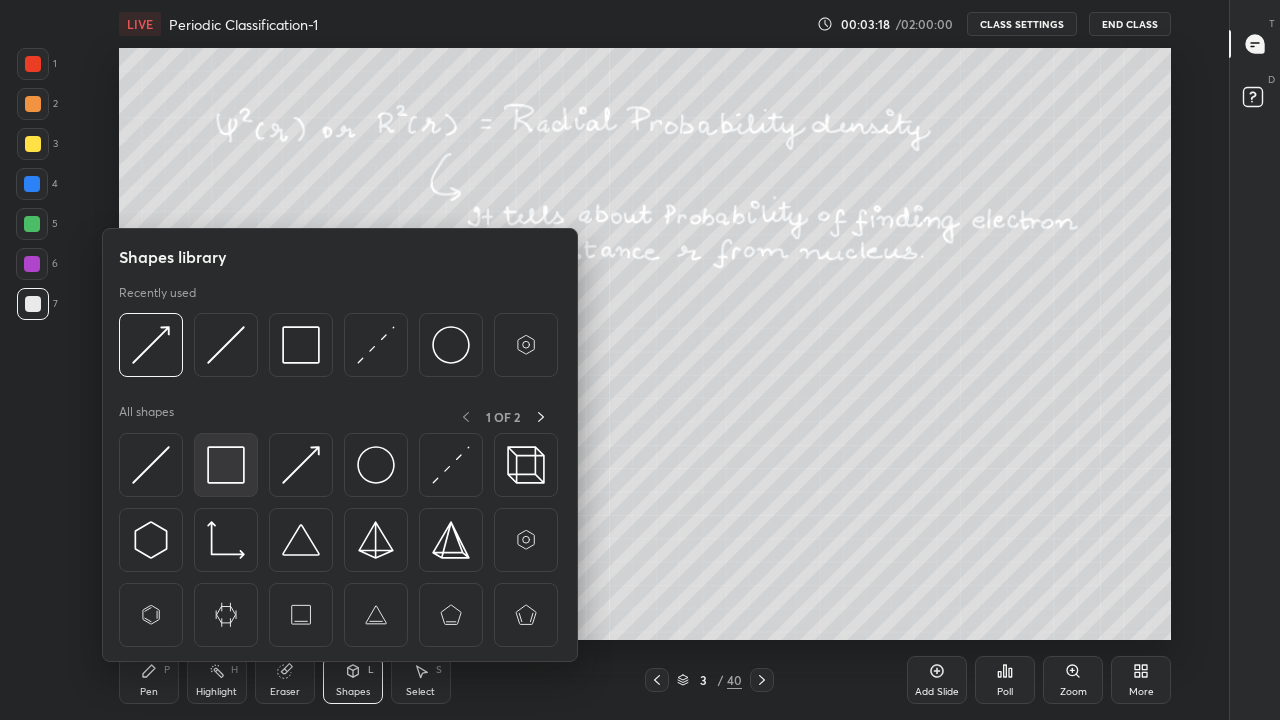 click at bounding box center (226, 465) 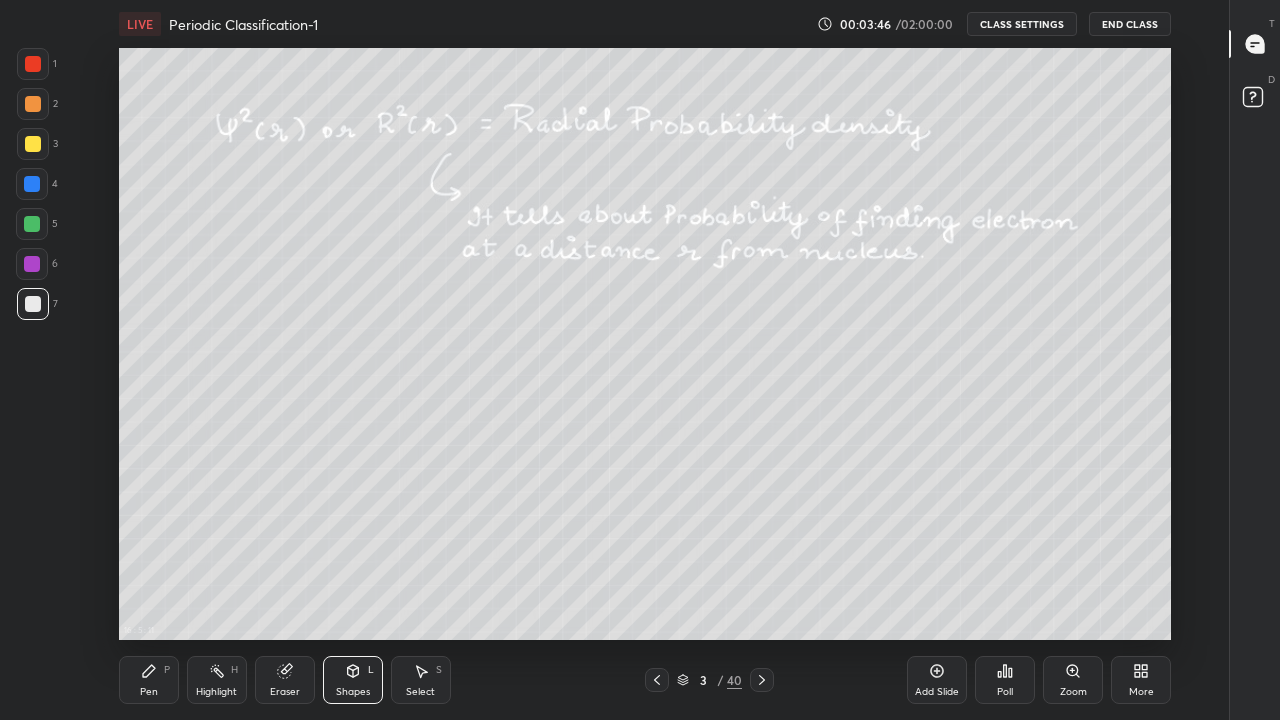 click 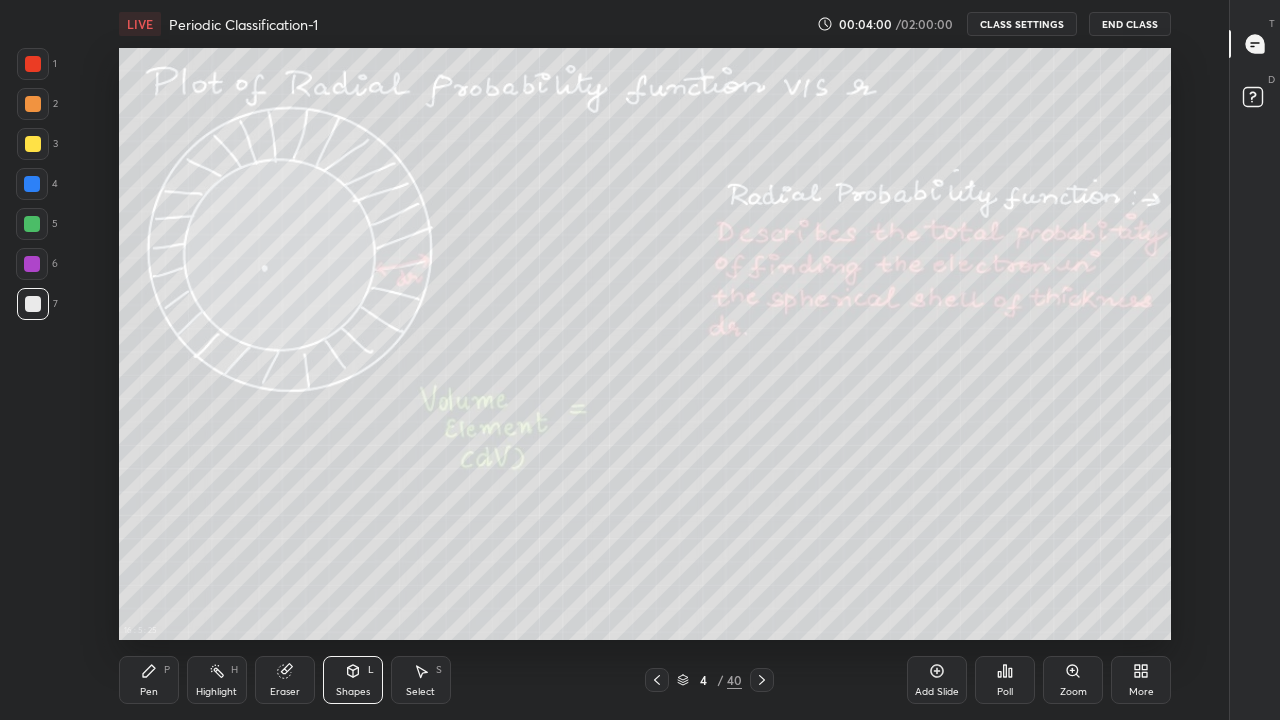 click 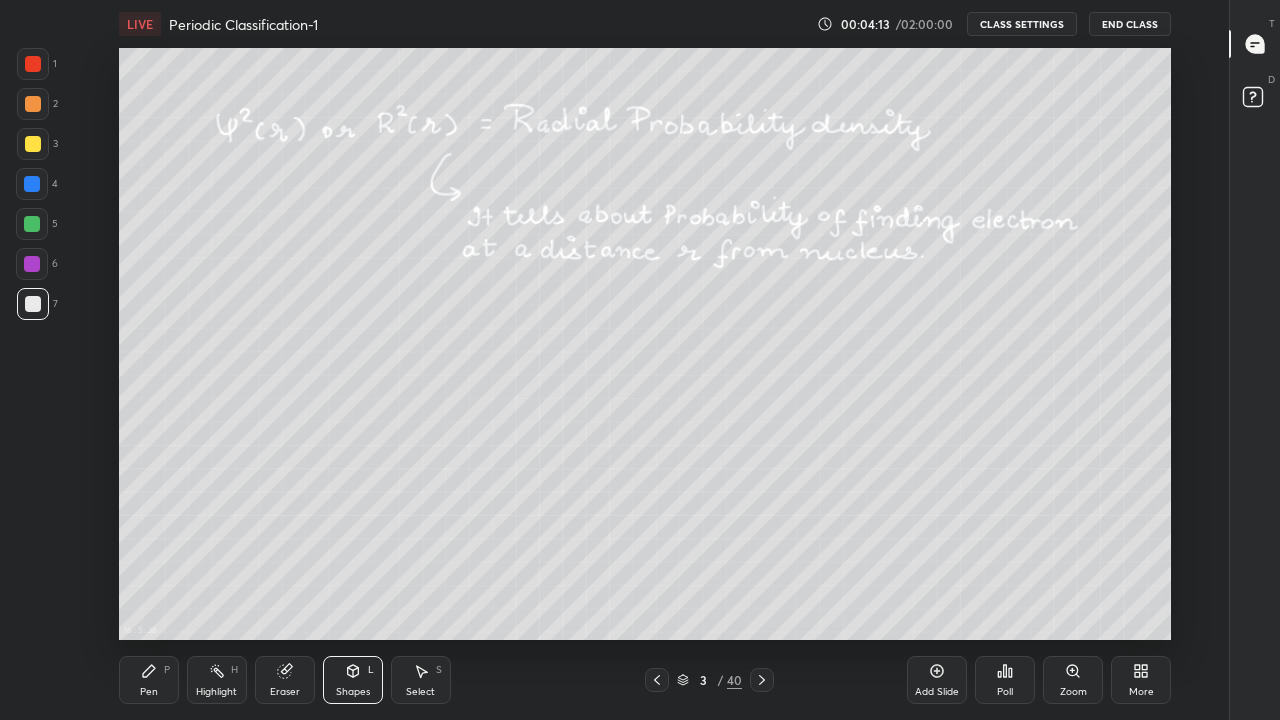 click 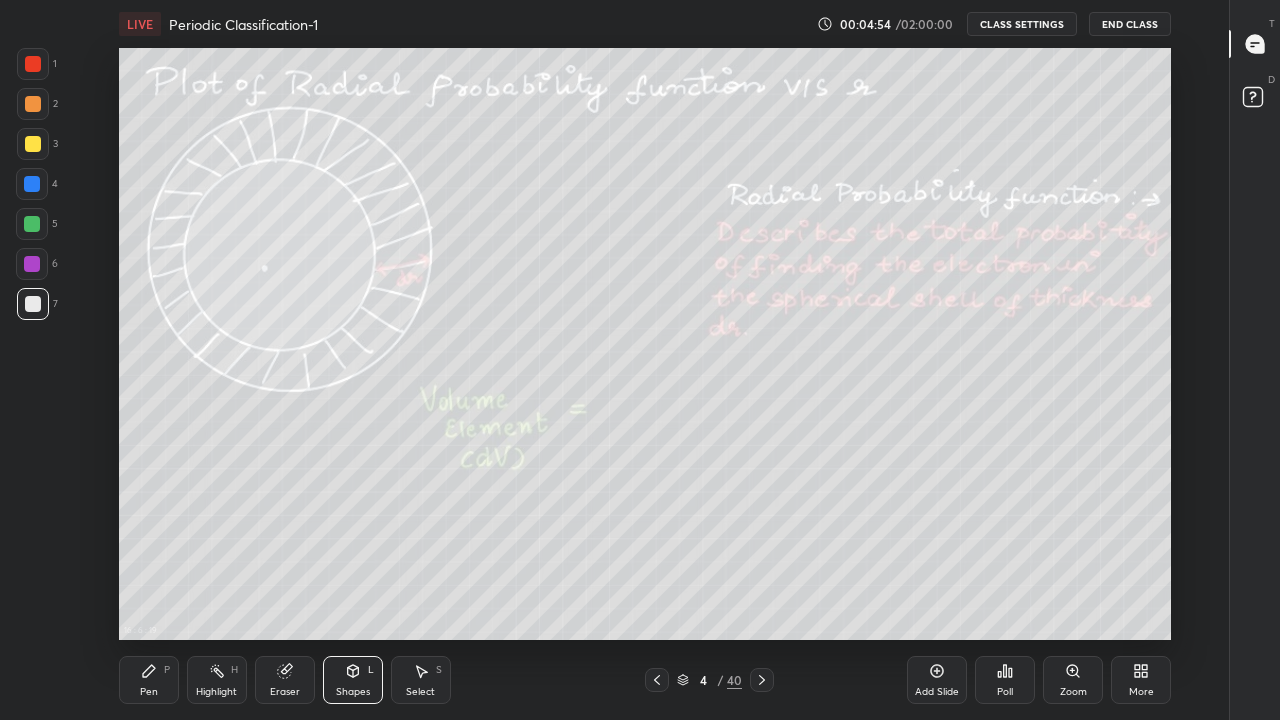 click 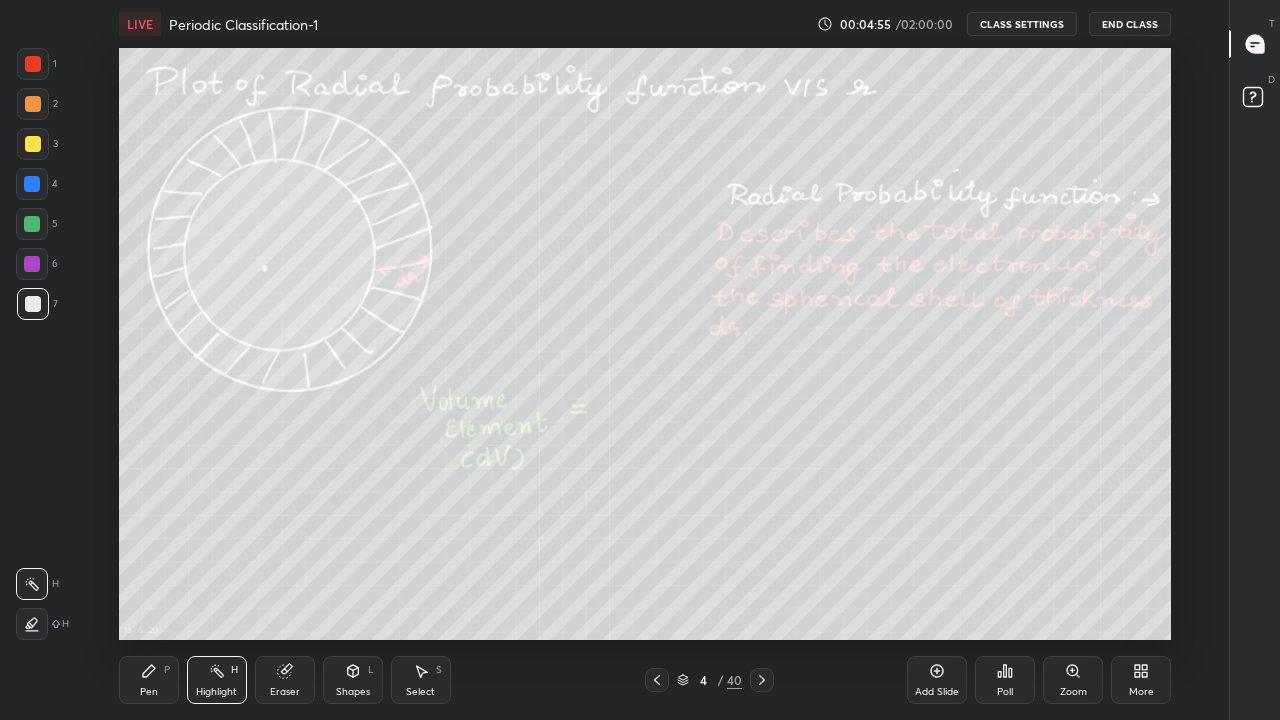 click 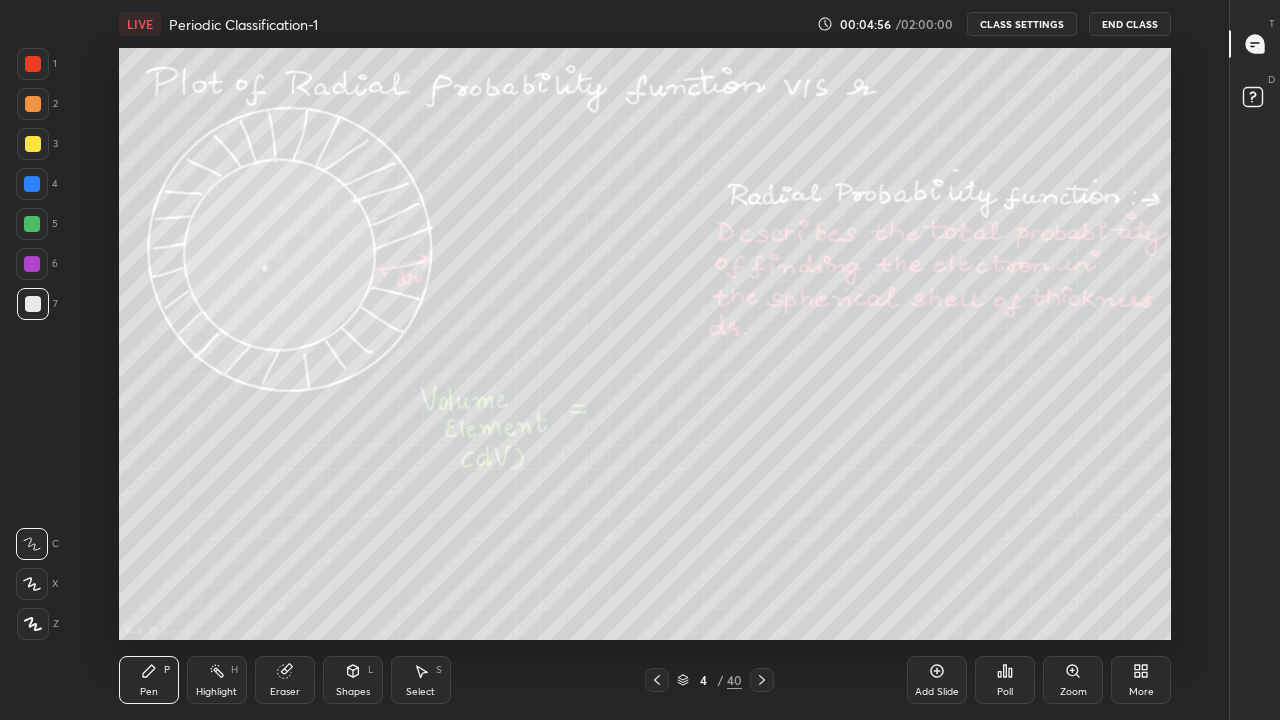 click 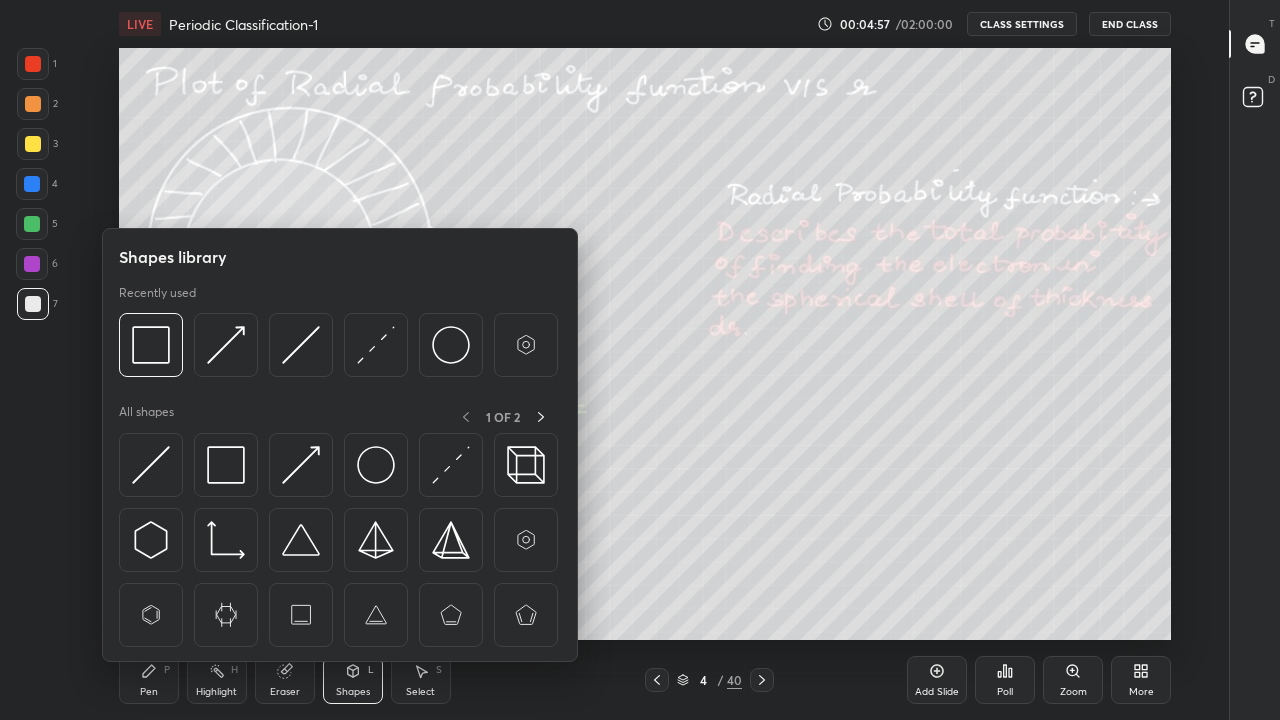 click at bounding box center [301, 465] 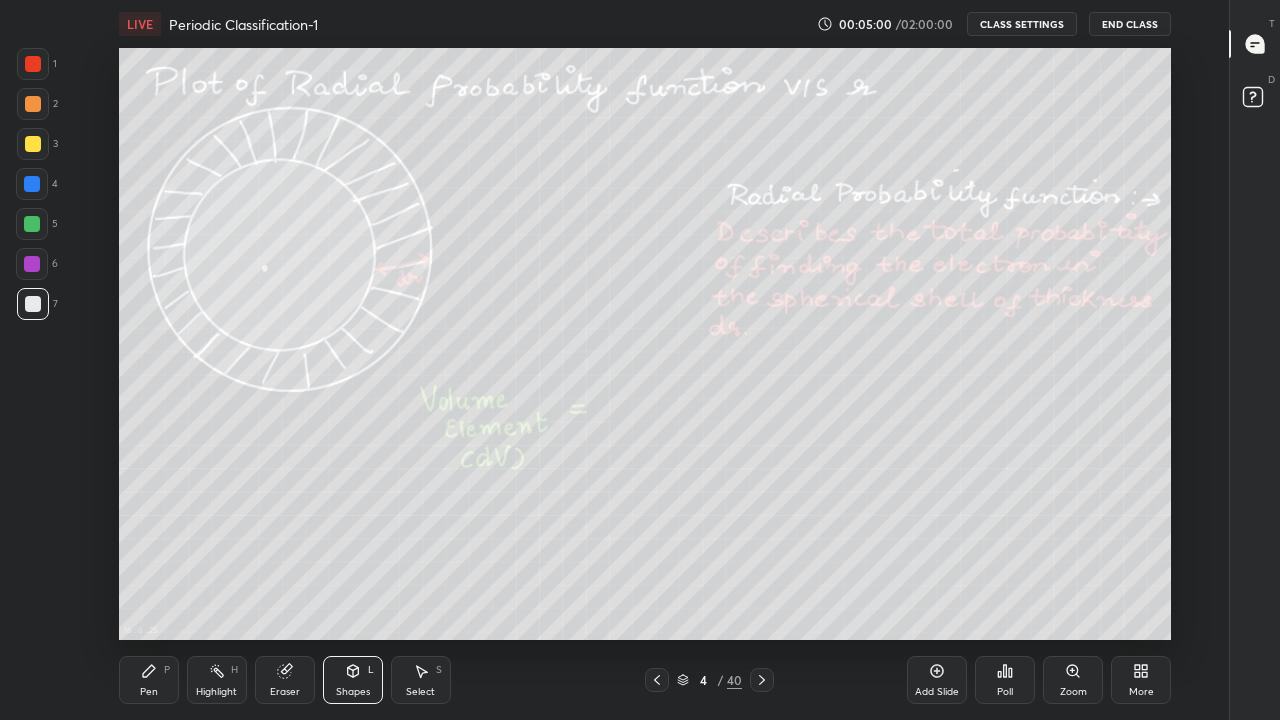 click on "Pen P" at bounding box center [149, 680] 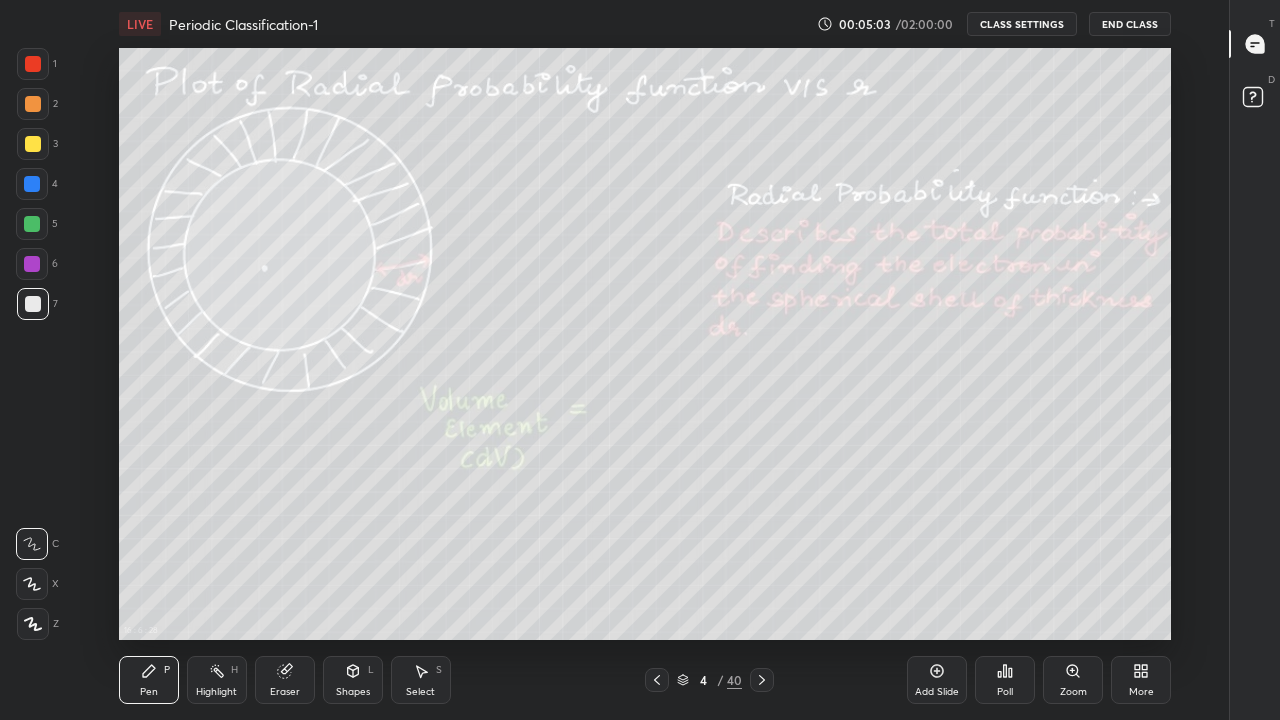 click at bounding box center [33, 624] 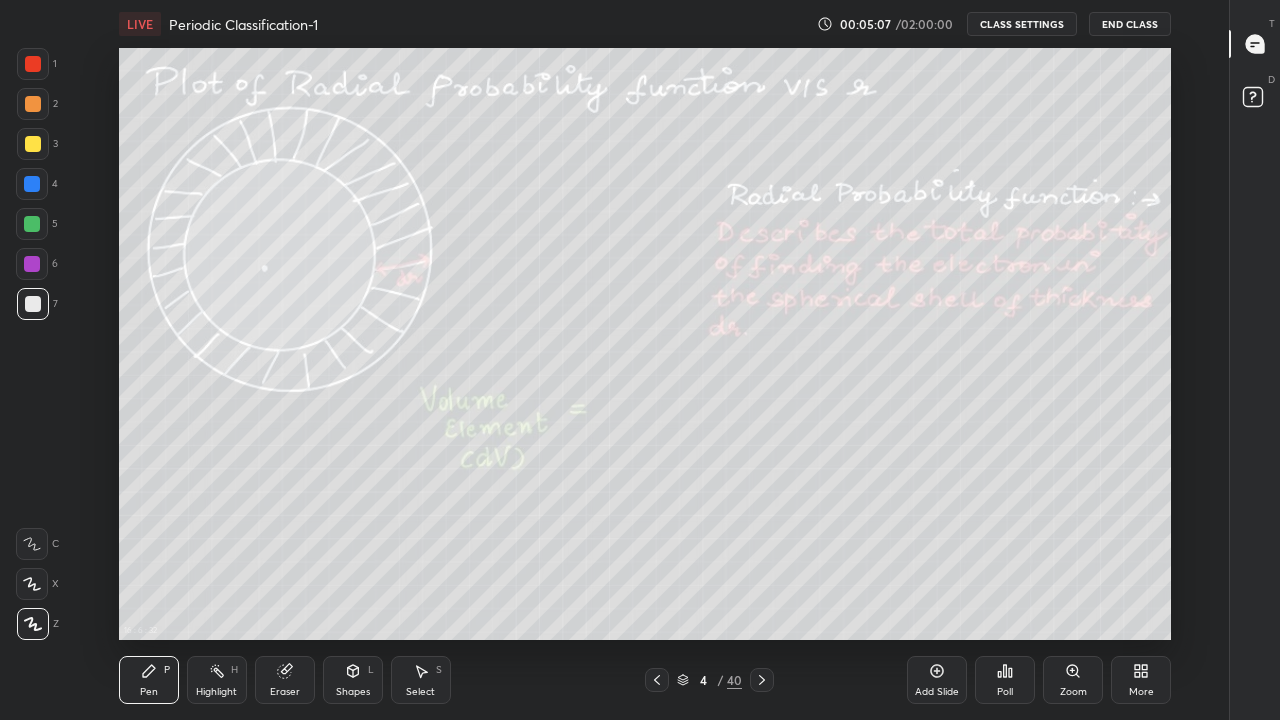 click 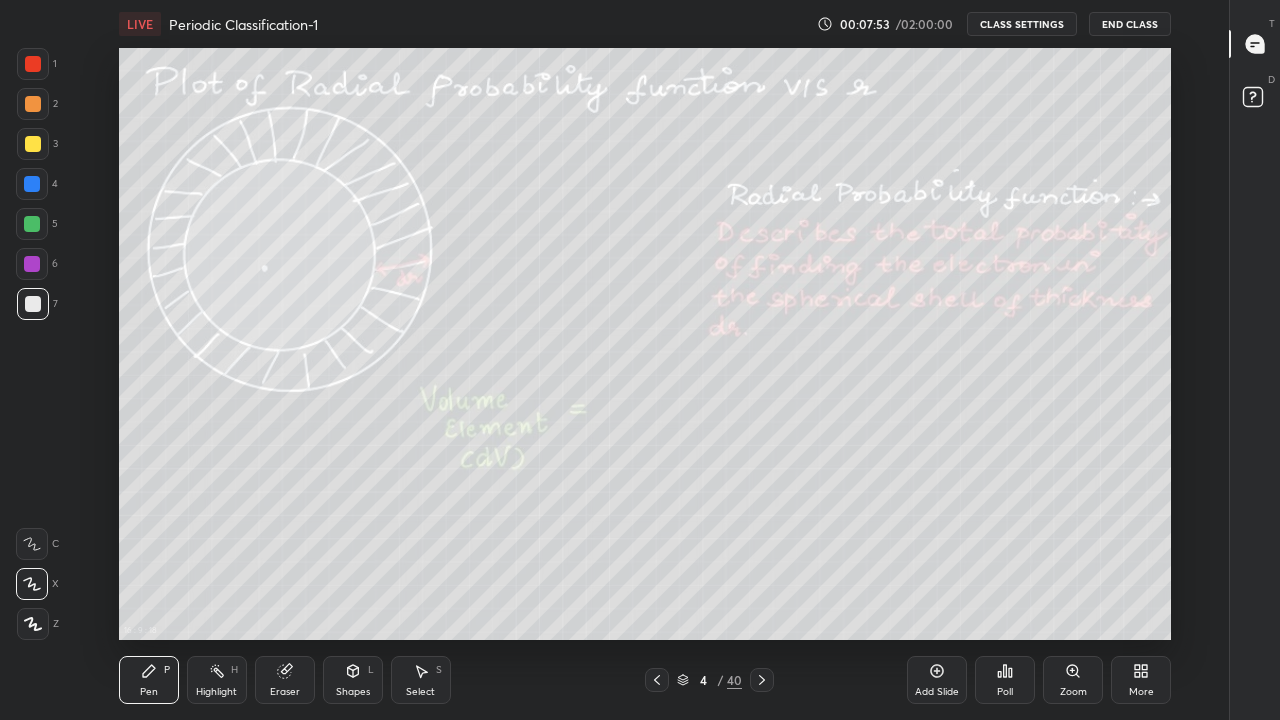 click 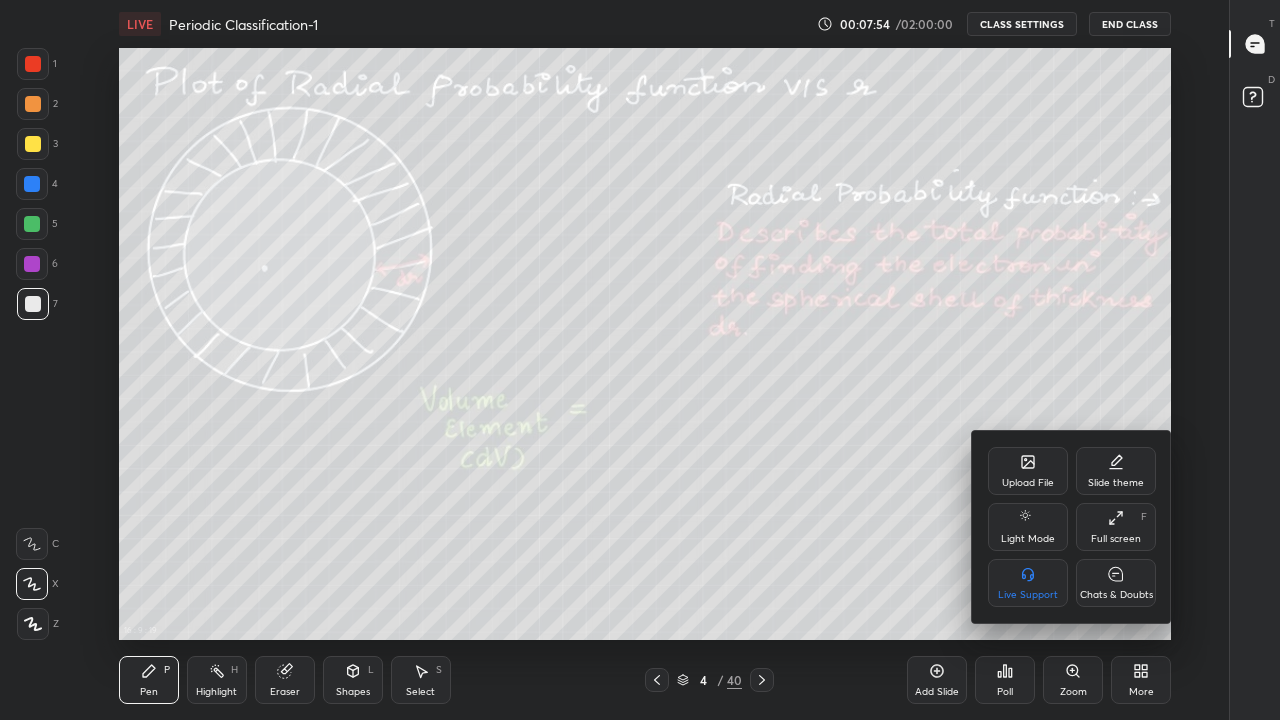 click on "Chats & Doubts" at bounding box center [1116, 583] 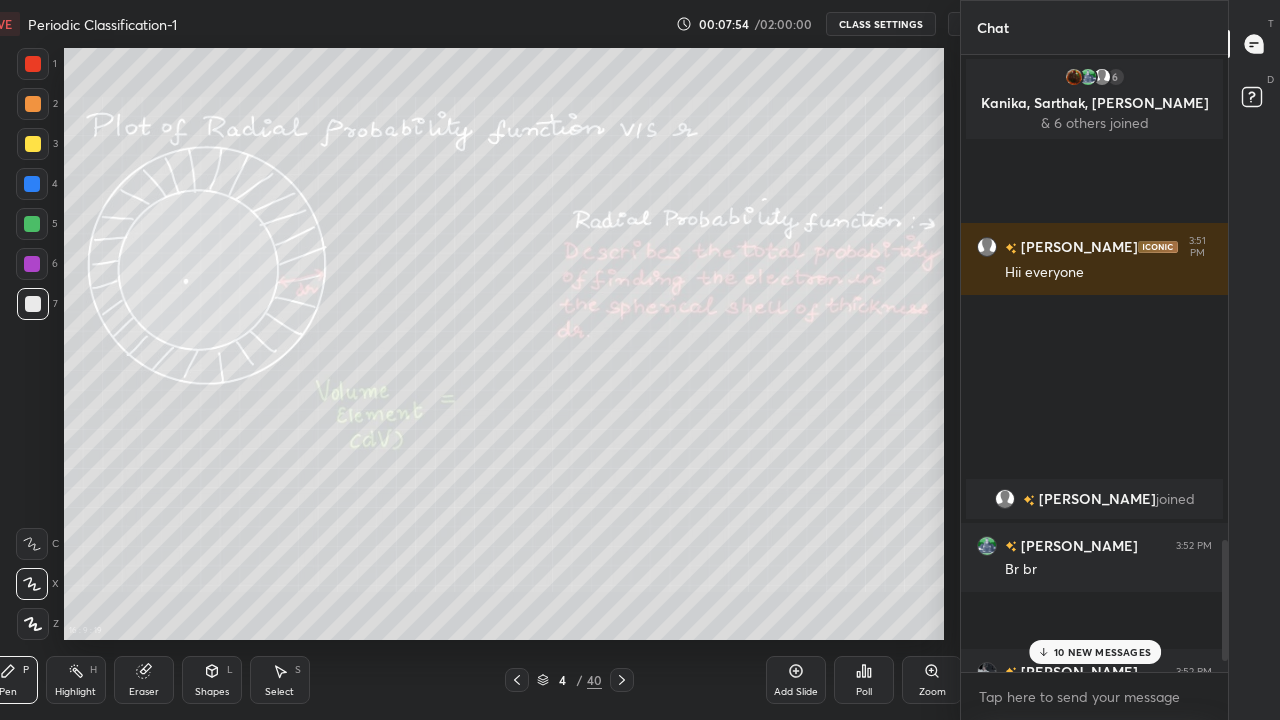 scroll, scrollTop: 592, scrollLeft: 1053, axis: both 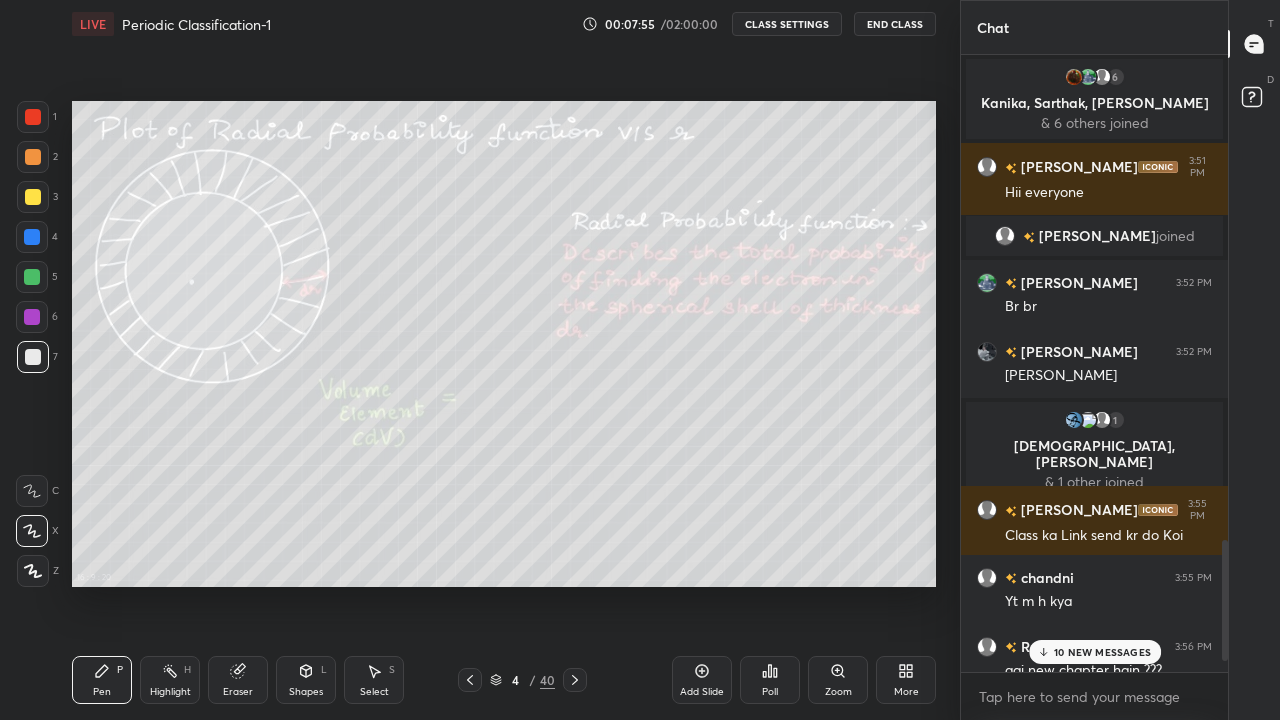 click on "10 NEW MESSAGES" at bounding box center (1101, 652) 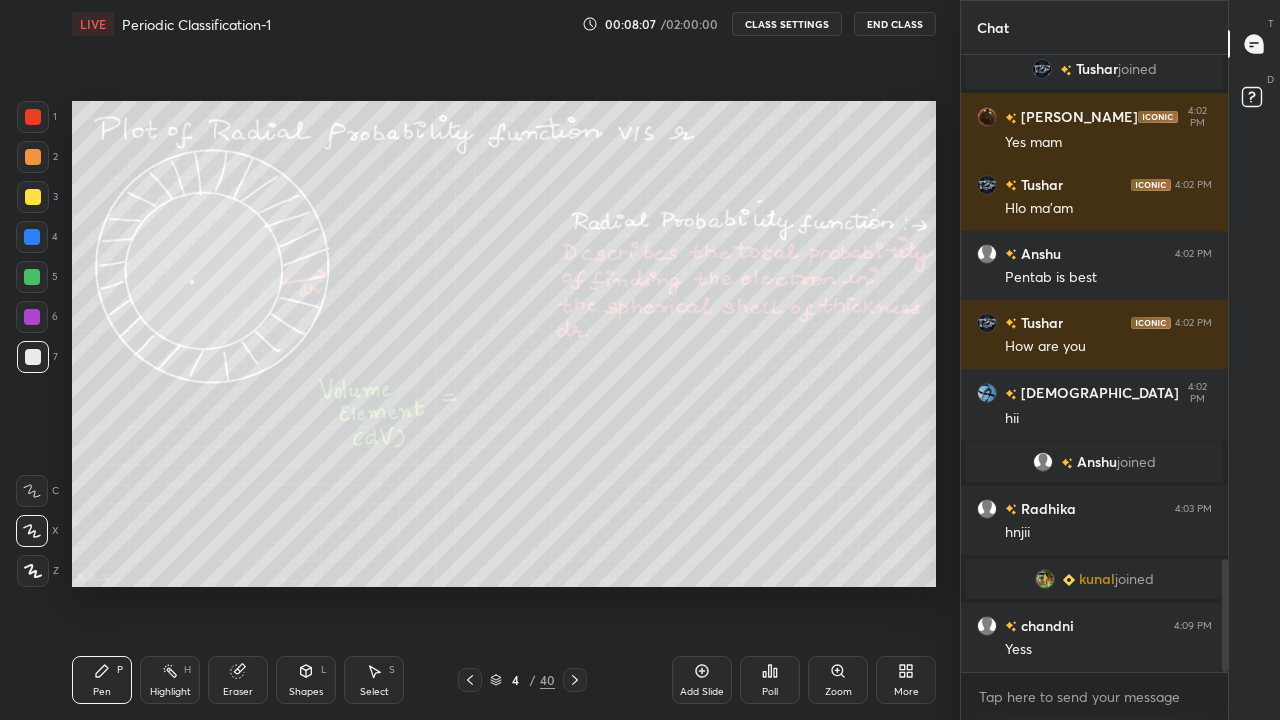 scroll, scrollTop: 2833, scrollLeft: 0, axis: vertical 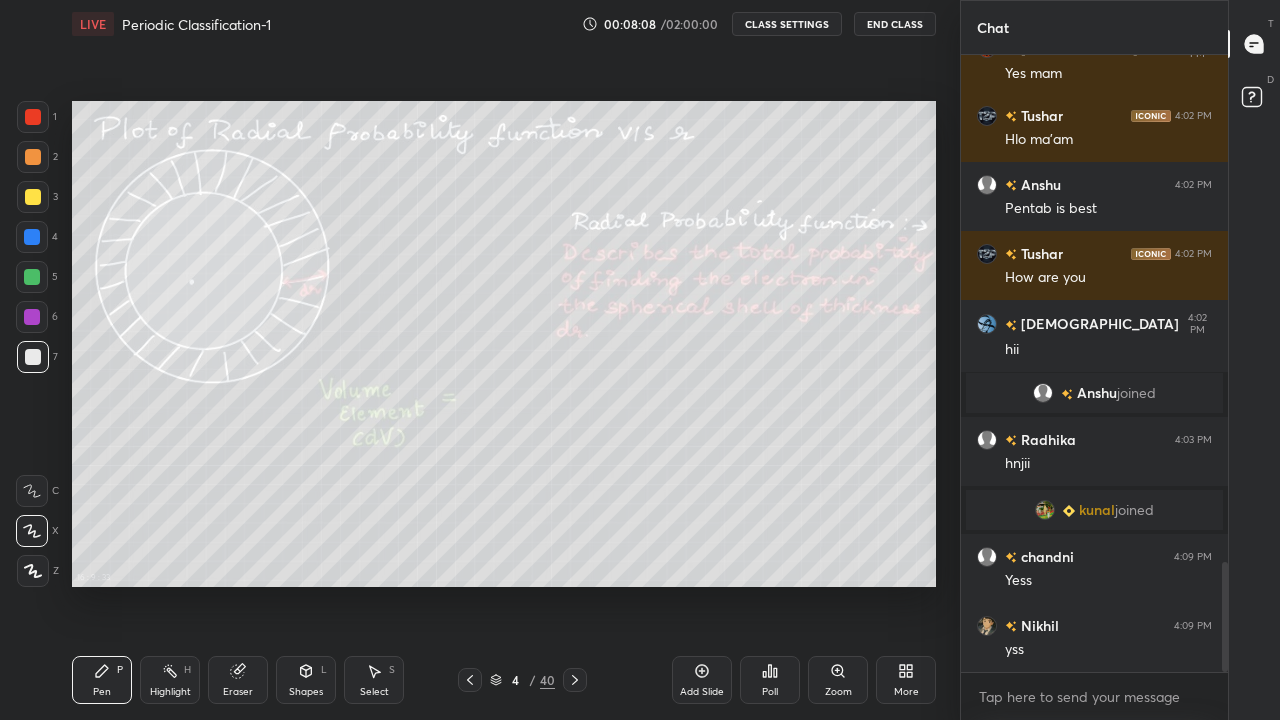 click on "More" at bounding box center [906, 680] 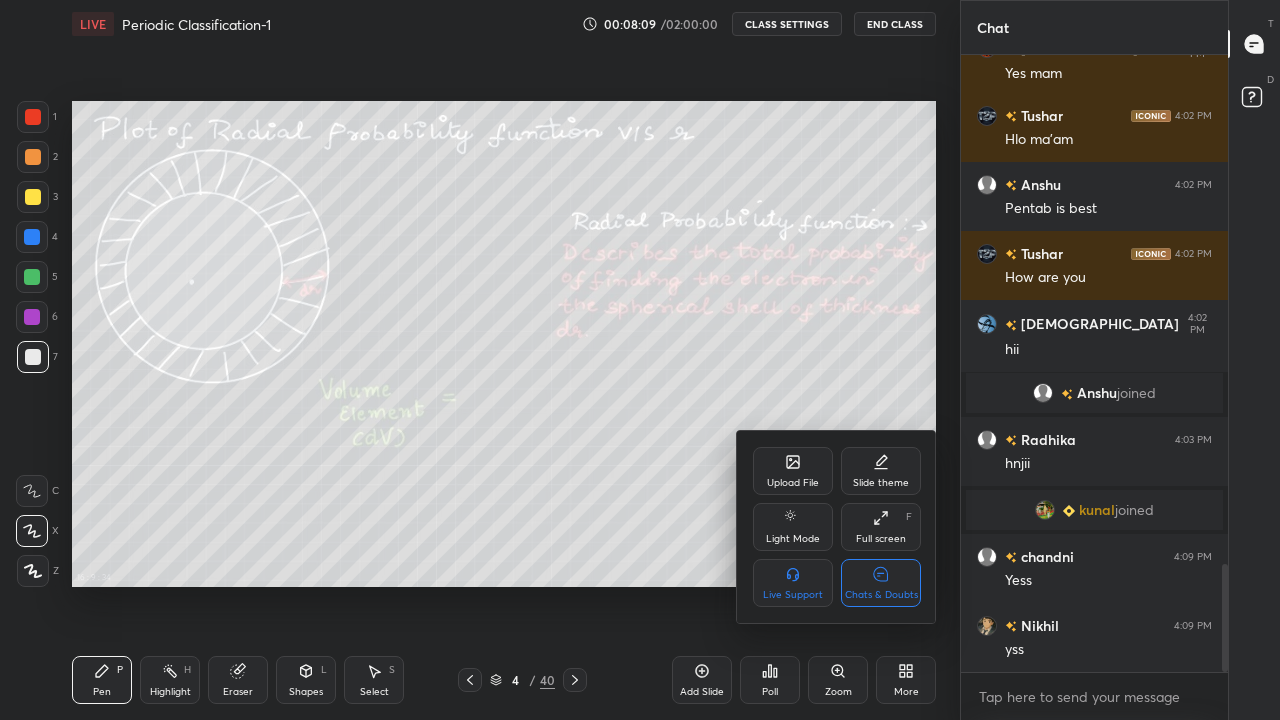 scroll, scrollTop: 2902, scrollLeft: 0, axis: vertical 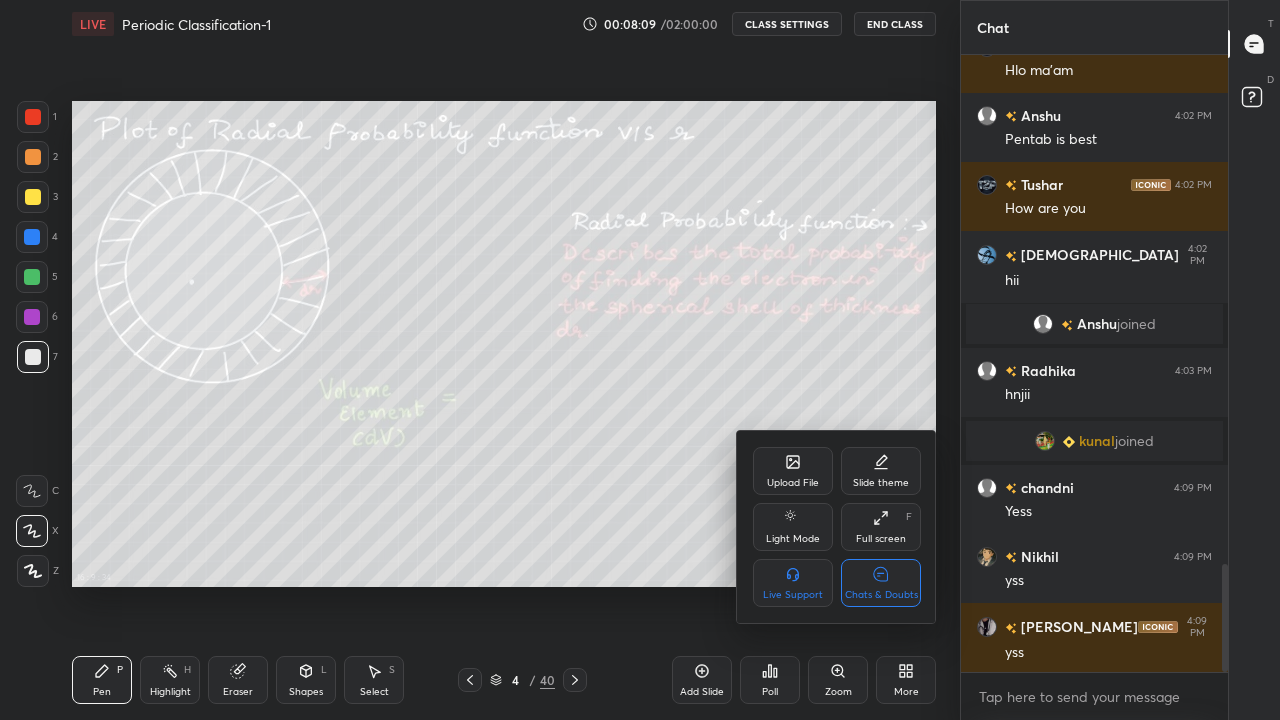 click 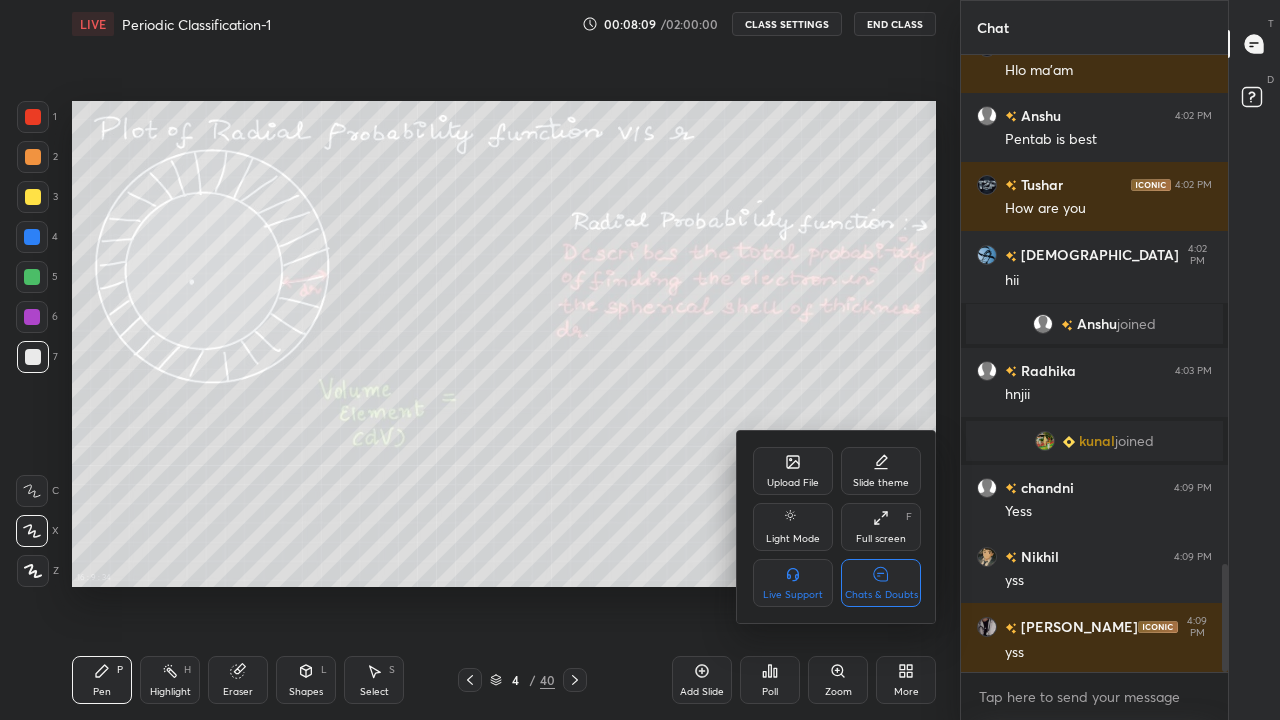 scroll, scrollTop: 0, scrollLeft: 0, axis: both 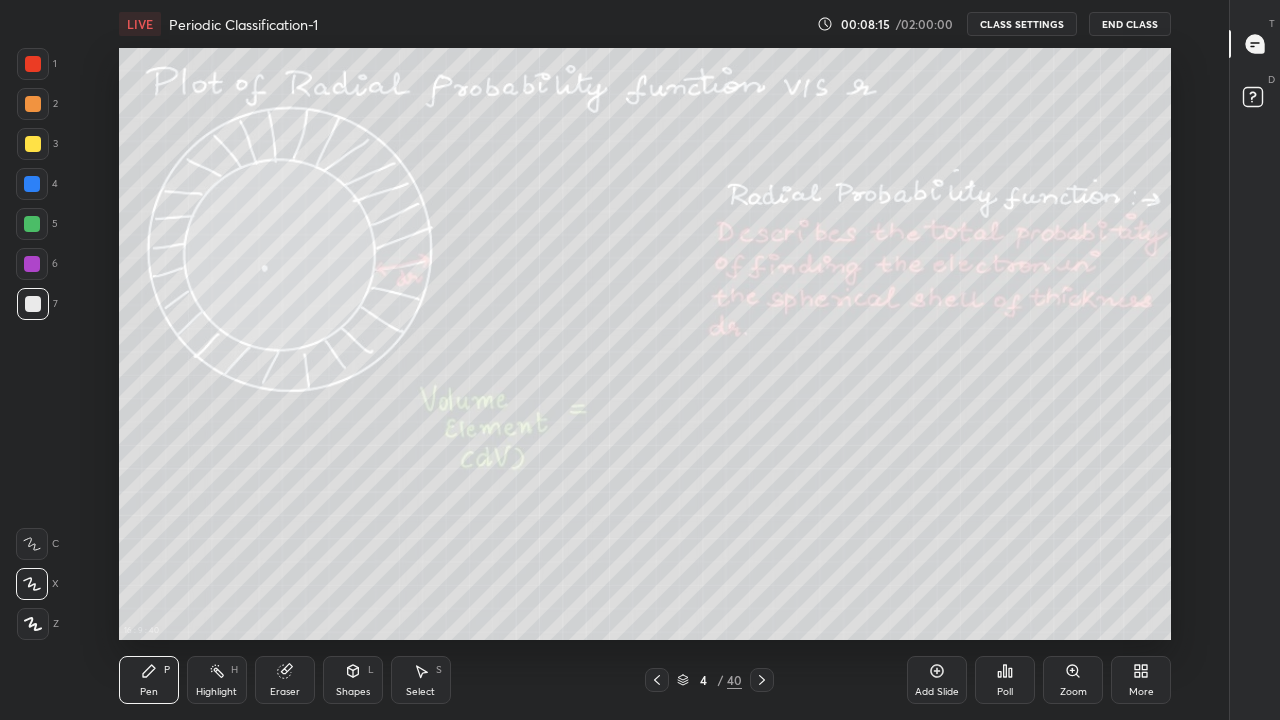 click 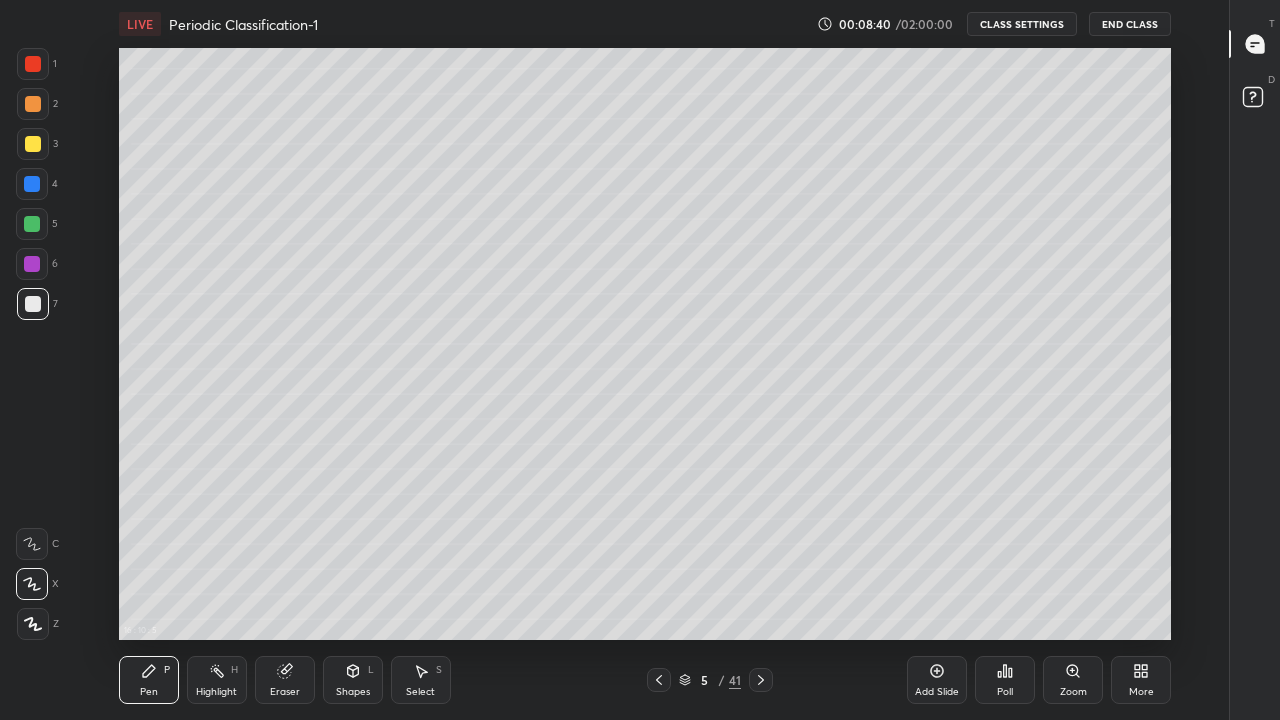 click 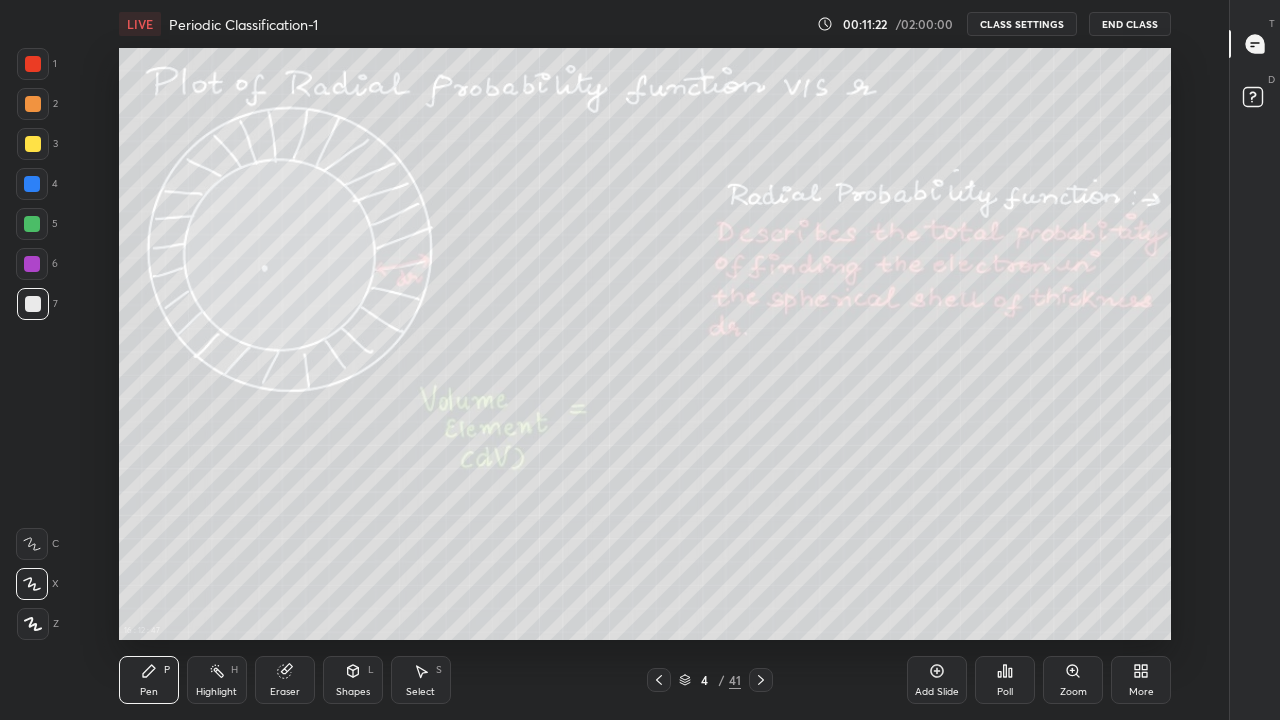 click 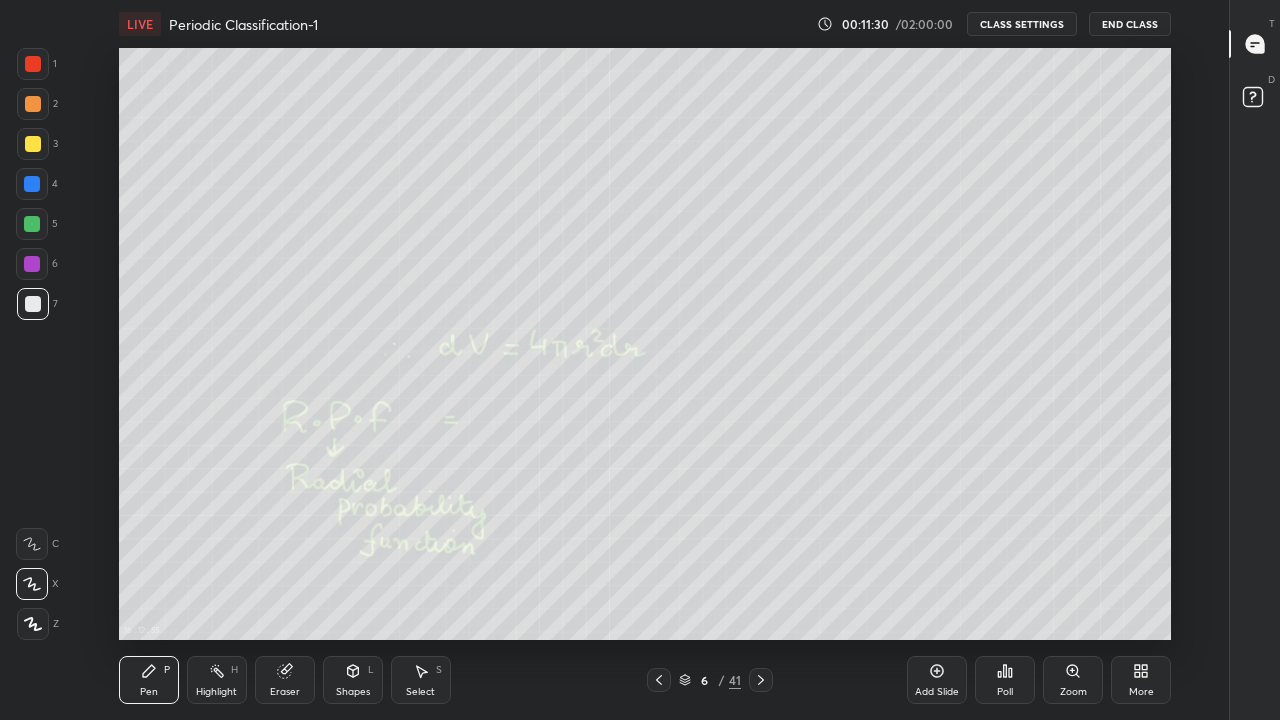 click 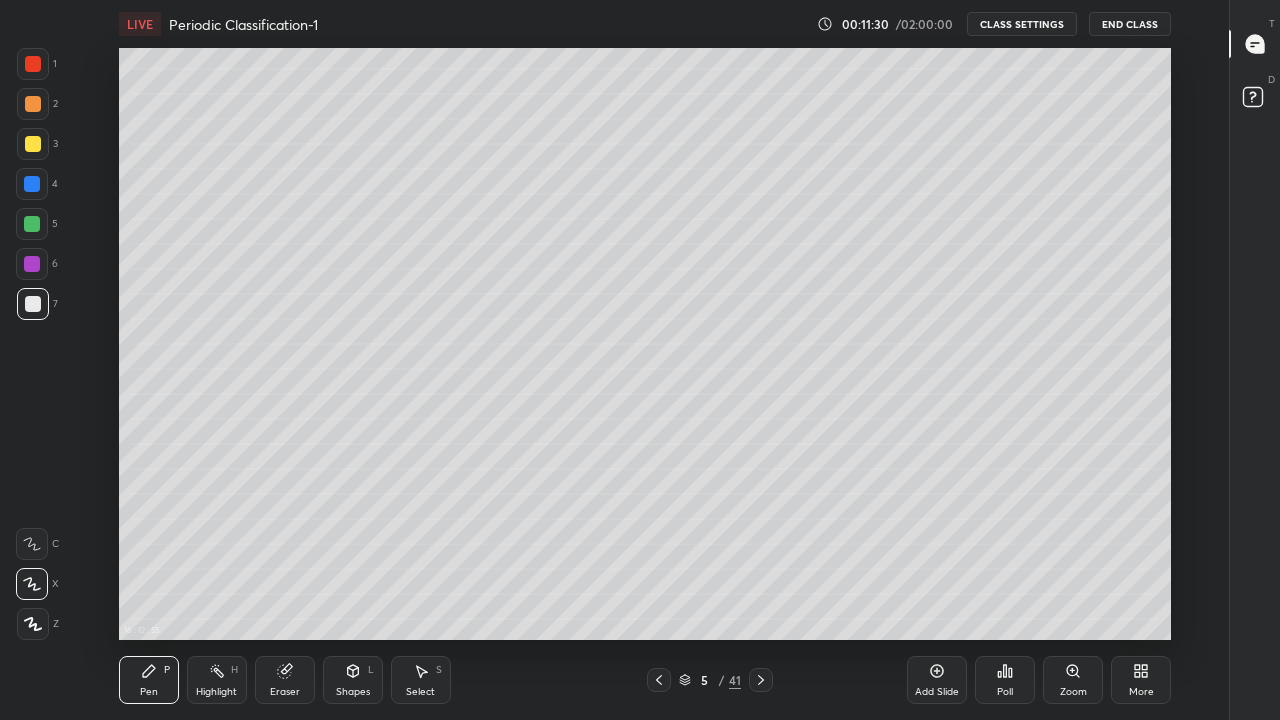 click 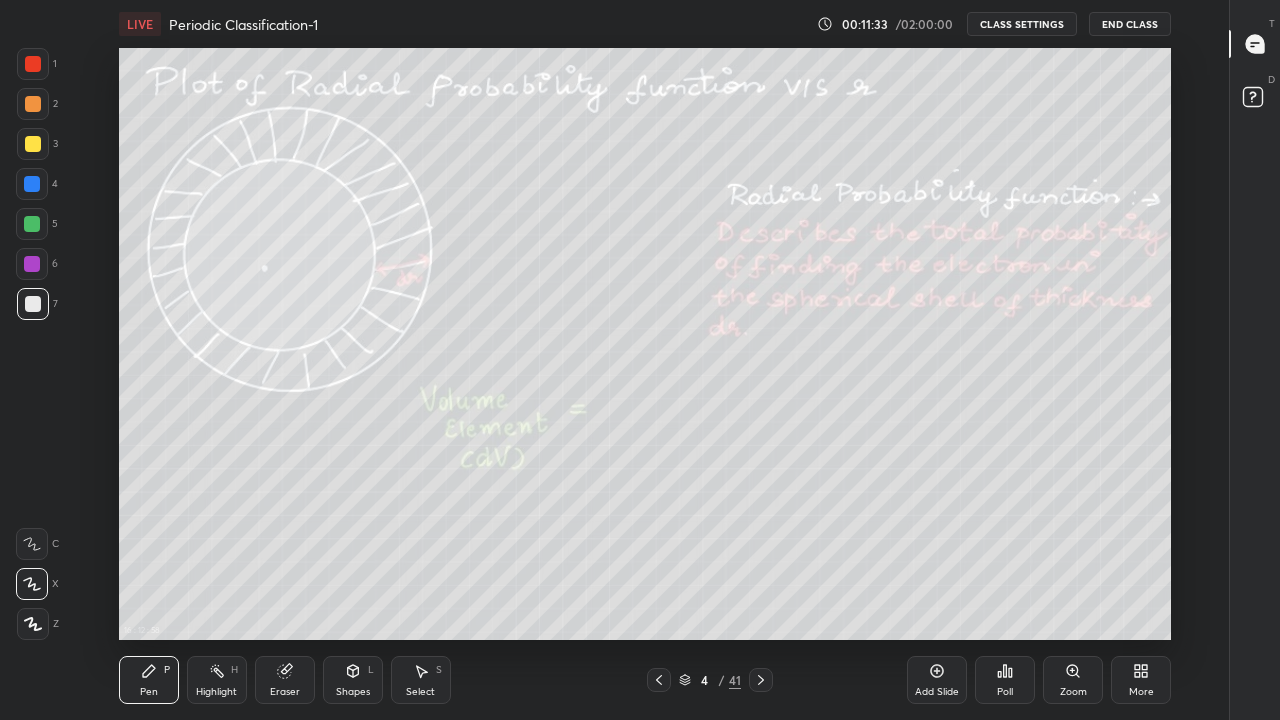 click 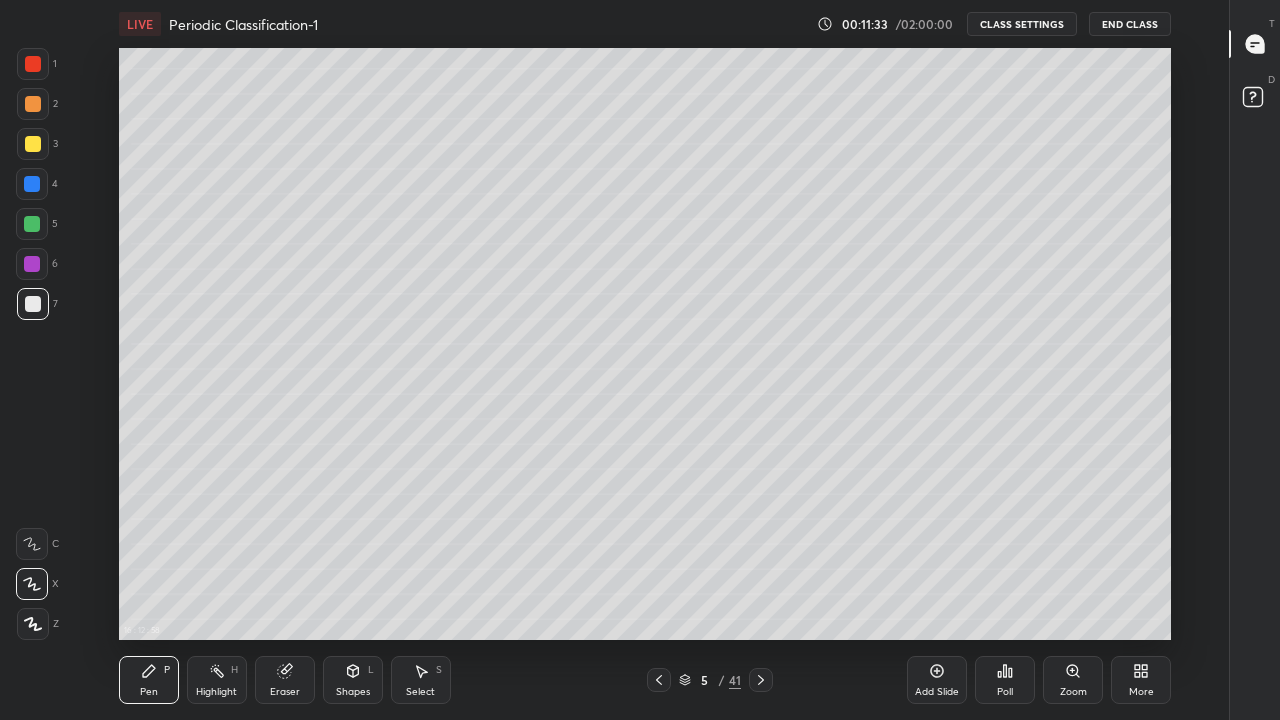 click 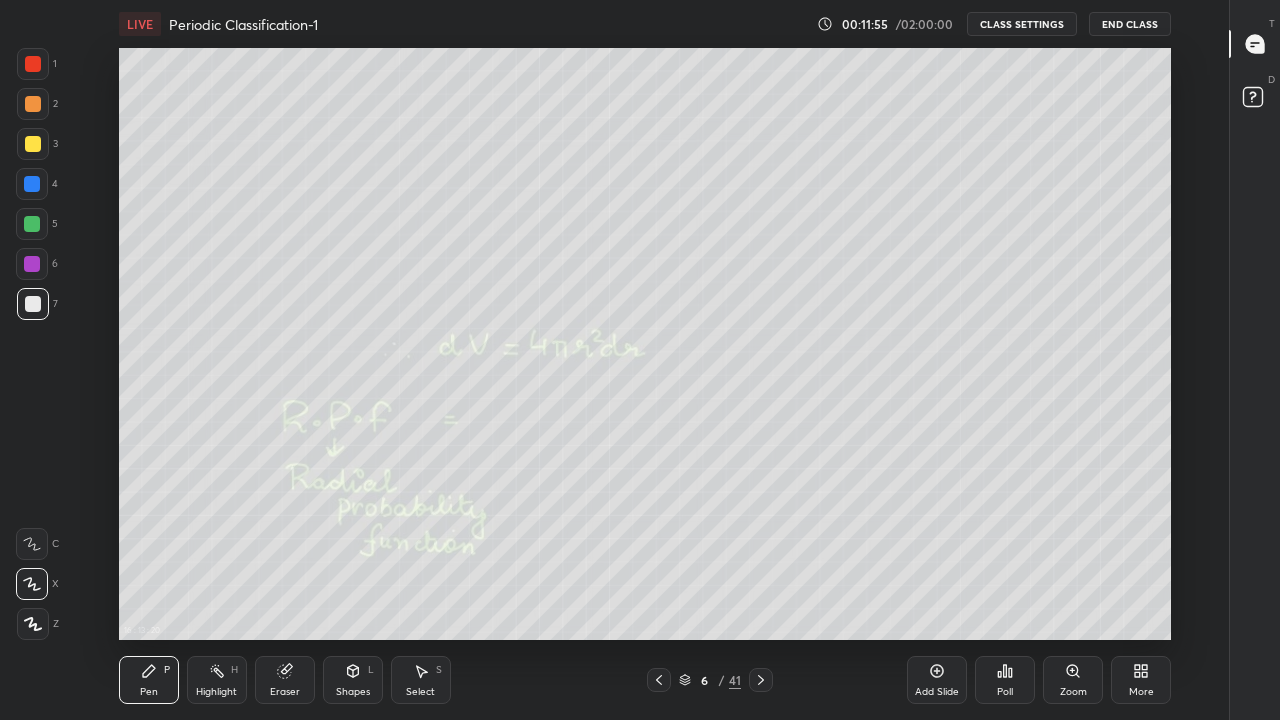 click 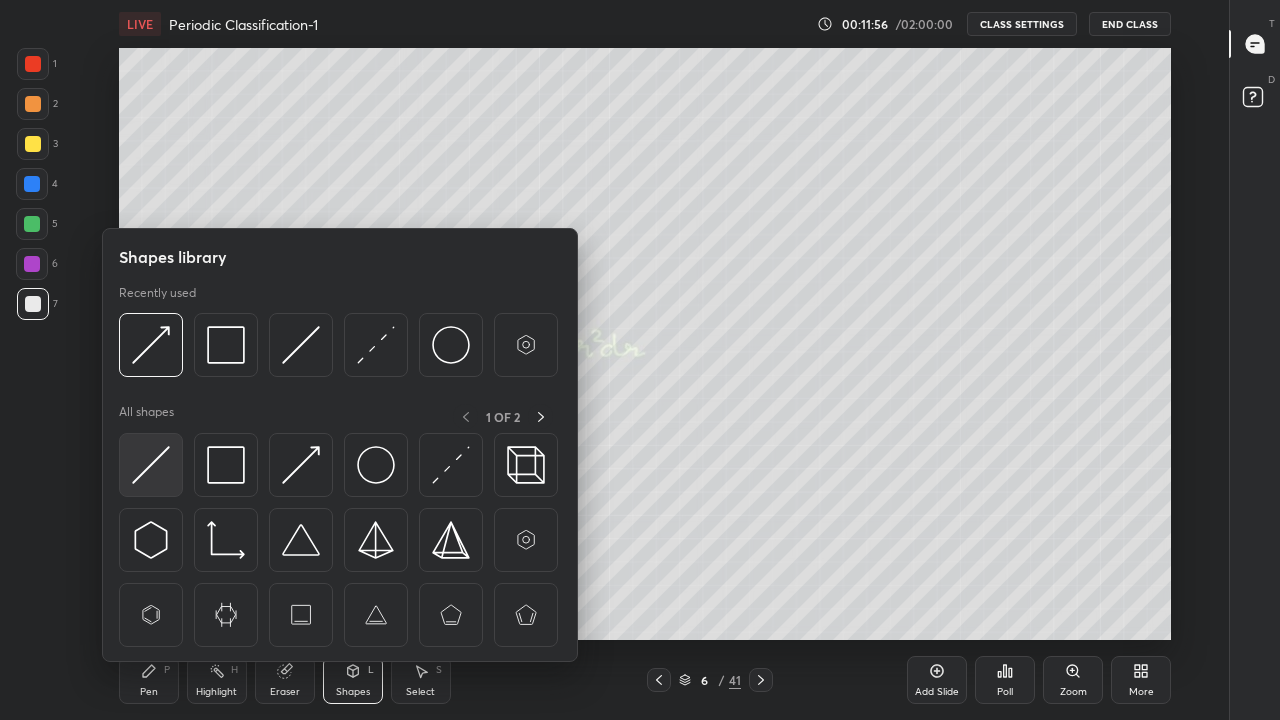 click at bounding box center (151, 465) 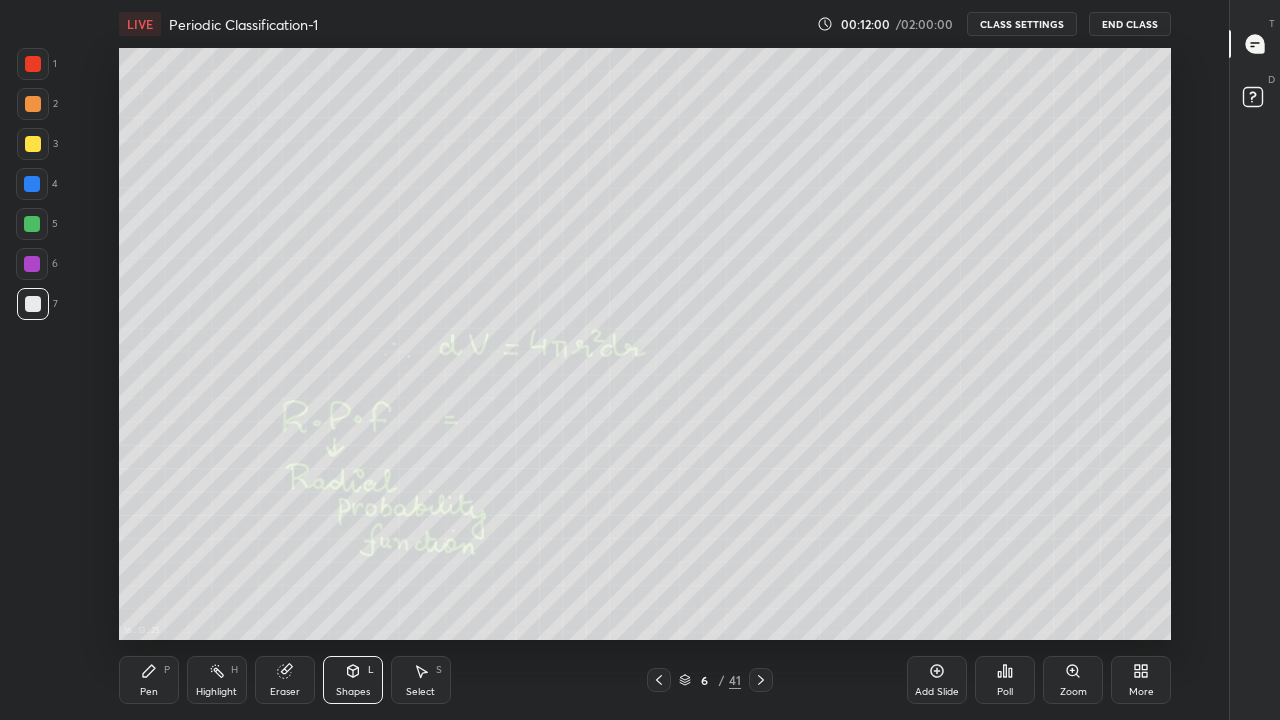 click on "P" at bounding box center (167, 670) 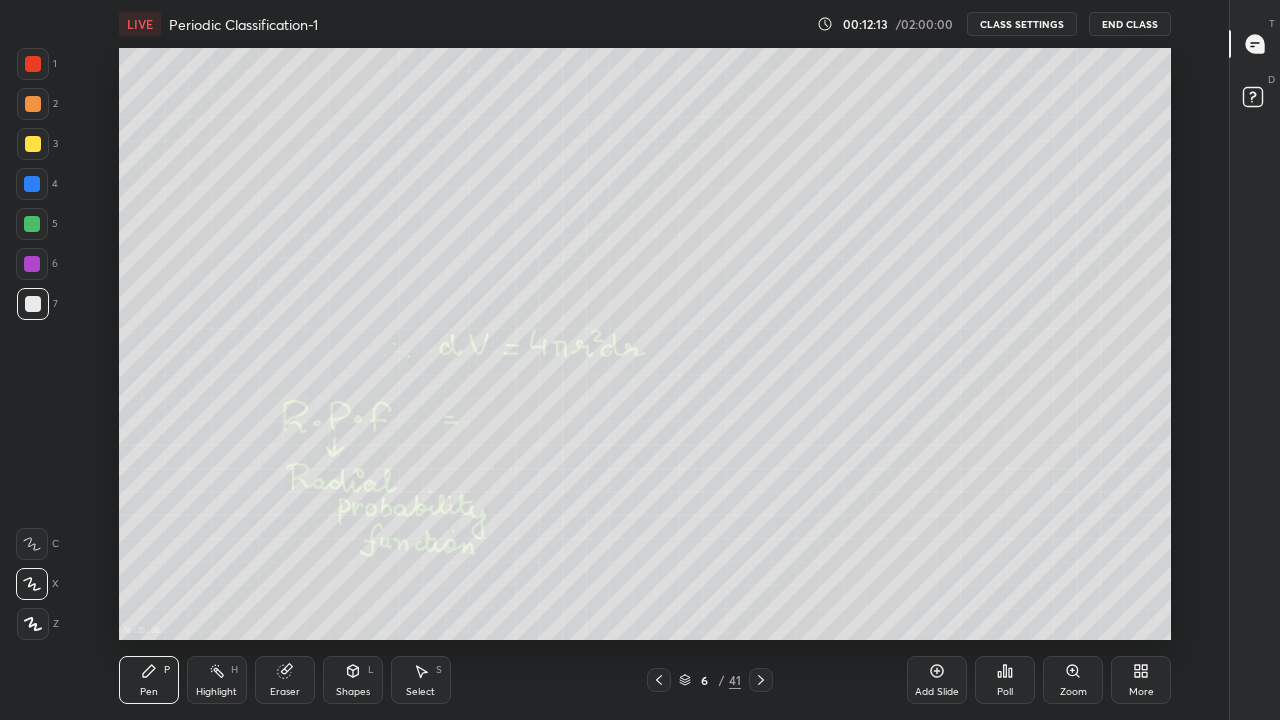 click 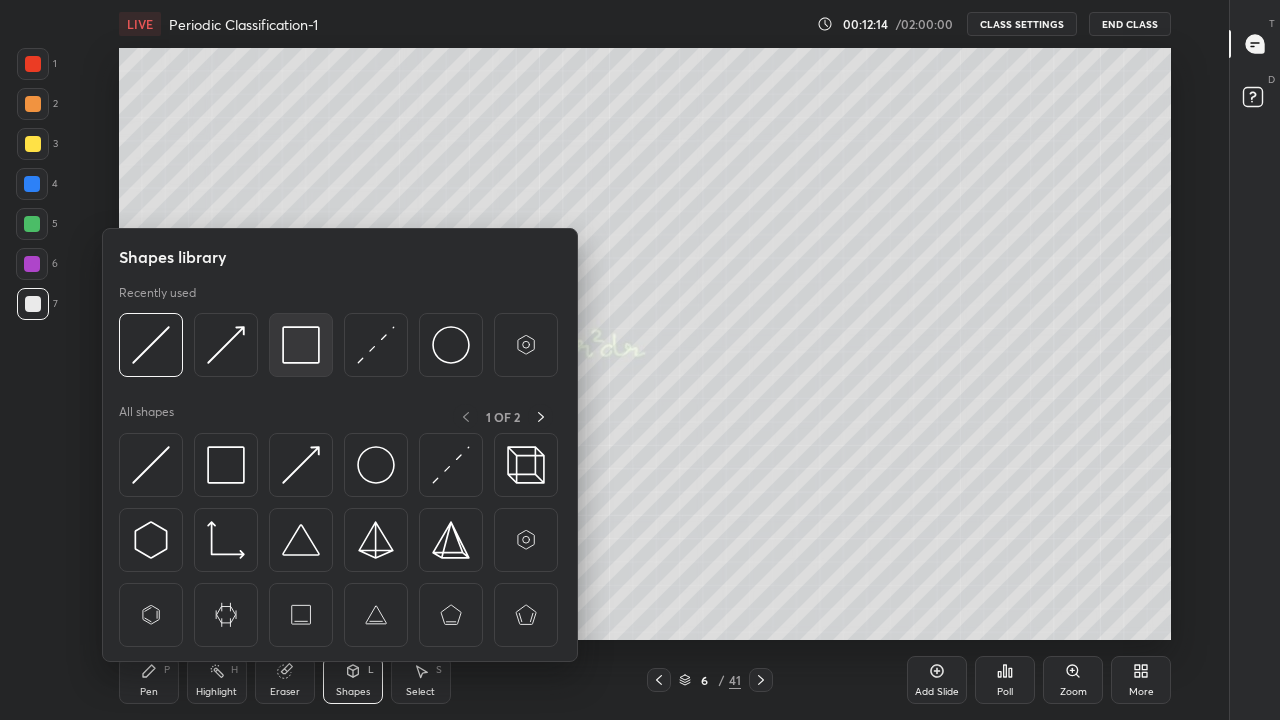 click at bounding box center (301, 345) 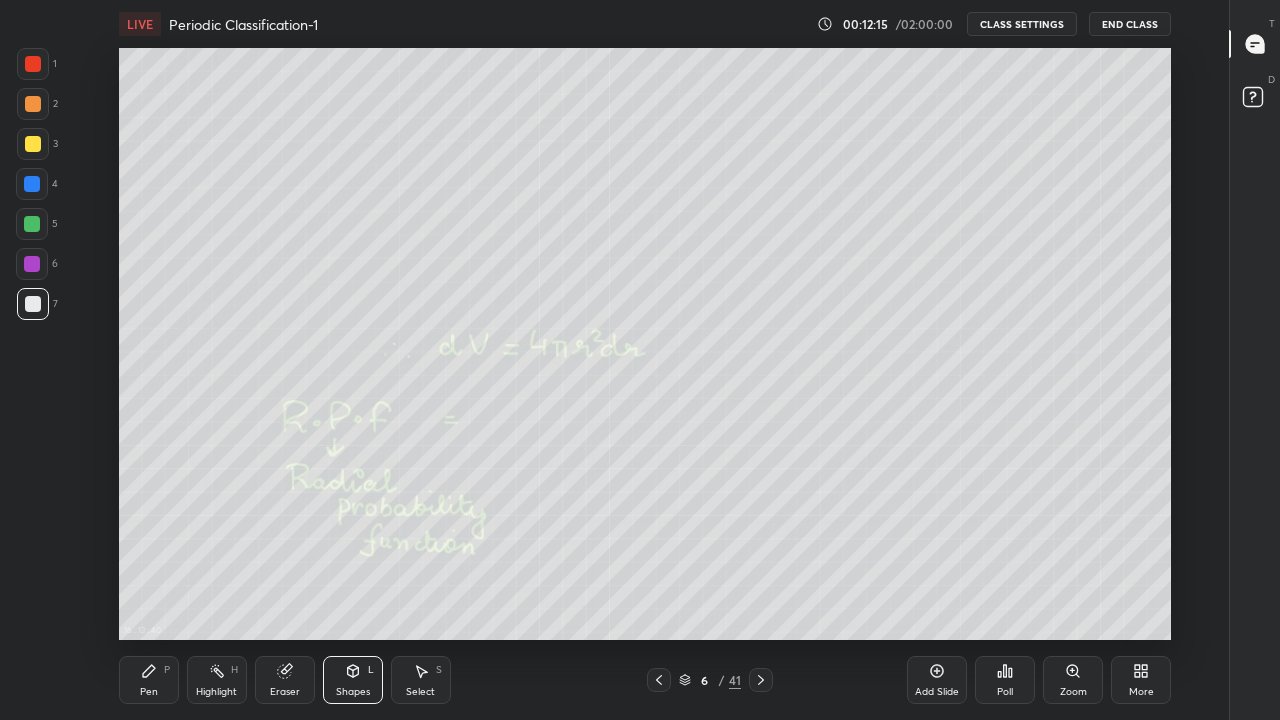 click at bounding box center (32, 224) 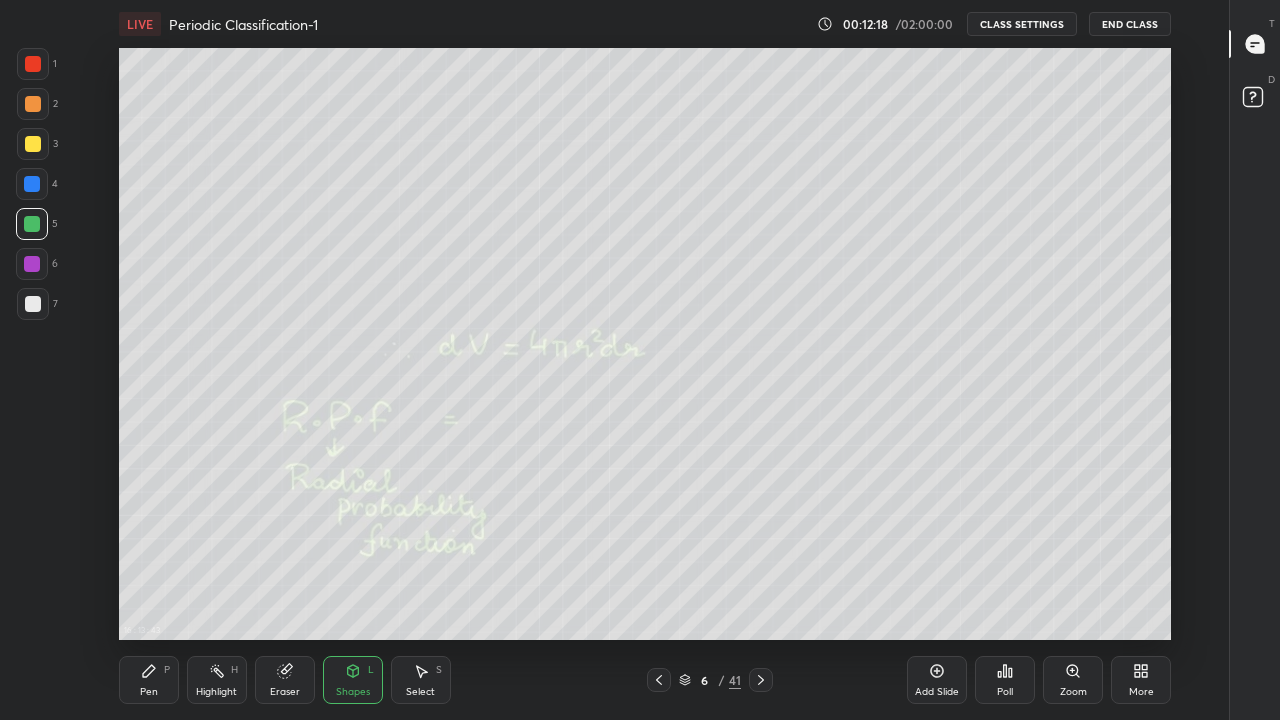 click 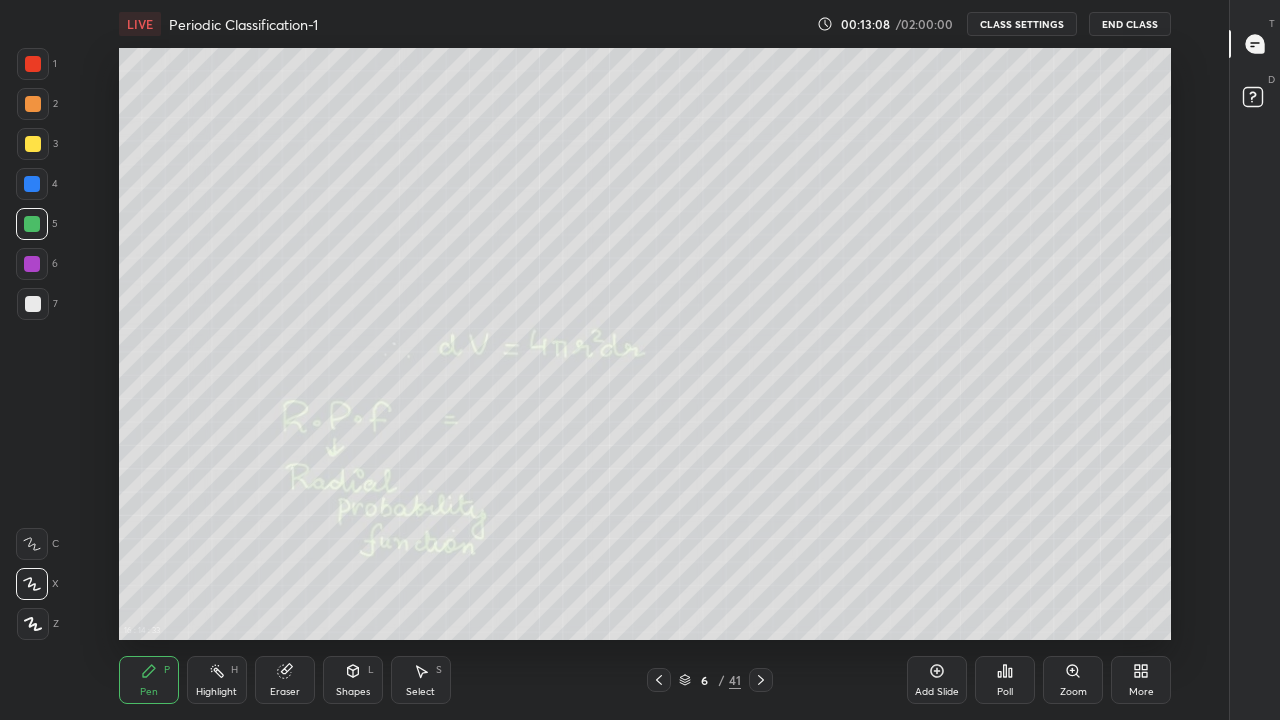 click on "More" at bounding box center [1141, 680] 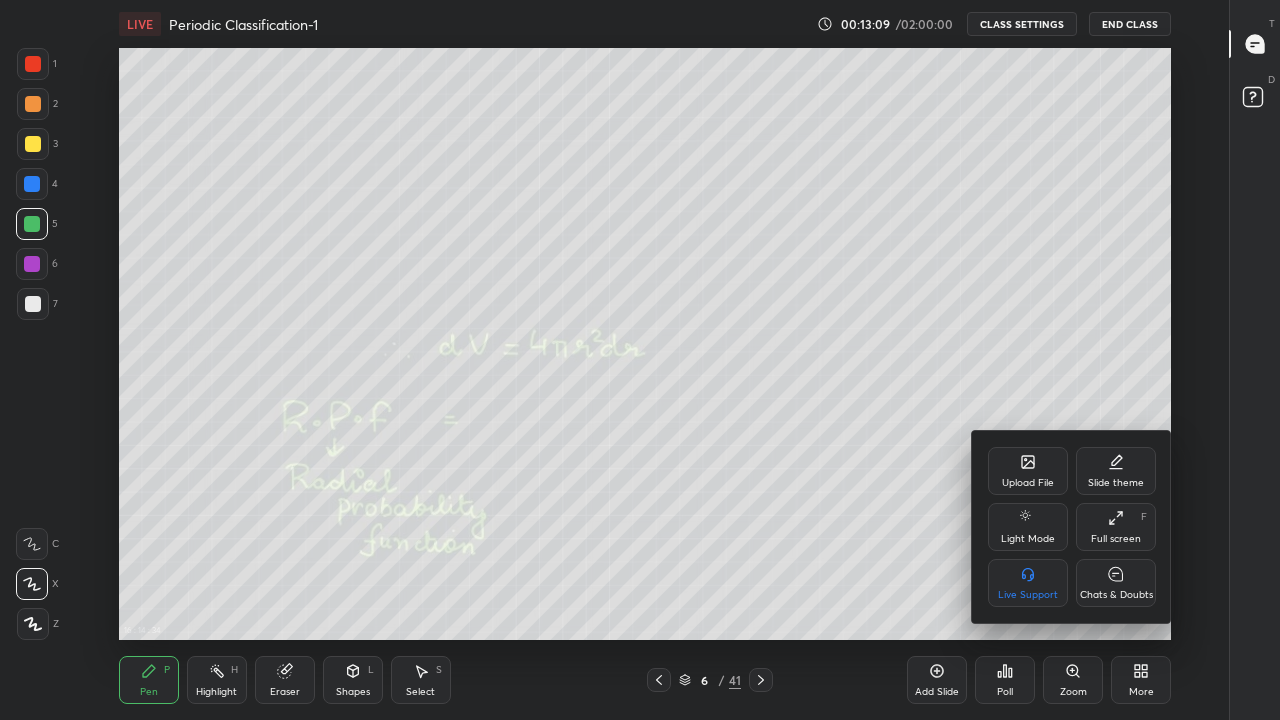 click on "Chats & Doubts" at bounding box center [1116, 595] 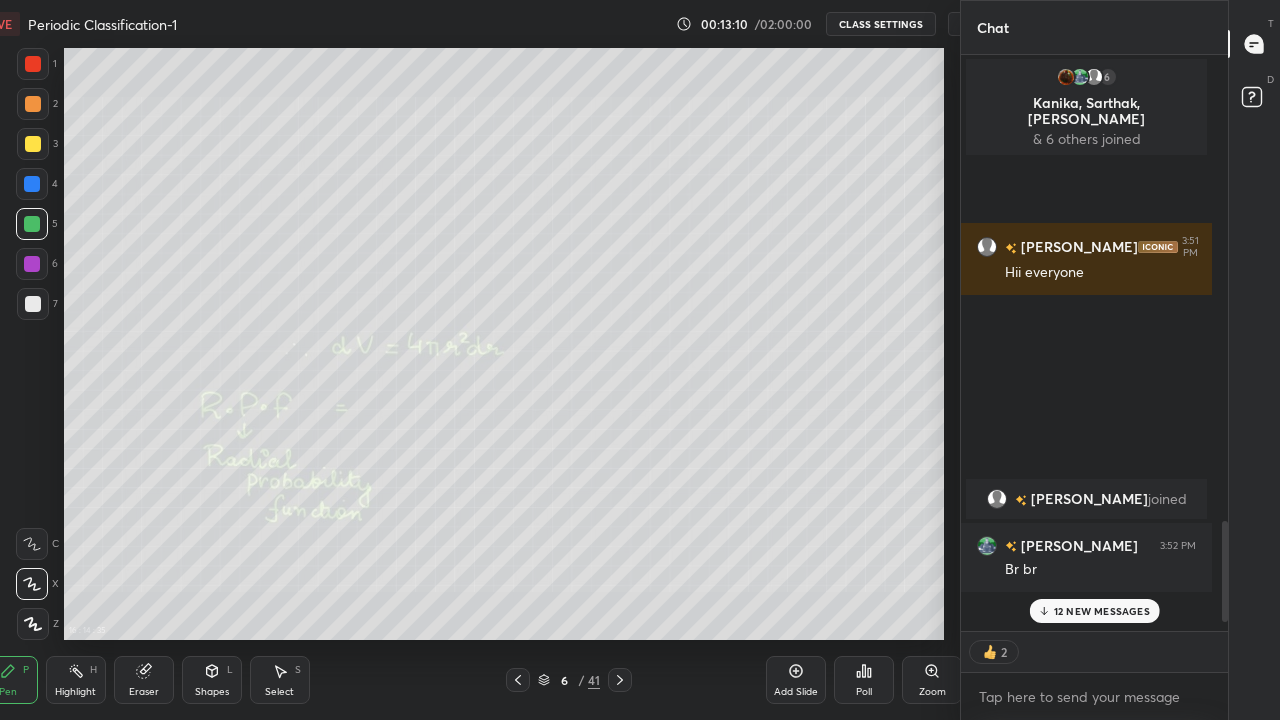 scroll, scrollTop: 592, scrollLeft: 1052, axis: both 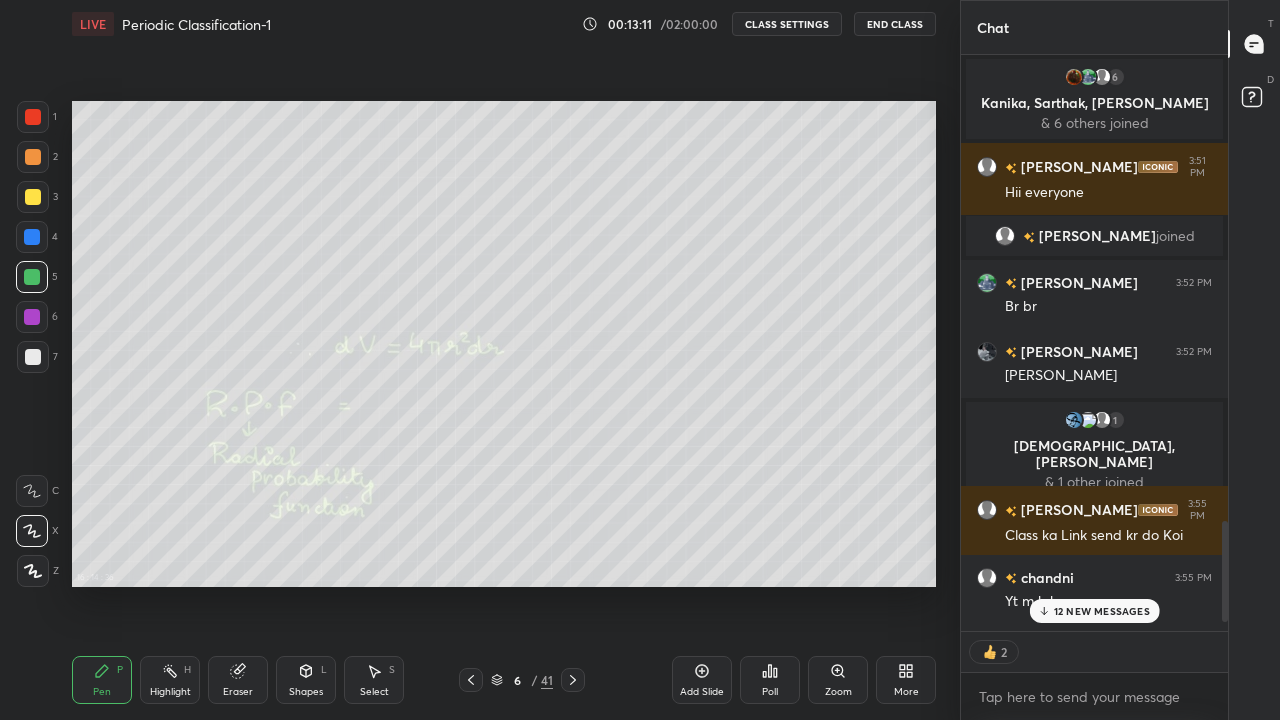 click on "12 NEW MESSAGES" at bounding box center (1102, 611) 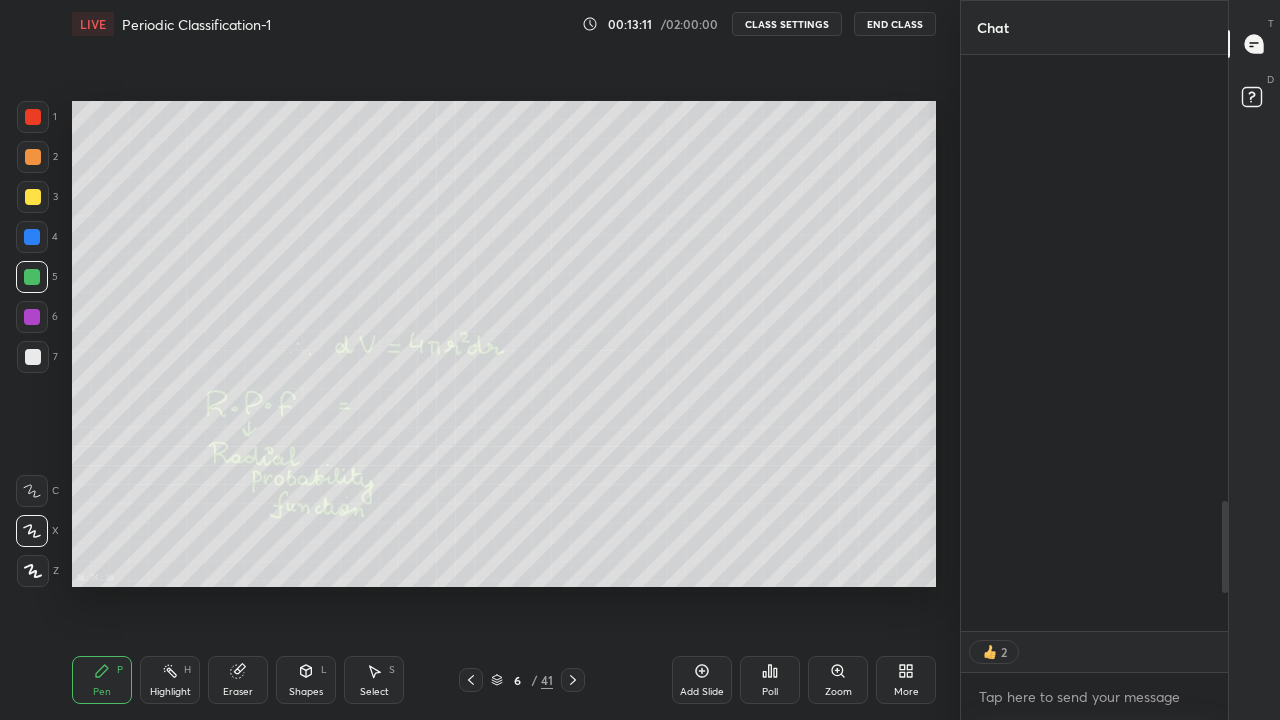 scroll, scrollTop: 3052, scrollLeft: 0, axis: vertical 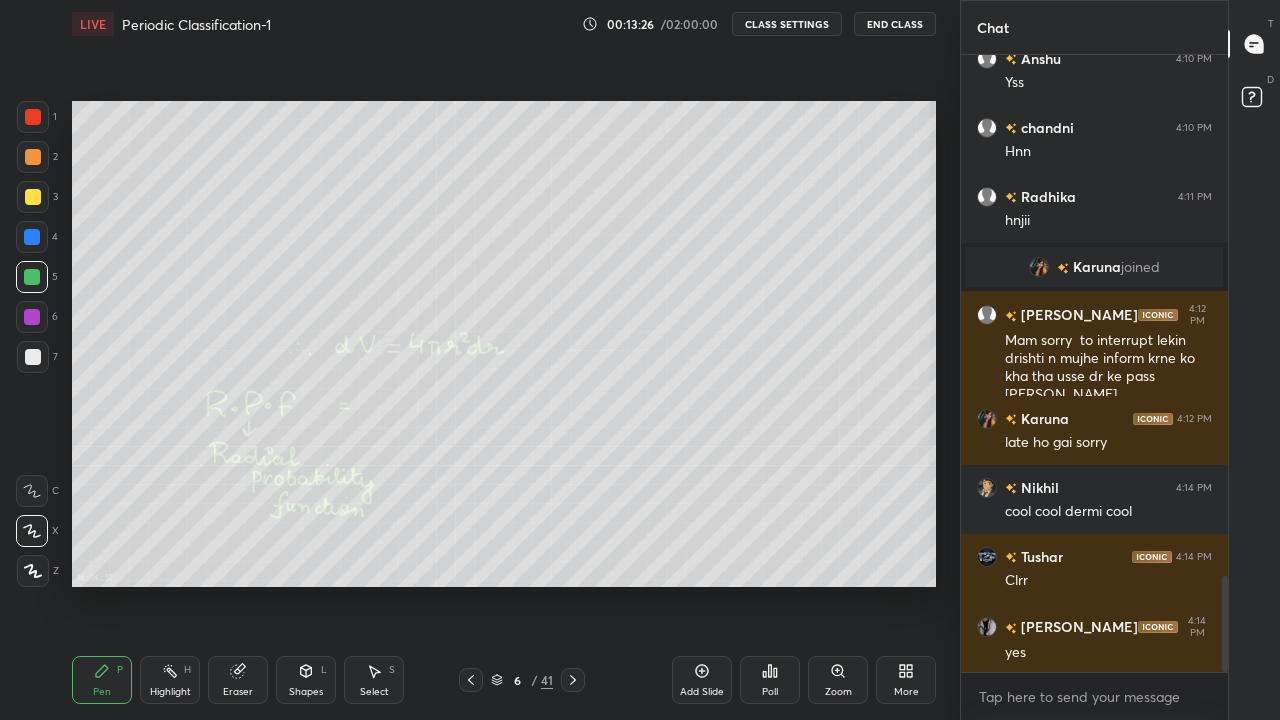click on "More" at bounding box center [906, 680] 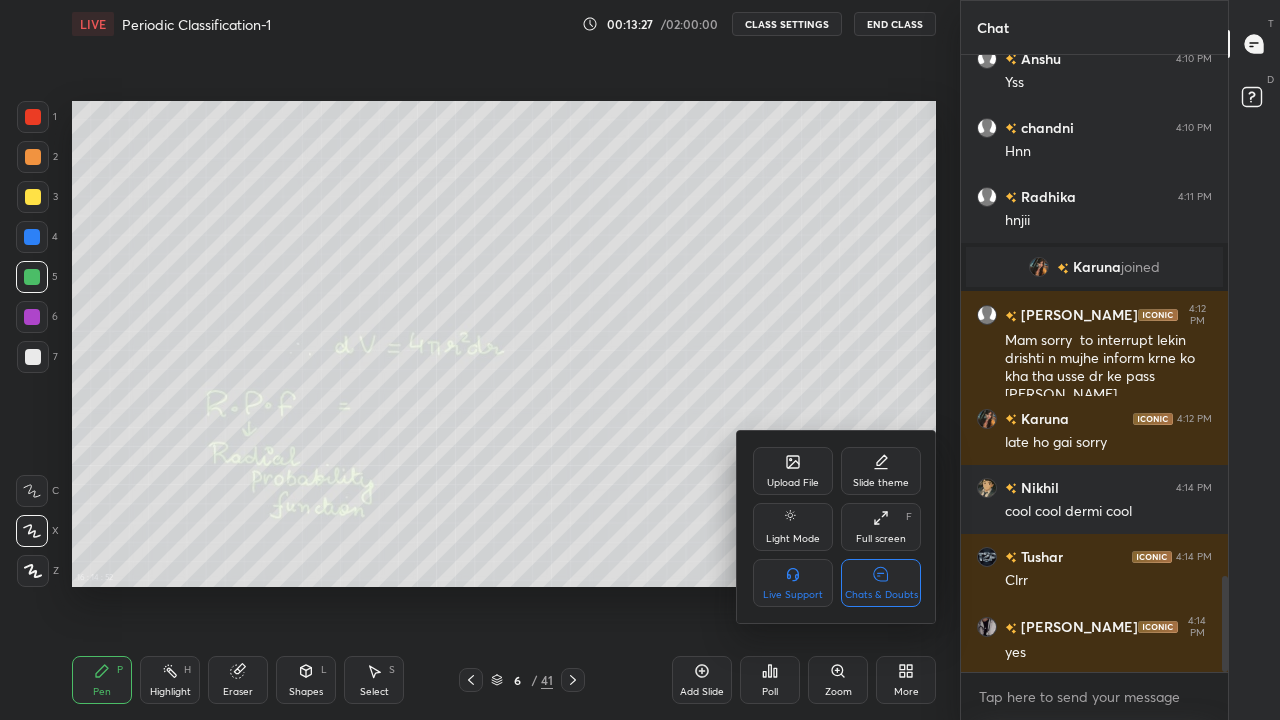 click on "Chats & Doubts" at bounding box center (881, 583) 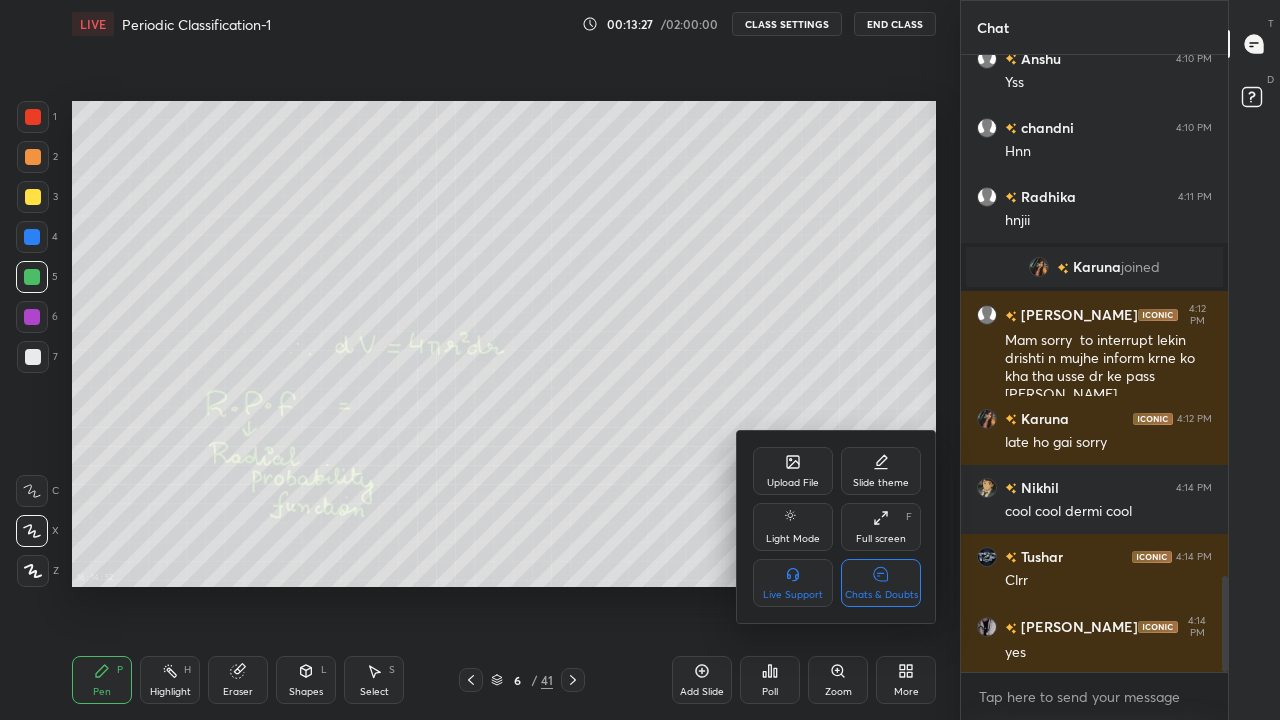 scroll, scrollTop: 7, scrollLeft: 7, axis: both 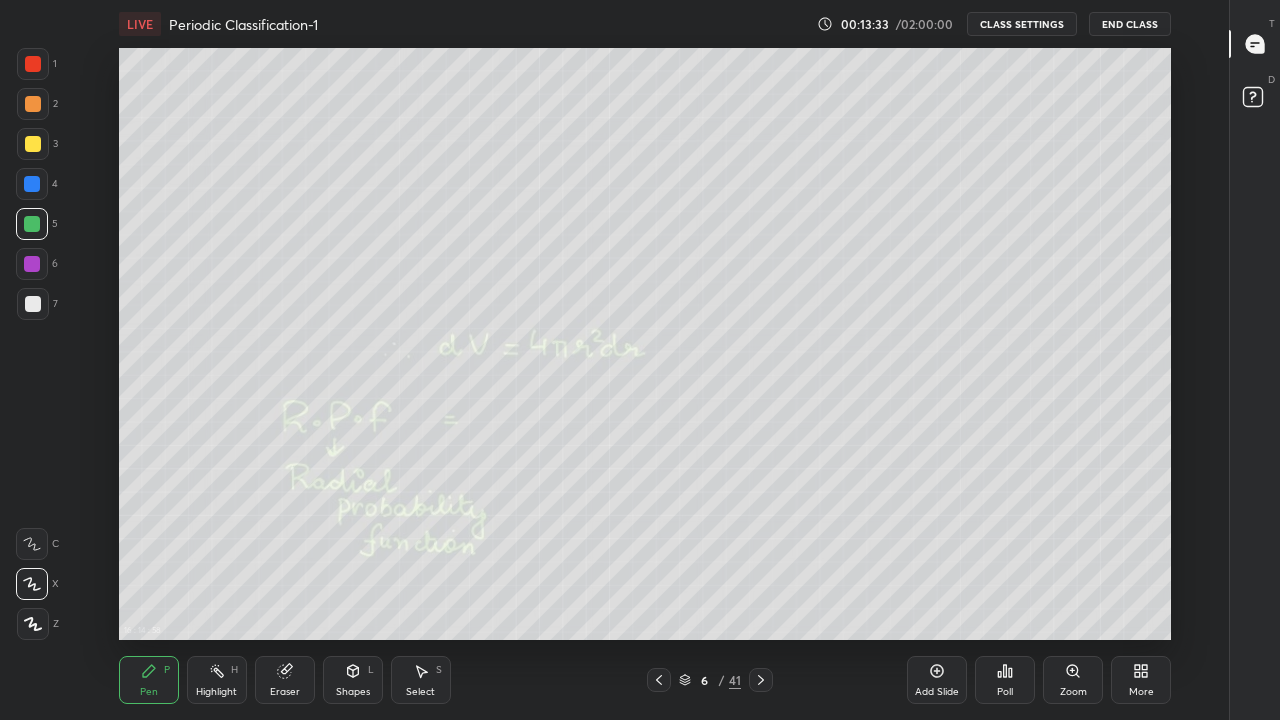 click 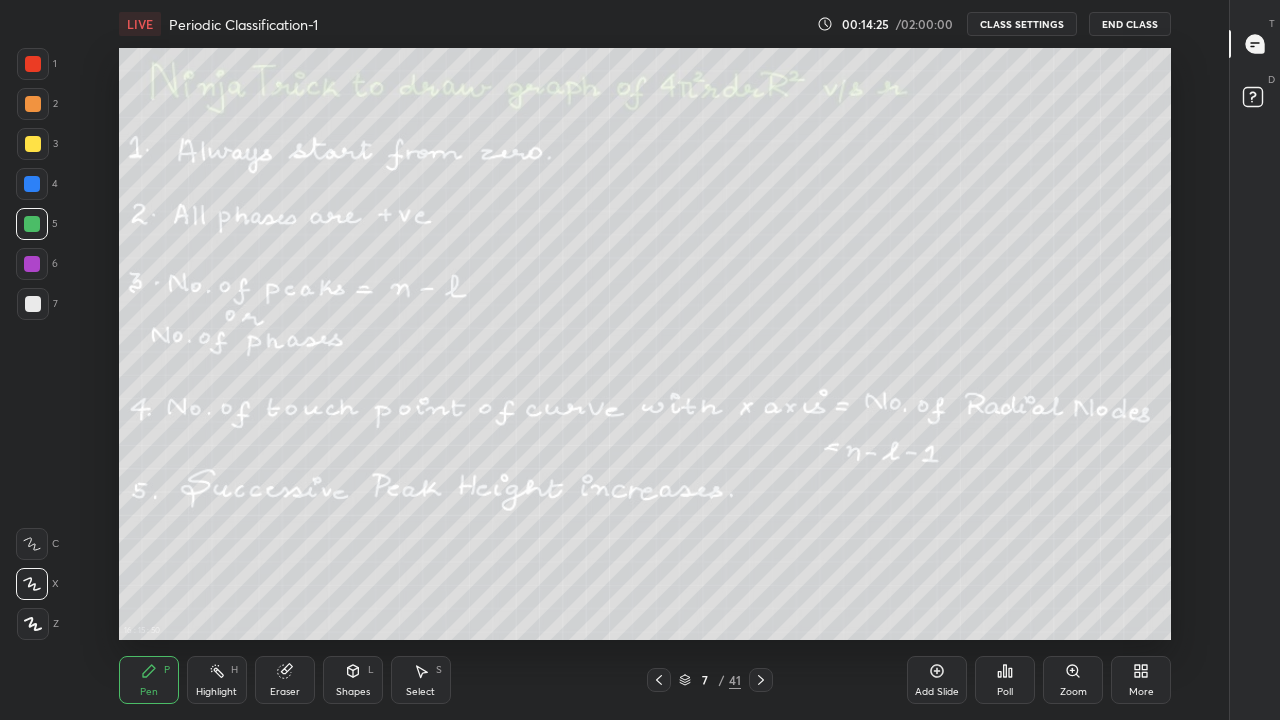 click 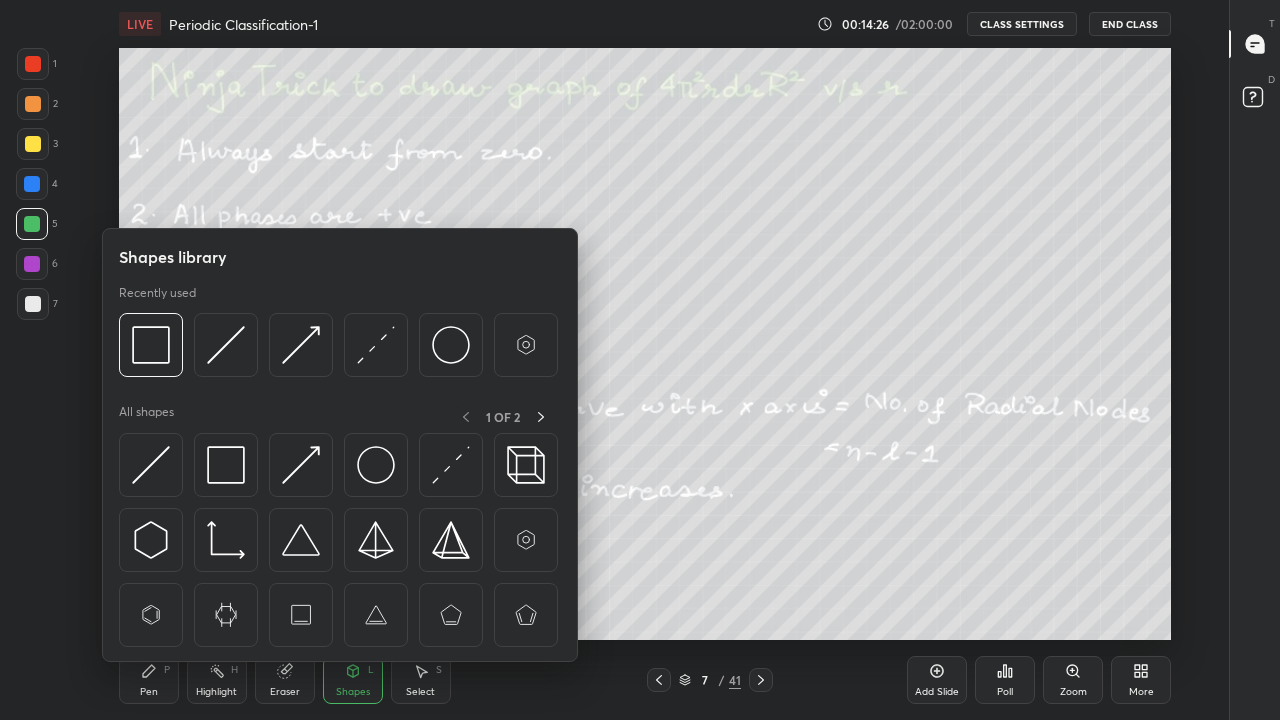 click at bounding box center (151, 465) 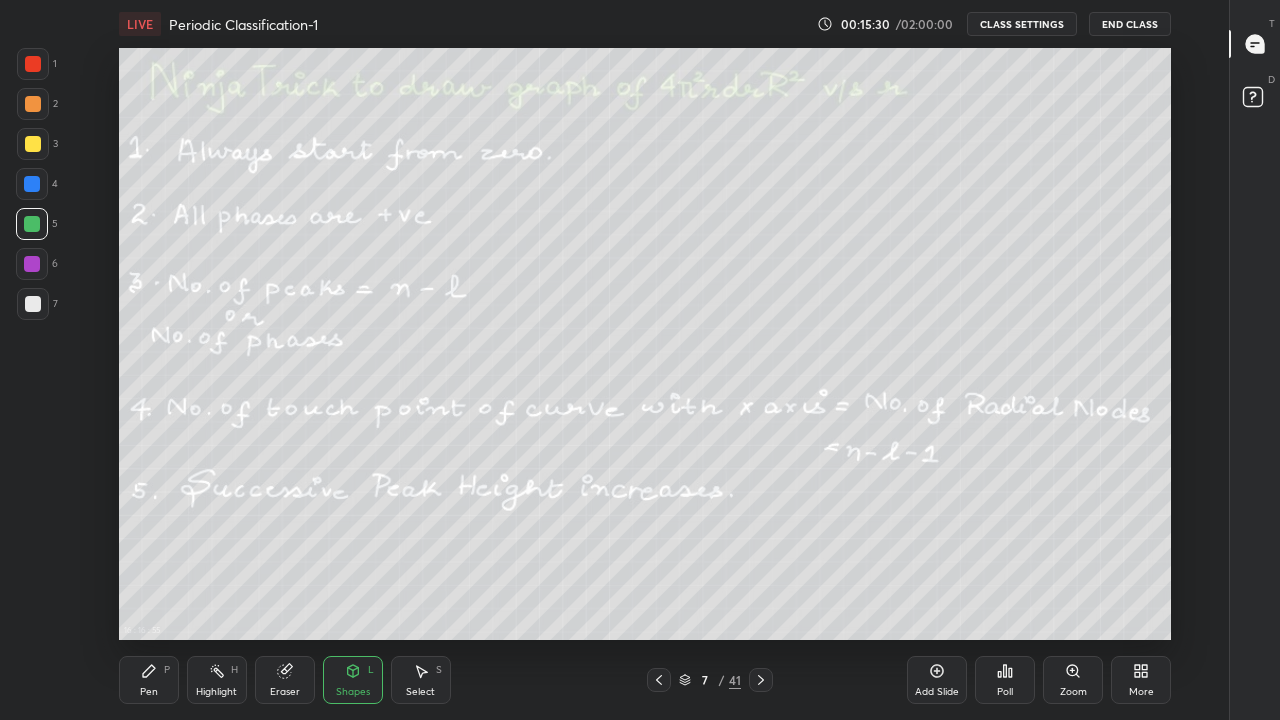 click 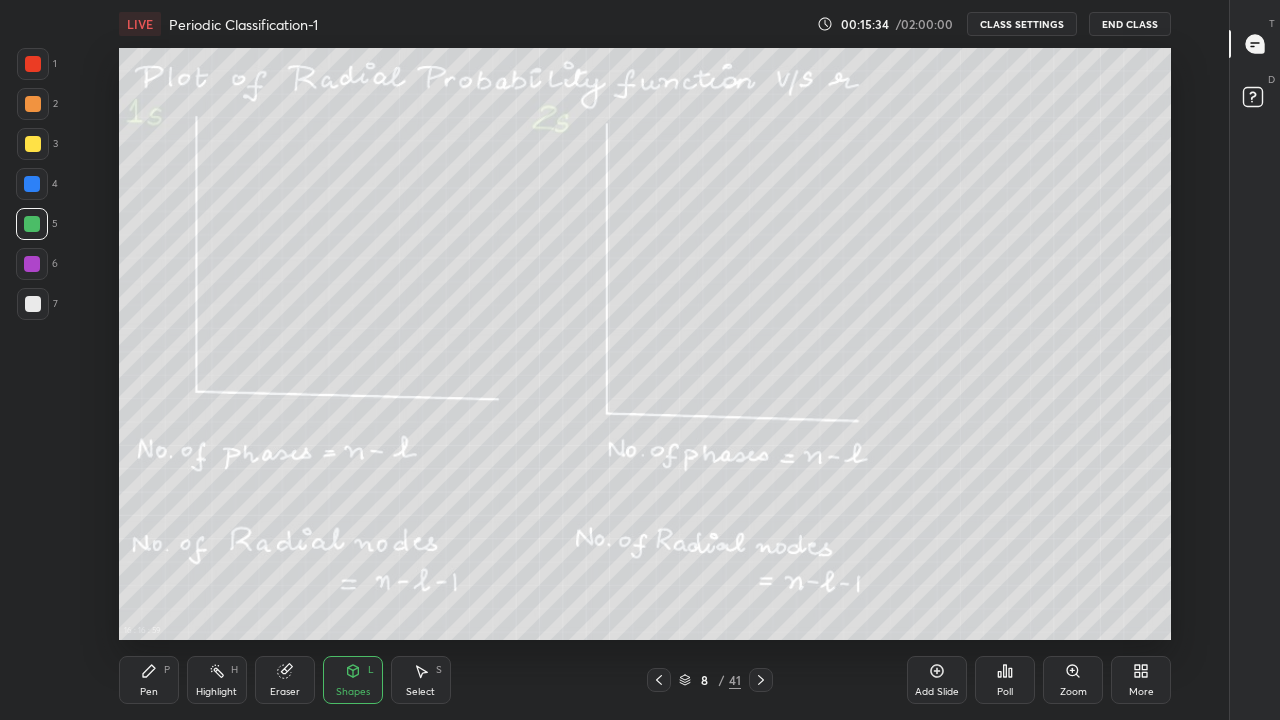 click 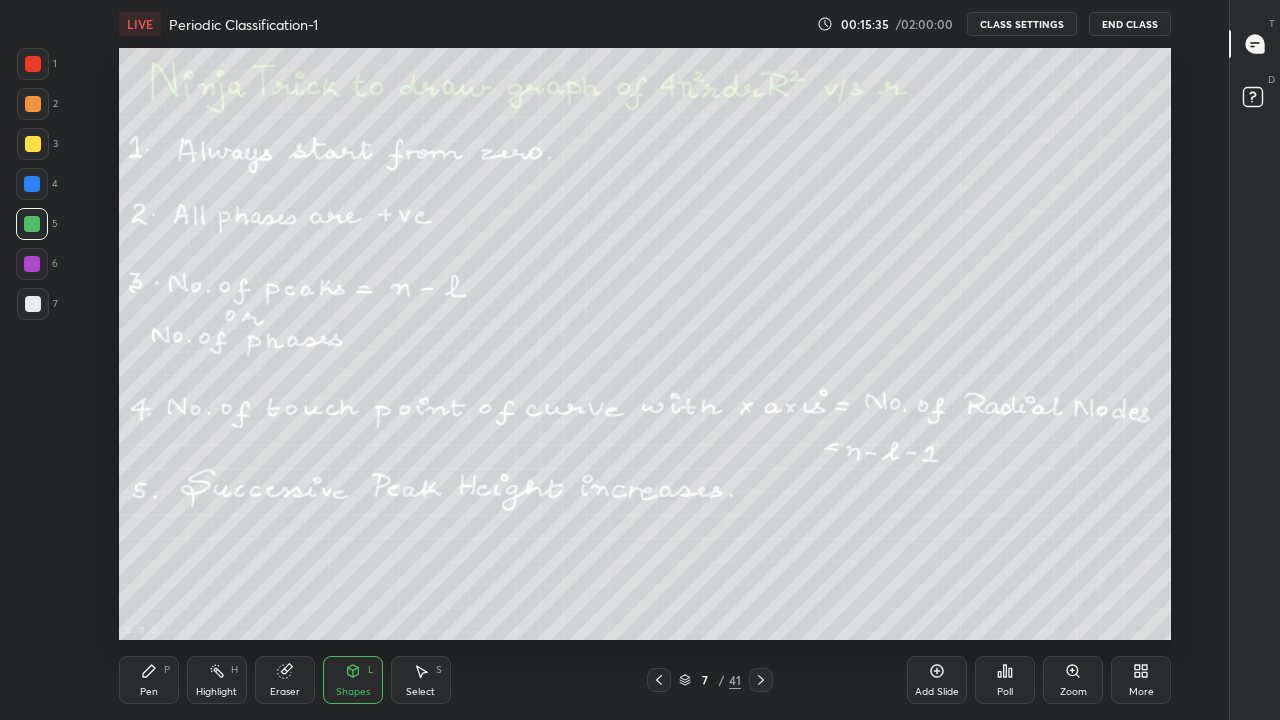 click 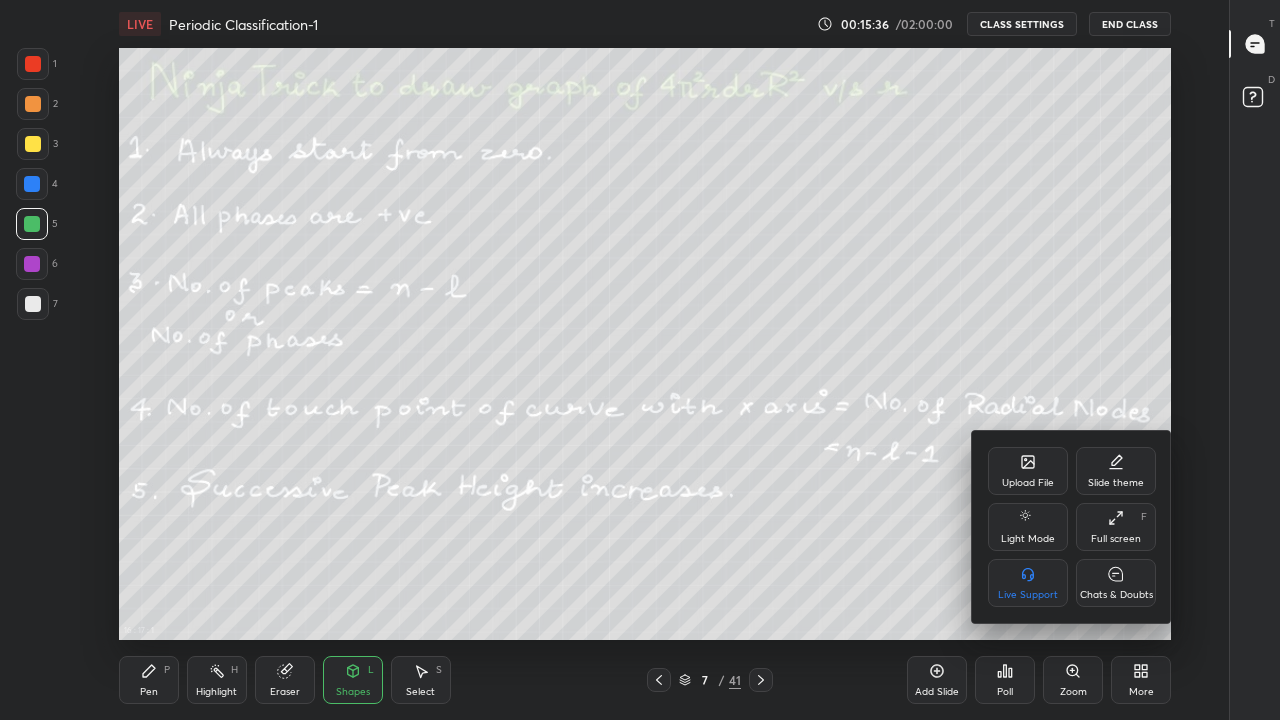 click on "Chats & Doubts" at bounding box center [1116, 595] 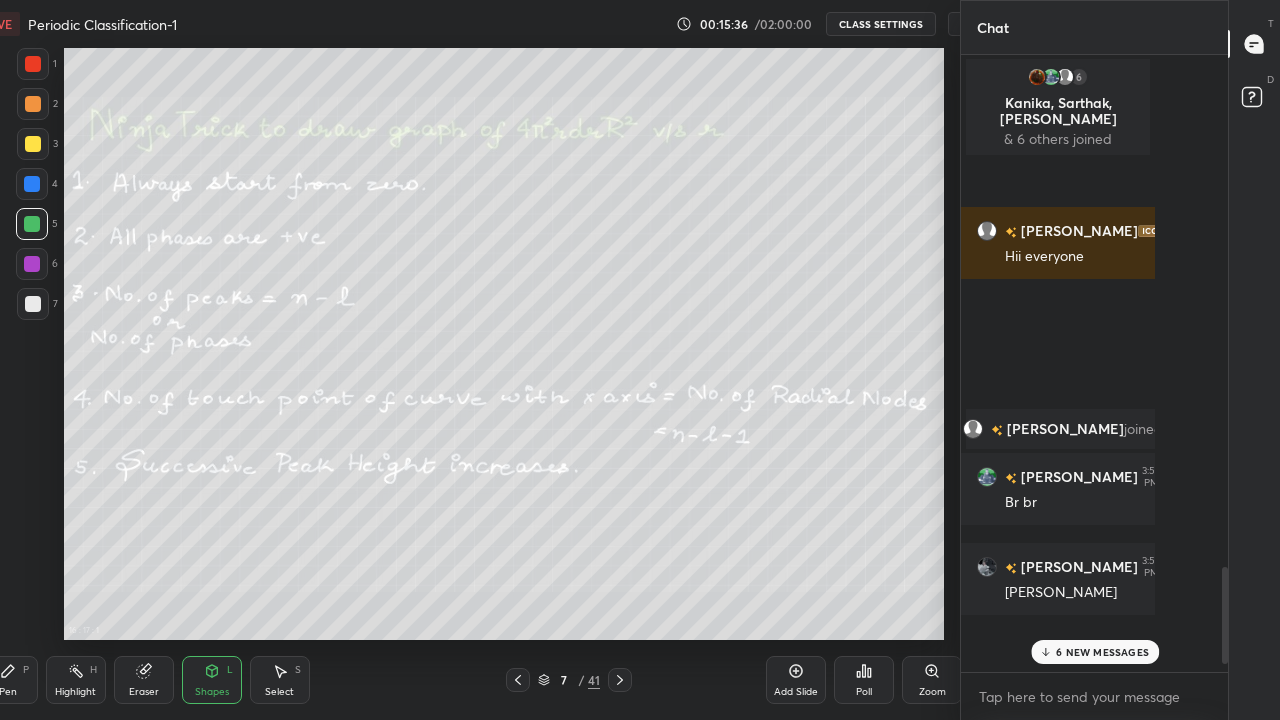 scroll, scrollTop: 592, scrollLeft: 1130, axis: both 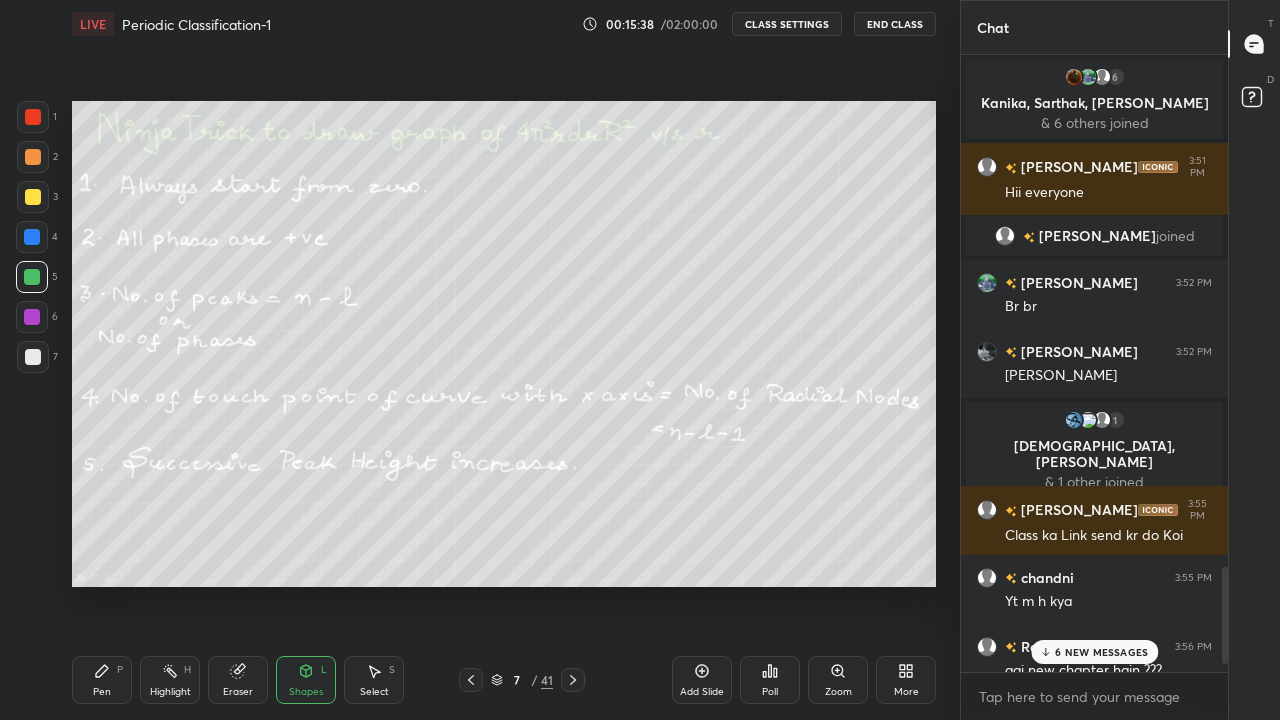 click on "6 NEW MESSAGES" at bounding box center [1101, 652] 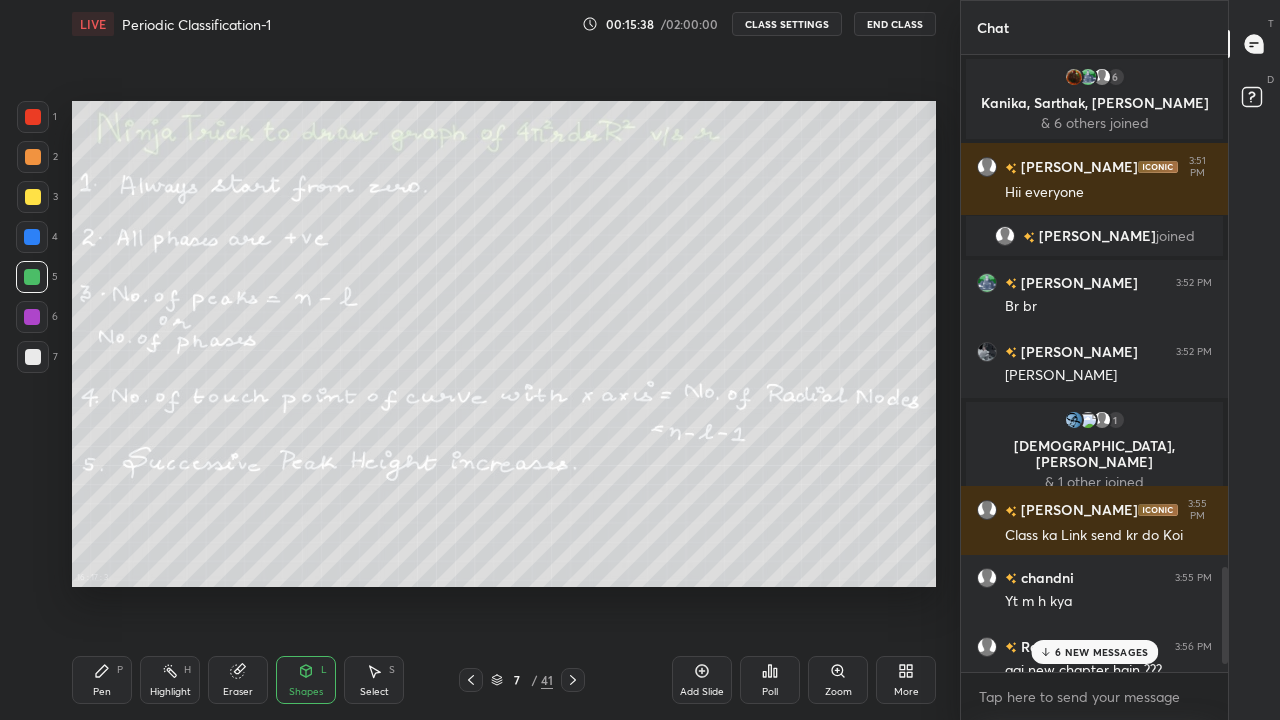 scroll, scrollTop: 3535, scrollLeft: 0, axis: vertical 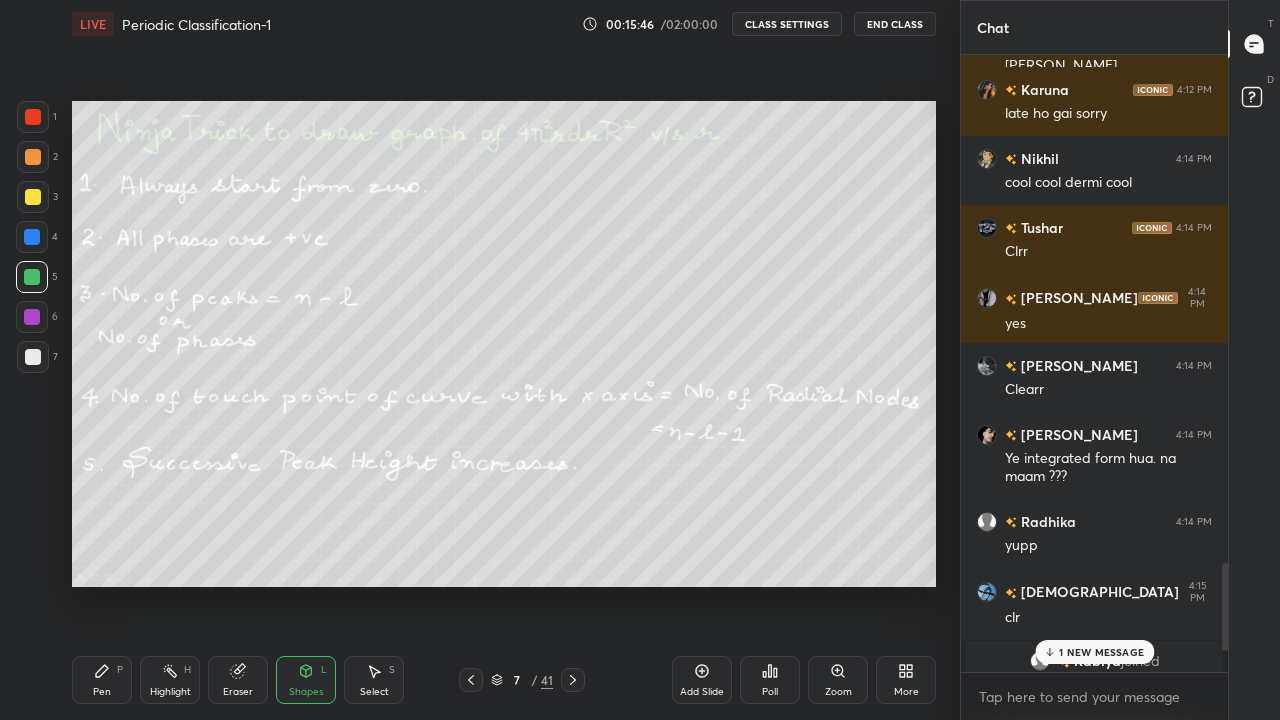 click on "1 NEW MESSAGE" at bounding box center (1101, 652) 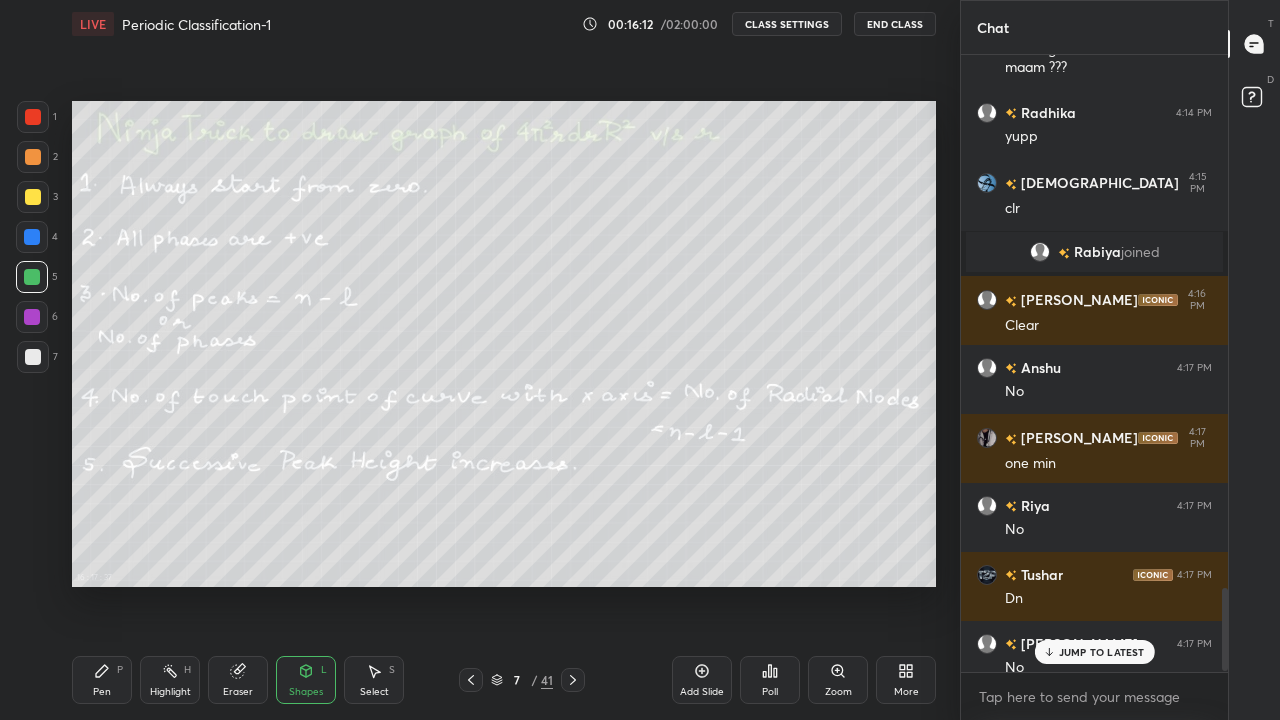 scroll, scrollTop: 4011, scrollLeft: 0, axis: vertical 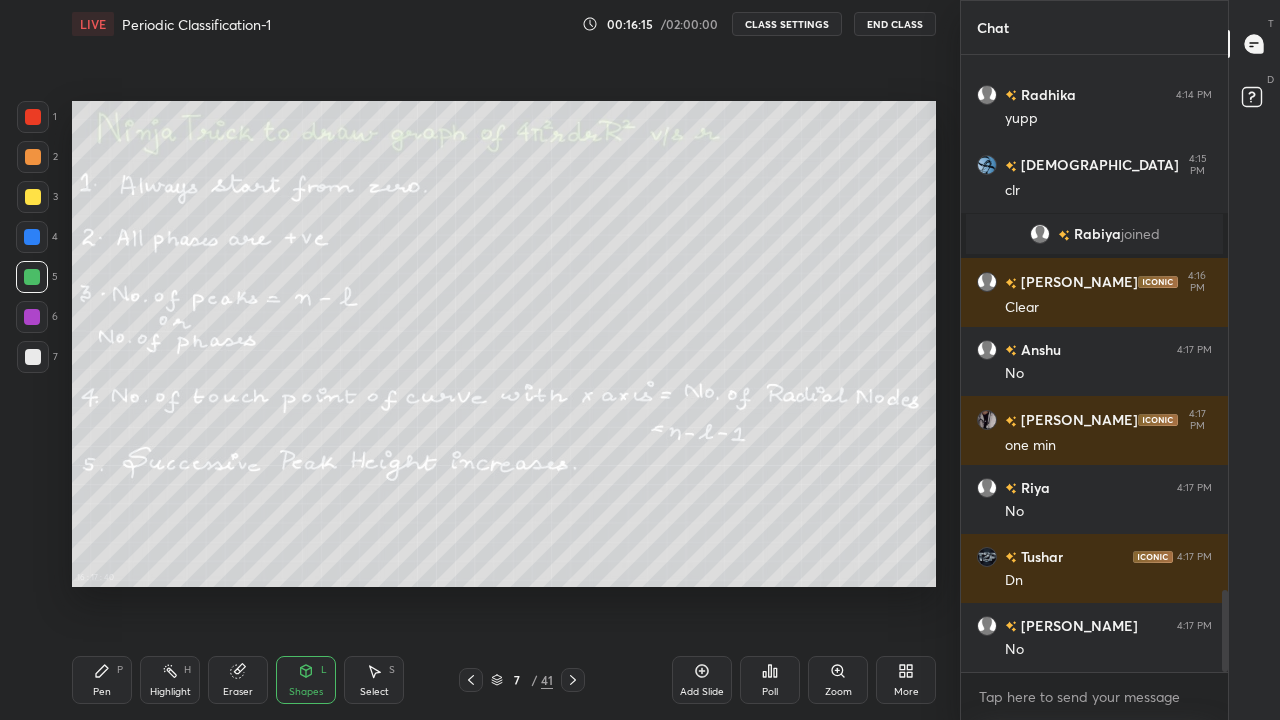 click on "More" at bounding box center [906, 680] 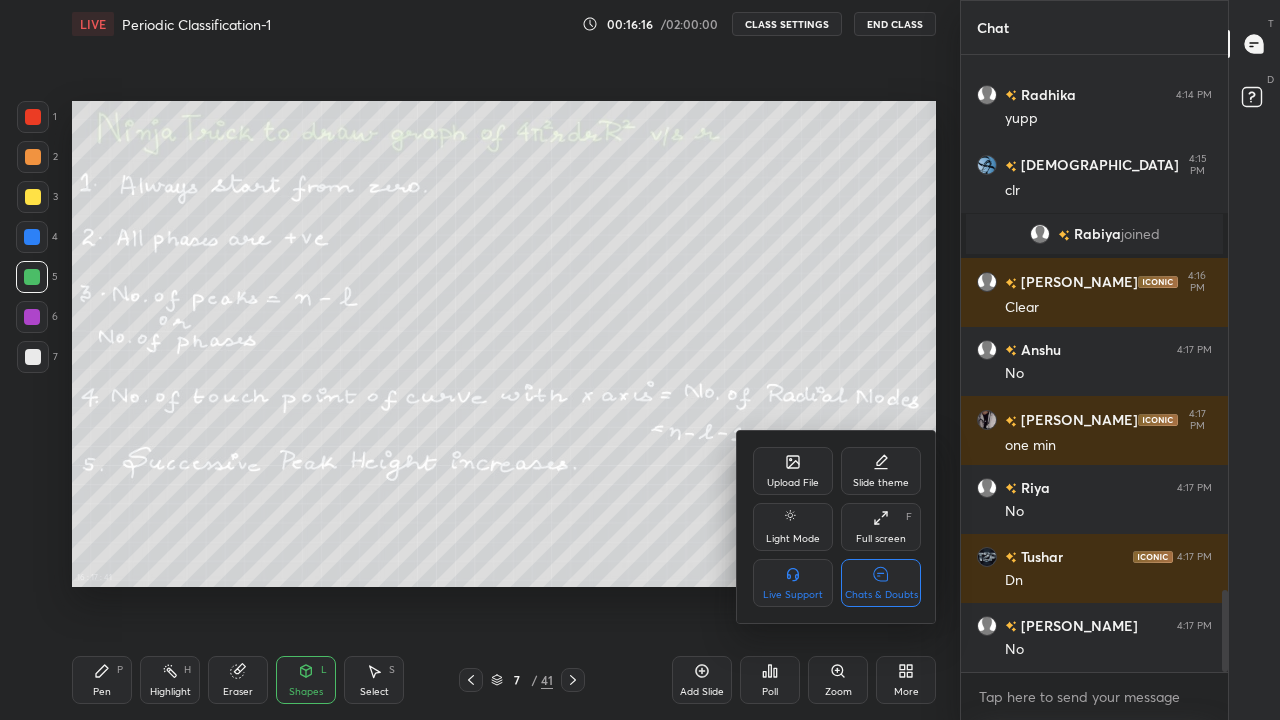 click on "Chats & Doubts" at bounding box center [881, 583] 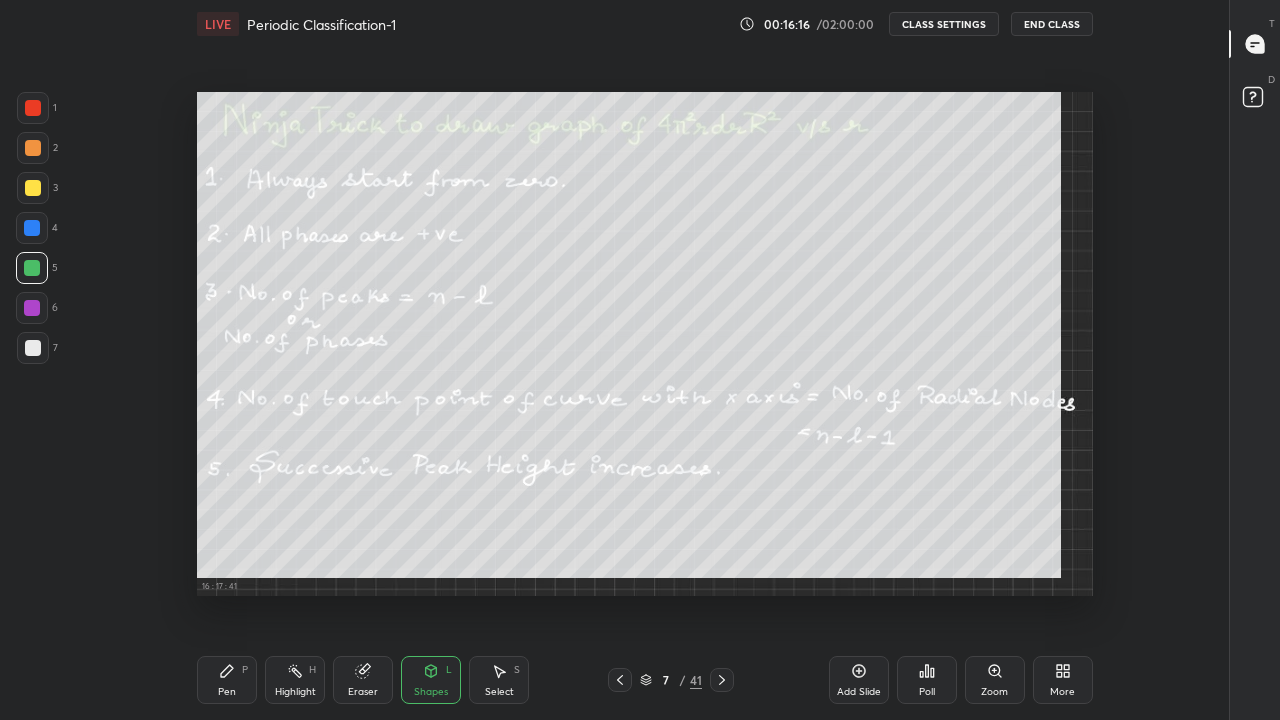 scroll, scrollTop: 7, scrollLeft: 1, axis: both 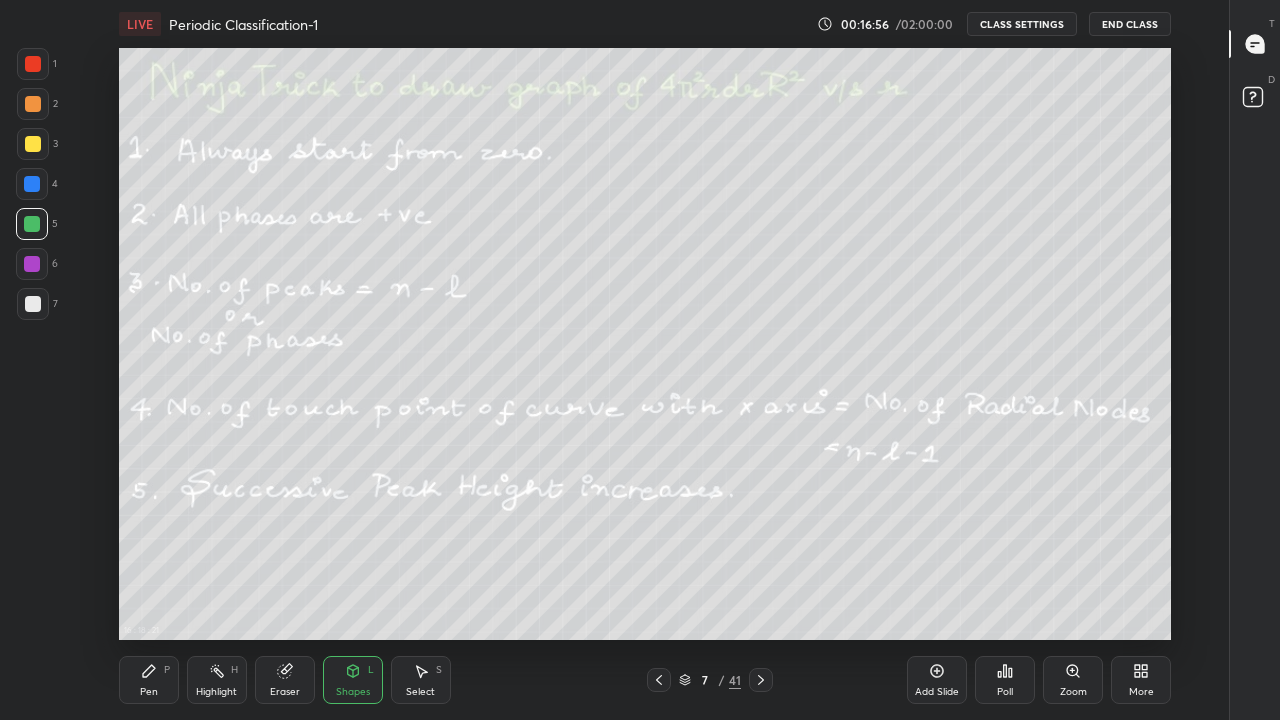click 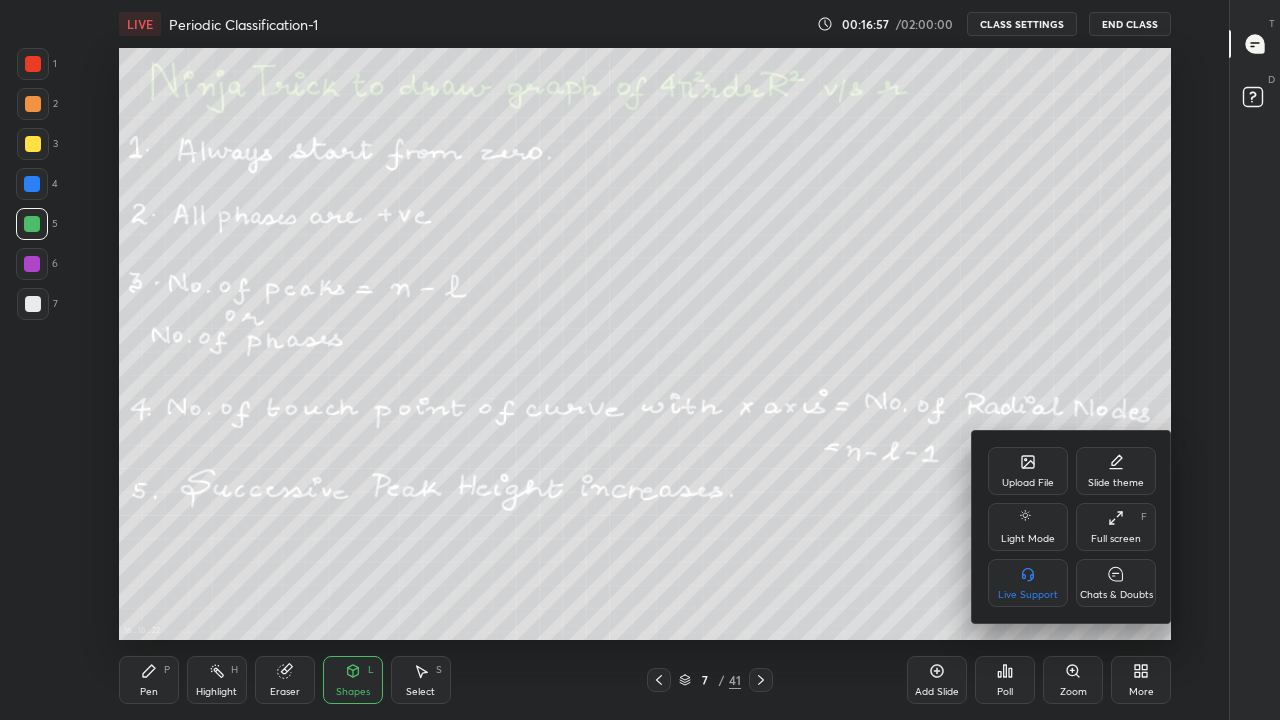 click 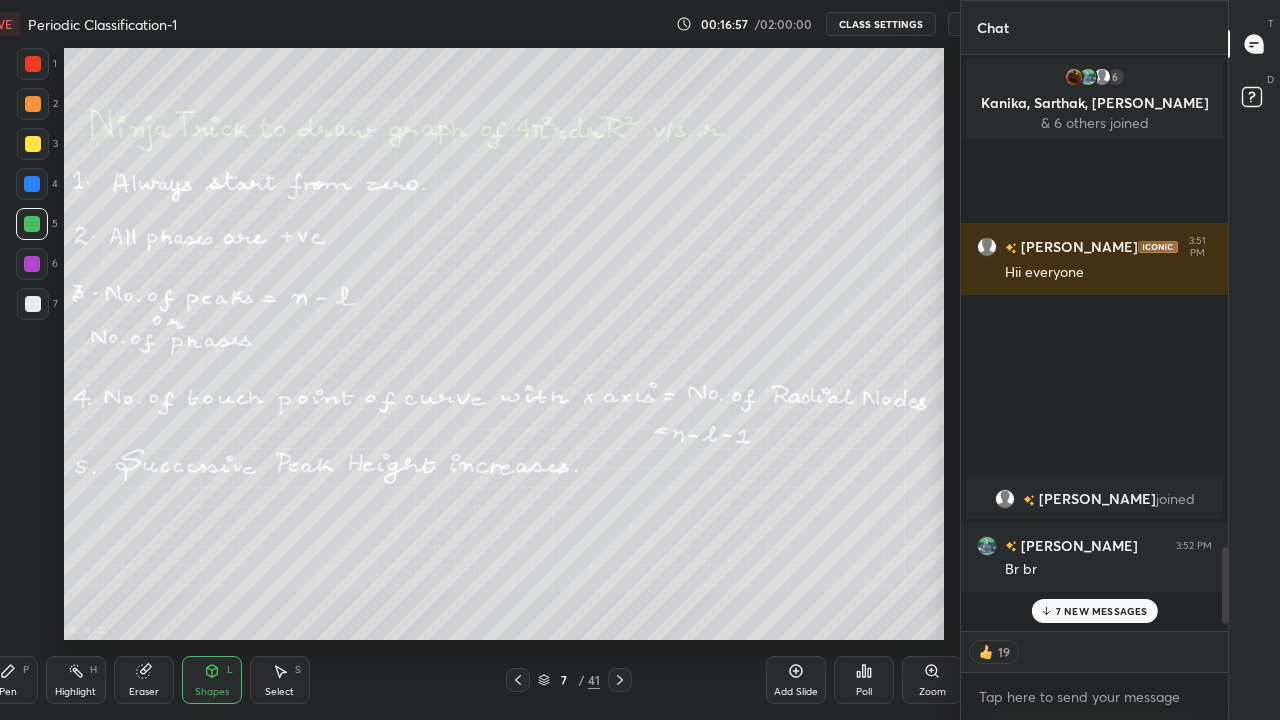 scroll, scrollTop: 592, scrollLeft: 1068, axis: both 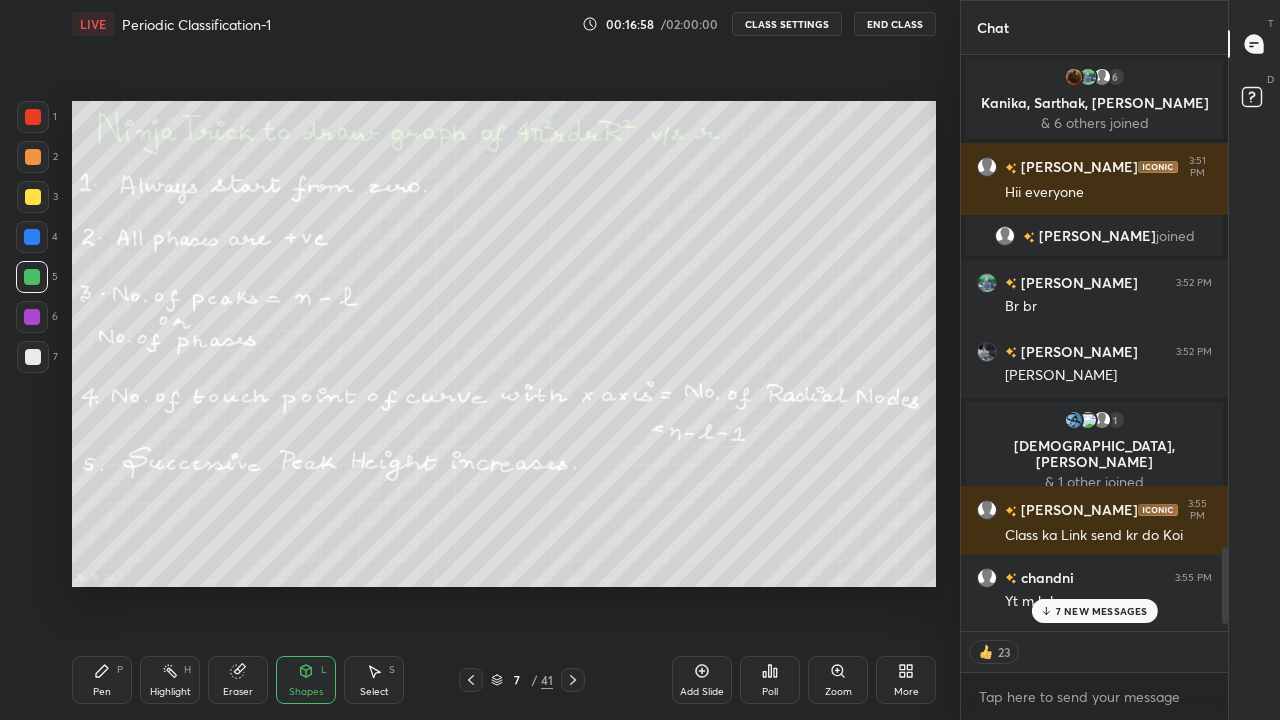click on "7 NEW MESSAGES" at bounding box center [1102, 611] 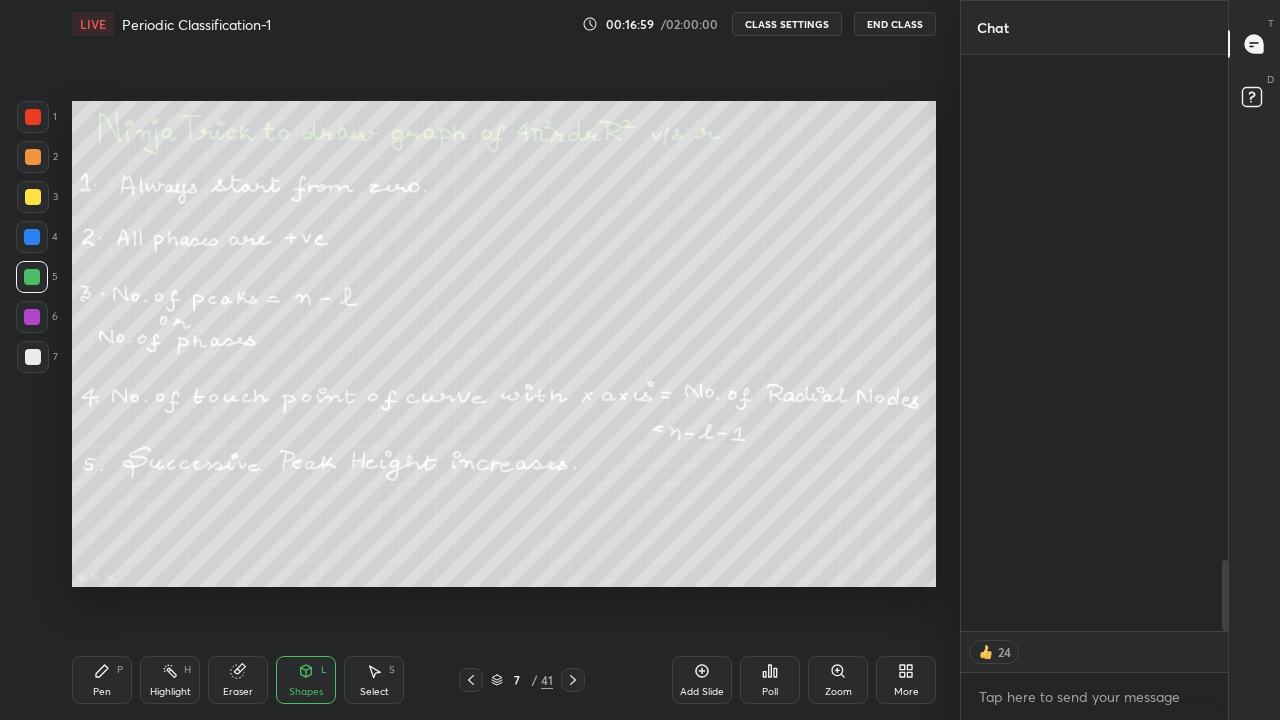 scroll, scrollTop: 4108, scrollLeft: 0, axis: vertical 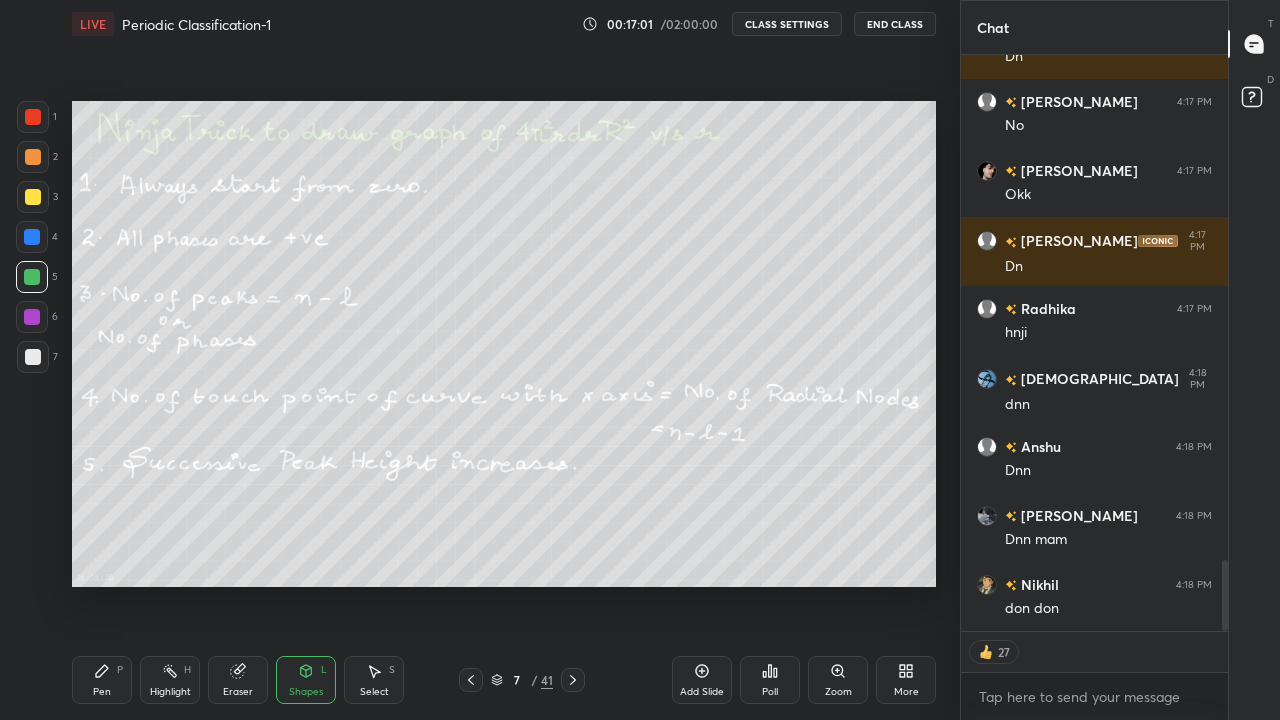 click on "More" at bounding box center [906, 680] 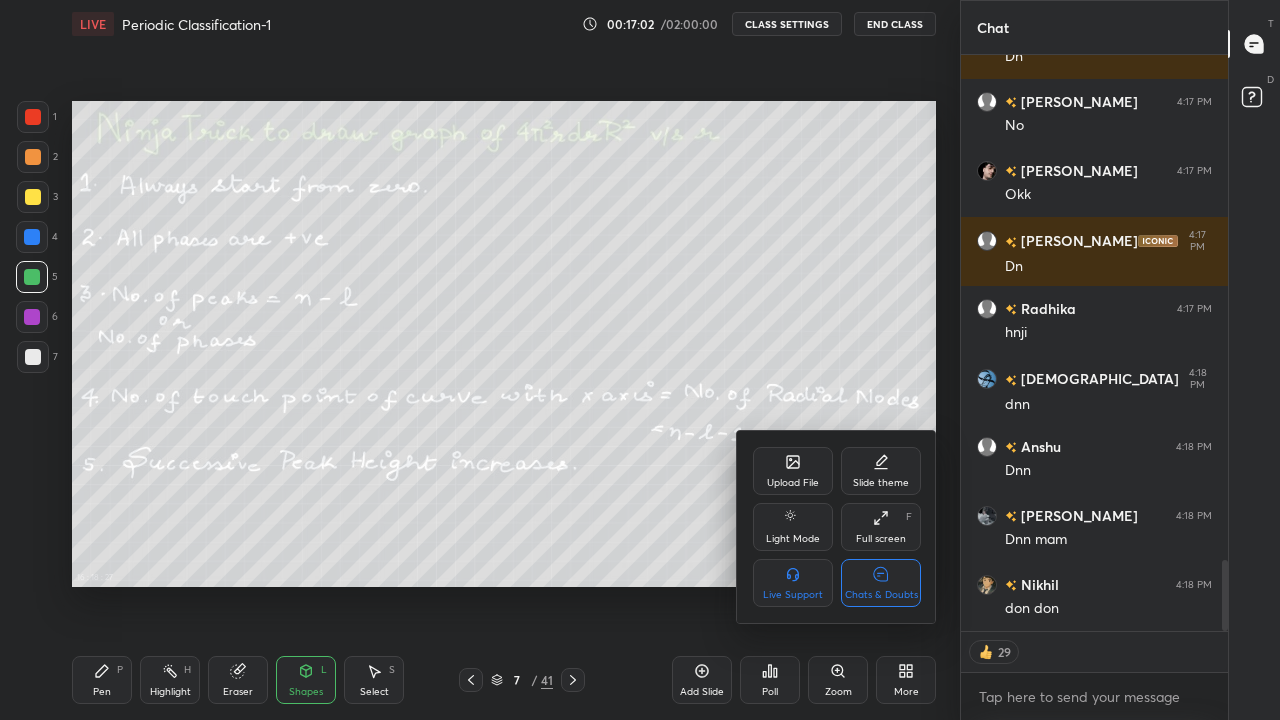 click at bounding box center [640, 360] 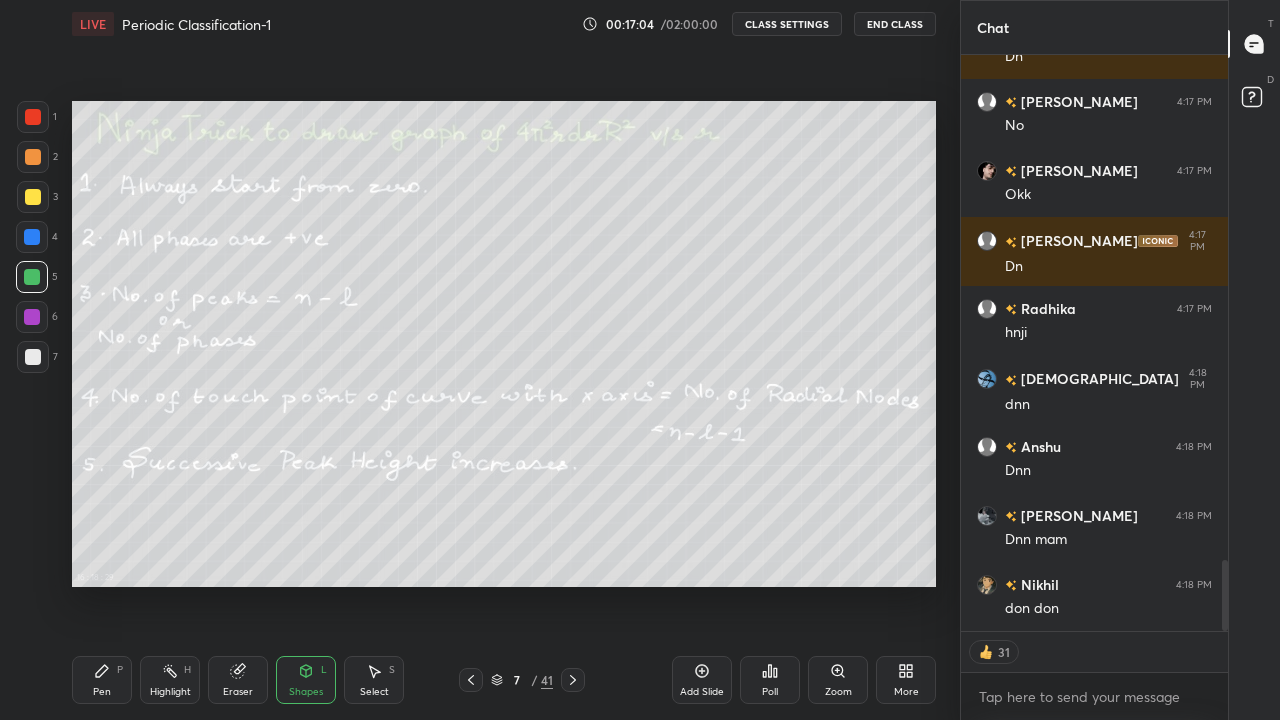 click on "More" at bounding box center (906, 680) 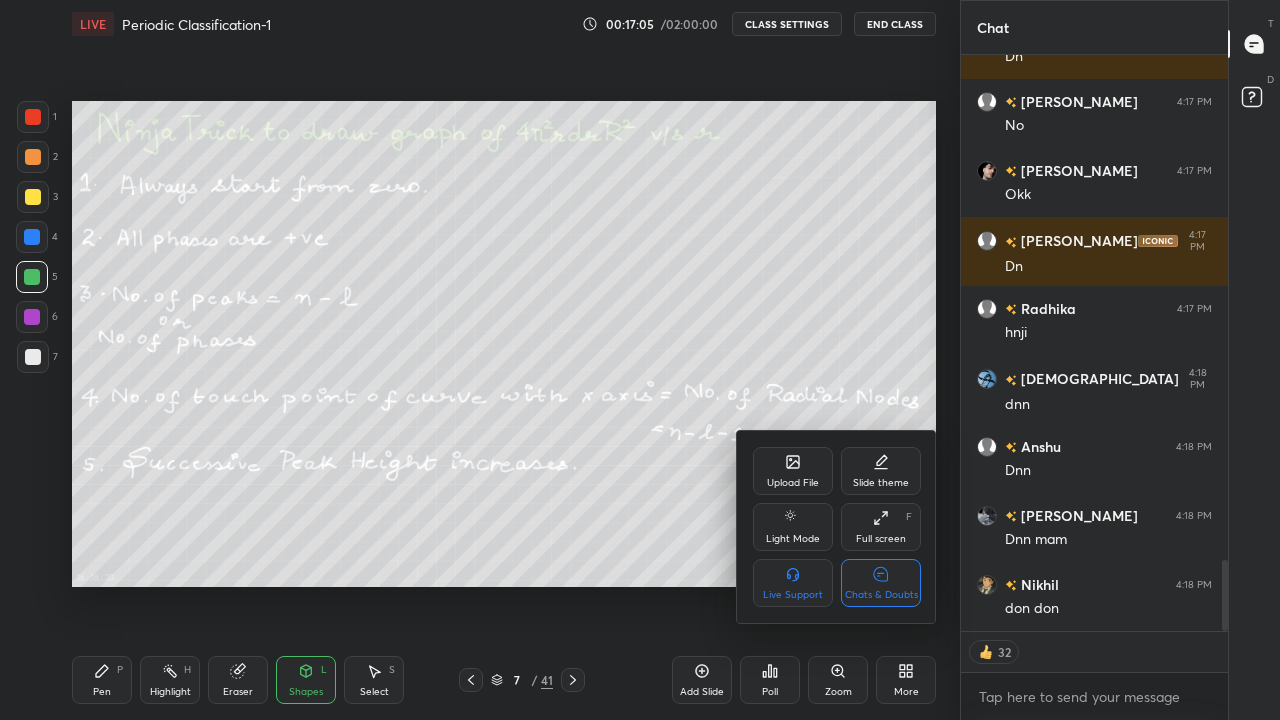 click on "Chats & Doubts" at bounding box center [881, 595] 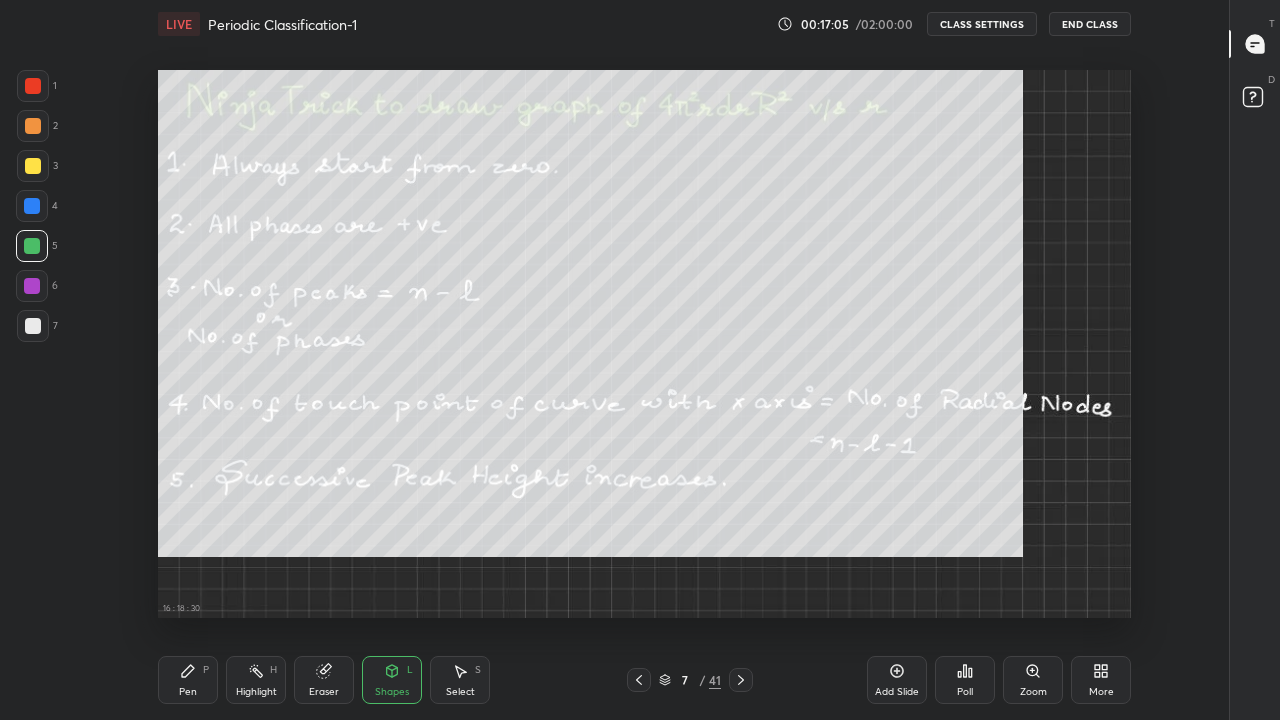 scroll, scrollTop: 7, scrollLeft: 1, axis: both 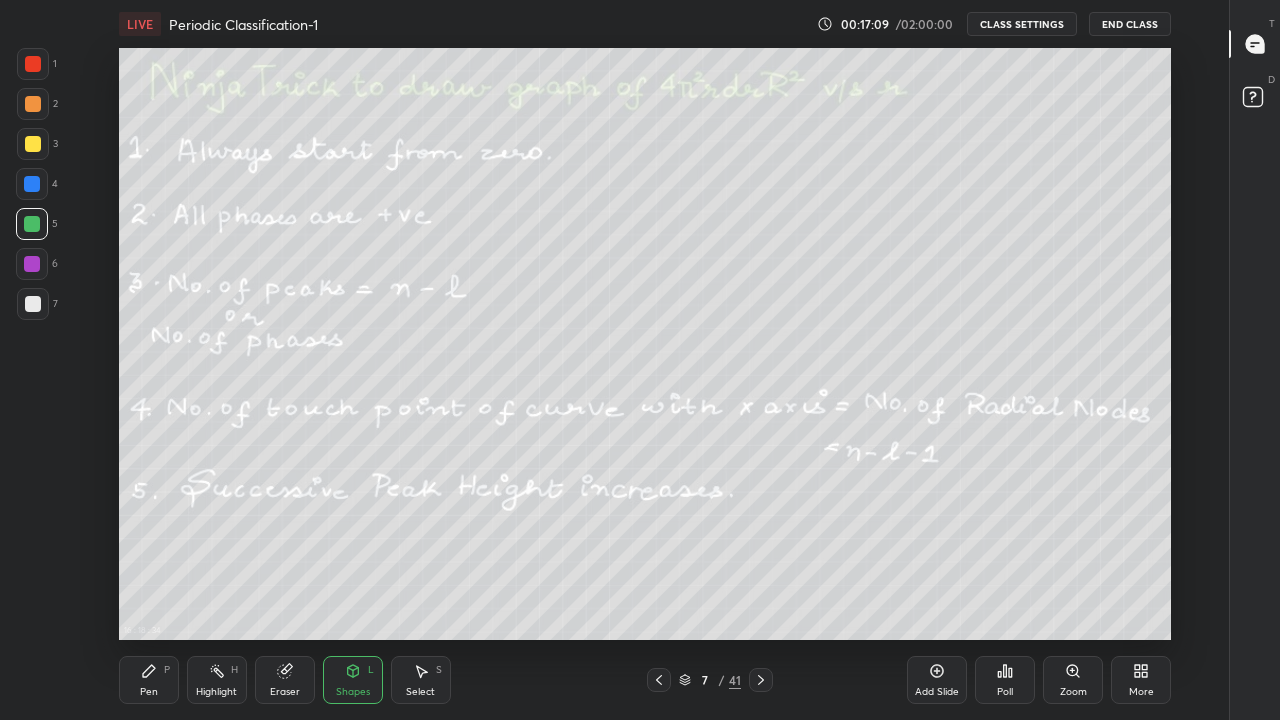 click 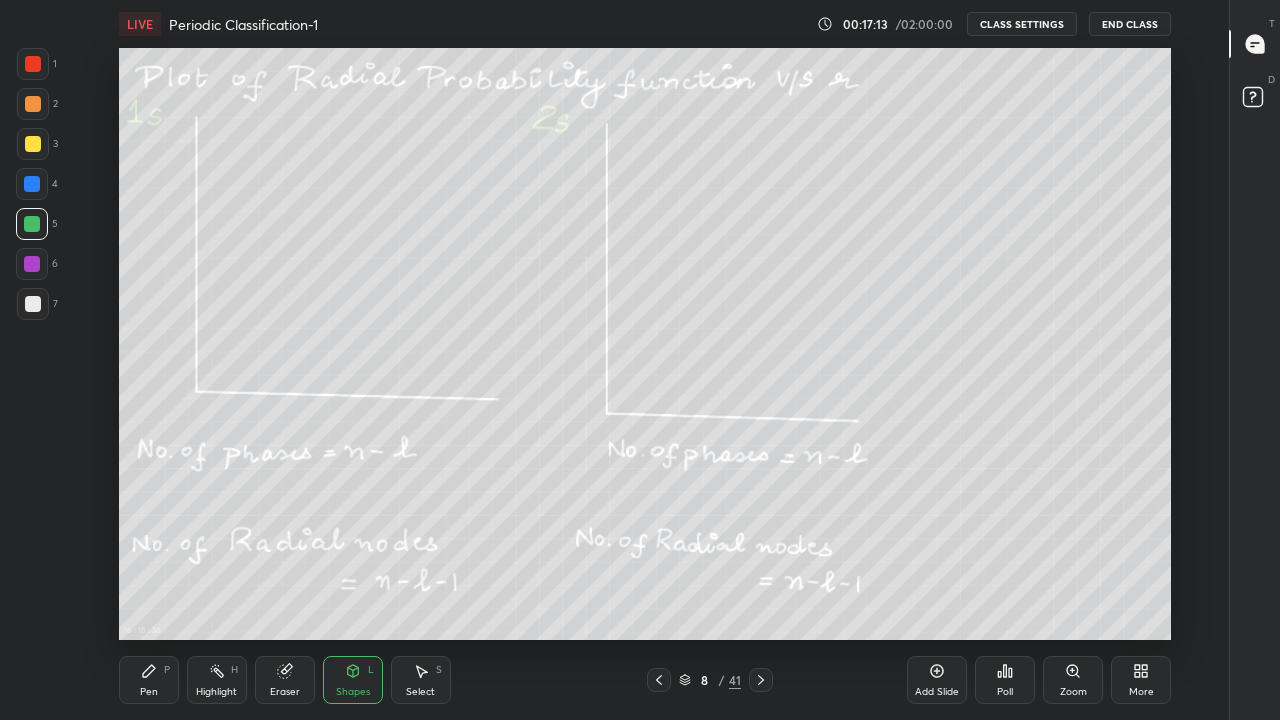 click on "1 2 3 4 5 6 7 C X Z C X Z E E Erase all   H H" at bounding box center [32, 344] 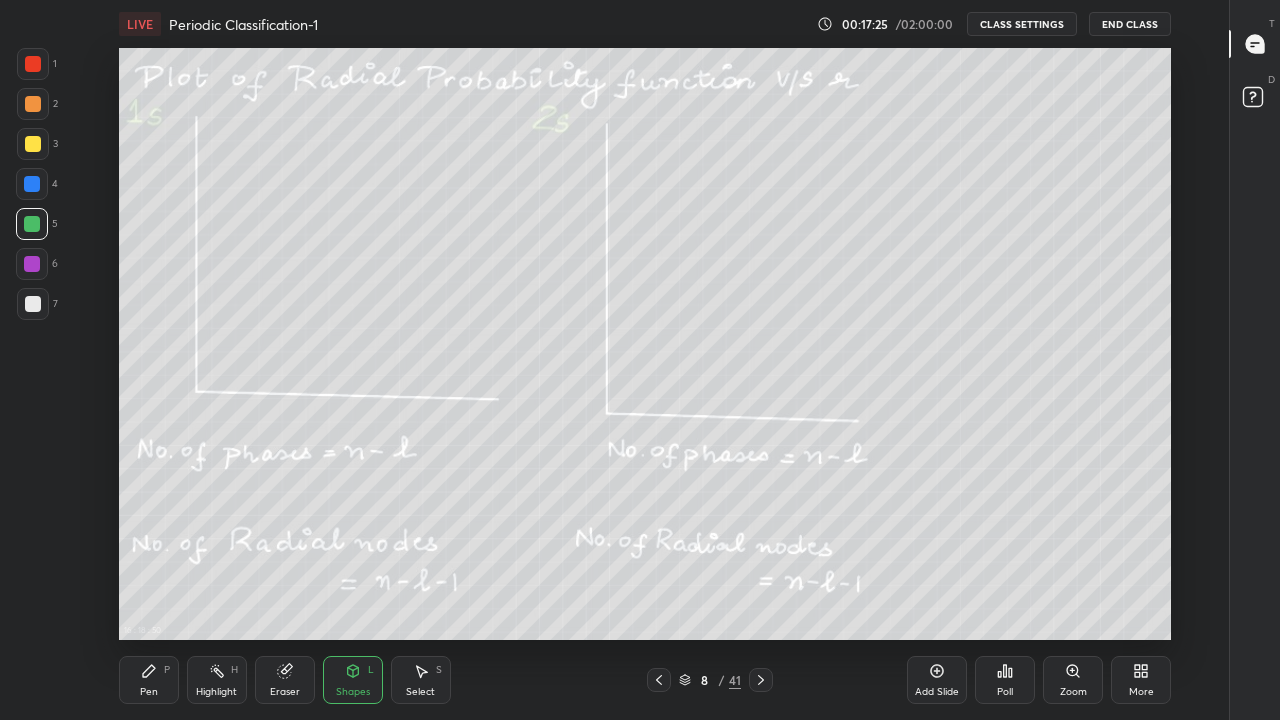 scroll, scrollTop: 7, scrollLeft: 1, axis: both 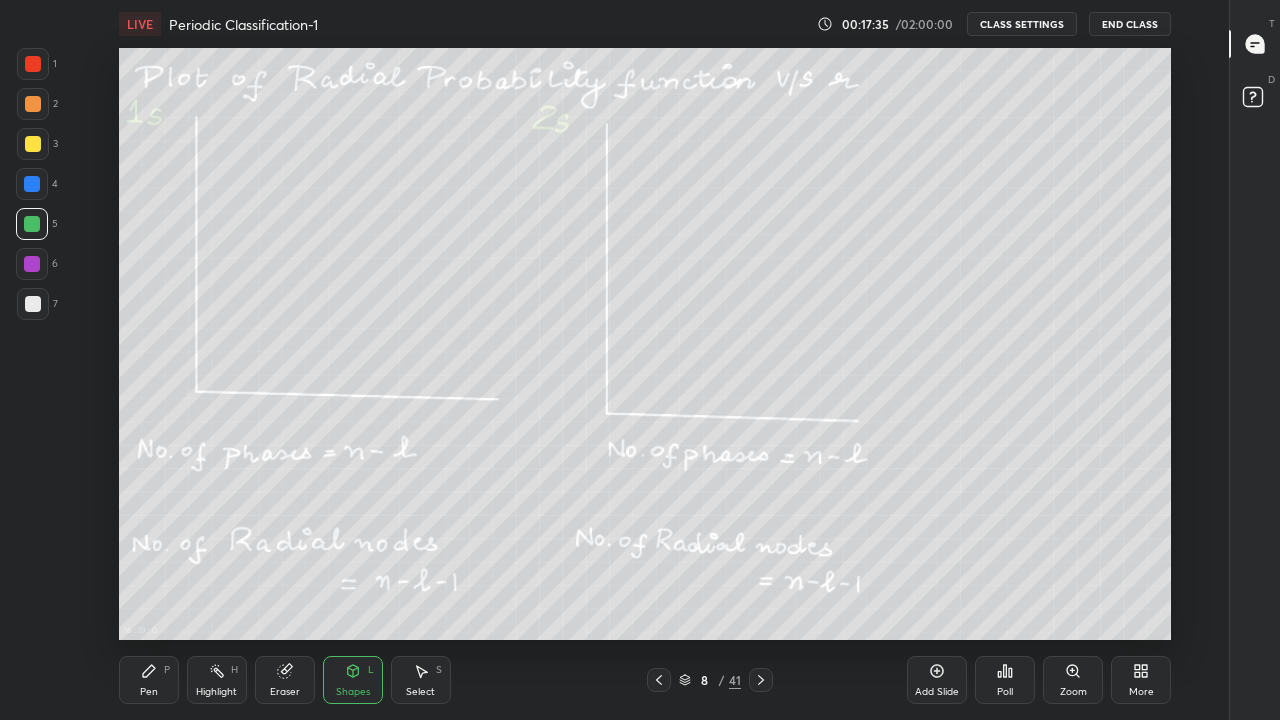 click on "Pen P" at bounding box center [149, 680] 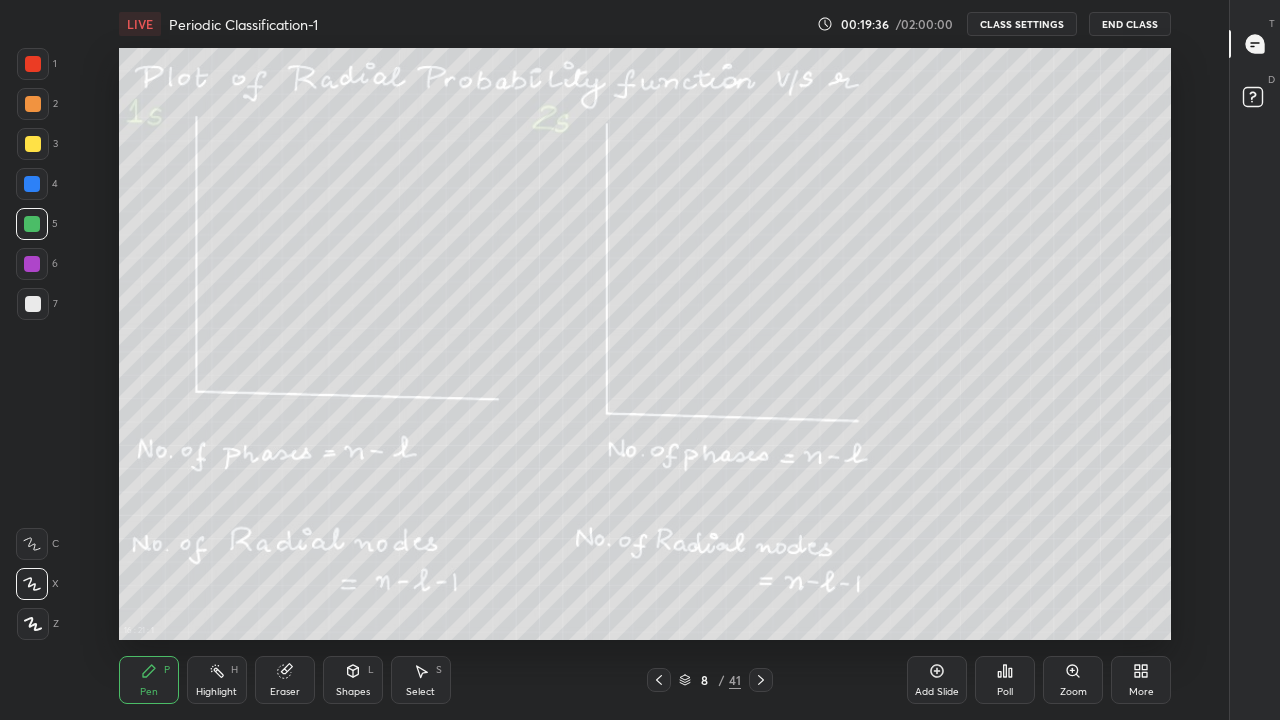 click 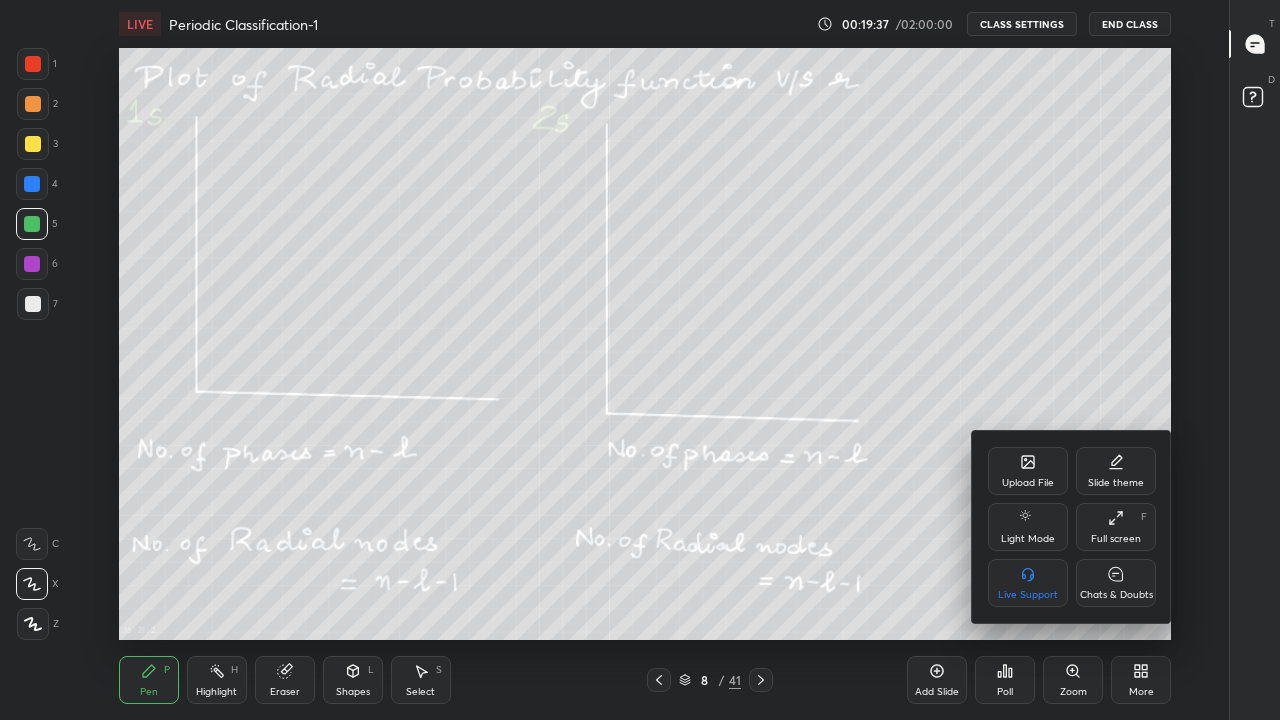 click on "Chats & Doubts" at bounding box center (1116, 595) 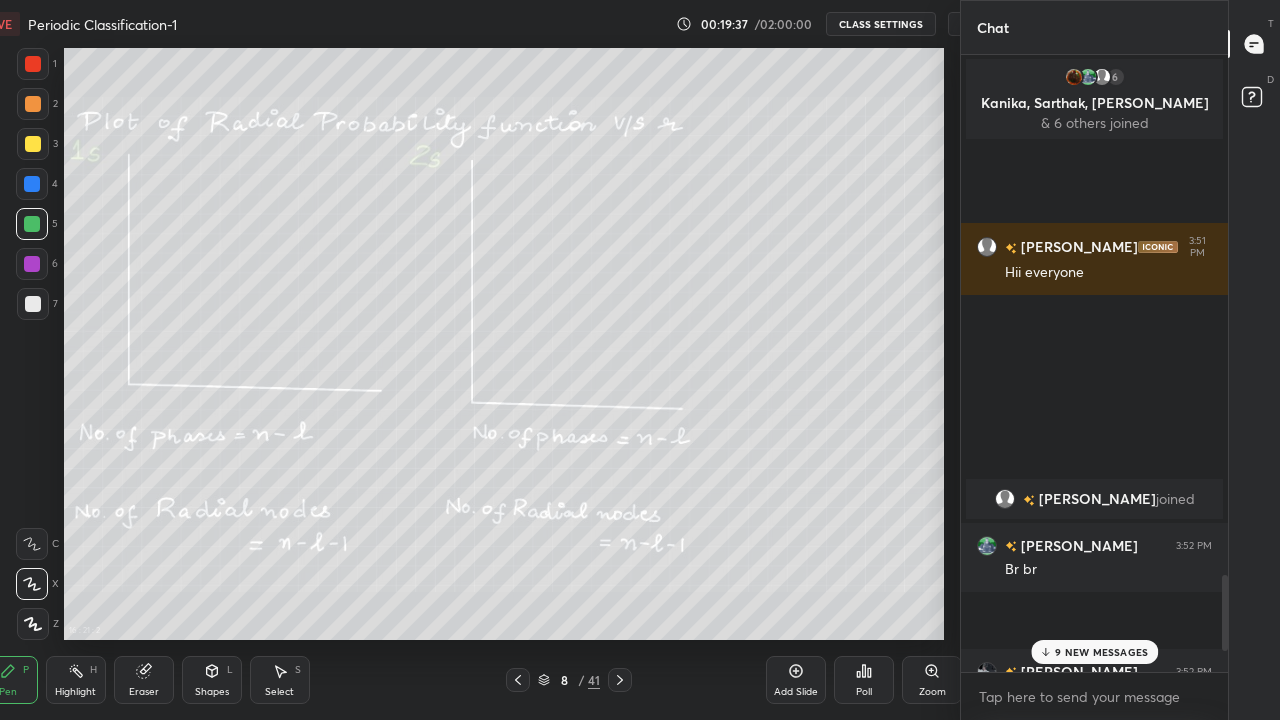 scroll, scrollTop: 592, scrollLeft: 1082, axis: both 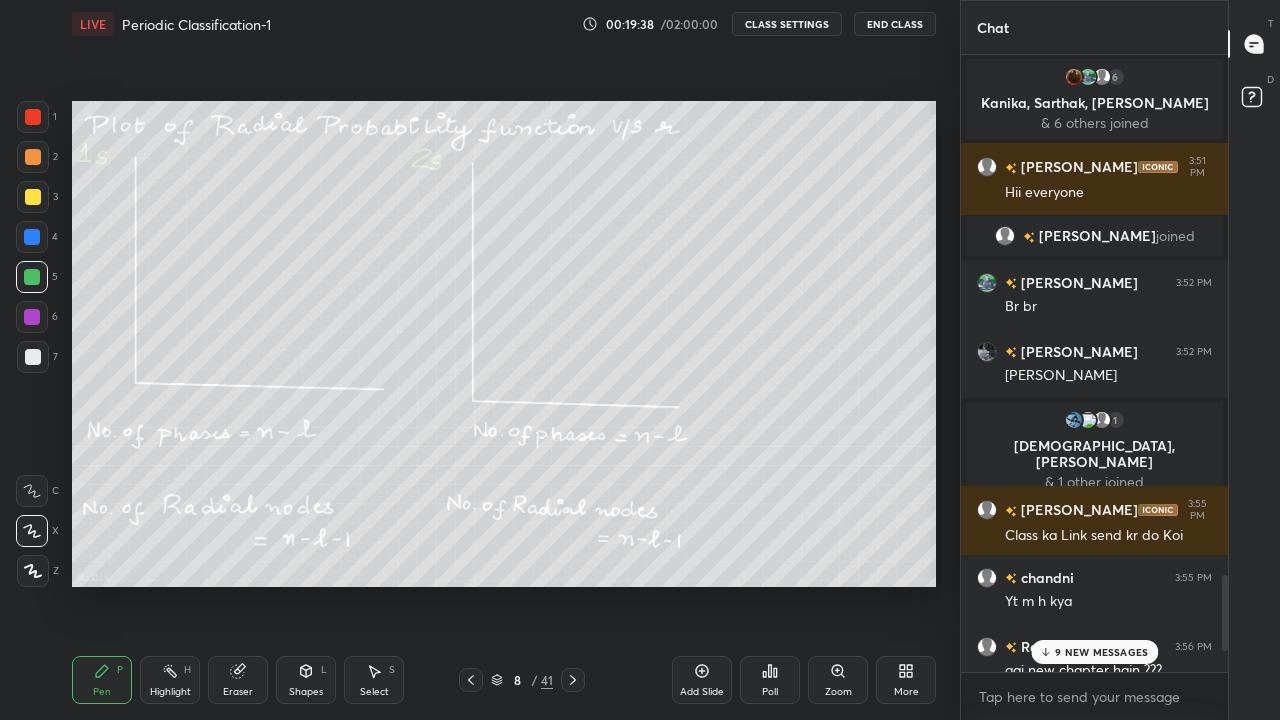 click on "9 NEW MESSAGES" at bounding box center [1101, 652] 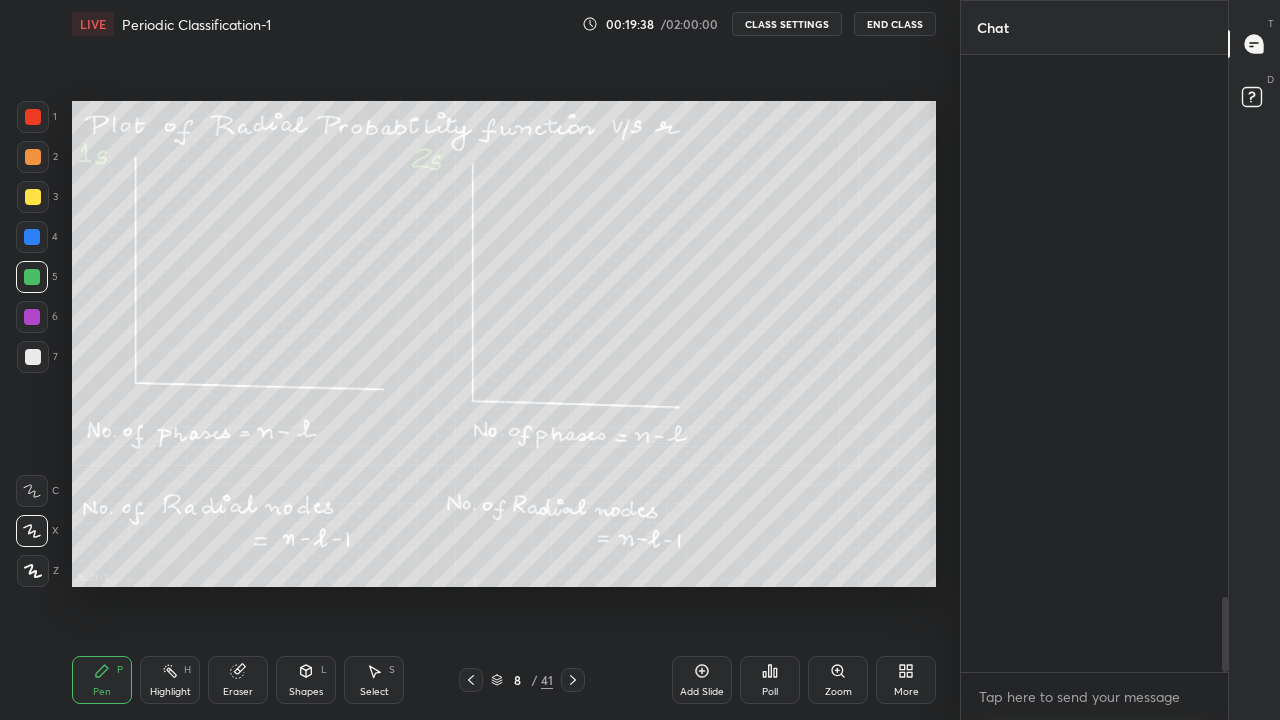 scroll, scrollTop: 4443, scrollLeft: 0, axis: vertical 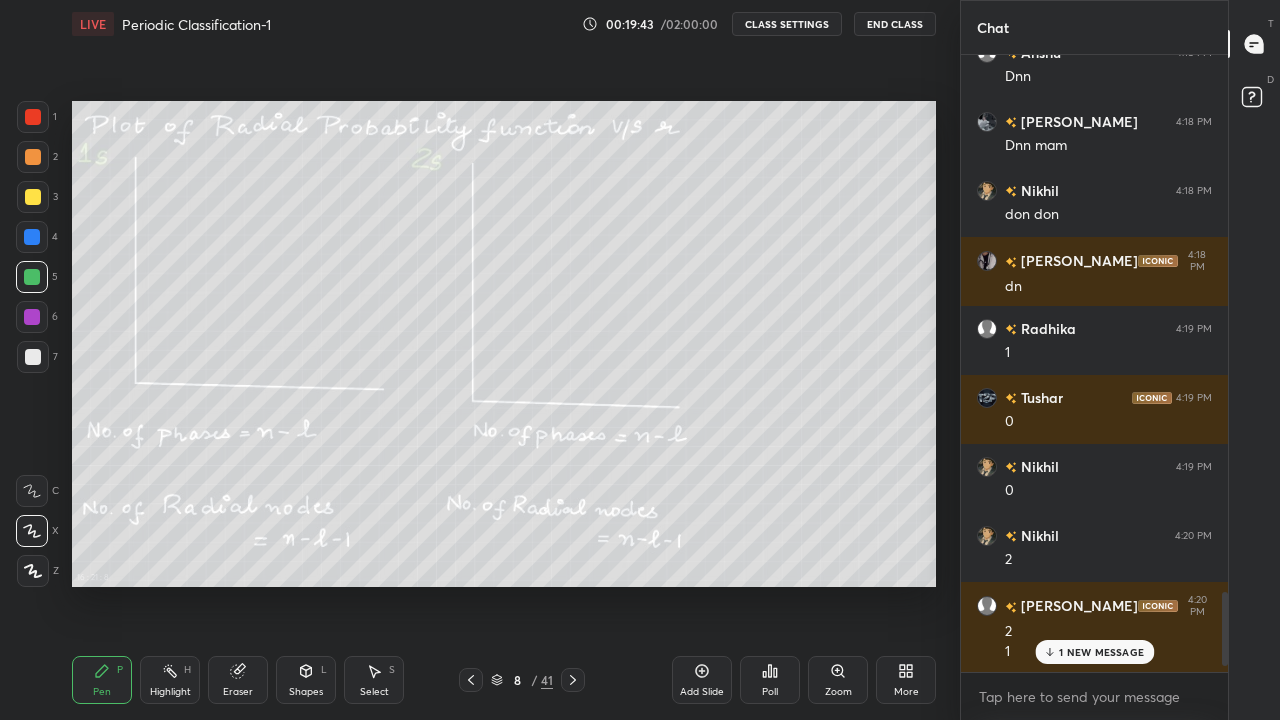 click on "1 NEW MESSAGE" at bounding box center [1101, 652] 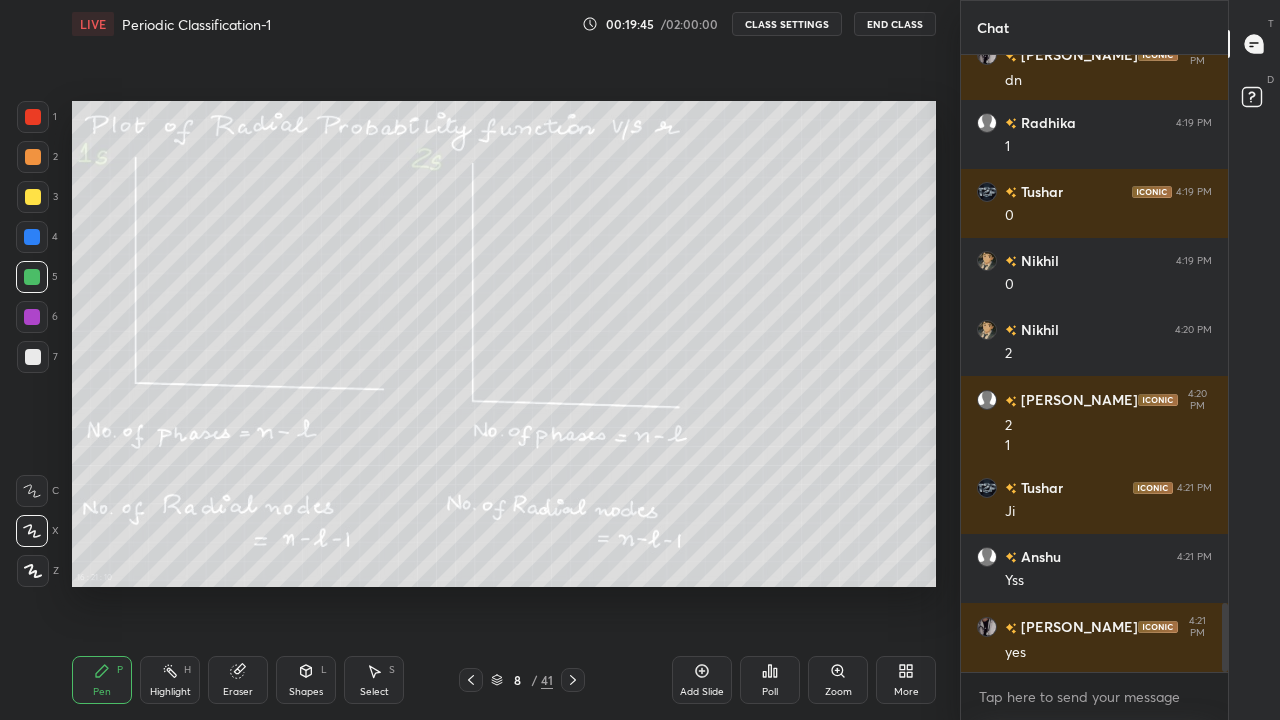 scroll, scrollTop: 4887, scrollLeft: 0, axis: vertical 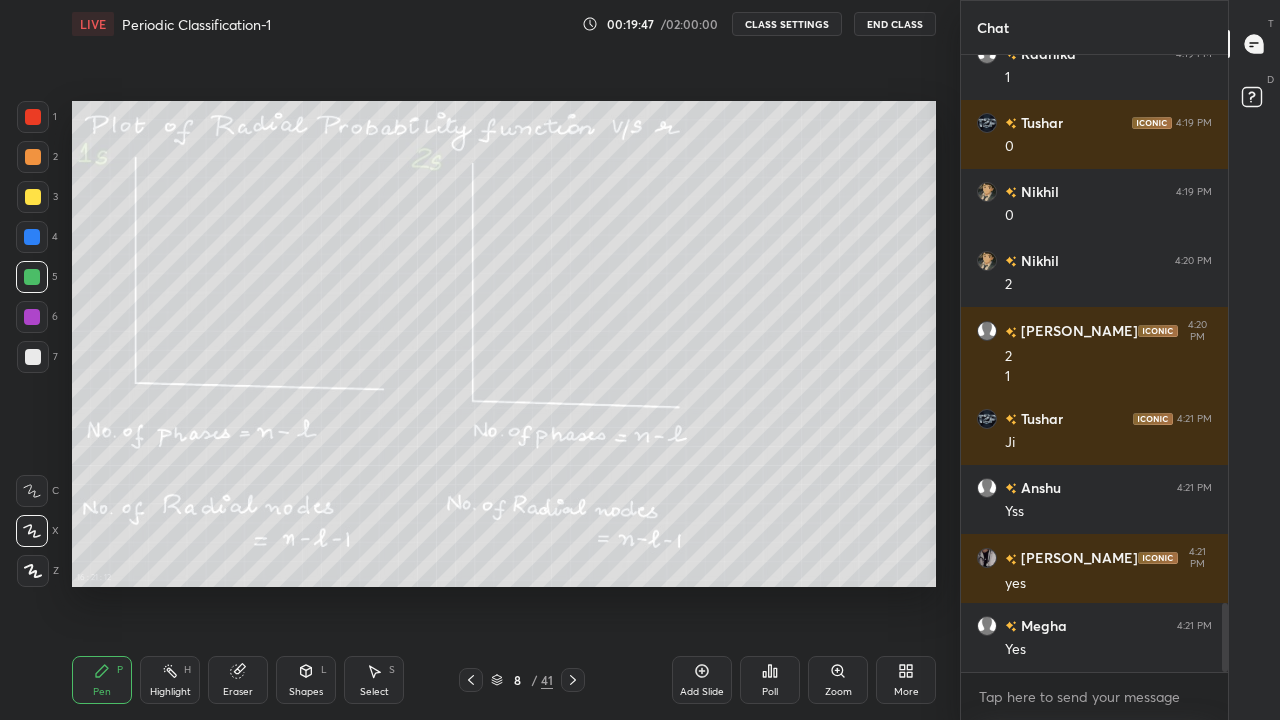 click on "More" at bounding box center [906, 680] 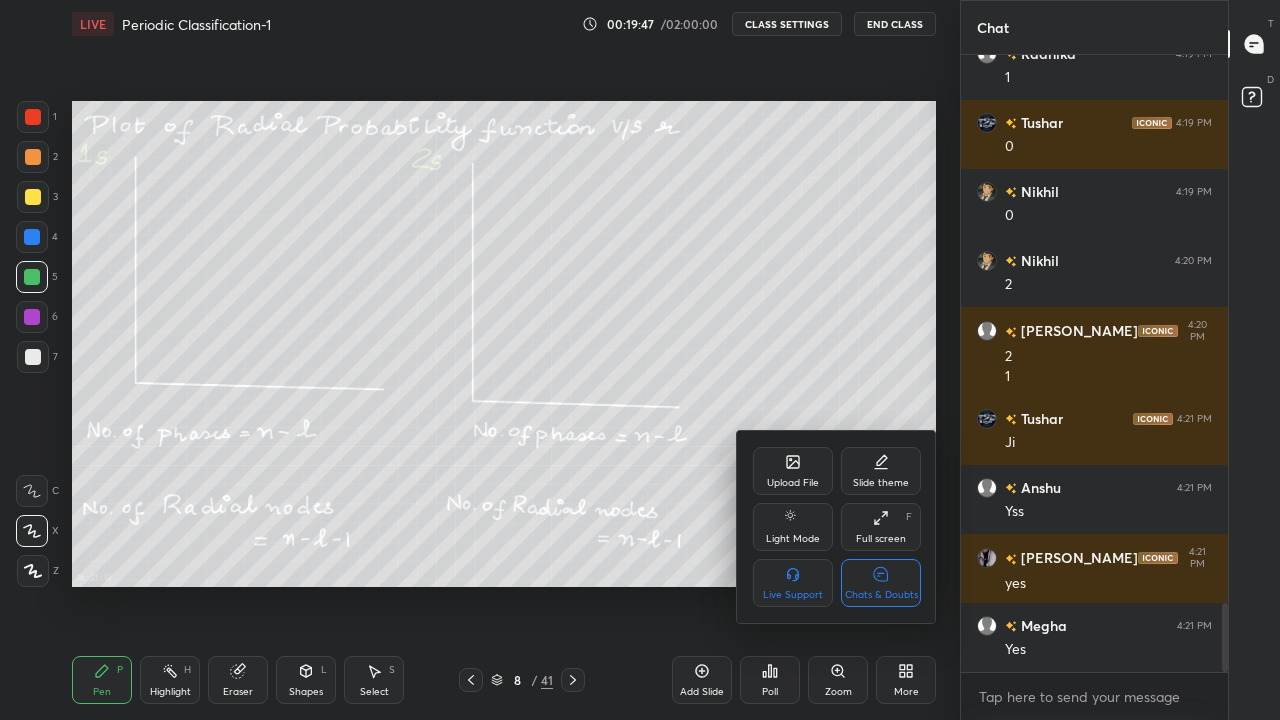 scroll, scrollTop: 4956, scrollLeft: 0, axis: vertical 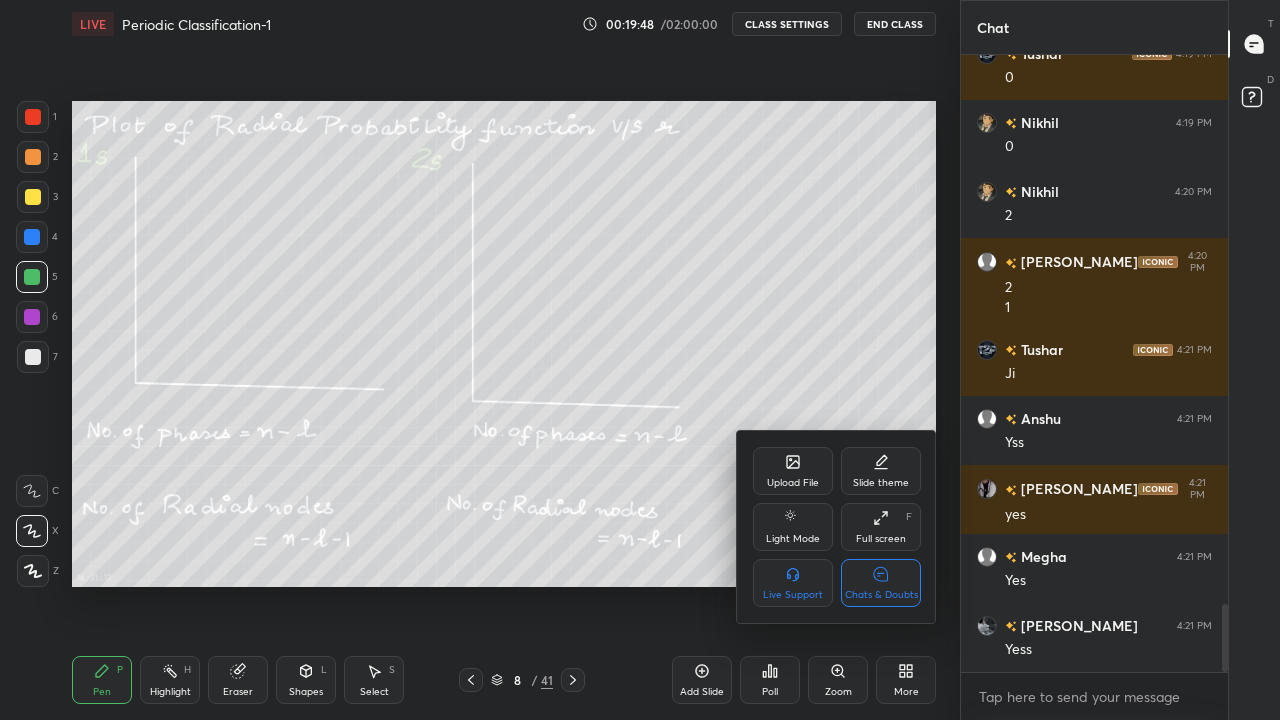 click on "Chats & Doubts" at bounding box center [881, 583] 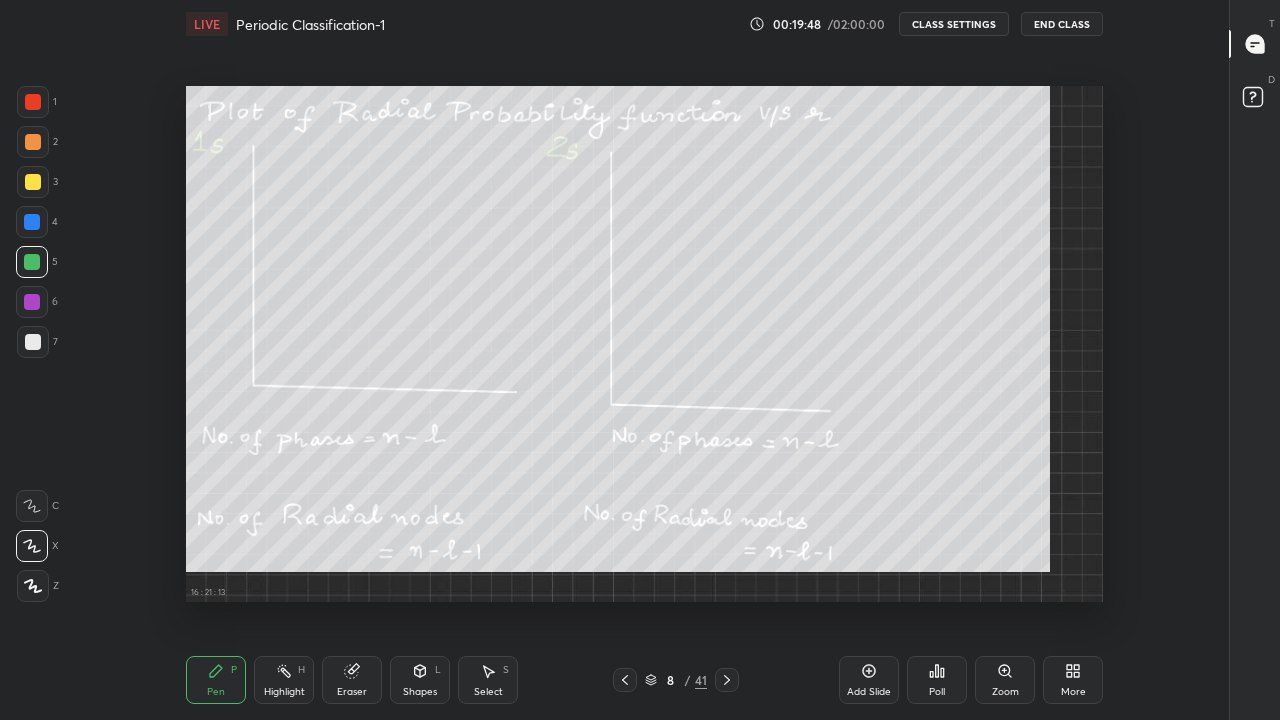 scroll, scrollTop: 7, scrollLeft: 1, axis: both 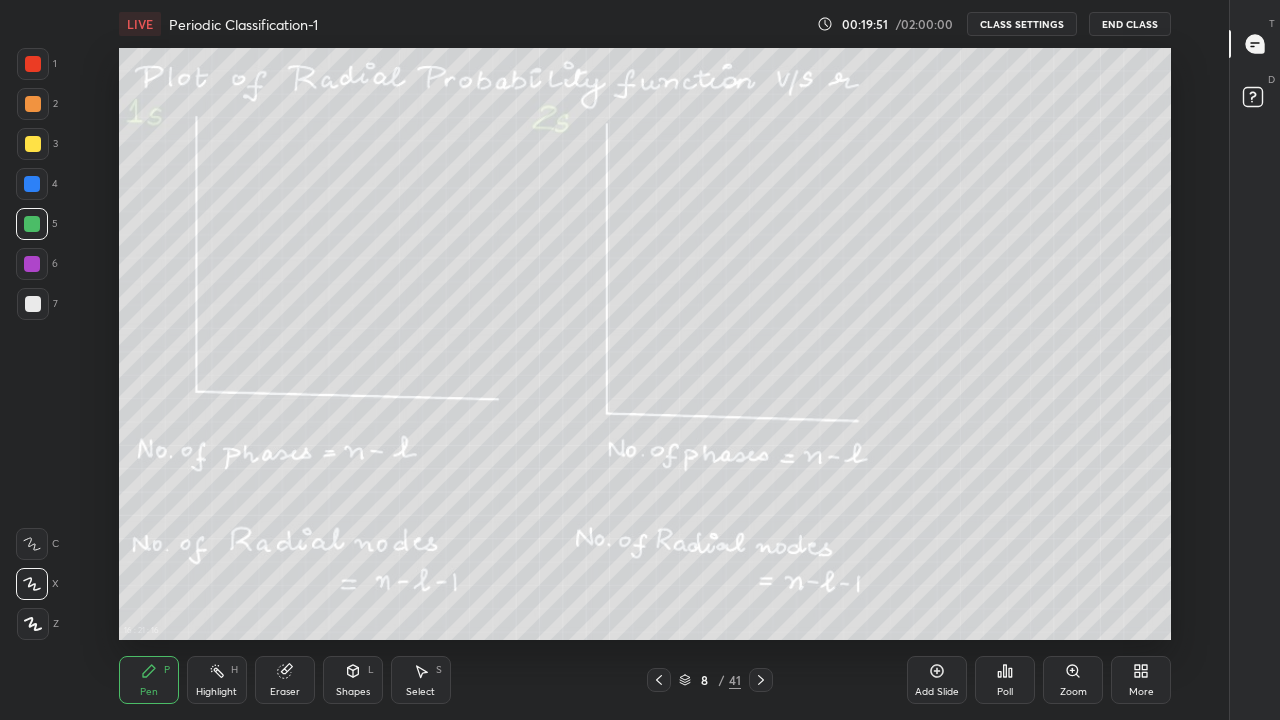 click 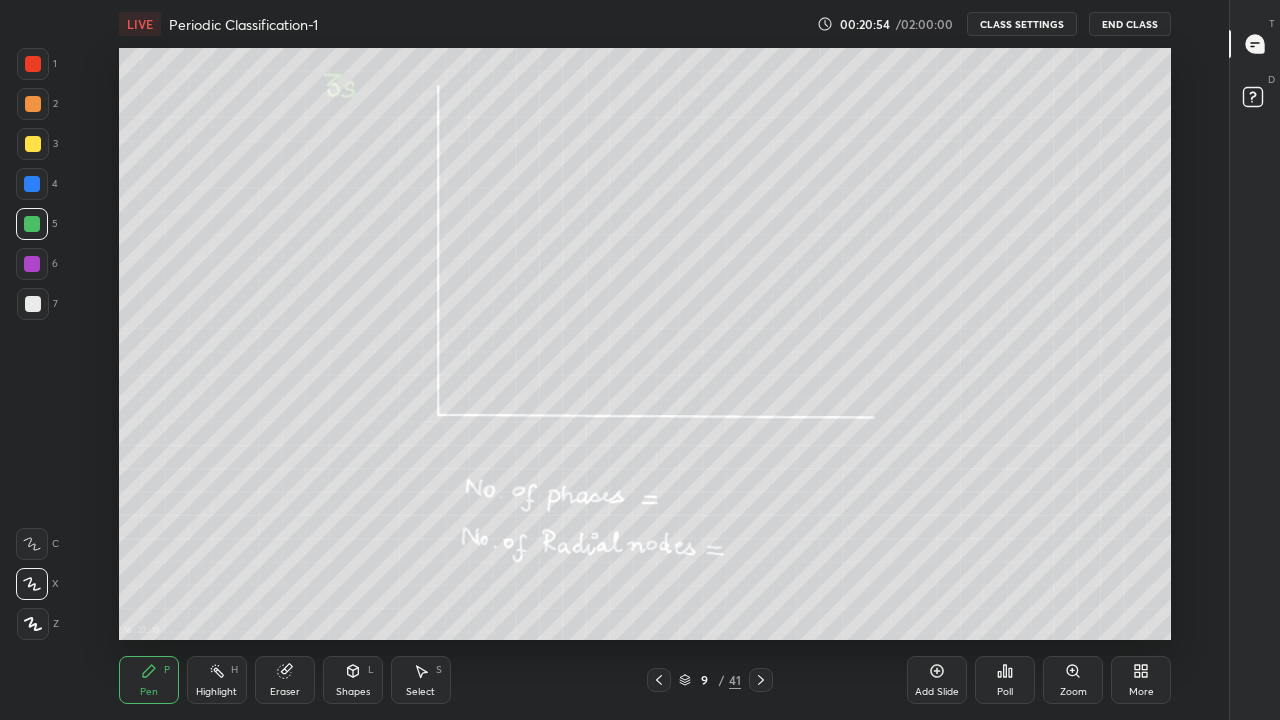 click at bounding box center [33, 304] 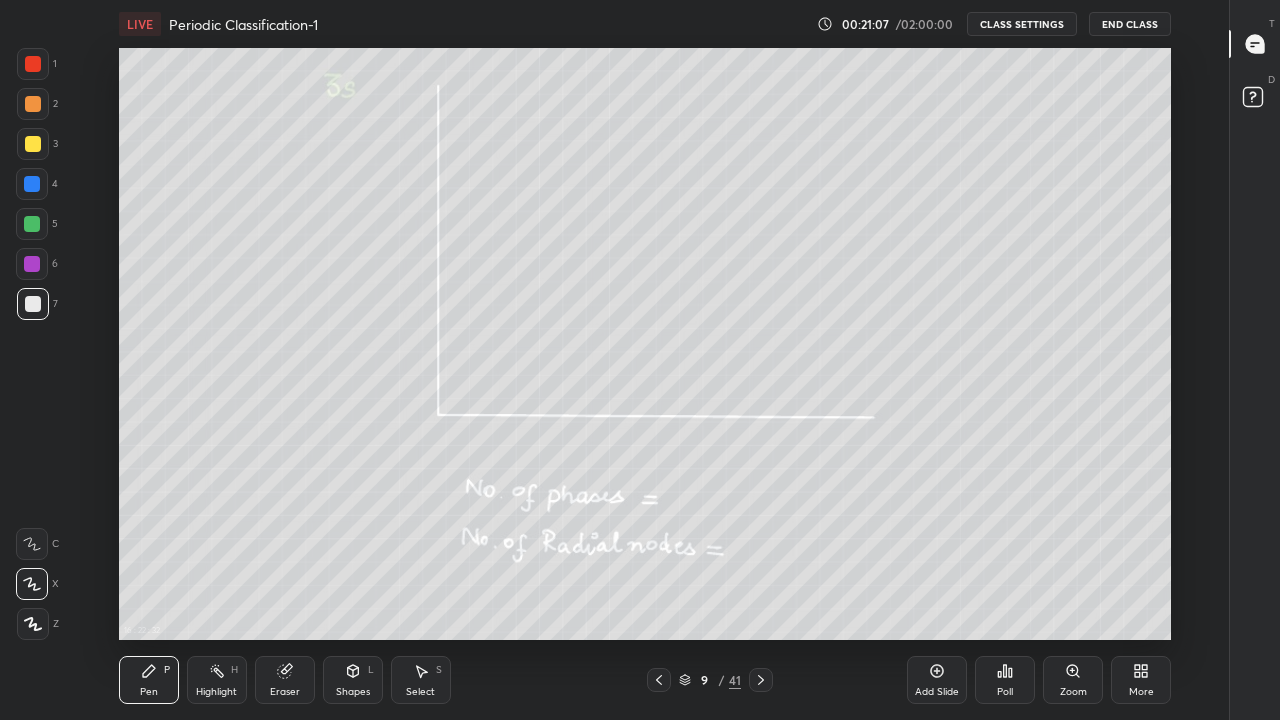 click 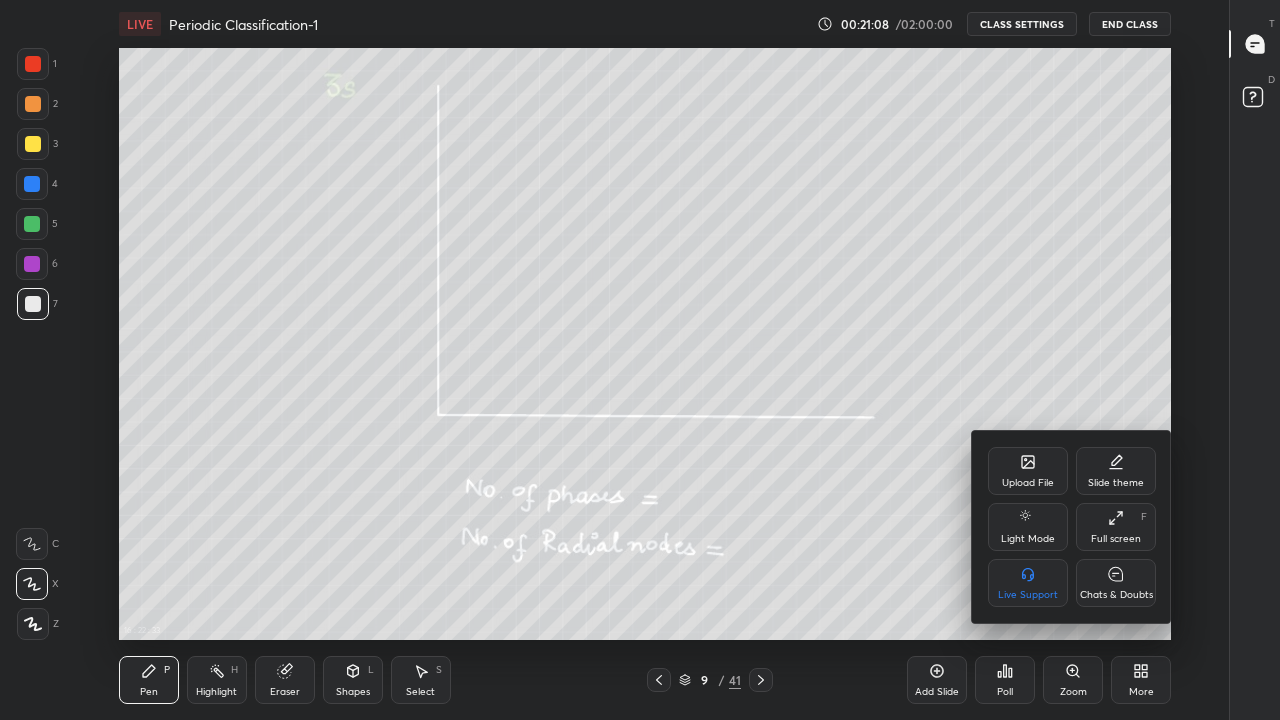 click 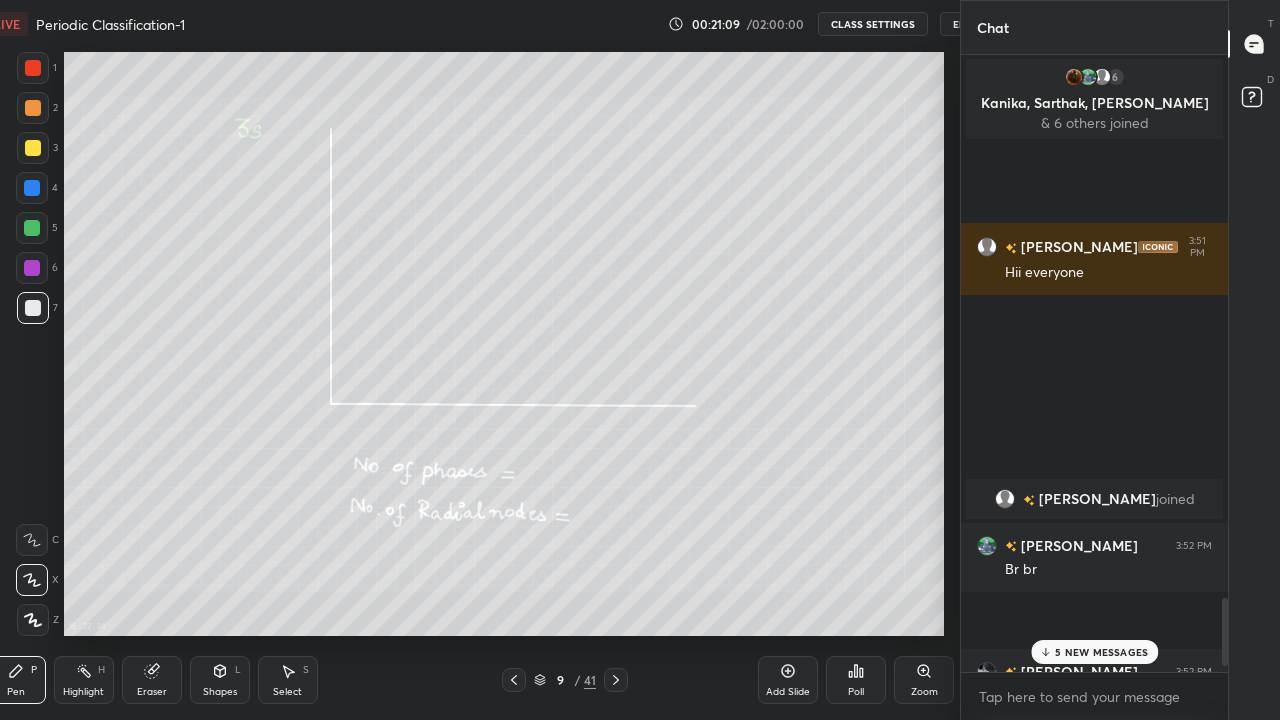 scroll, scrollTop: 592, scrollLeft: 880, axis: both 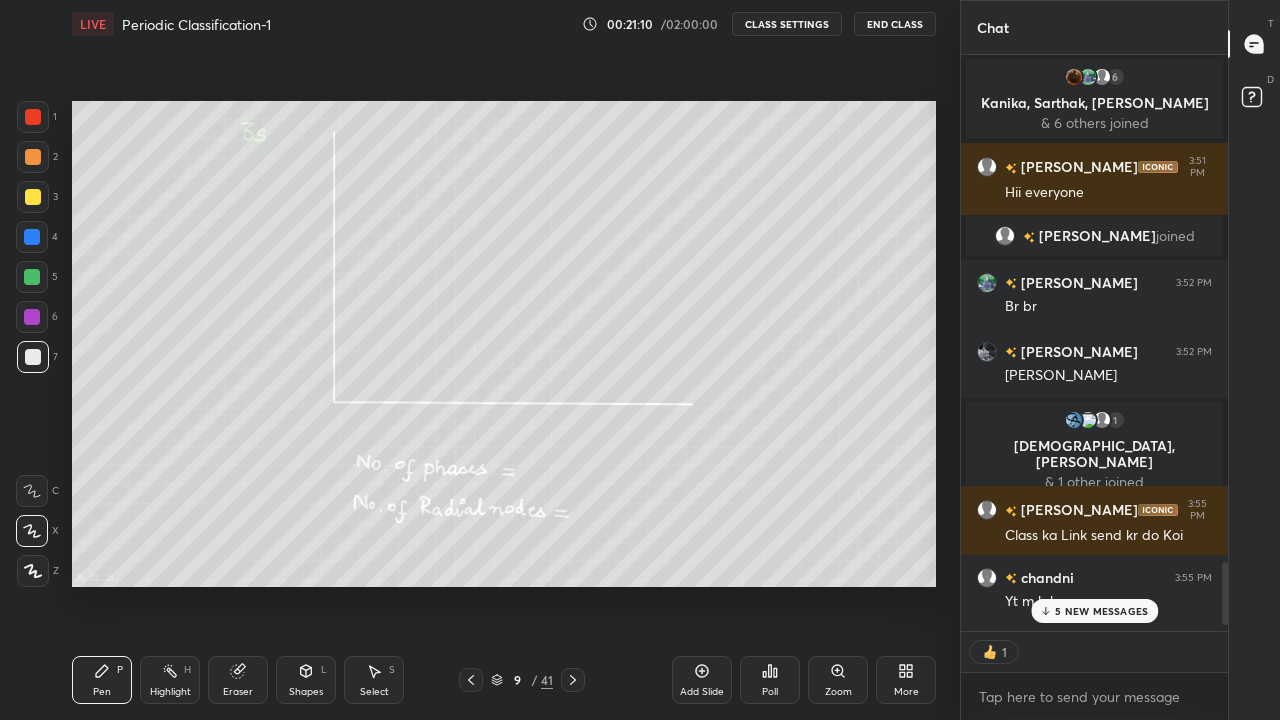 click on "5 NEW MESSAGES" at bounding box center (1101, 611) 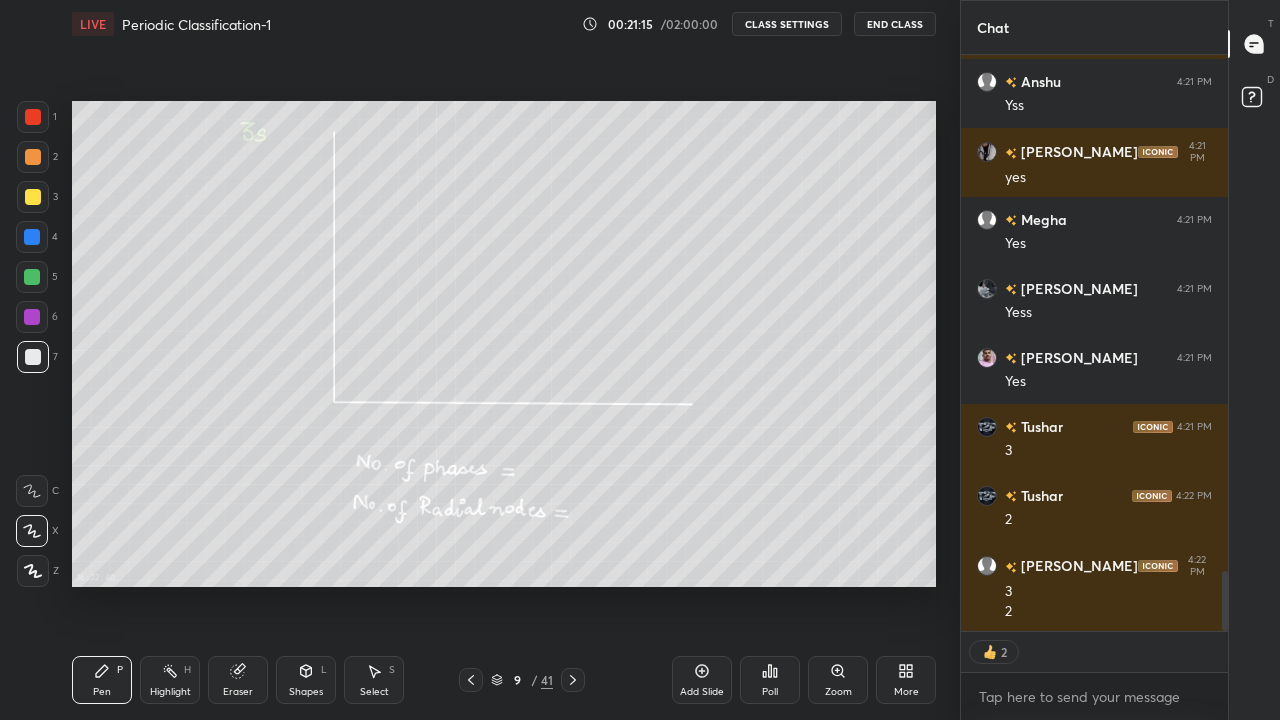 click on "More" at bounding box center [906, 680] 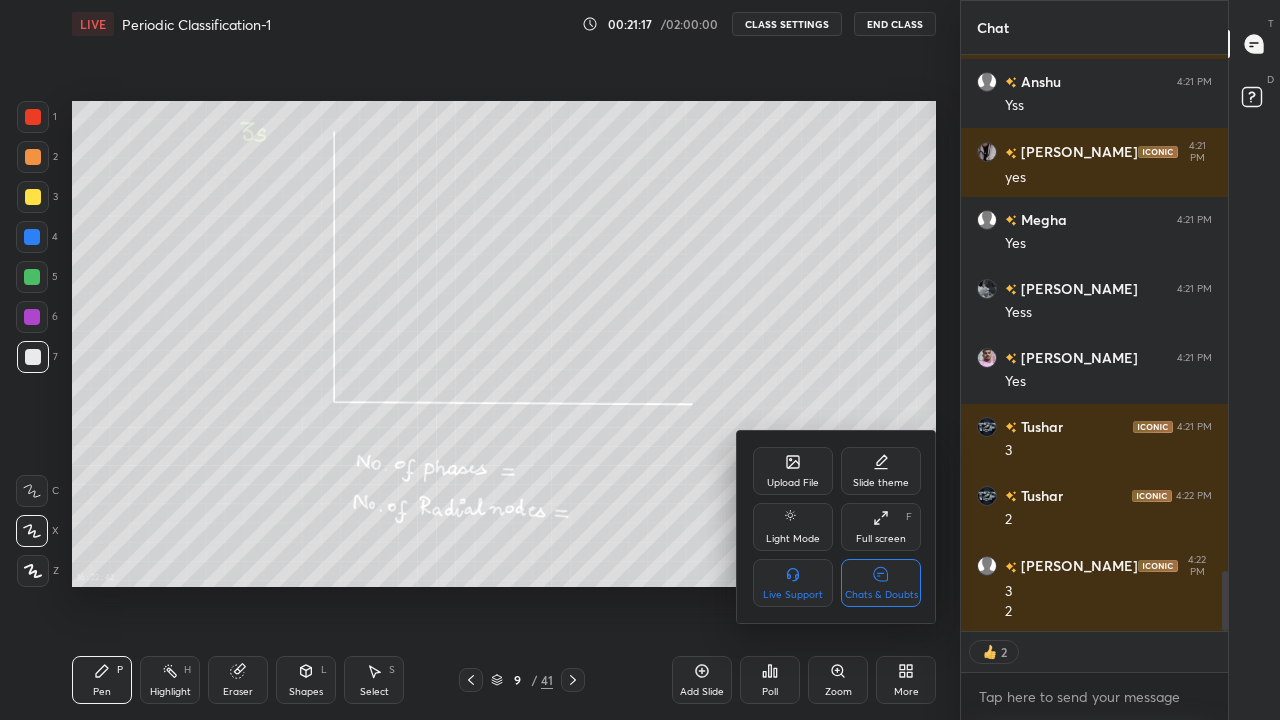 scroll, scrollTop: 4955, scrollLeft: 0, axis: vertical 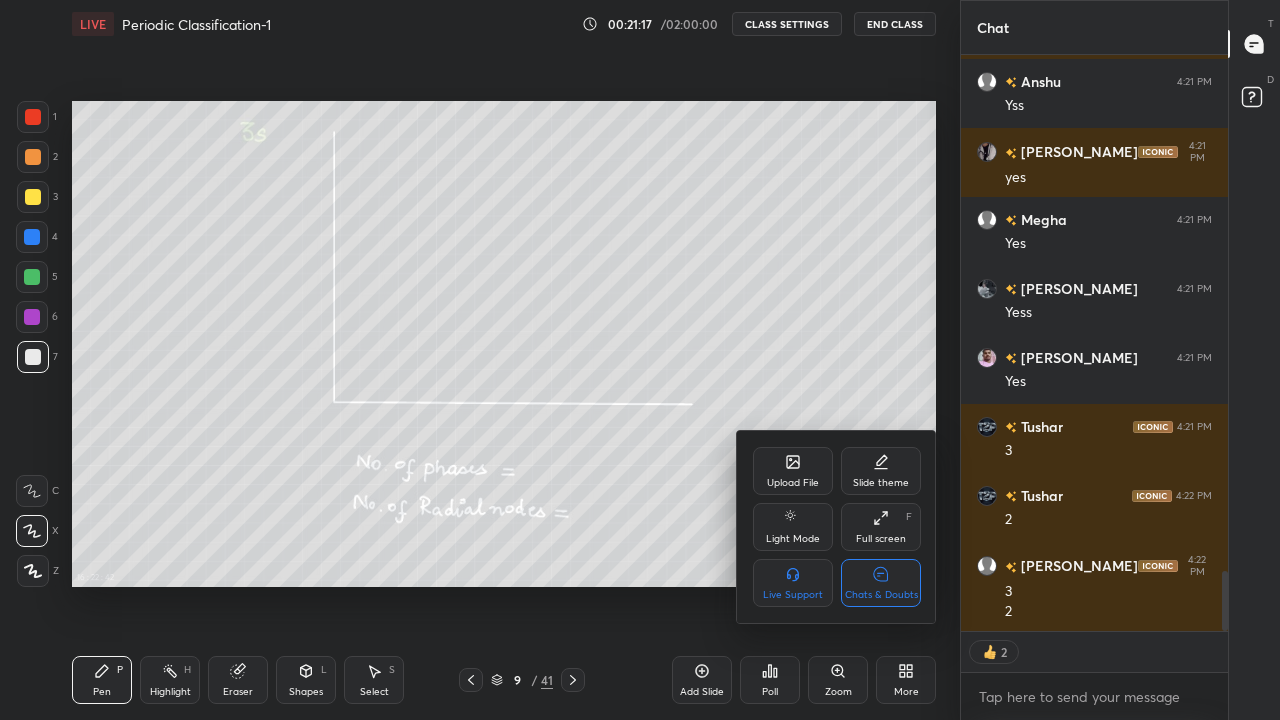 click on "Chats & Doubts" at bounding box center (881, 583) 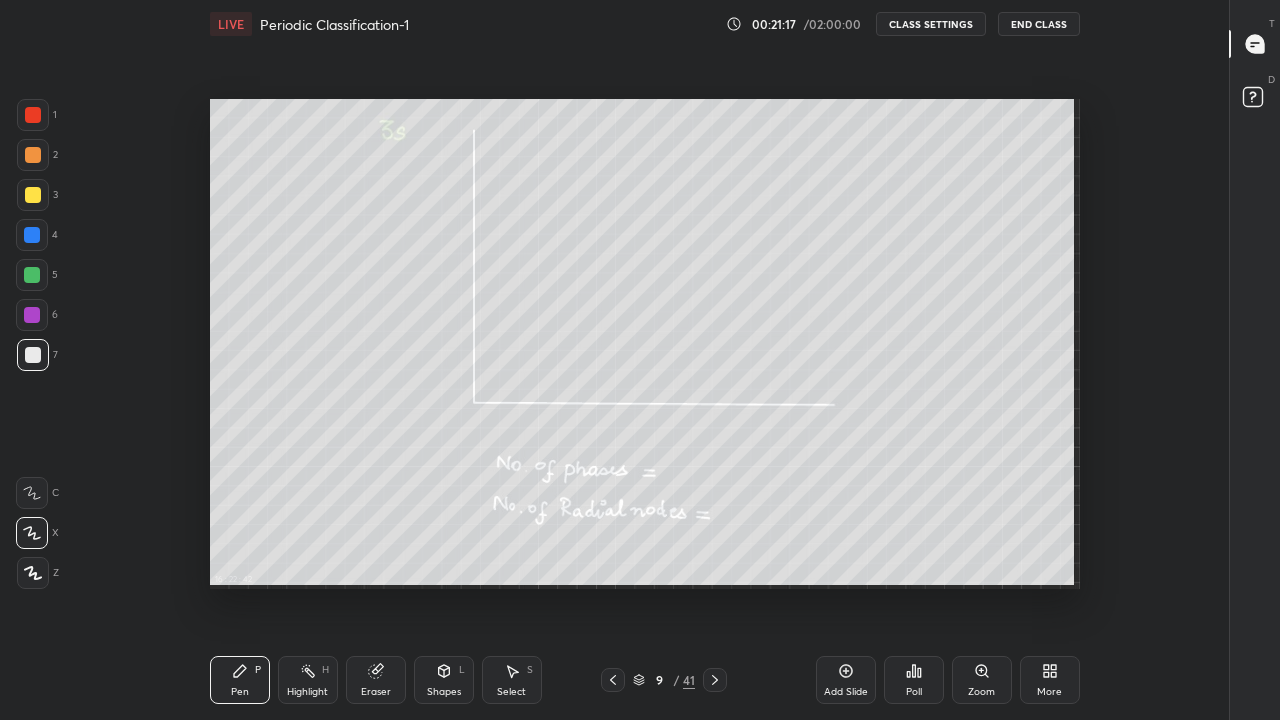 scroll, scrollTop: 7, scrollLeft: 7, axis: both 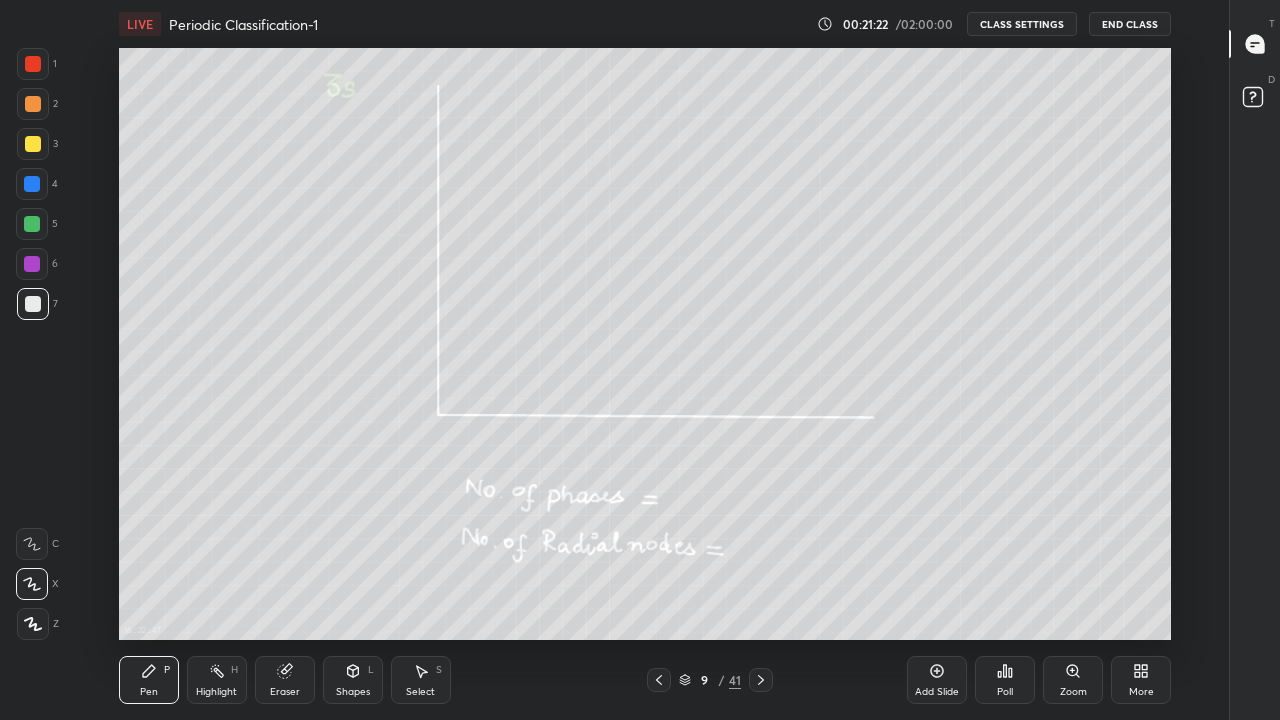 click 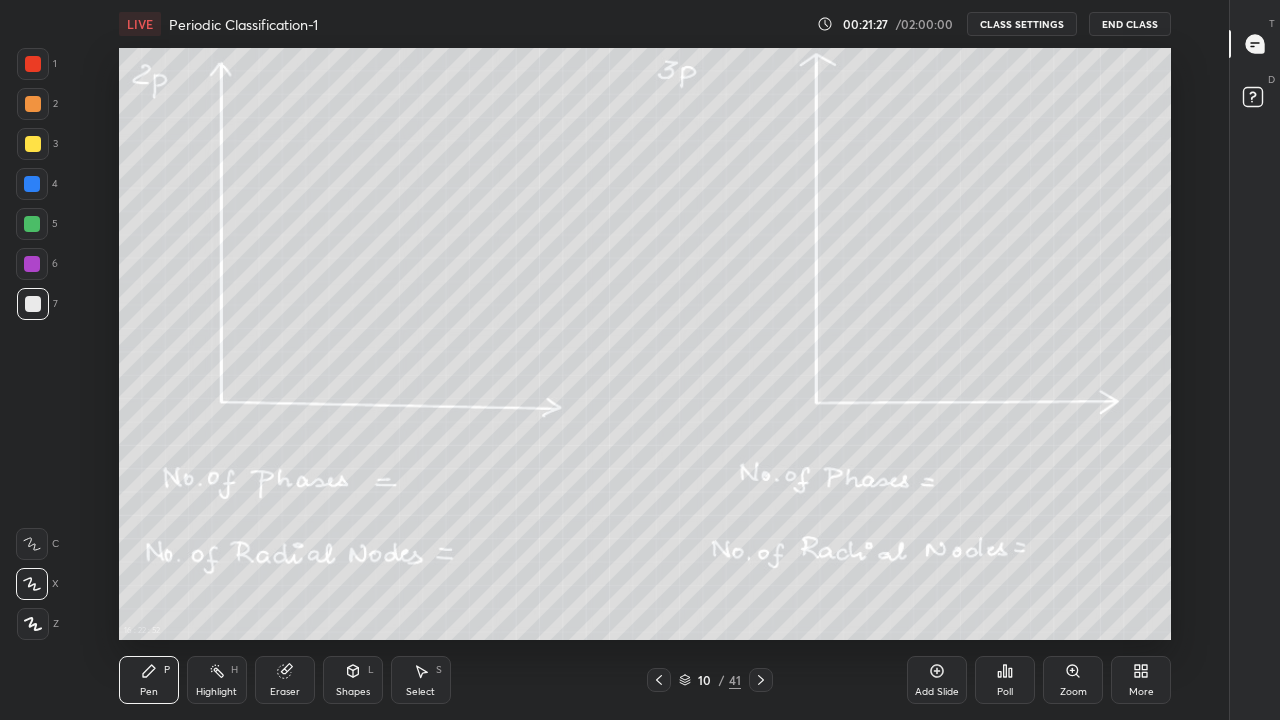 click 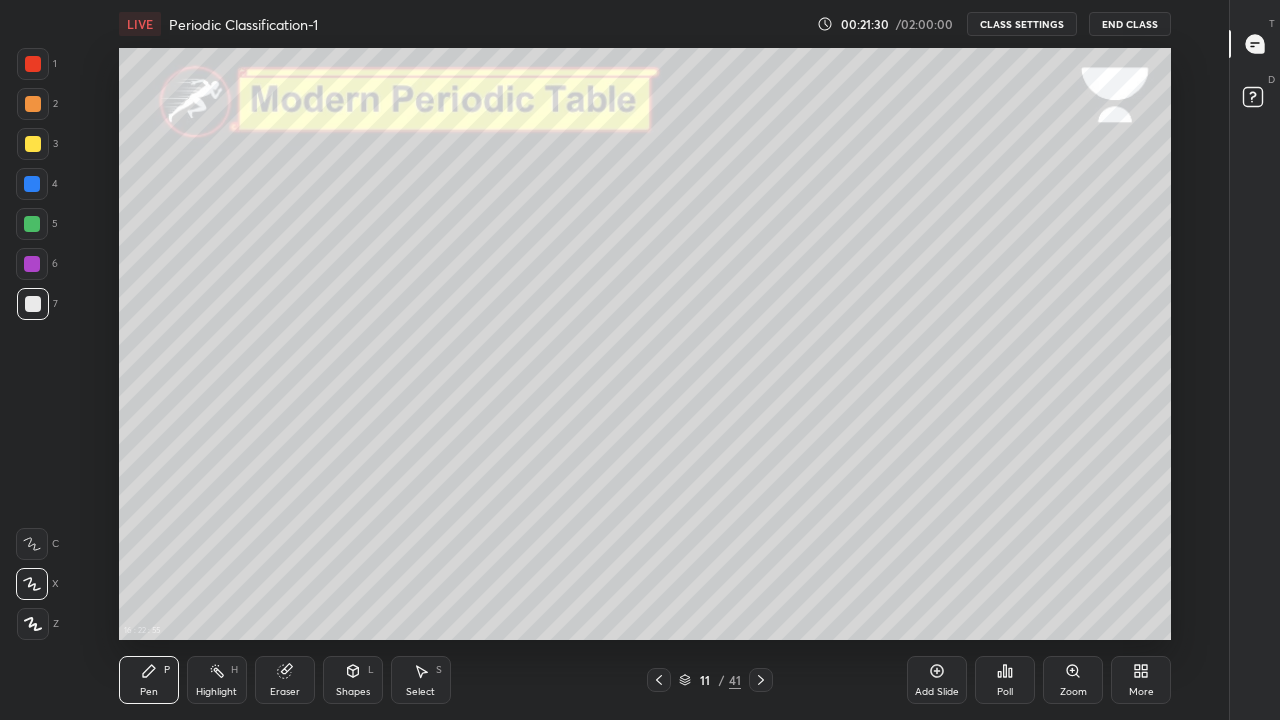 click 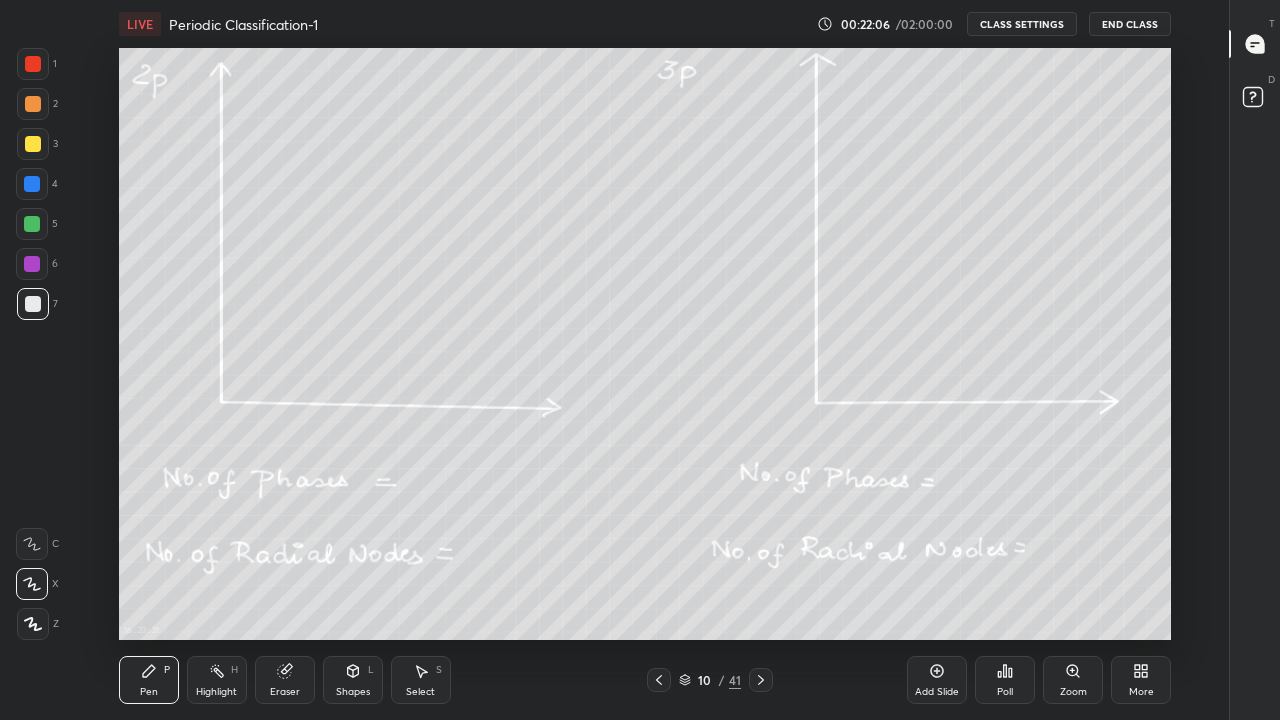 click on "Eraser" at bounding box center [285, 680] 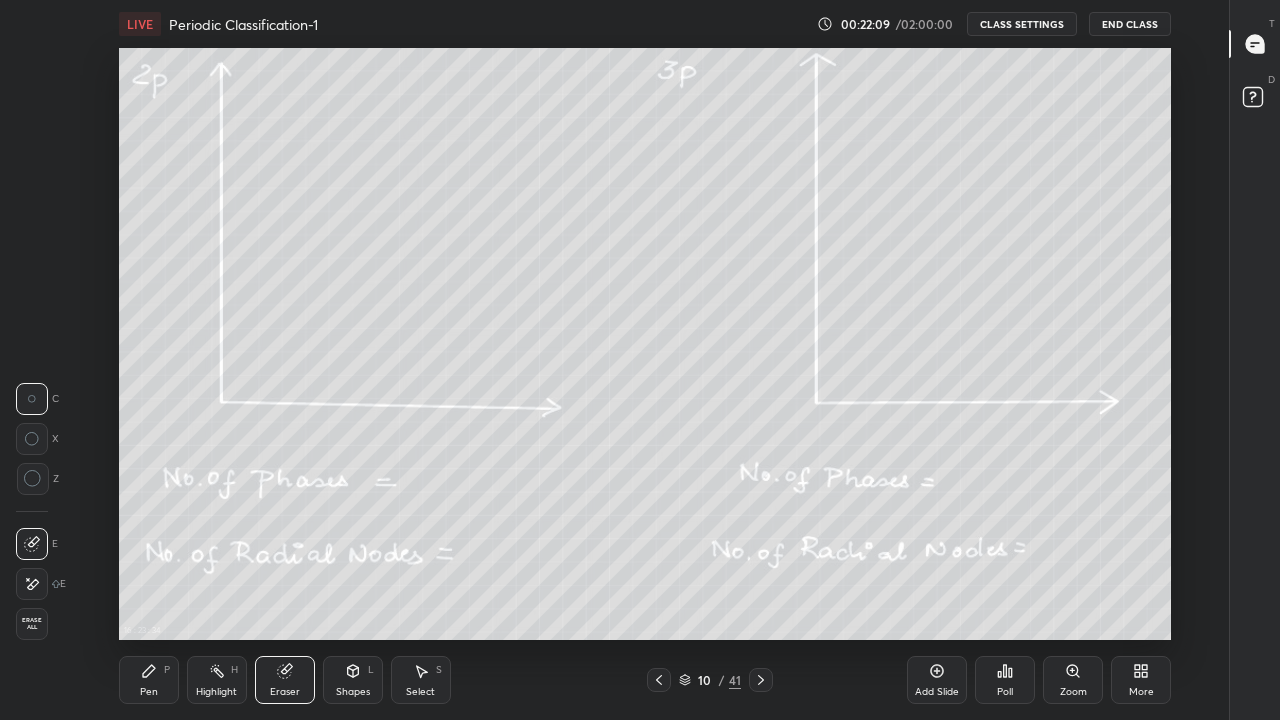 click on "Pen P" at bounding box center (149, 680) 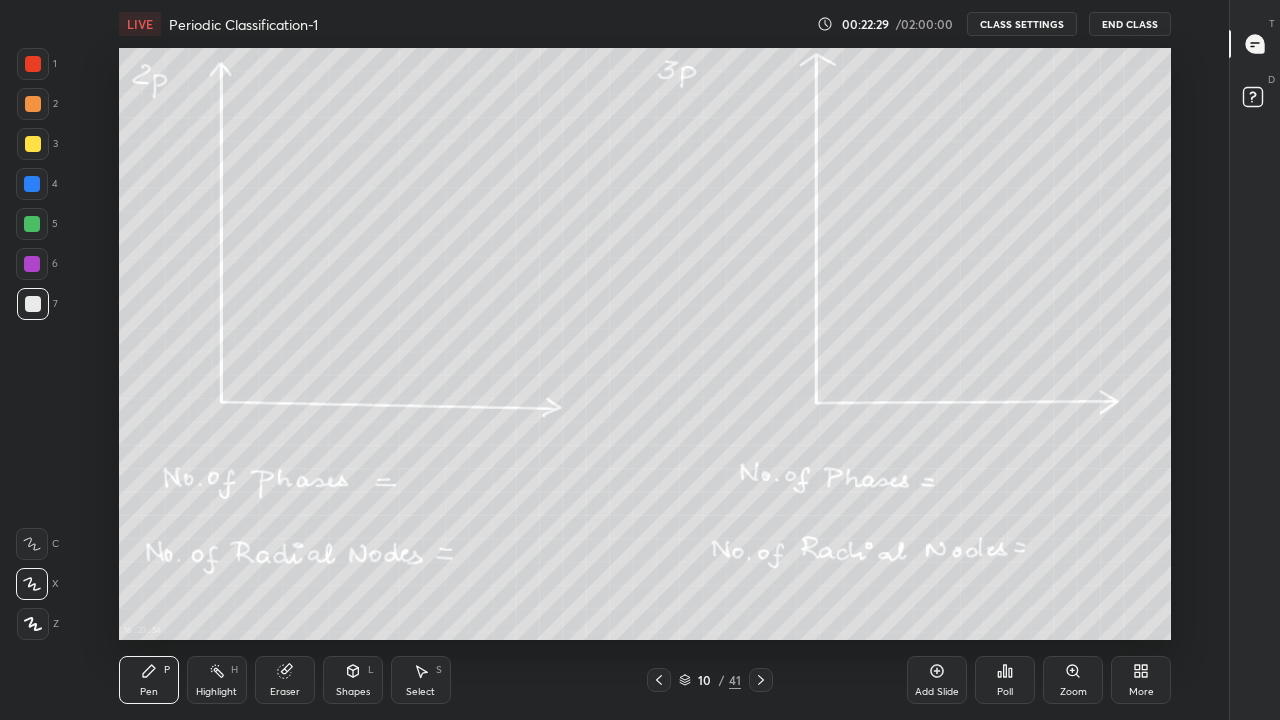 click 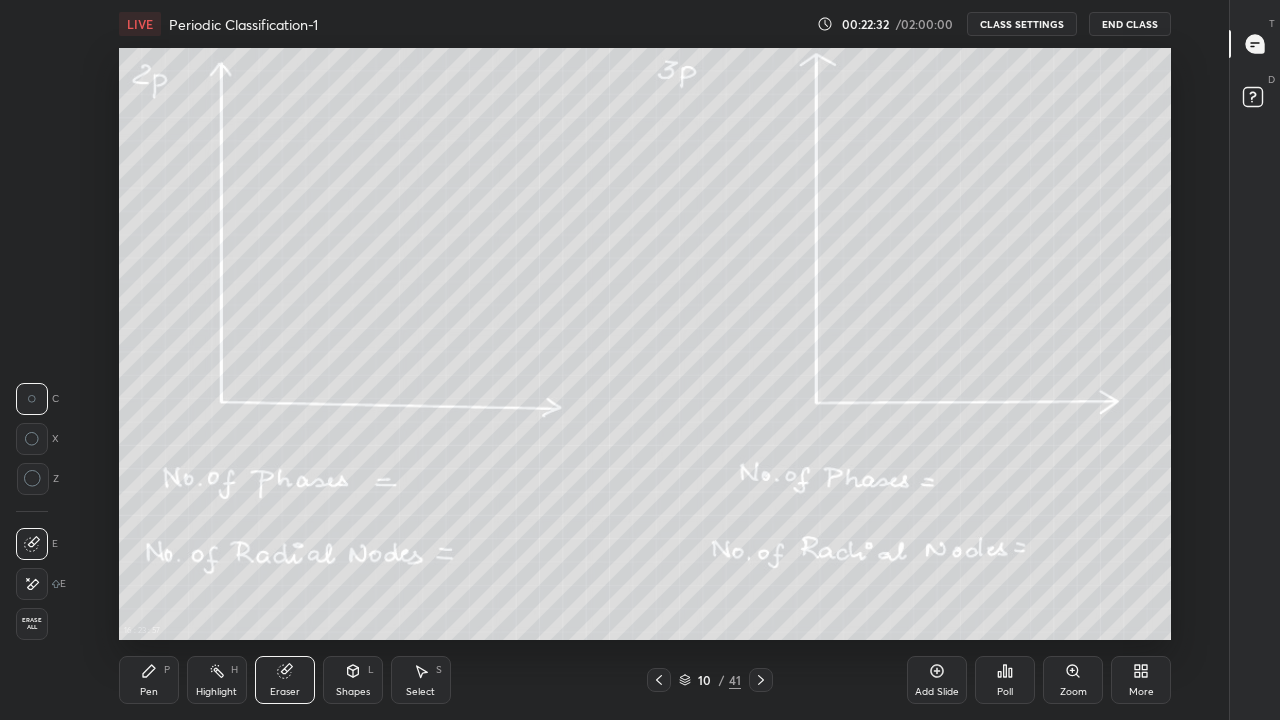 click on "Pen P" at bounding box center (149, 680) 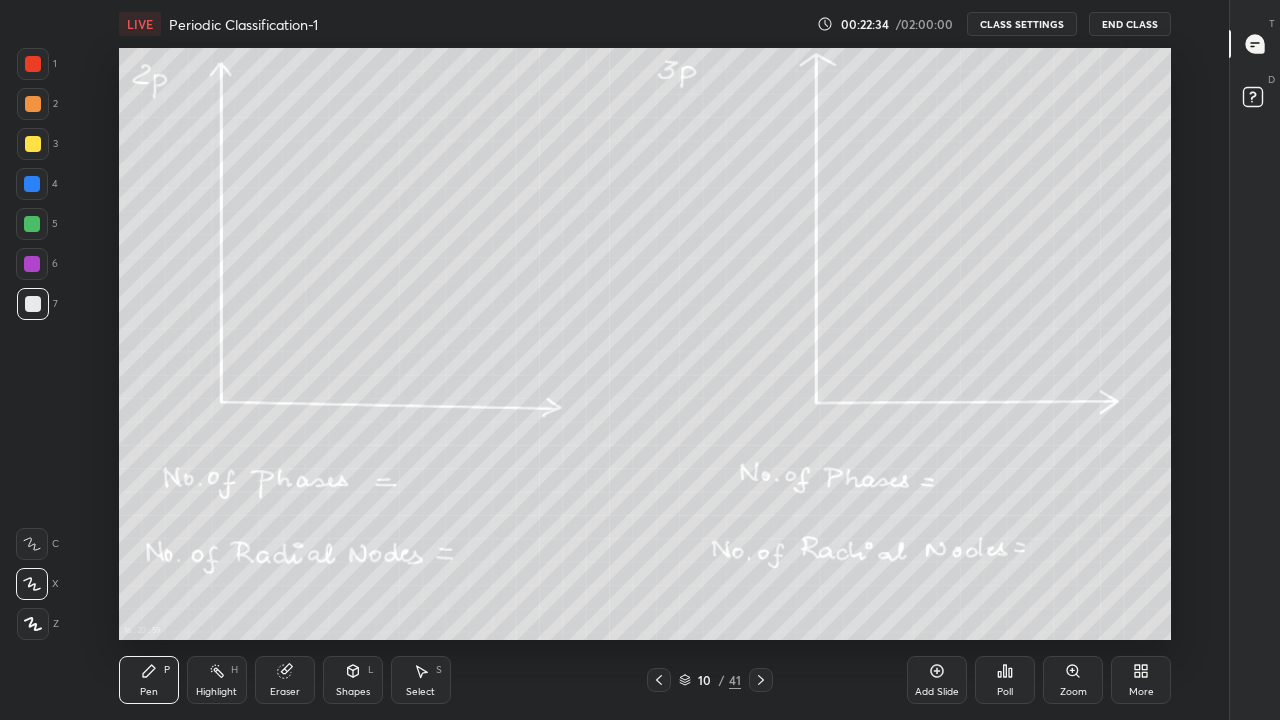 click 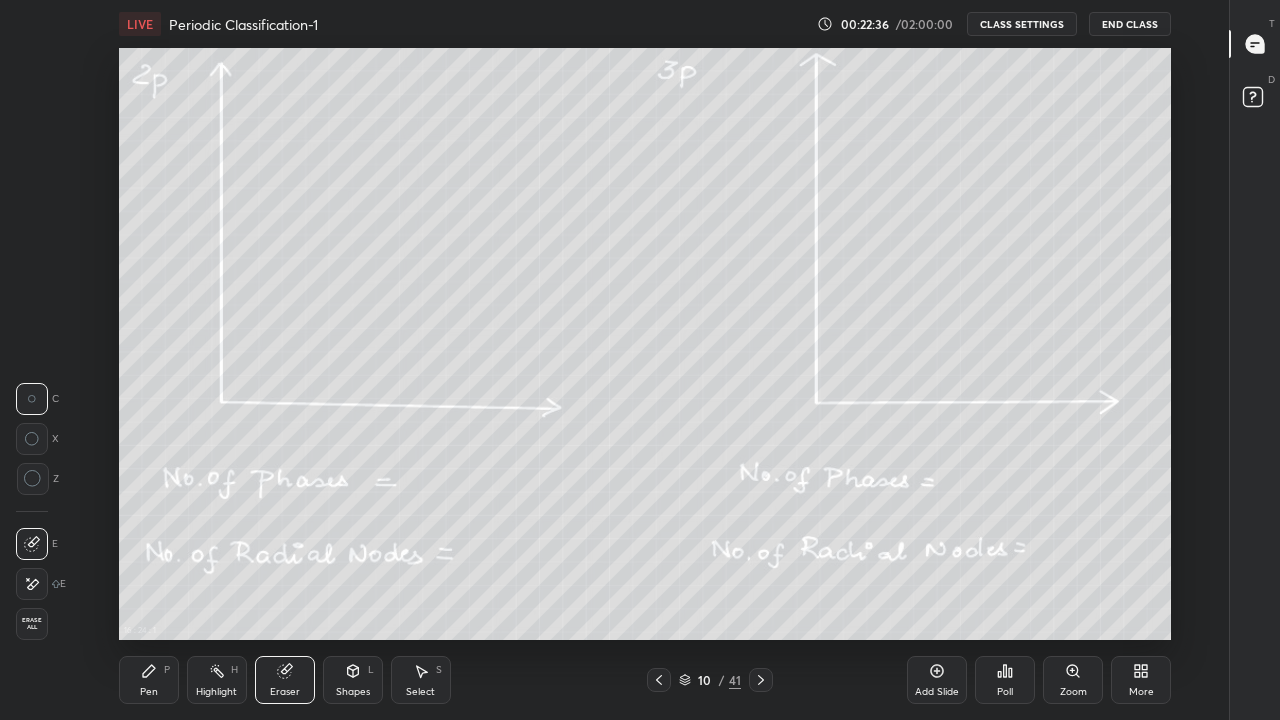 click on "P" at bounding box center (167, 670) 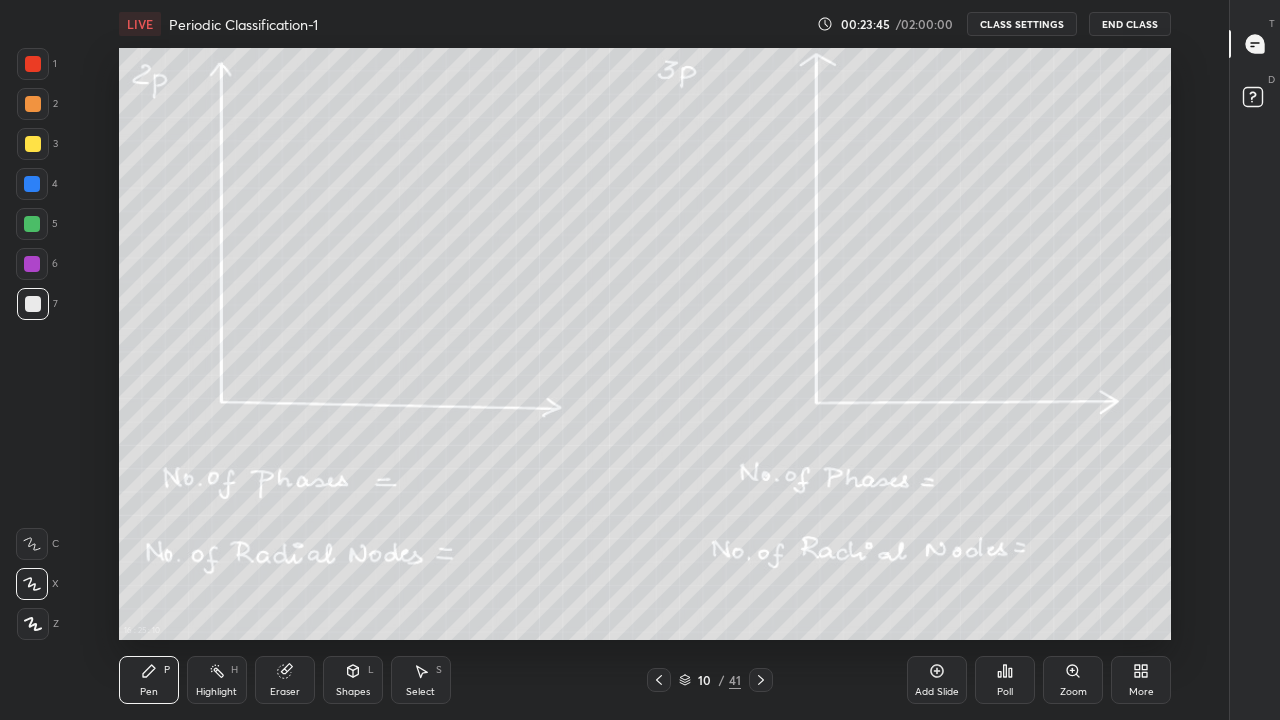 click at bounding box center [32, 264] 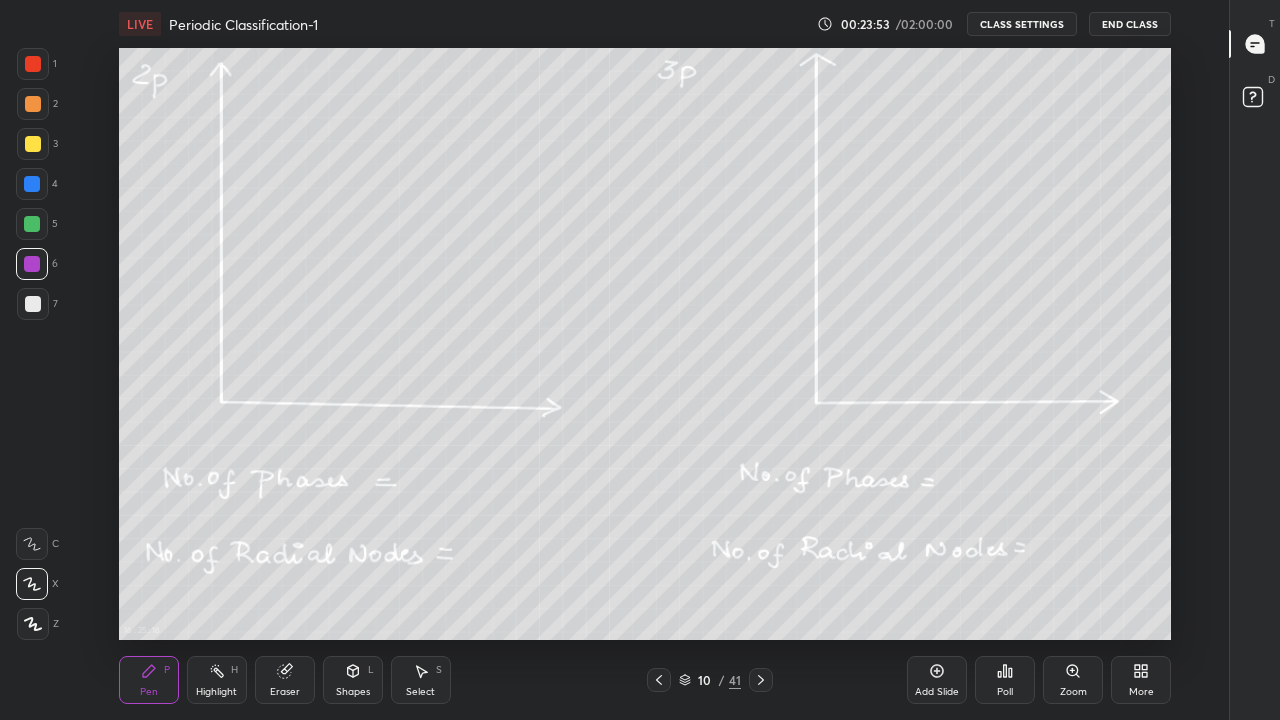 click 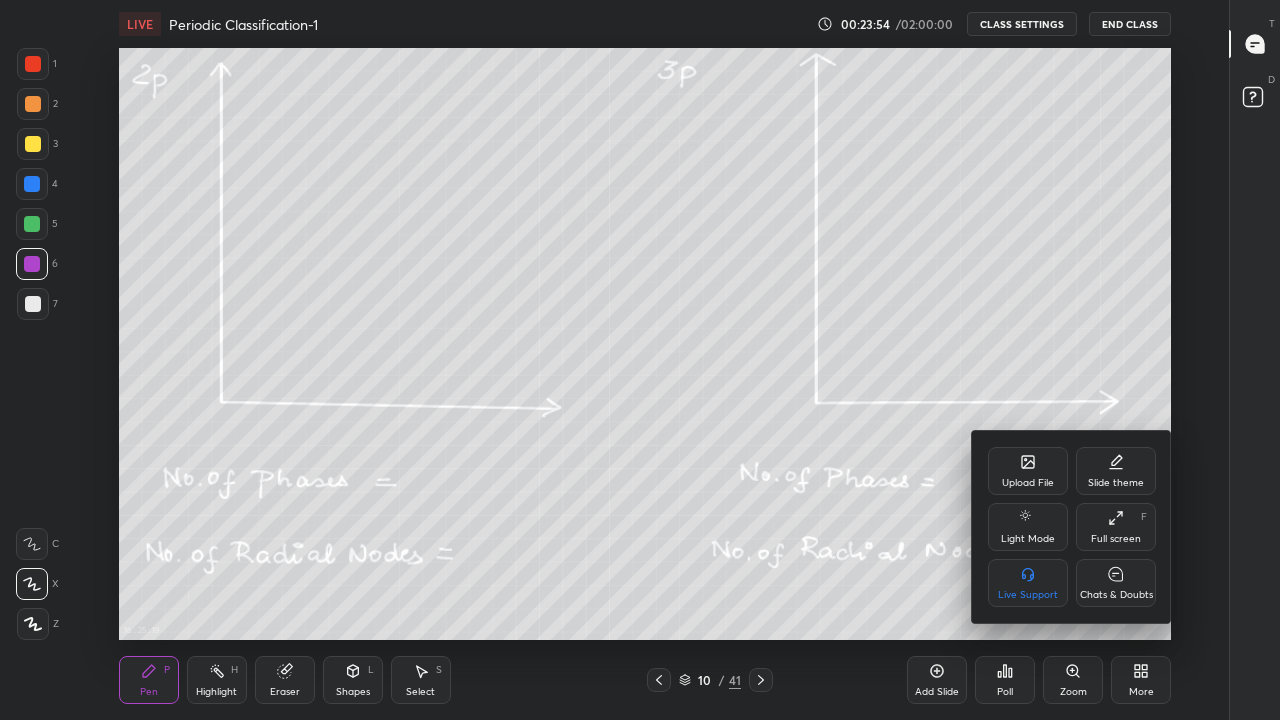 click on "Chats & Doubts" at bounding box center (1116, 583) 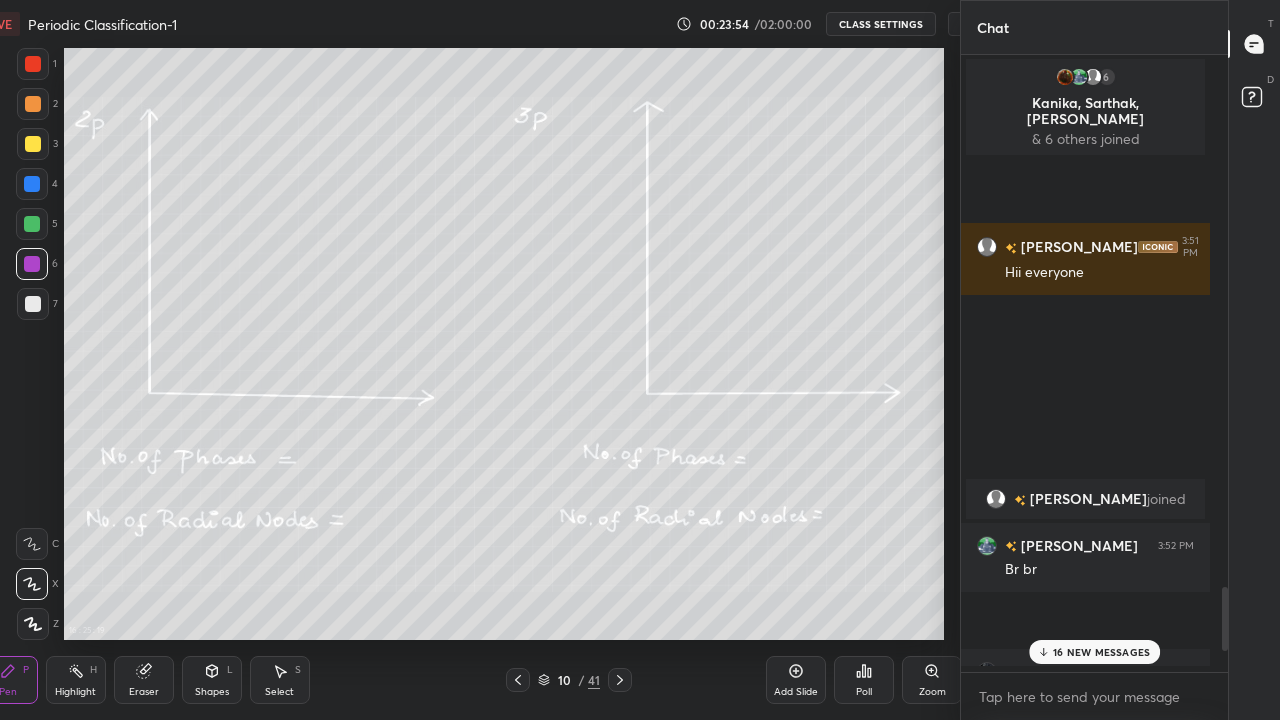 scroll, scrollTop: 592, scrollLeft: 1096, axis: both 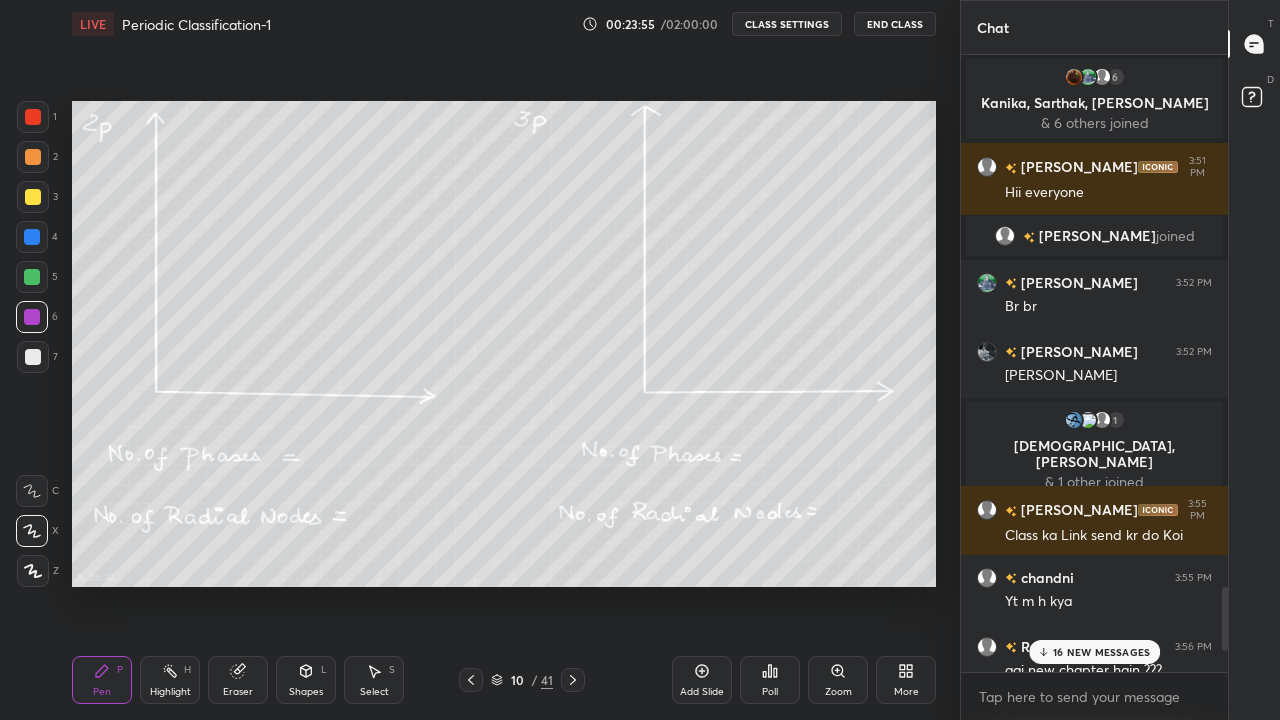 click on "16 NEW MESSAGES" at bounding box center [1101, 652] 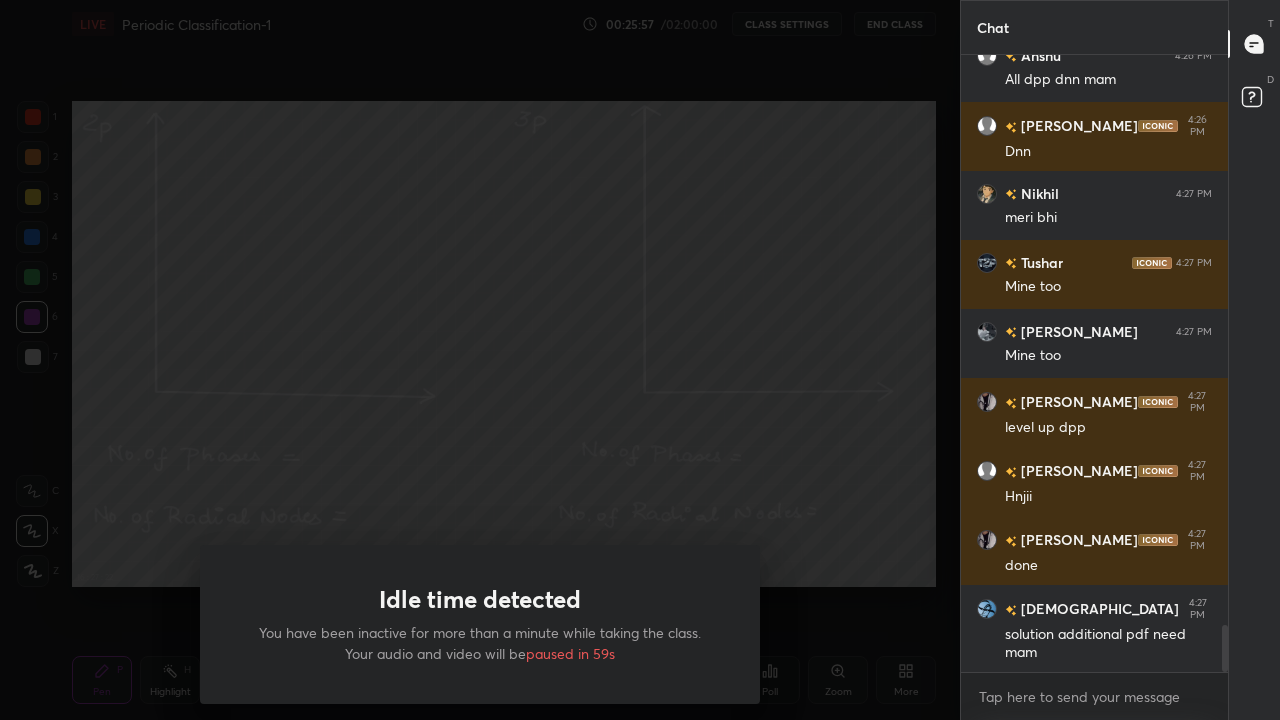 scroll, scrollTop: 7452, scrollLeft: 0, axis: vertical 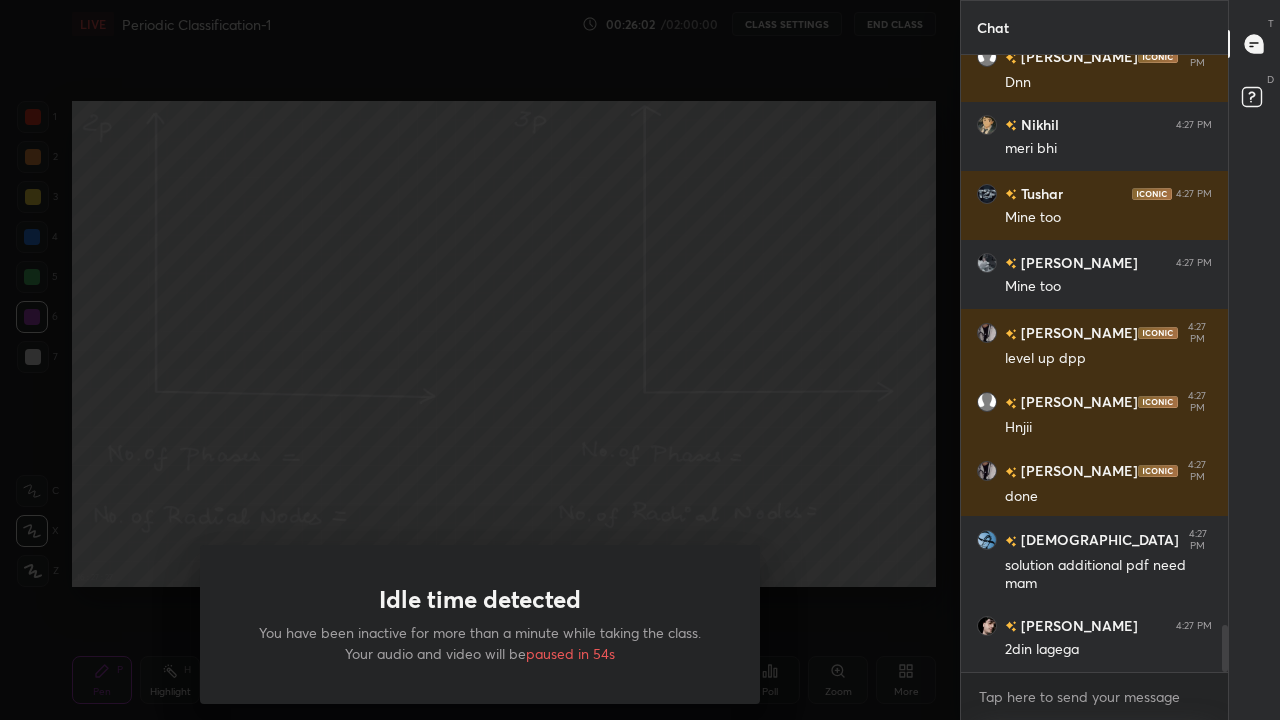 click on "Idle time detected You have been inactive for more than a minute while taking the class. Your audio and video will be  paused in 54s" at bounding box center (480, 360) 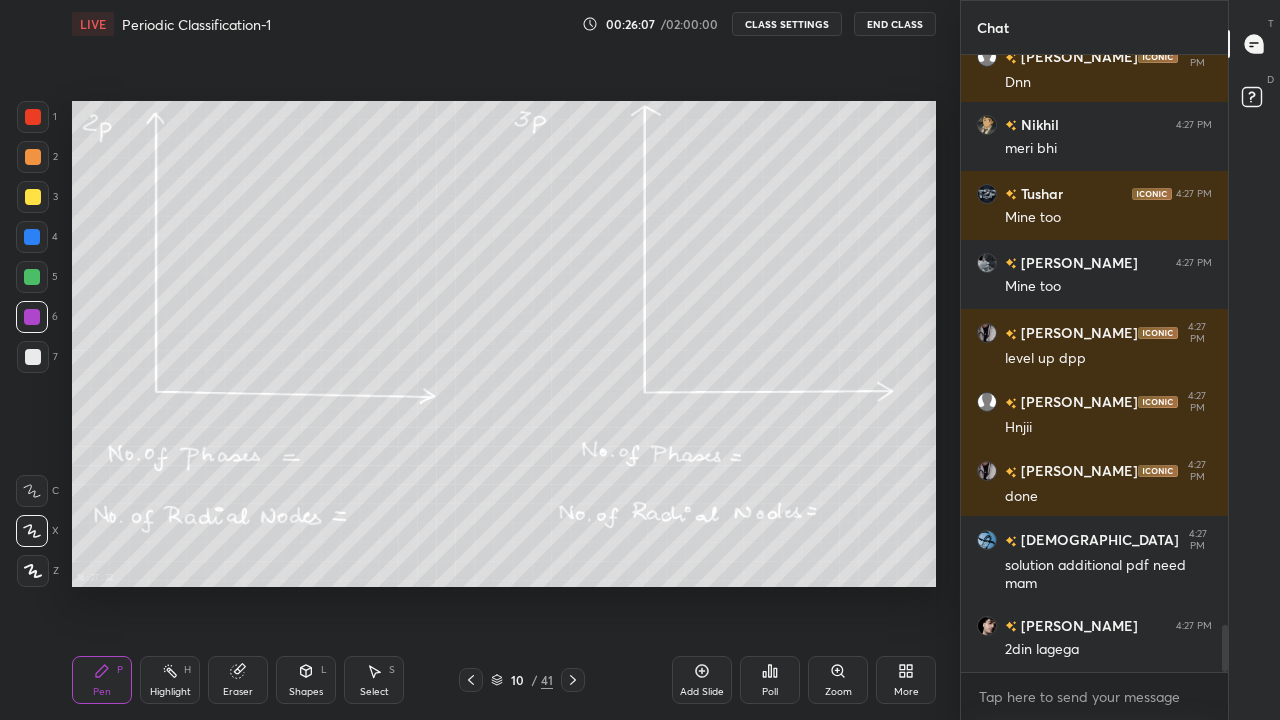 click 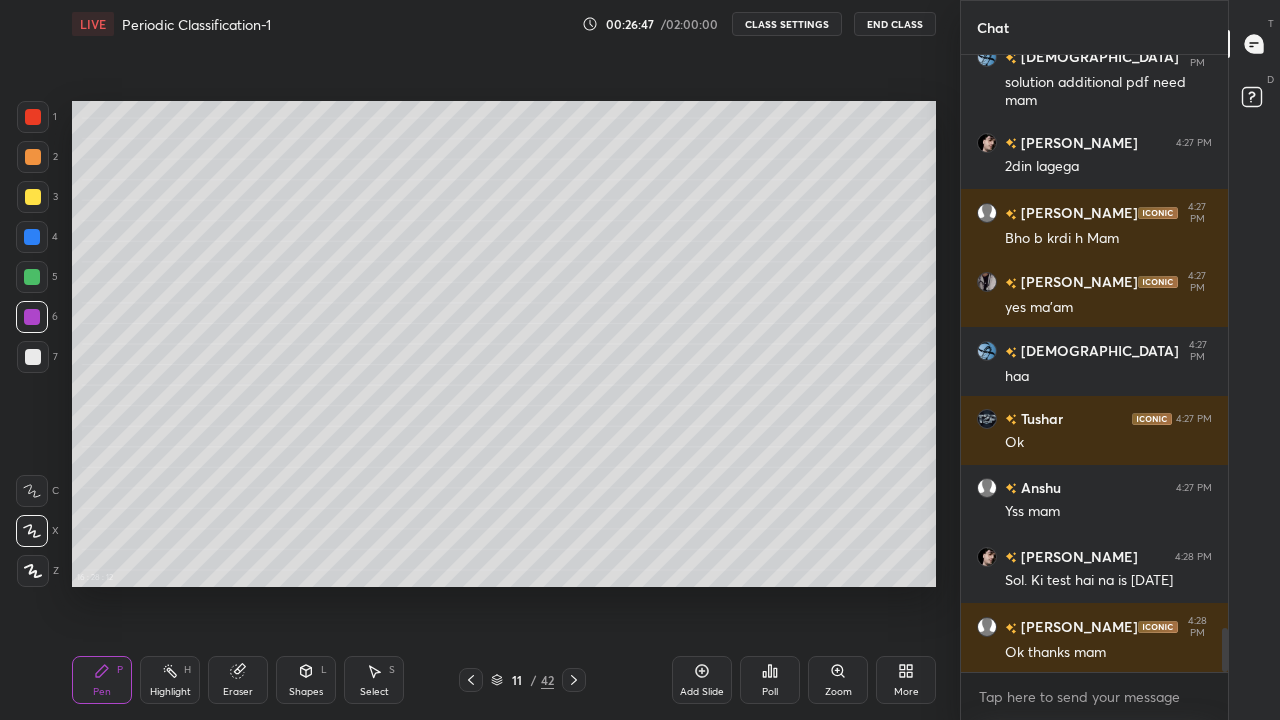 scroll, scrollTop: 8004, scrollLeft: 0, axis: vertical 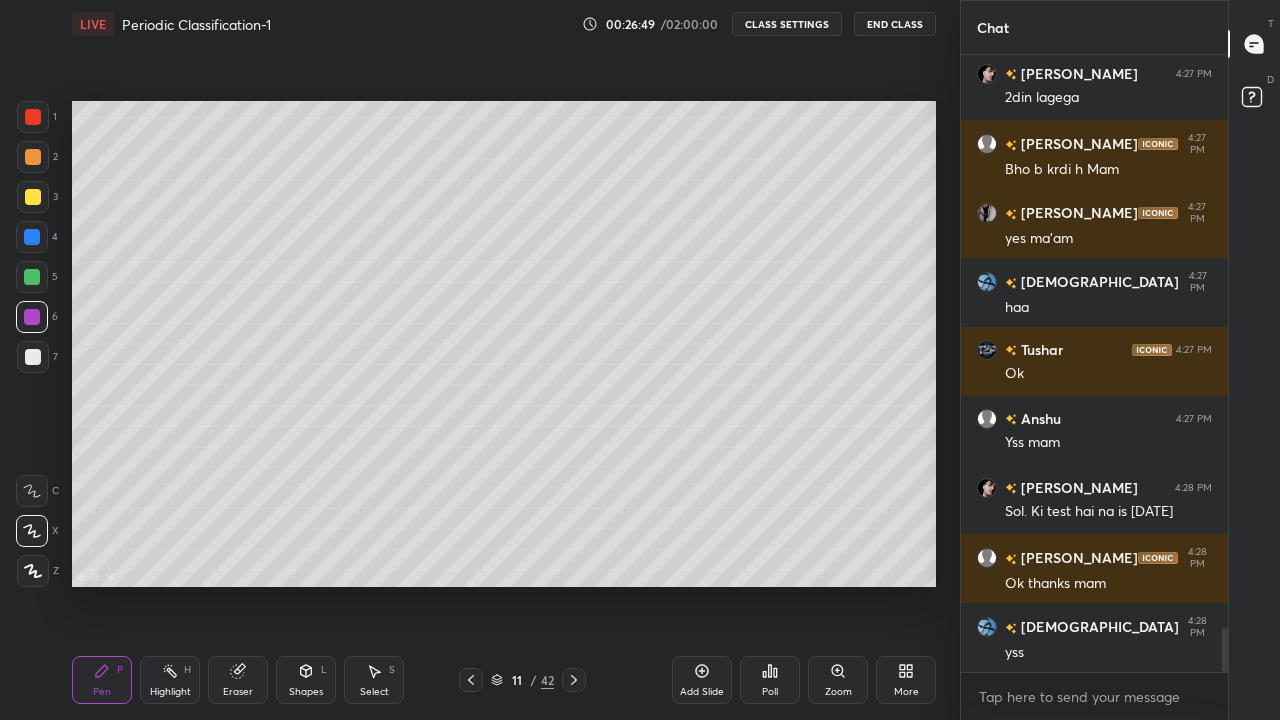 click 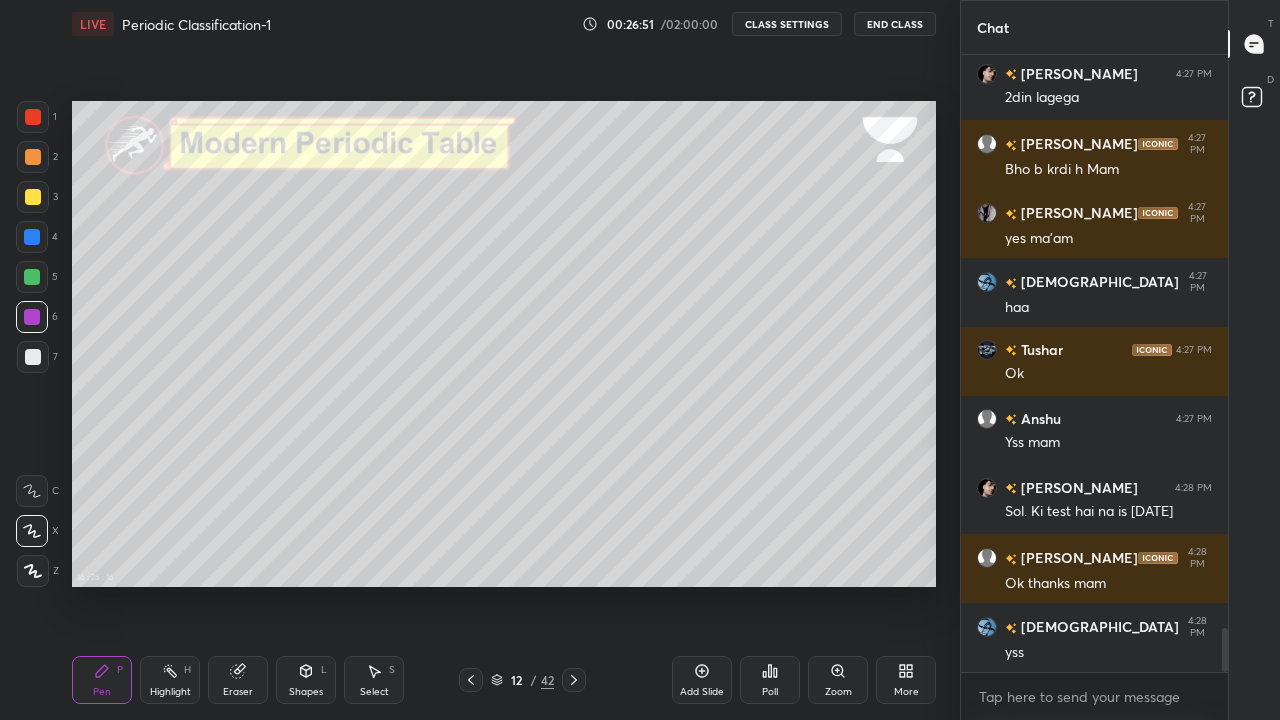 scroll, scrollTop: 8073, scrollLeft: 0, axis: vertical 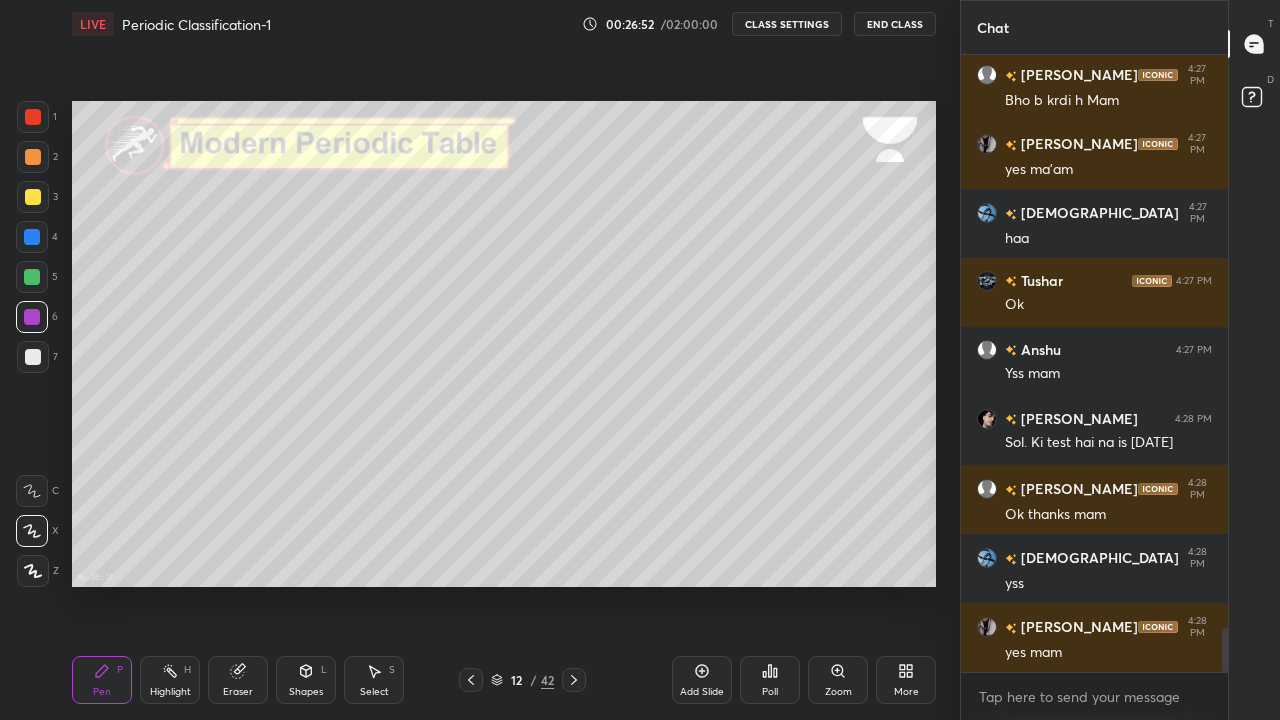 click on "More" at bounding box center [906, 692] 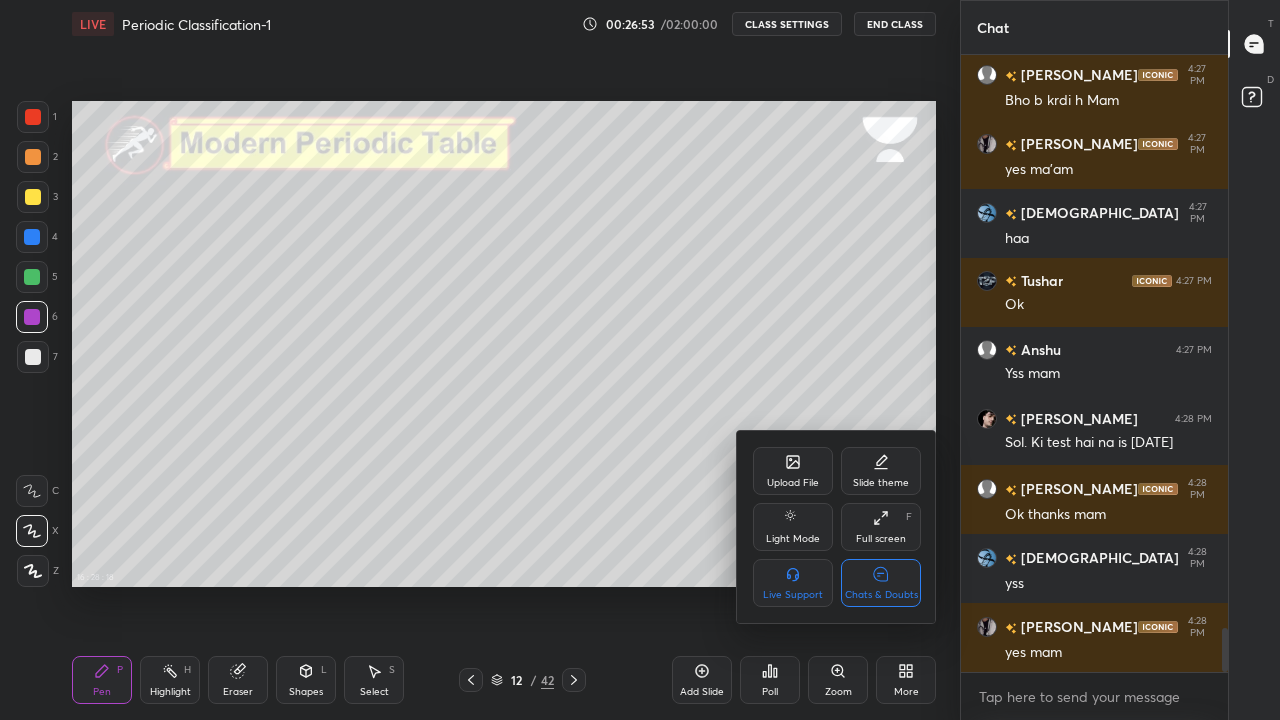 click 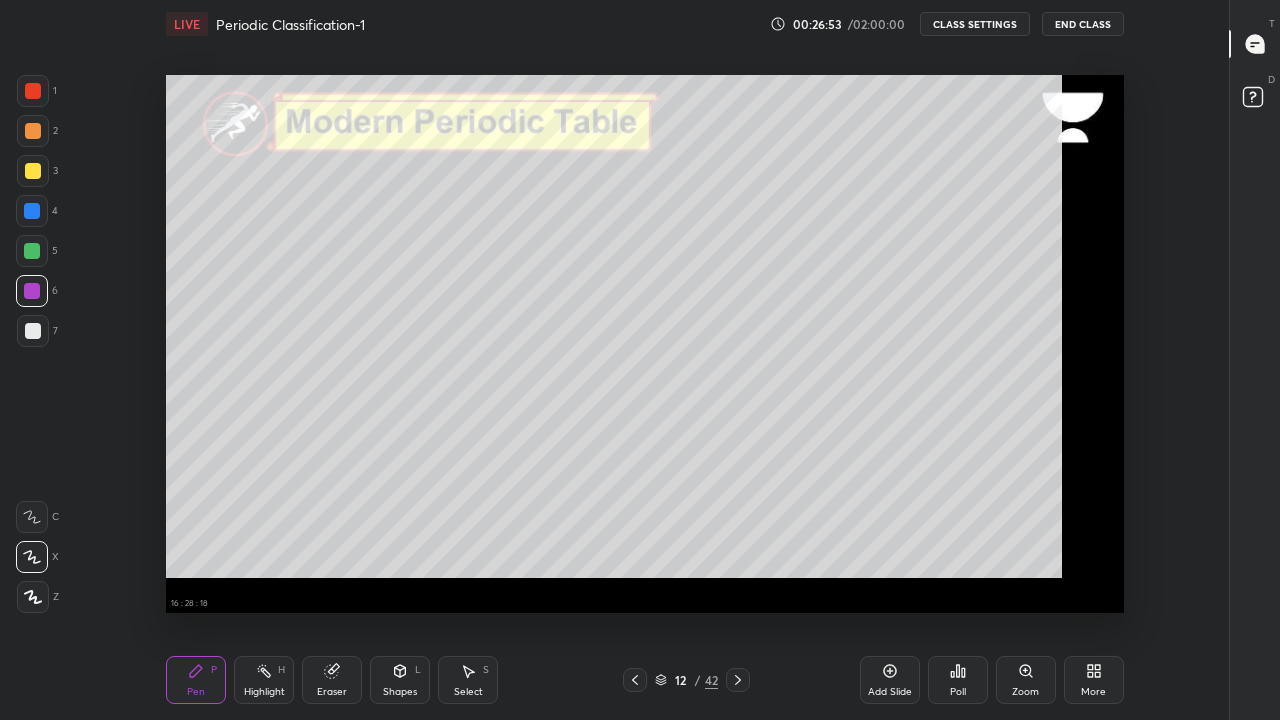 scroll, scrollTop: 7, scrollLeft: 1, axis: both 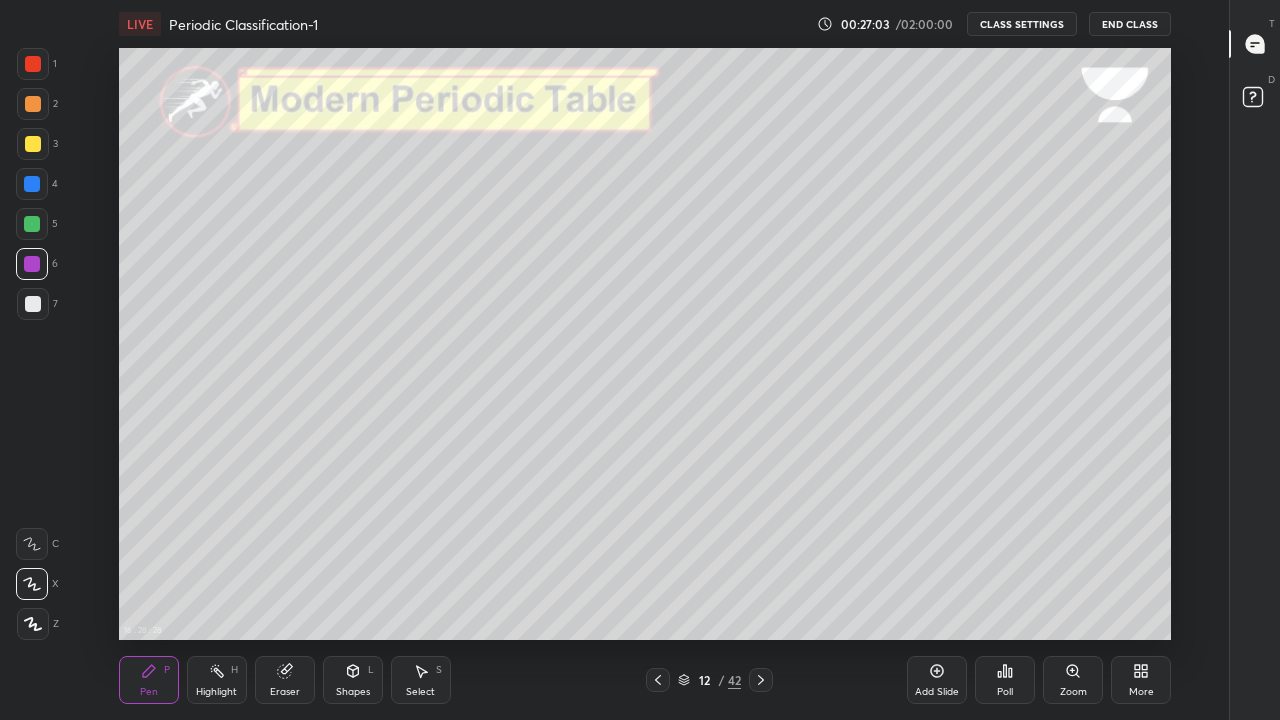 click 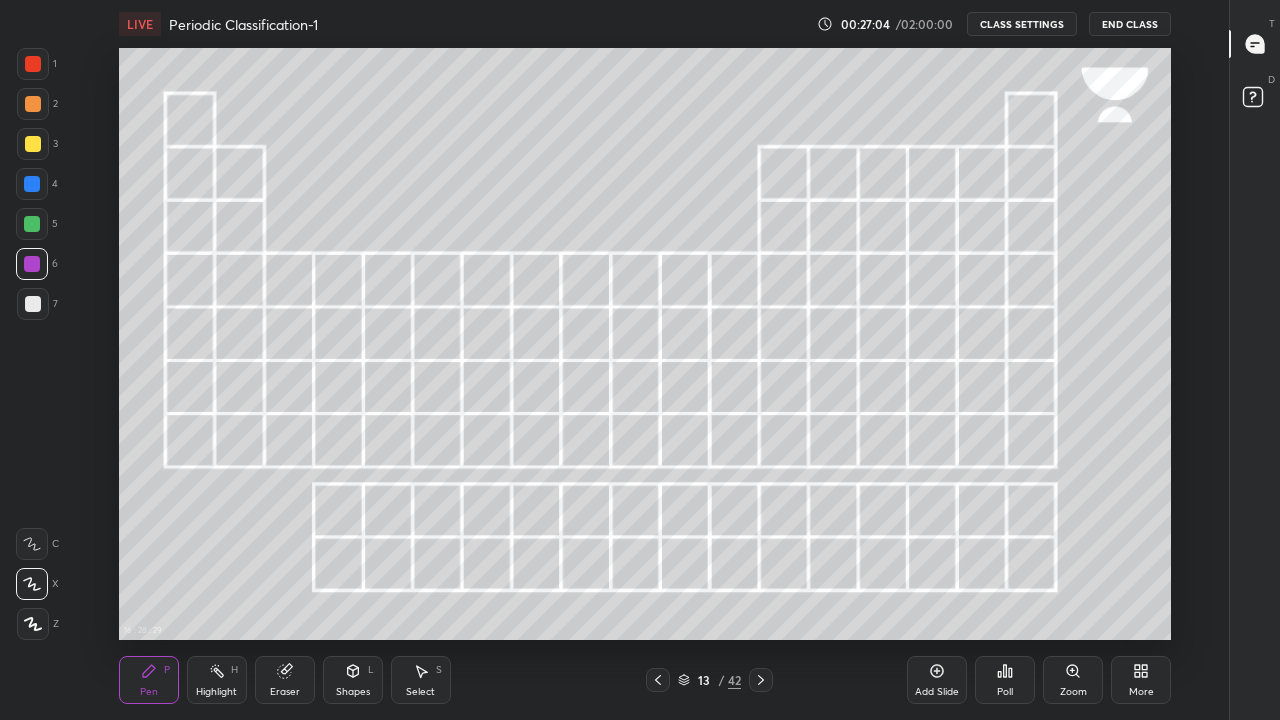 click 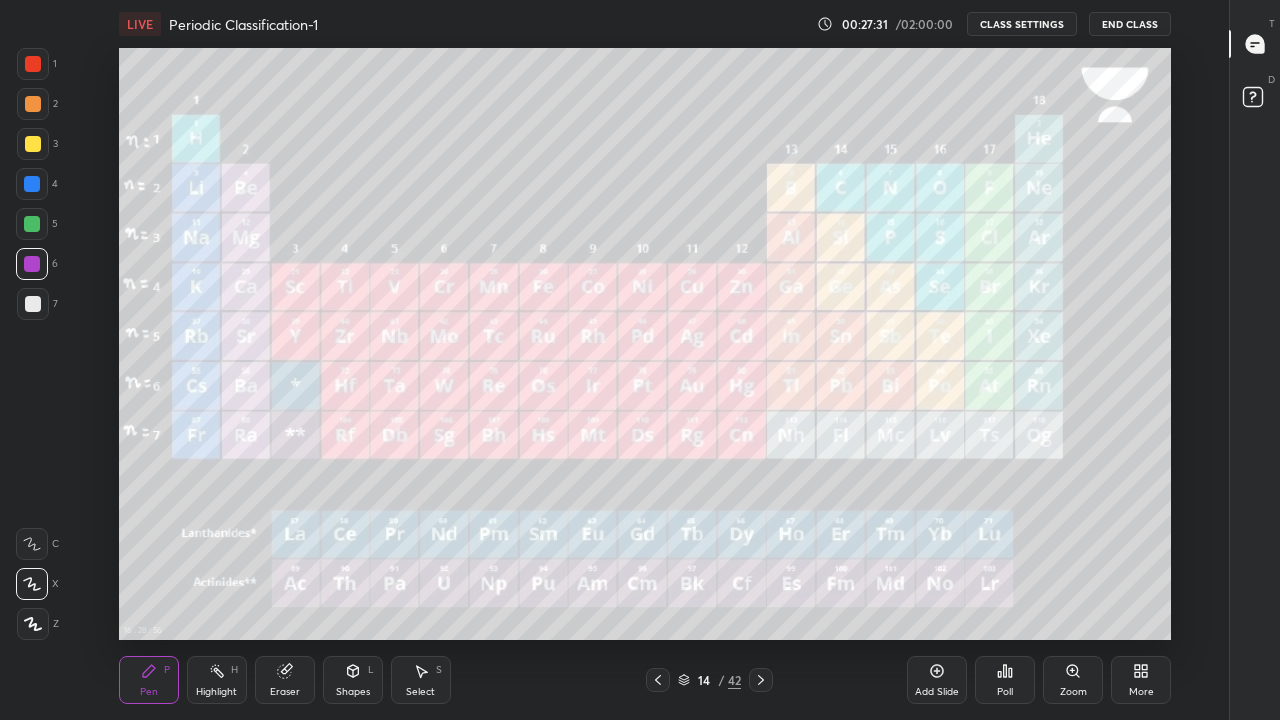 click 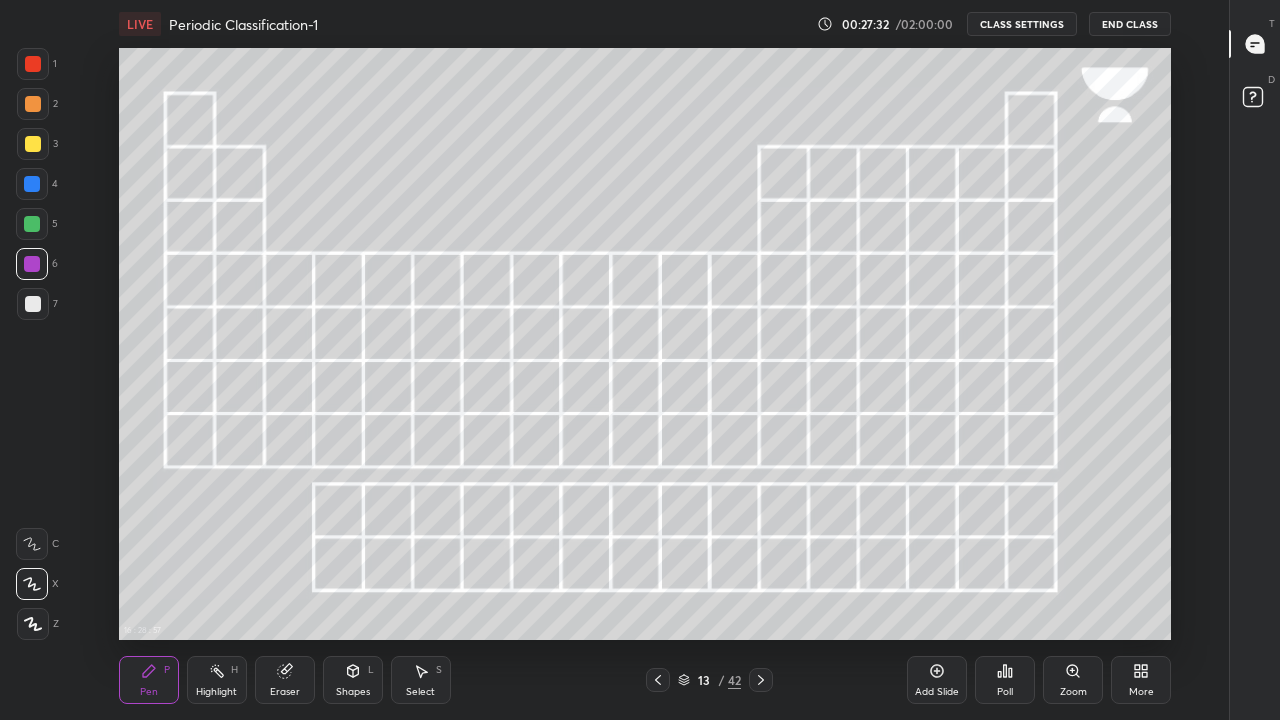 click 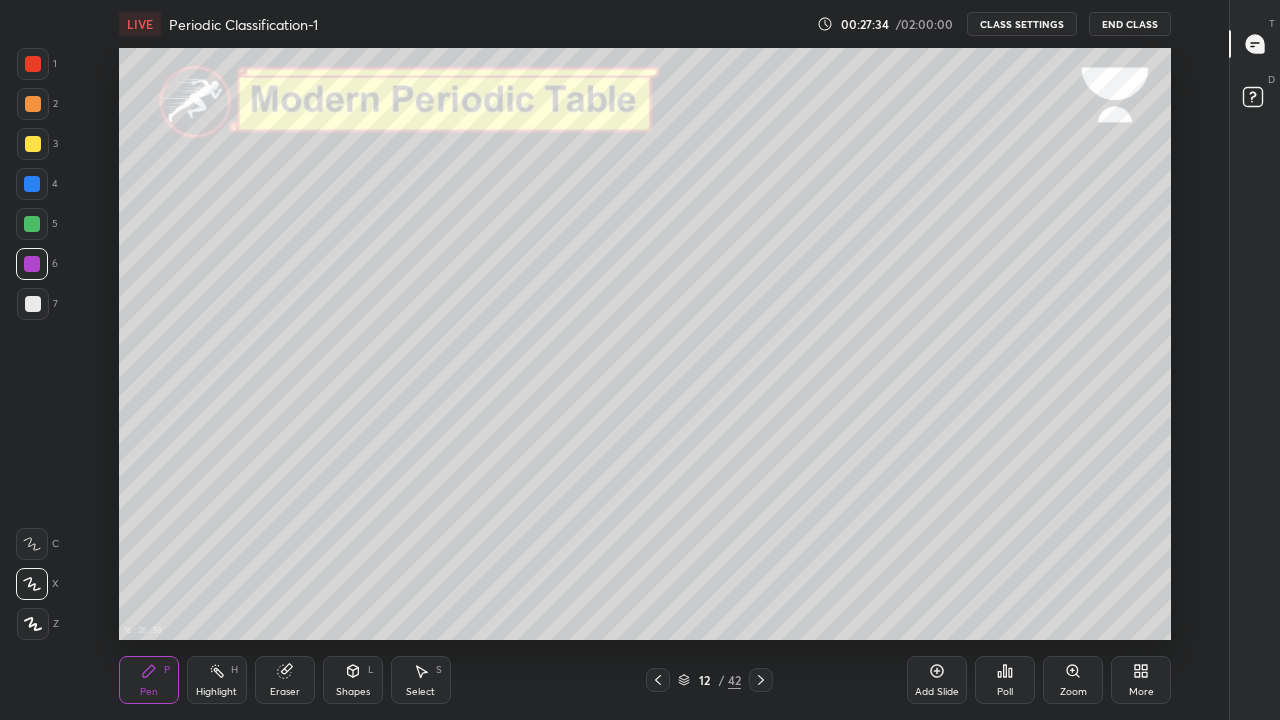 click at bounding box center [33, 304] 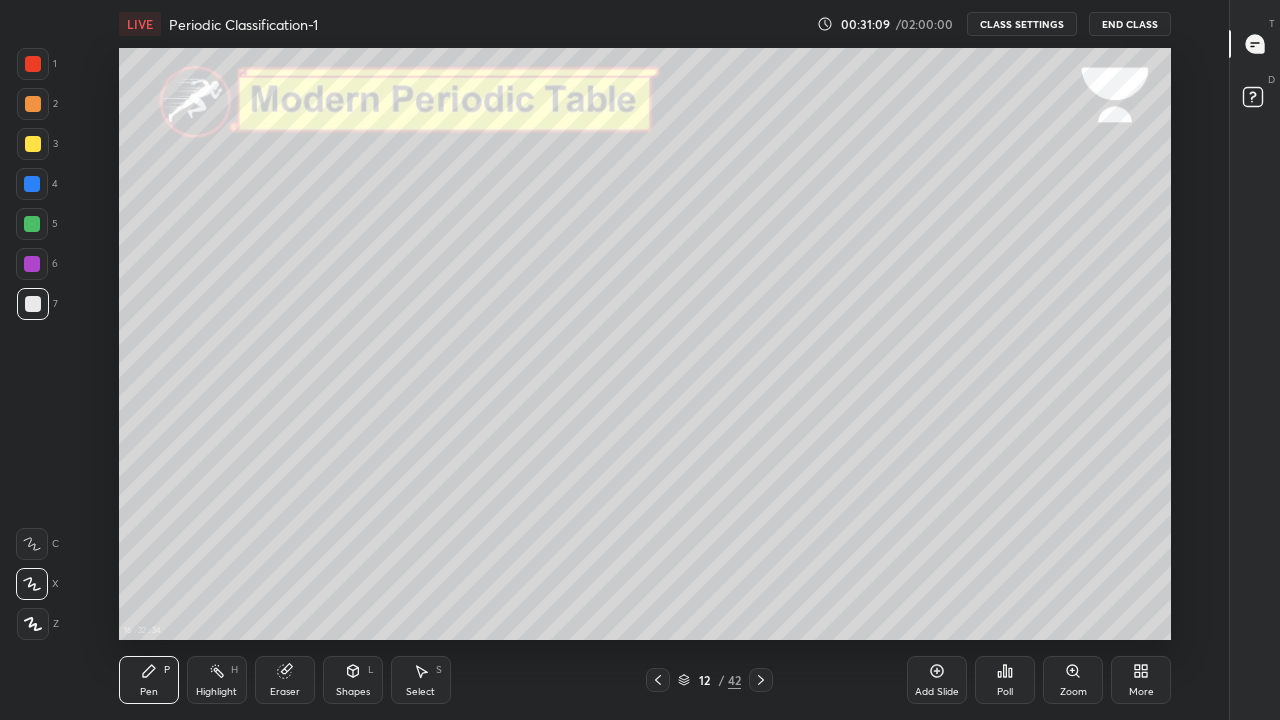 click at bounding box center (32, 224) 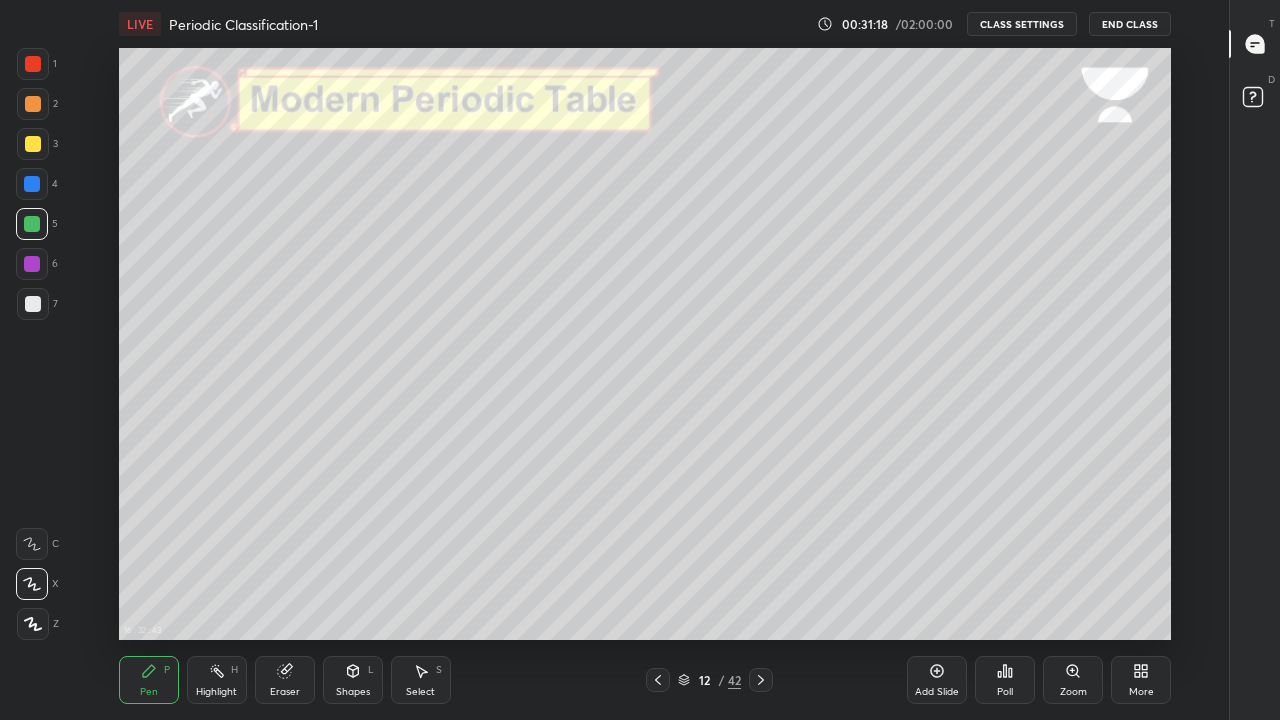 click 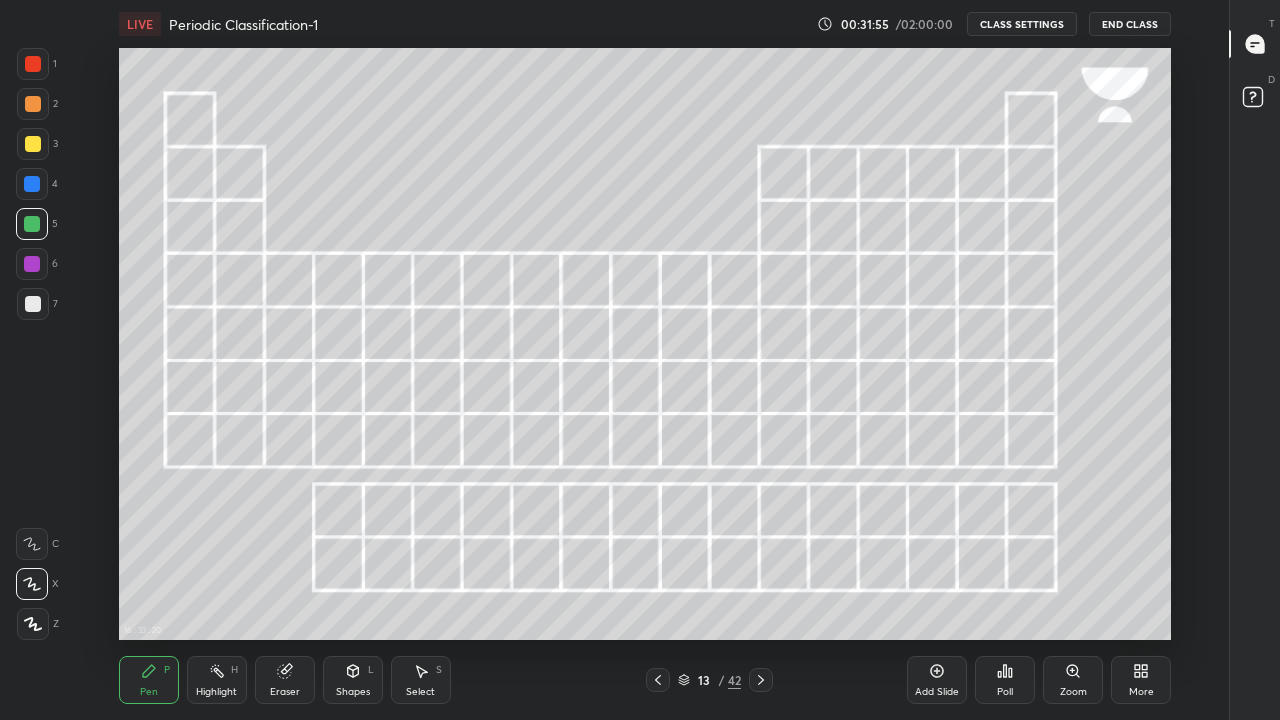 click 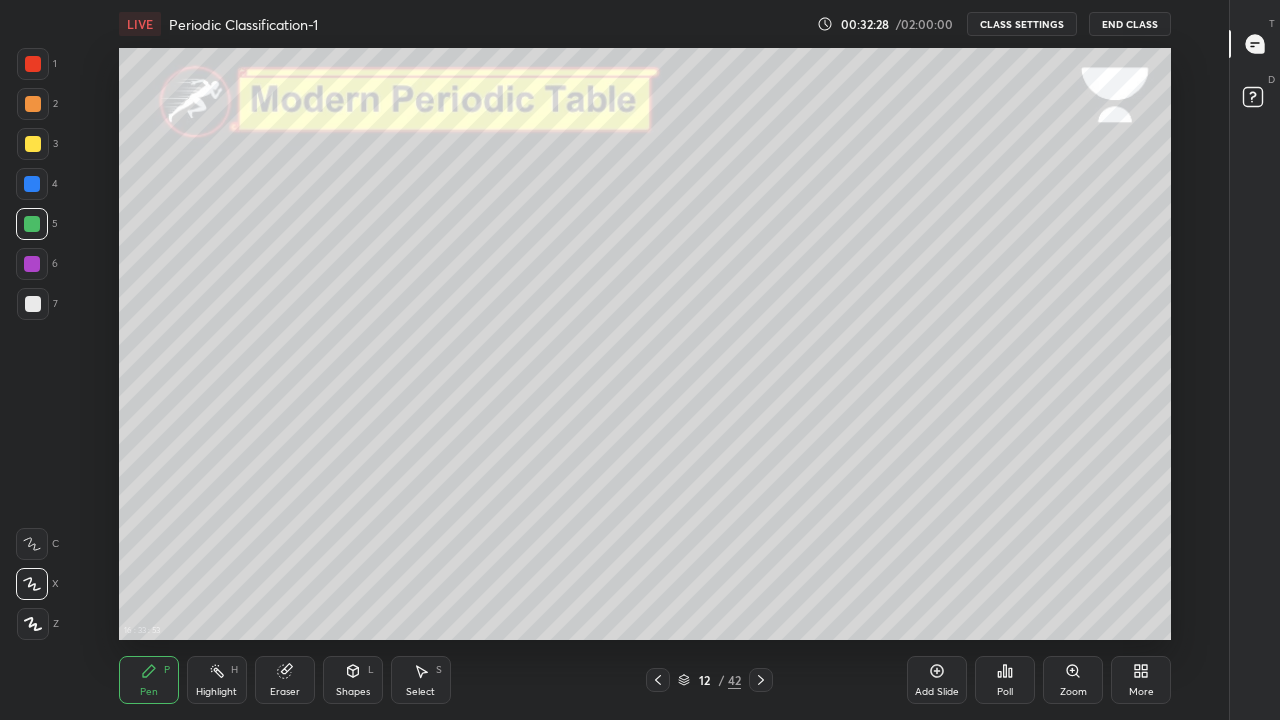 click 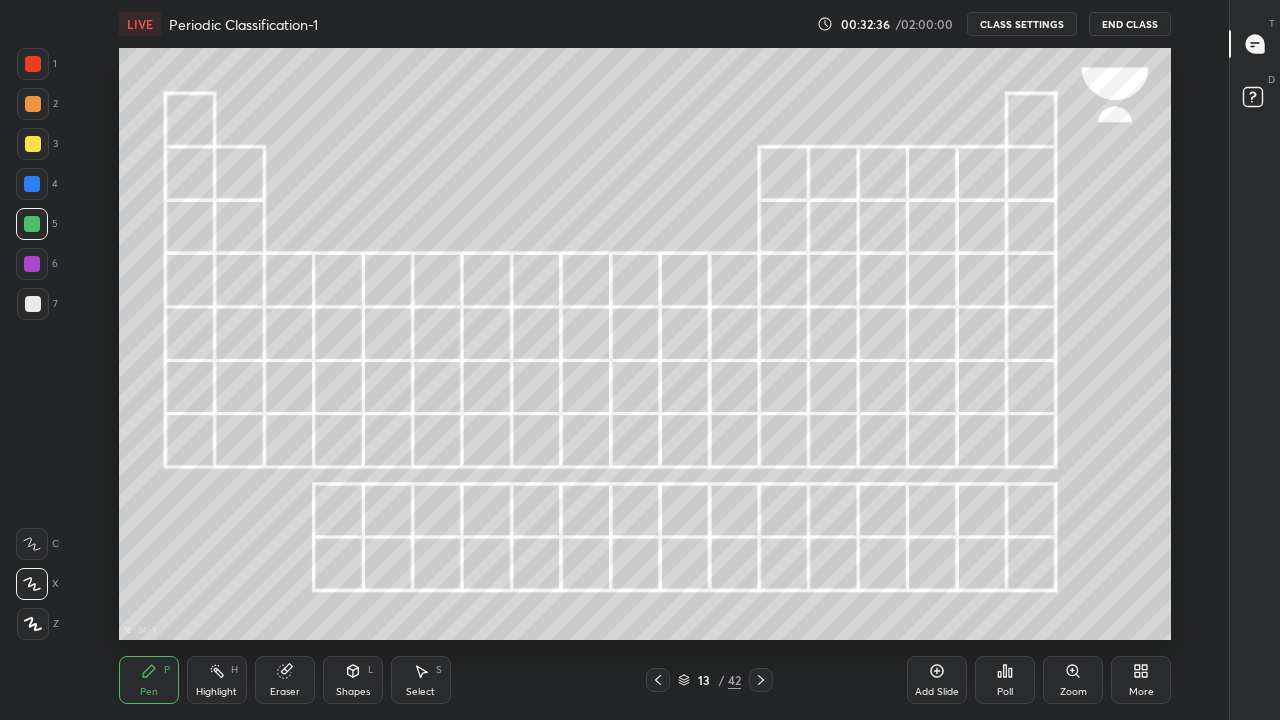 click at bounding box center (32, 264) 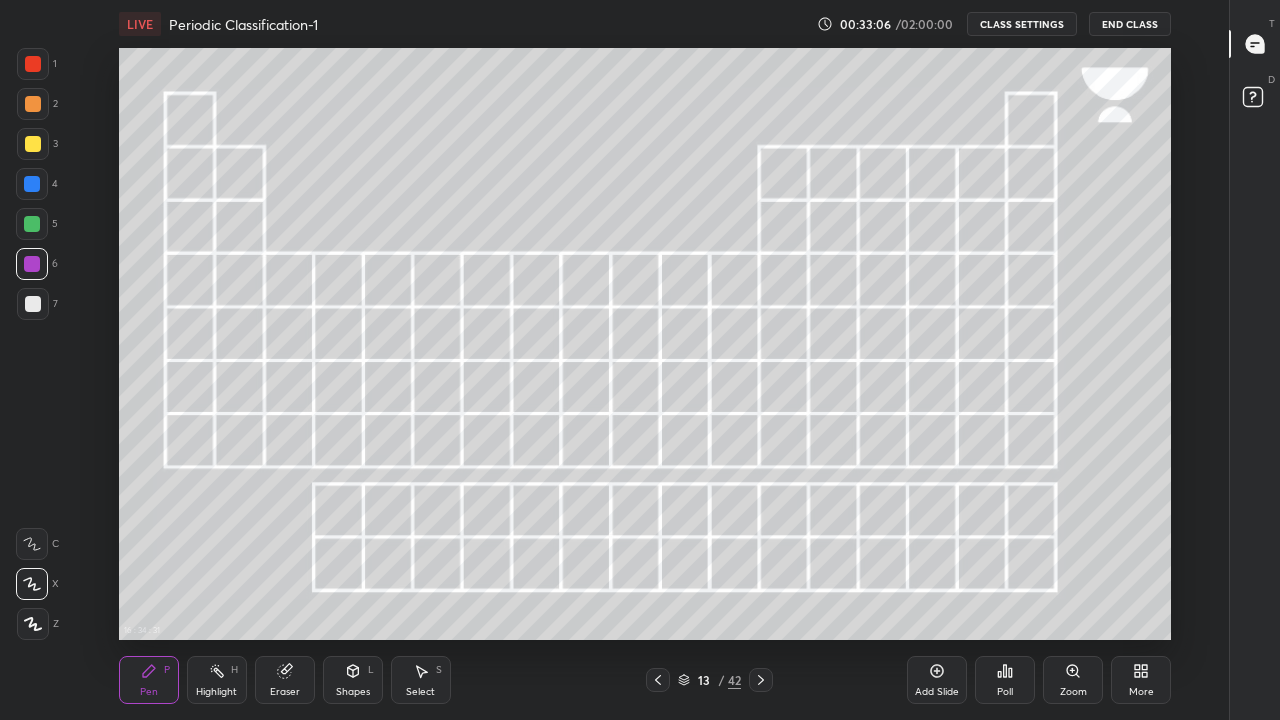 click 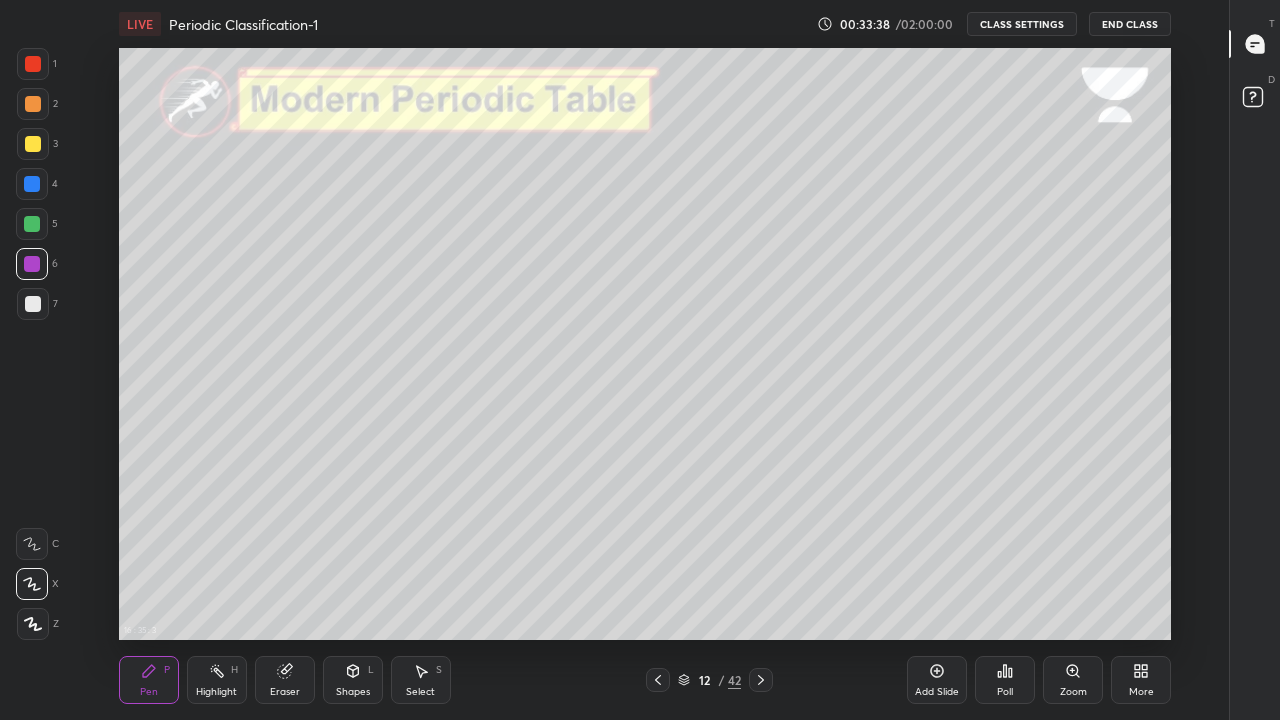 click on "More" at bounding box center (1141, 680) 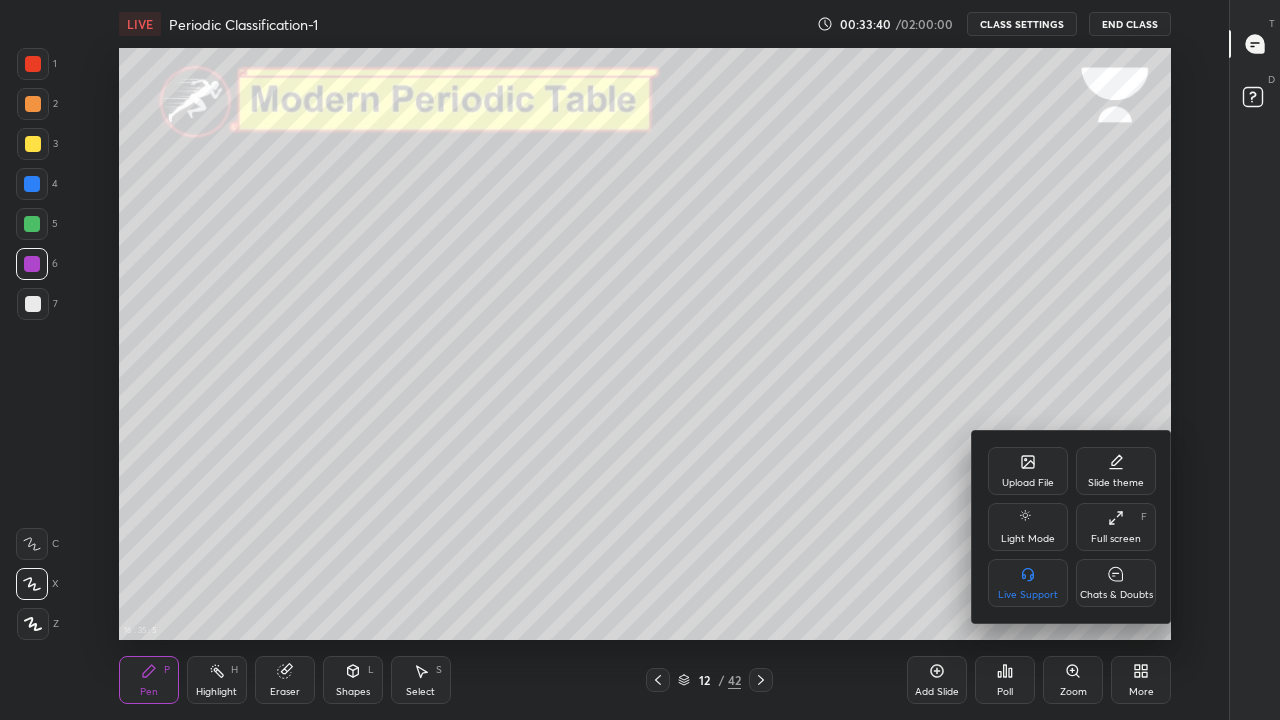 click on "Chats & Doubts" at bounding box center (1116, 583) 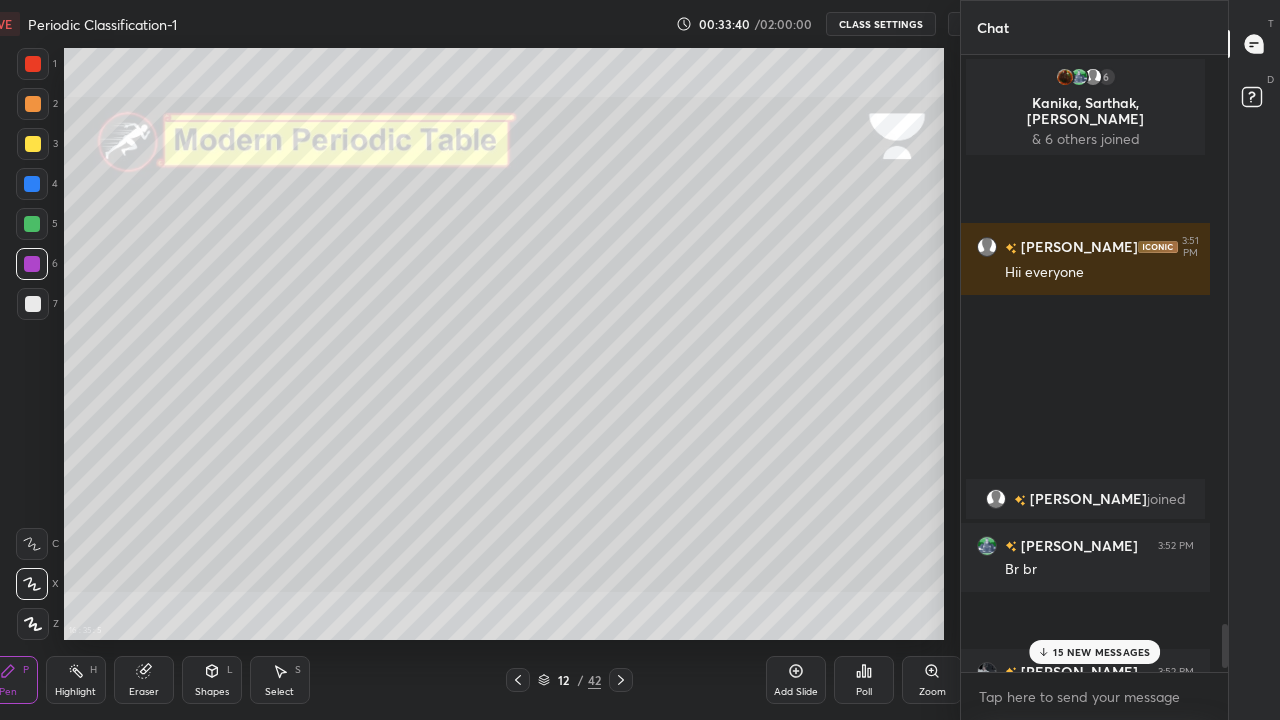 scroll, scrollTop: 592, scrollLeft: 1068, axis: both 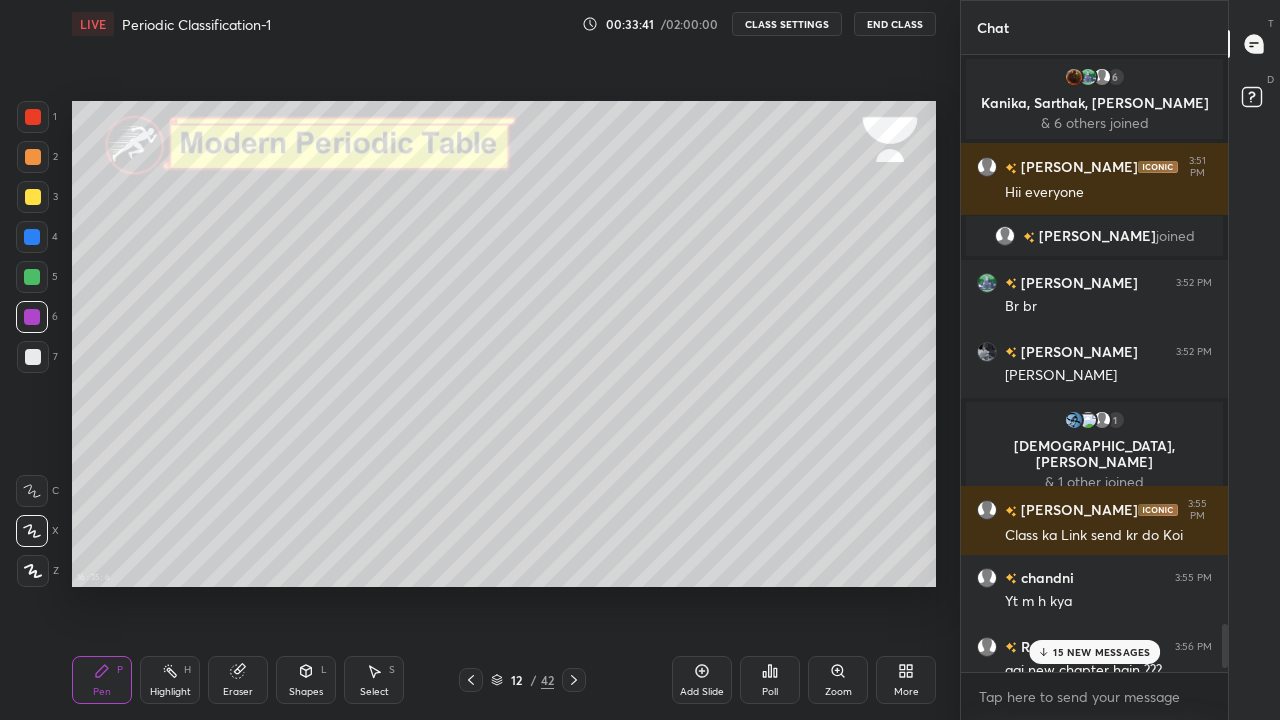 click on "15 NEW MESSAGES" at bounding box center (1095, 652) 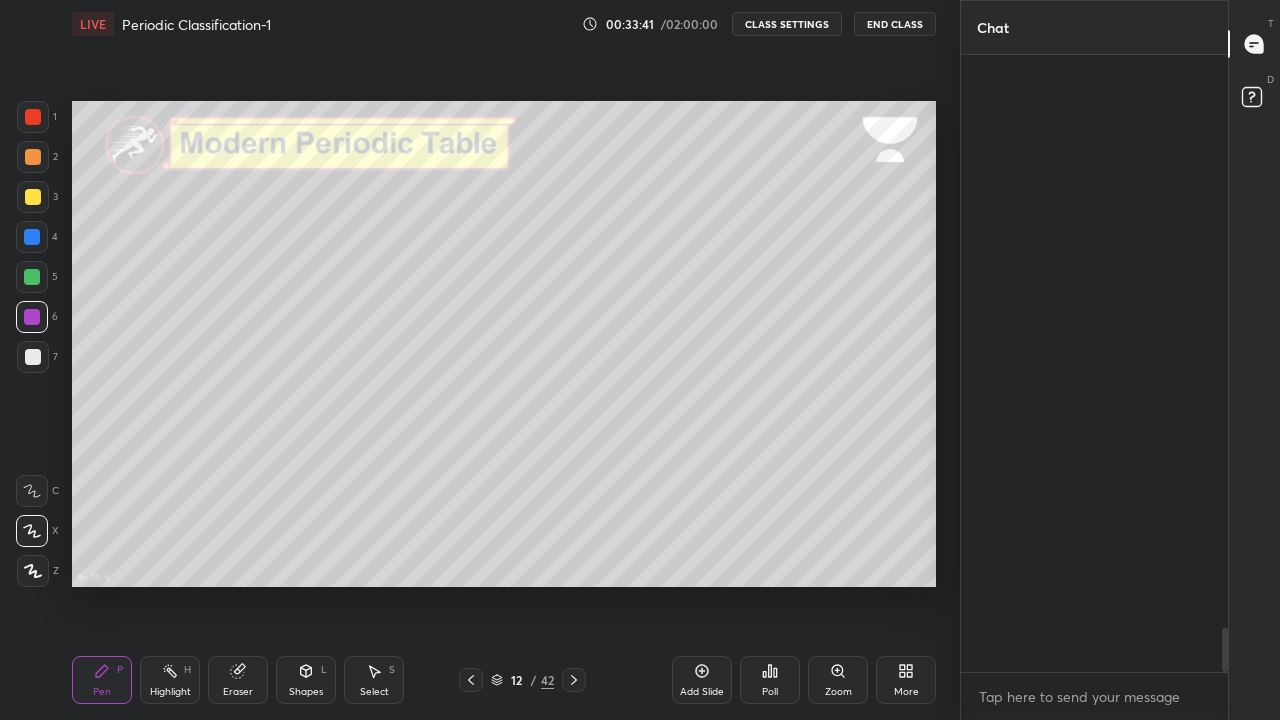 scroll, scrollTop: 7970, scrollLeft: 0, axis: vertical 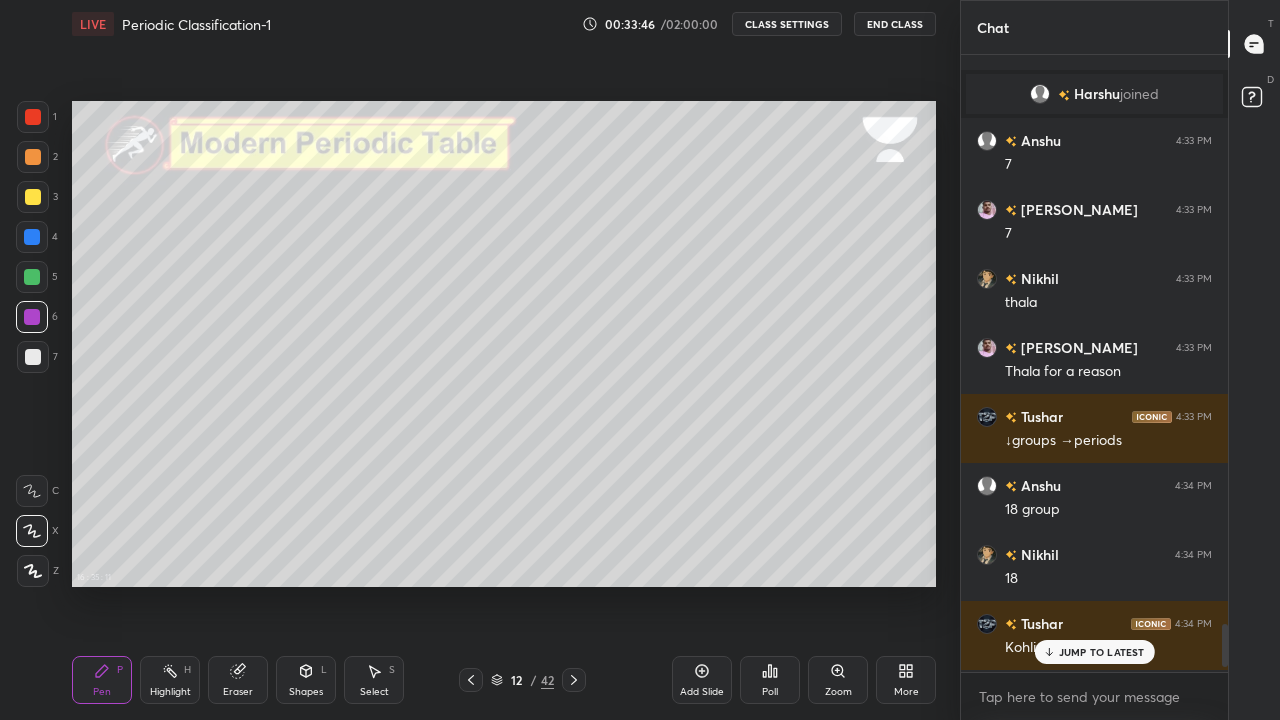 click on "JUMP TO LATEST" at bounding box center [1094, 652] 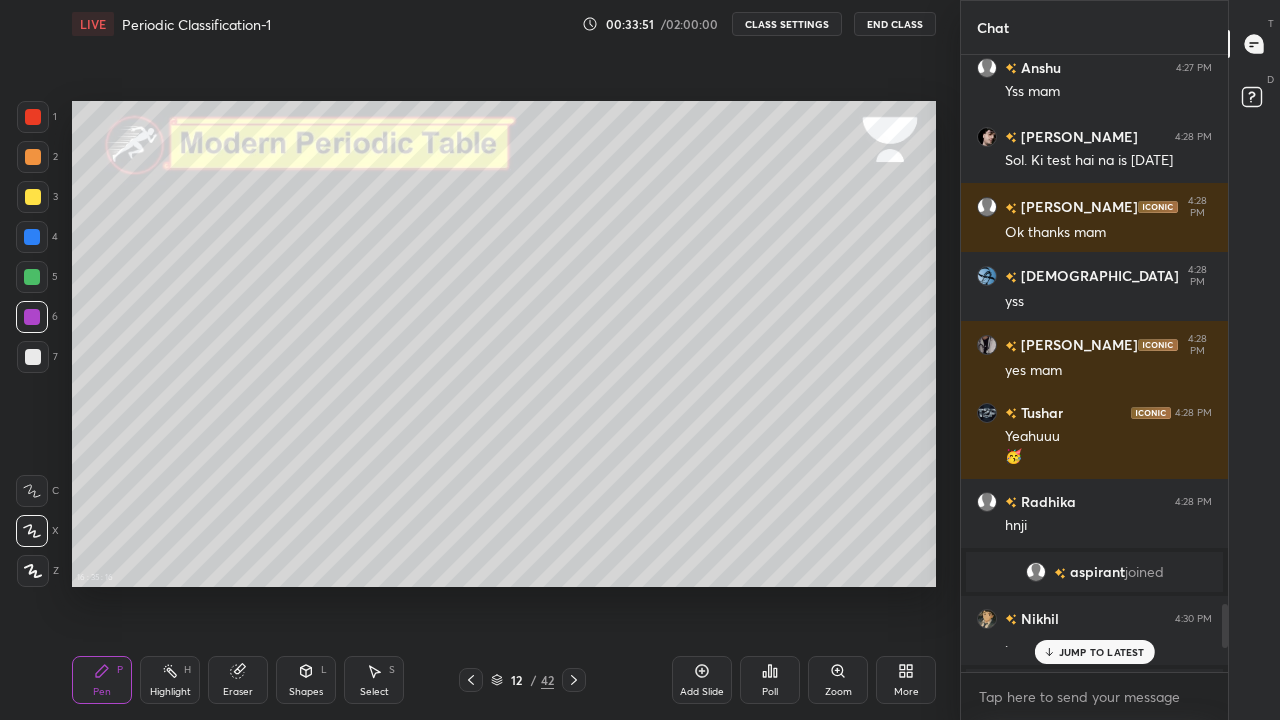 scroll, scrollTop: 7581, scrollLeft: 0, axis: vertical 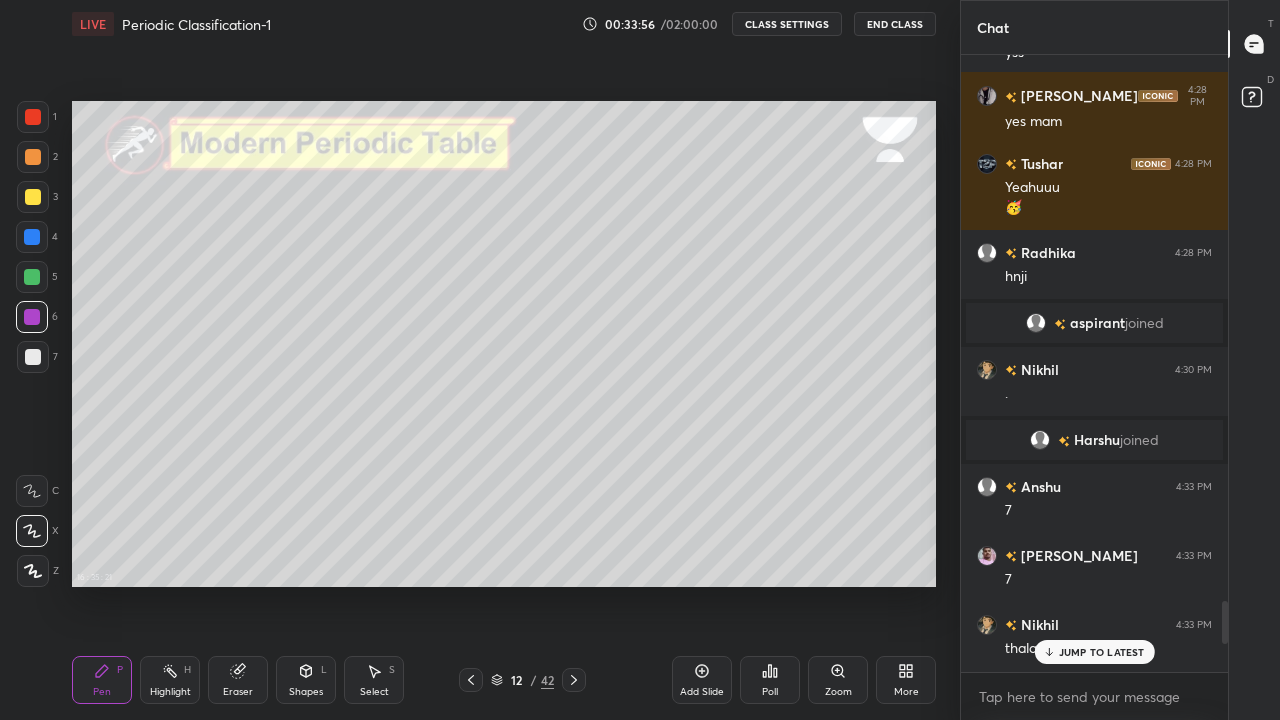 click on "JUMP TO LATEST" at bounding box center (1102, 652) 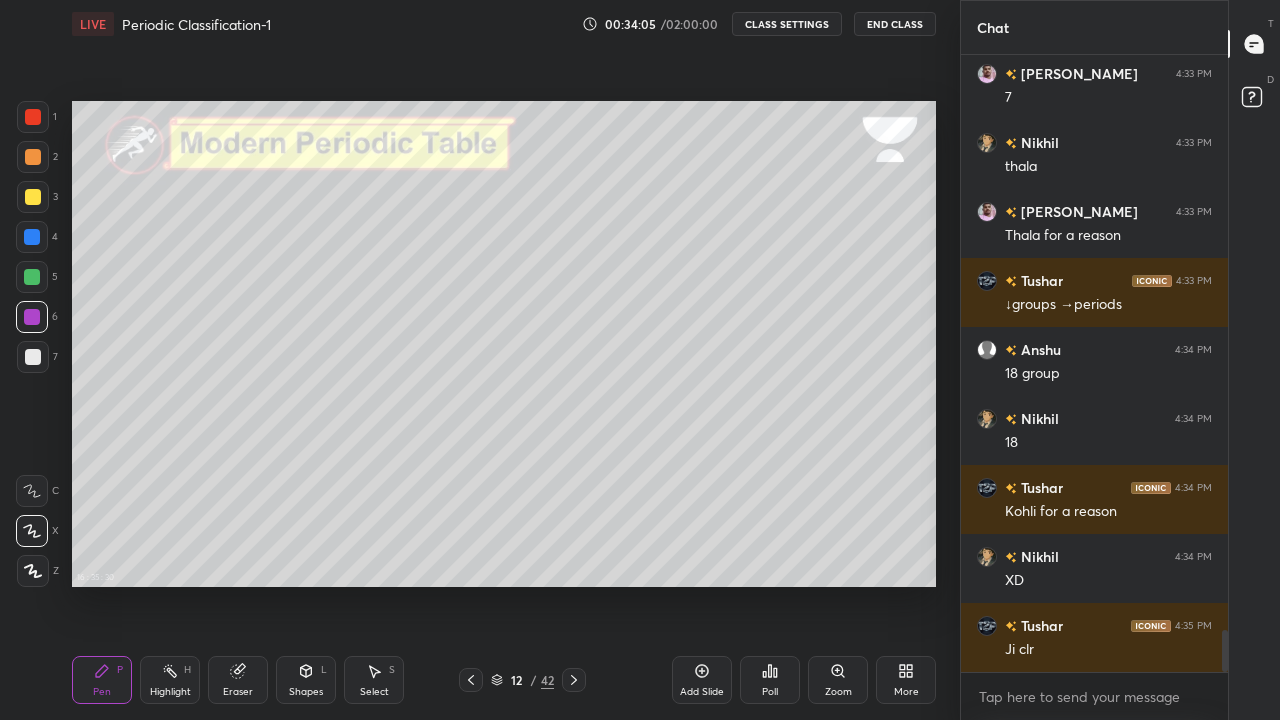 scroll, scrollTop: 8362, scrollLeft: 0, axis: vertical 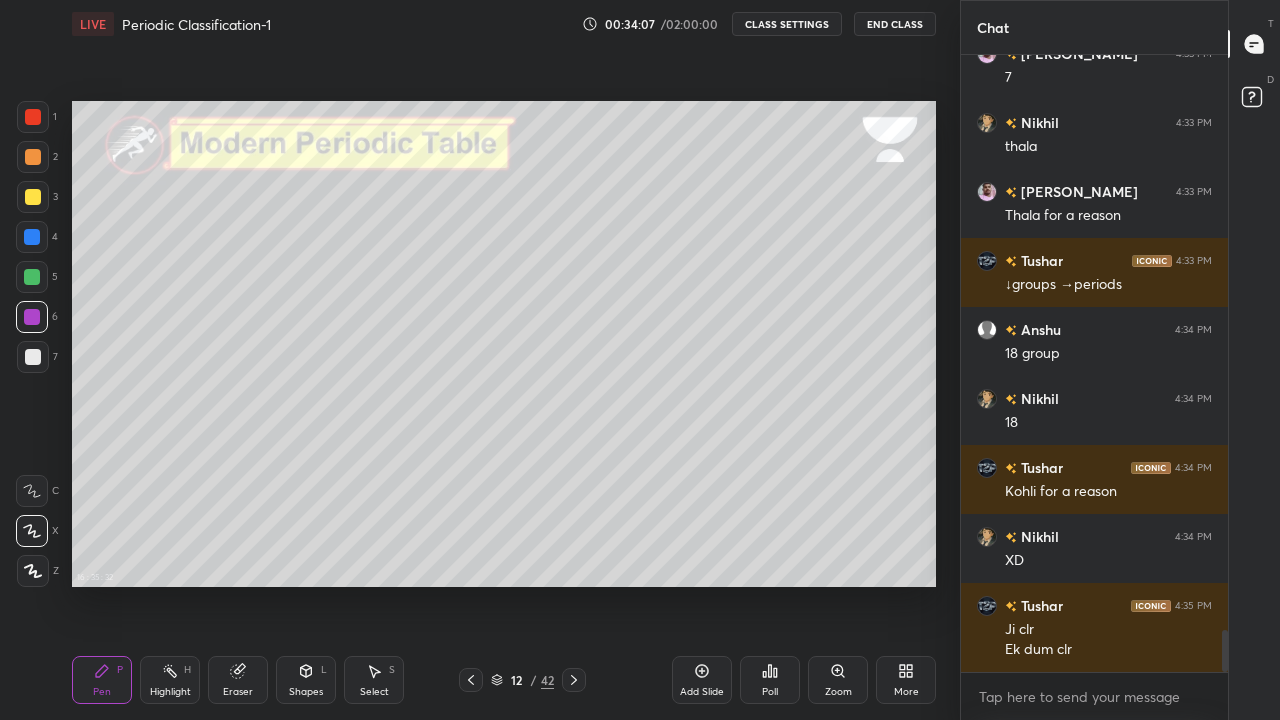 click 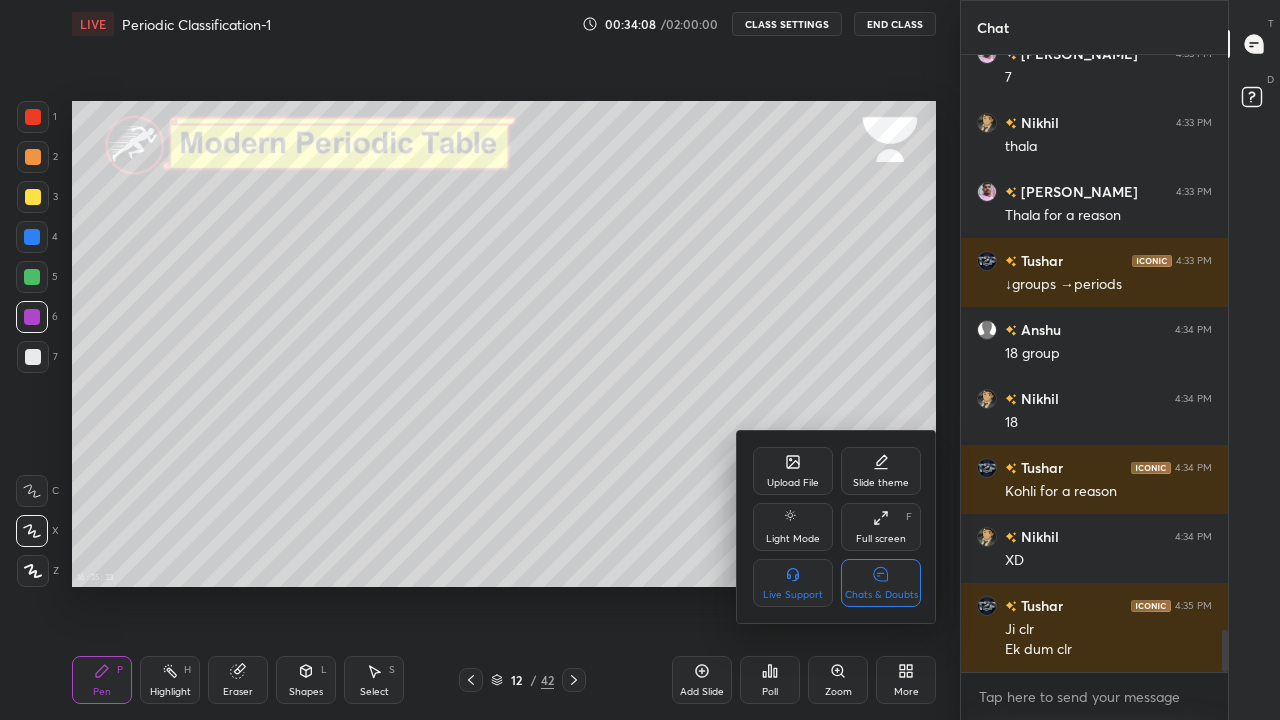 click on "Chats & Doubts" at bounding box center [881, 583] 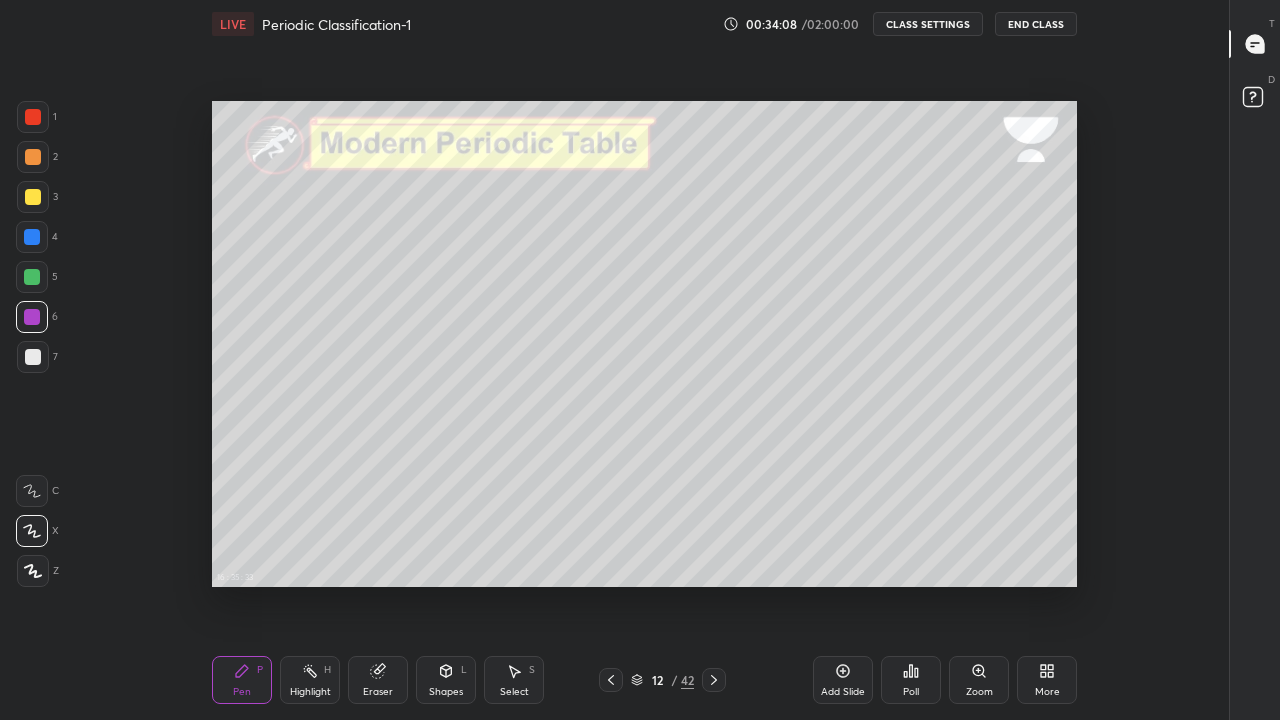 scroll, scrollTop: 7, scrollLeft: 1, axis: both 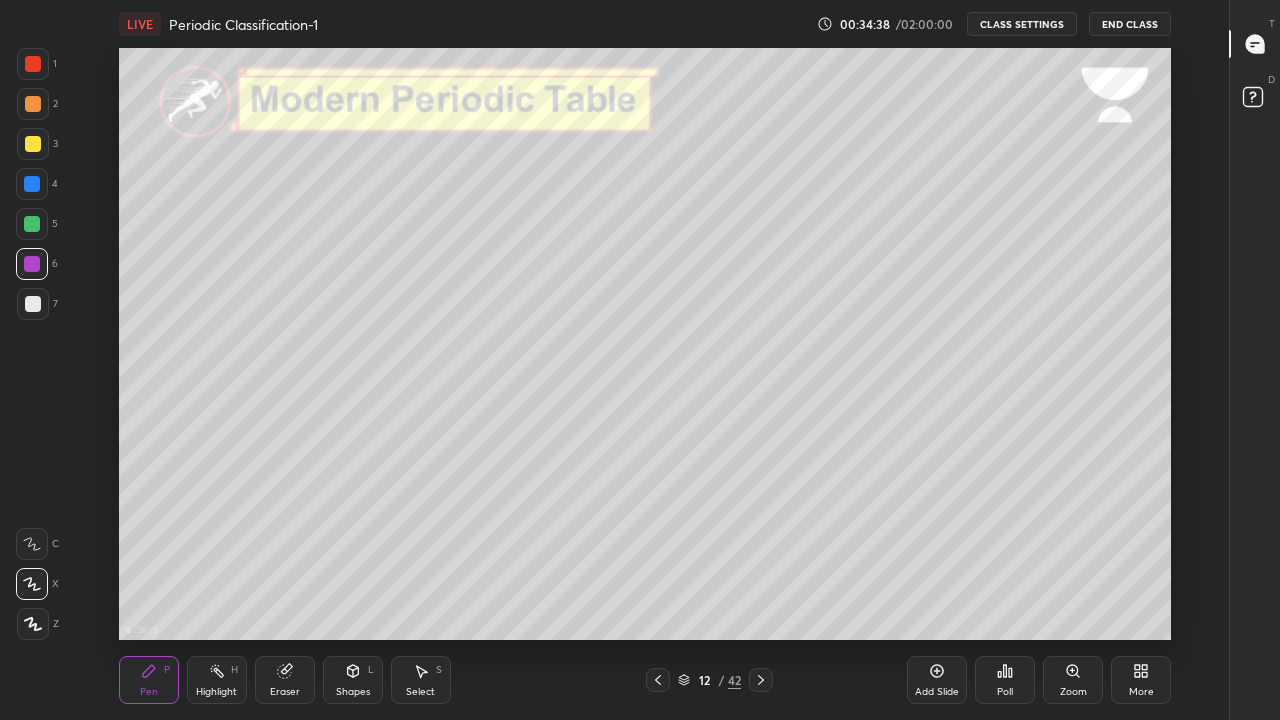 click 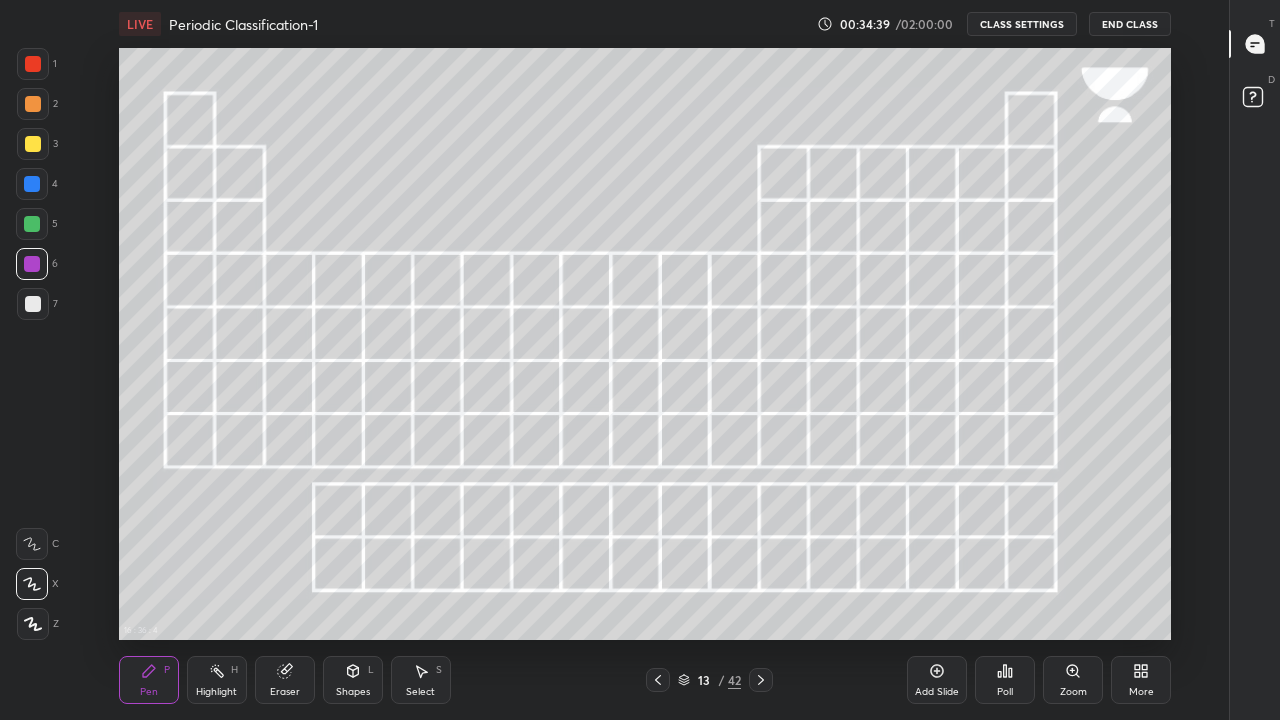 click 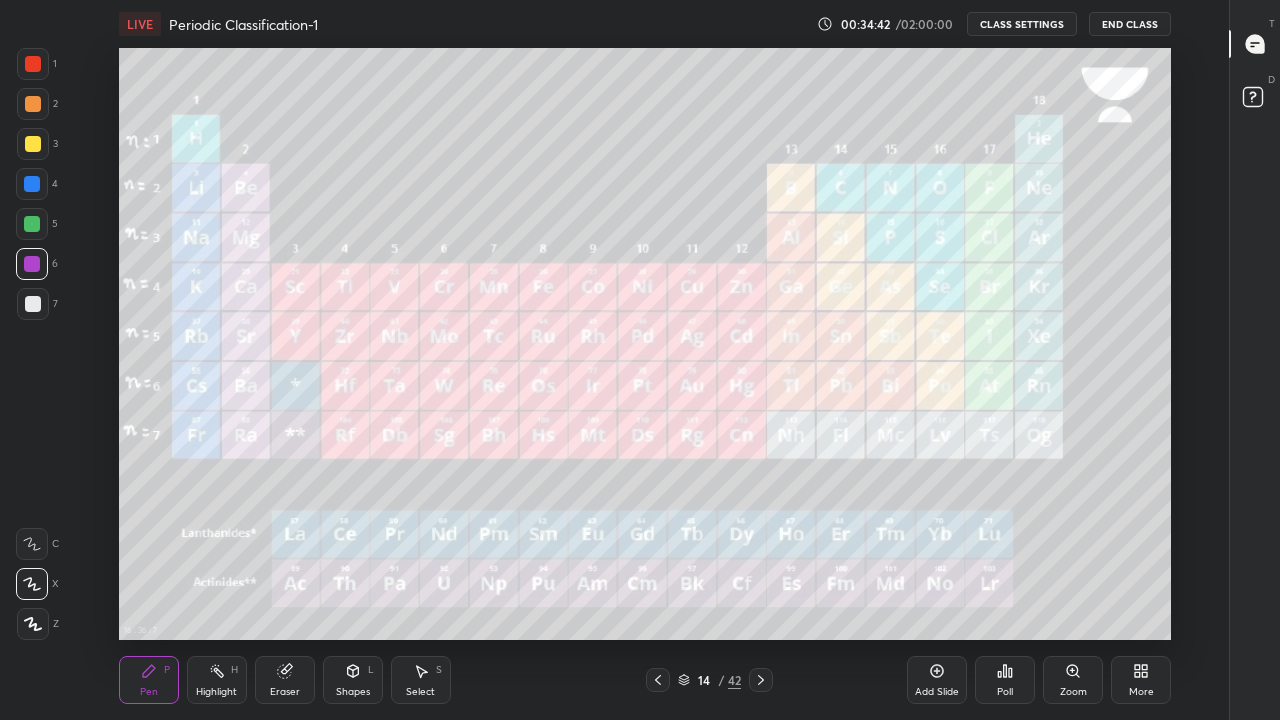 click 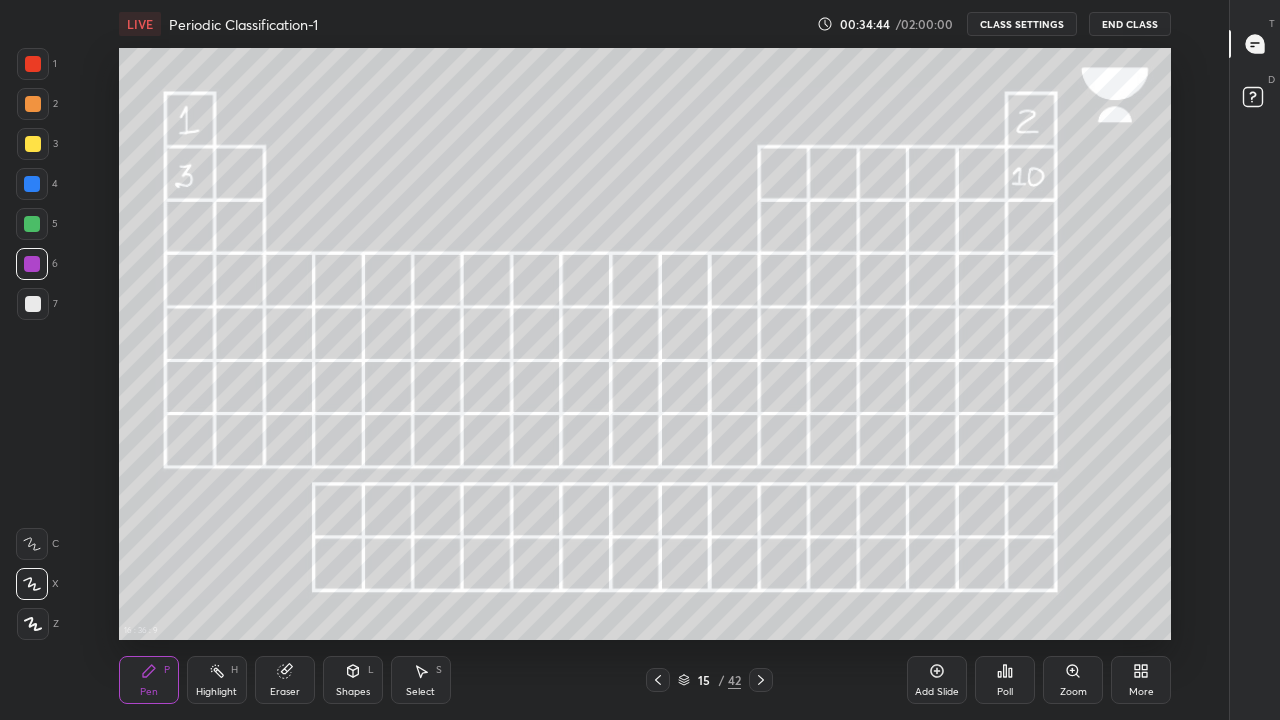 click 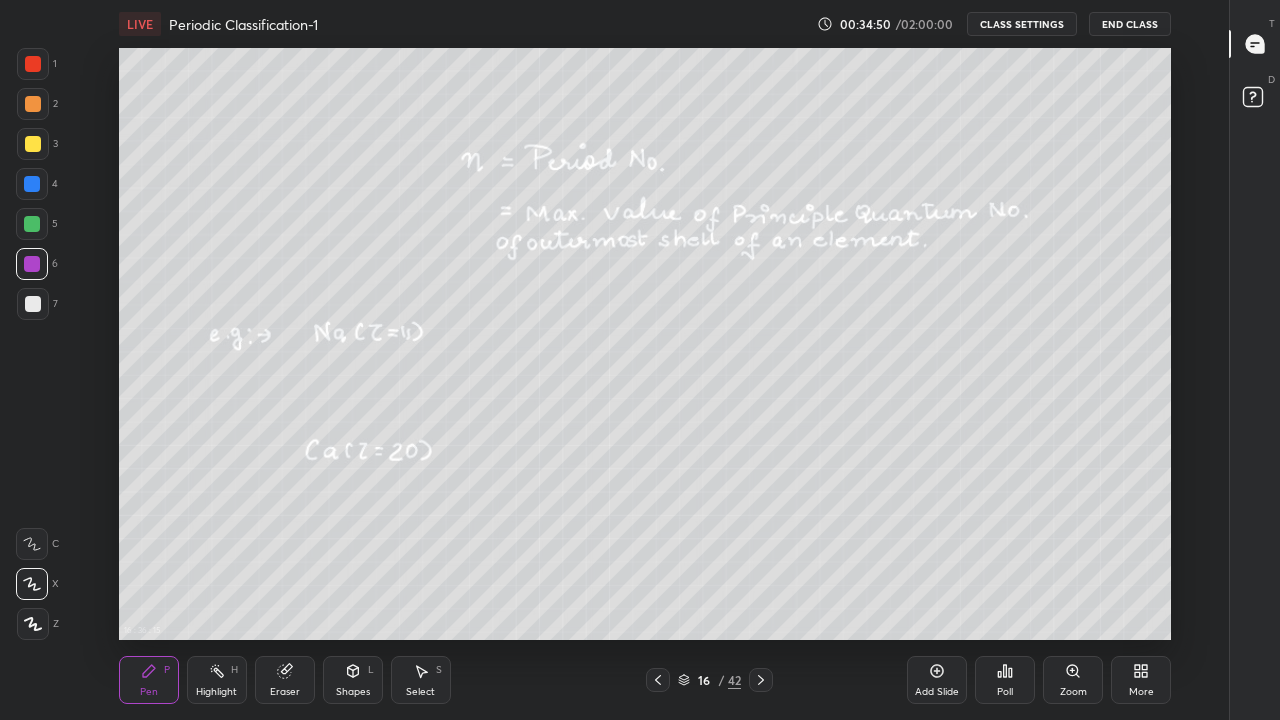 click 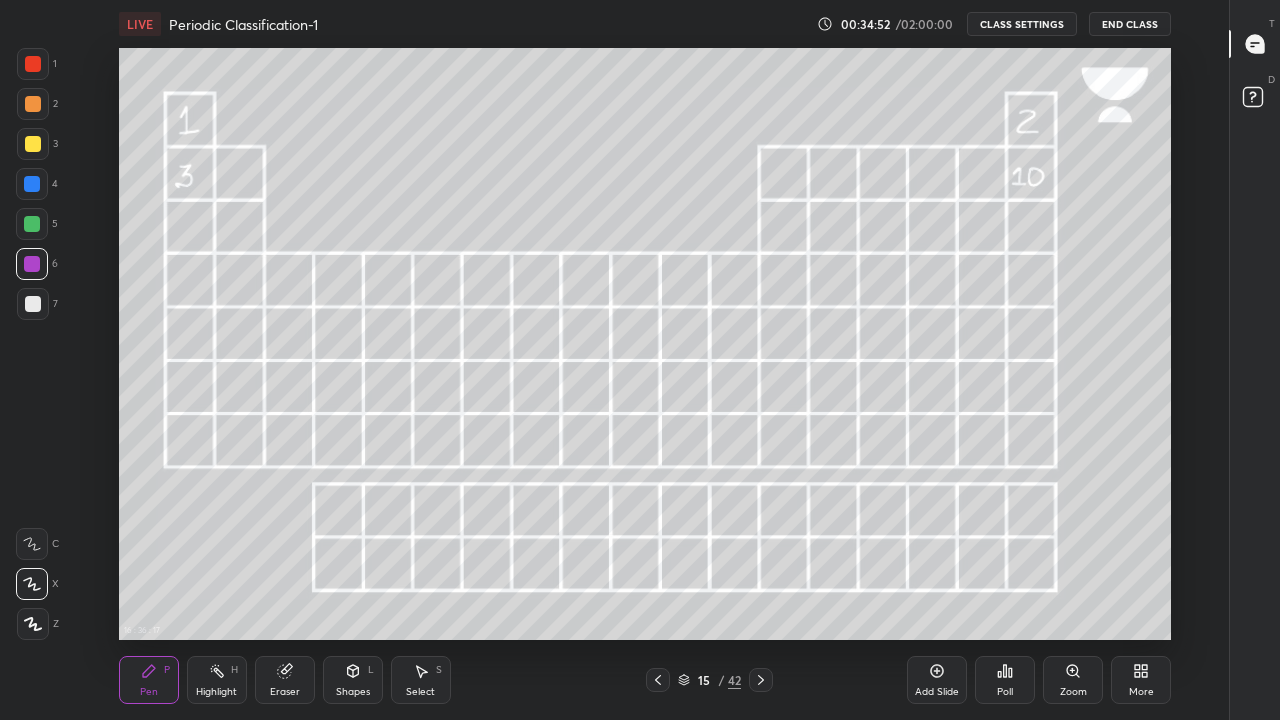 click 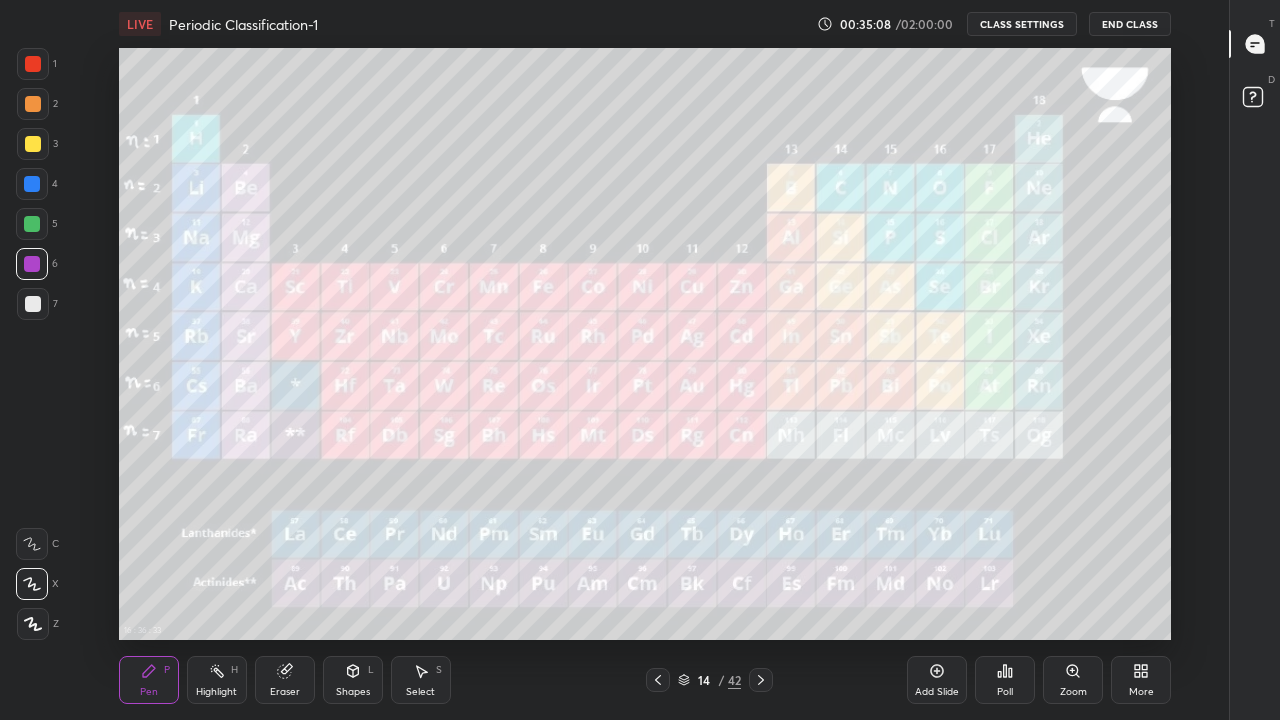 click 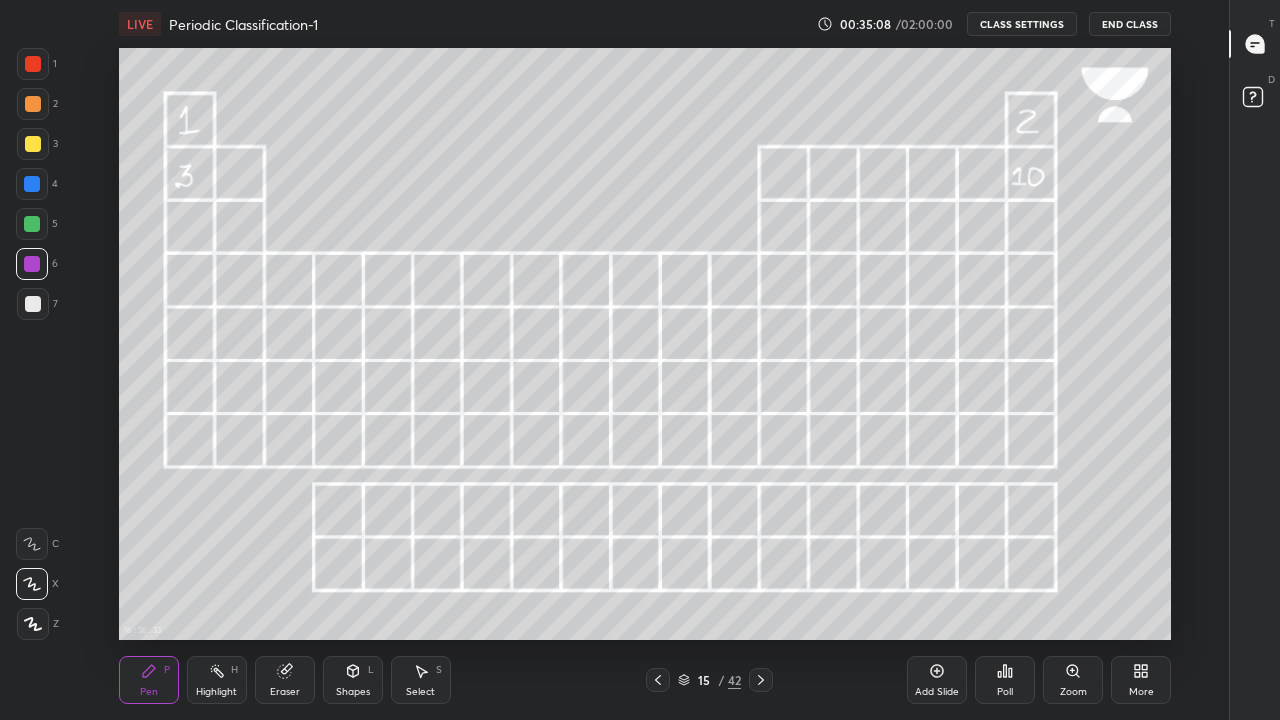 click 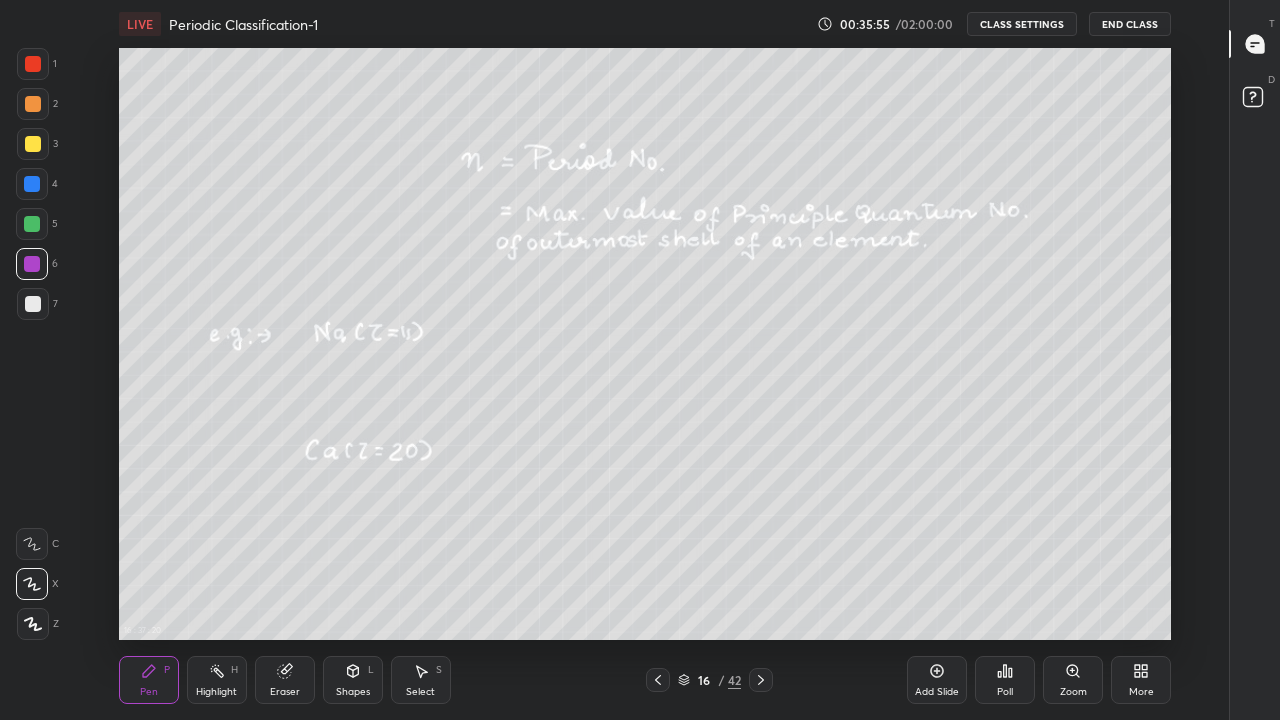 click on "More" at bounding box center [1141, 680] 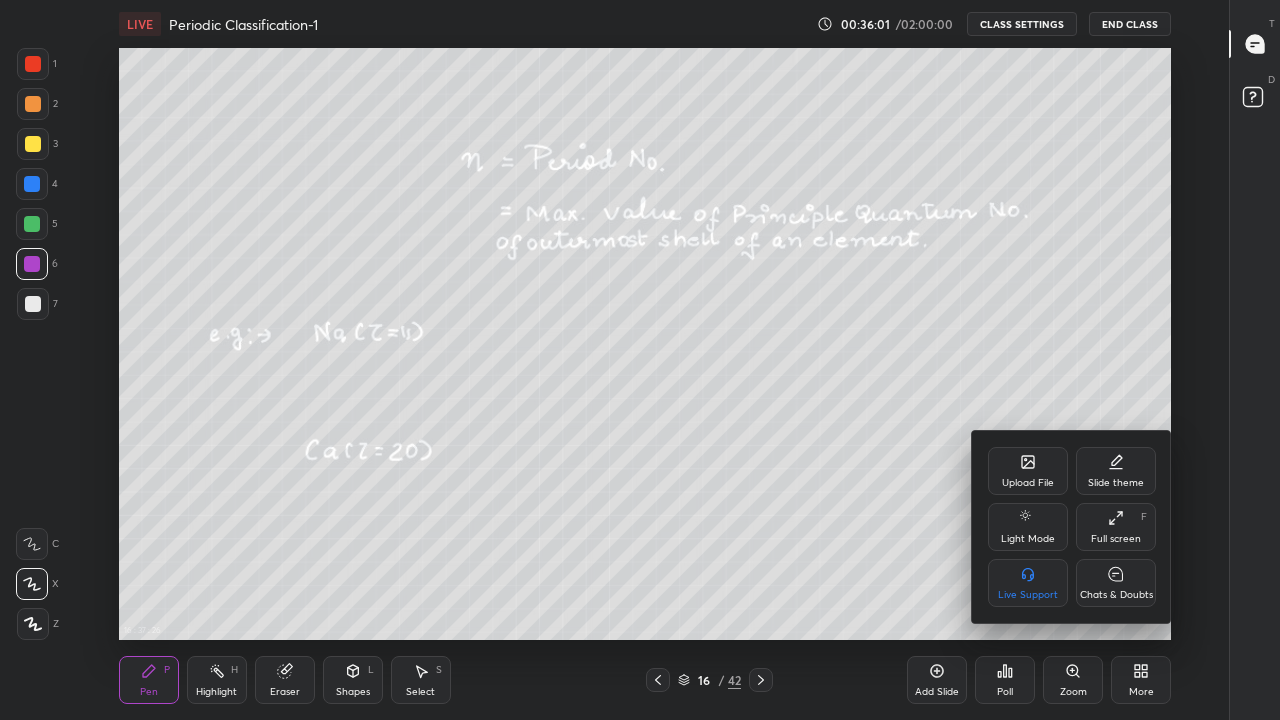 click 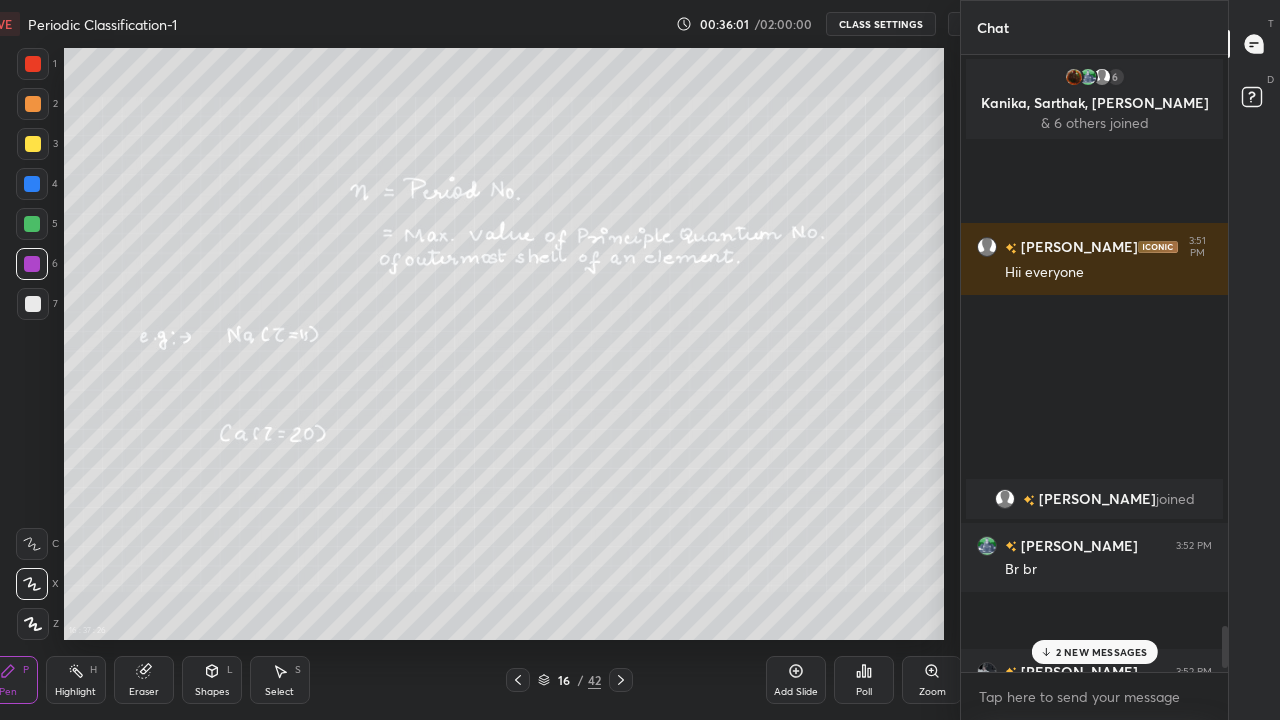 scroll, scrollTop: 592, scrollLeft: 1068, axis: both 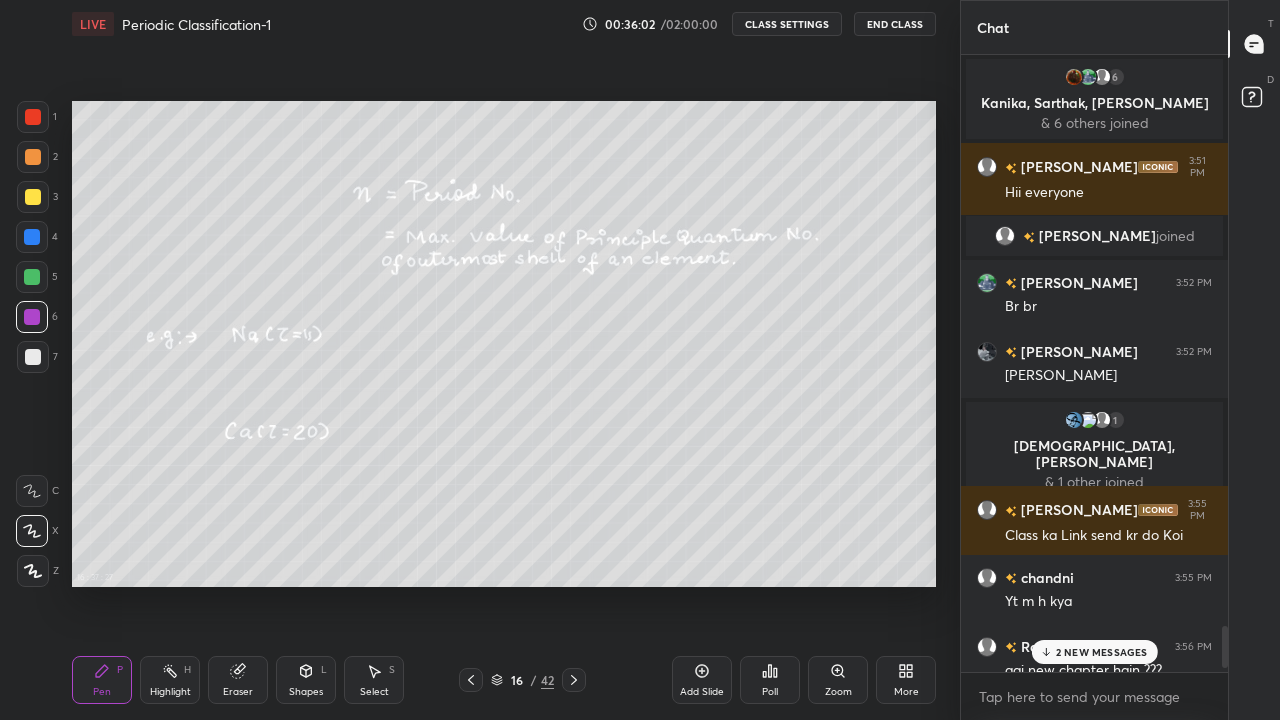 click on "2 NEW MESSAGES" at bounding box center (1102, 652) 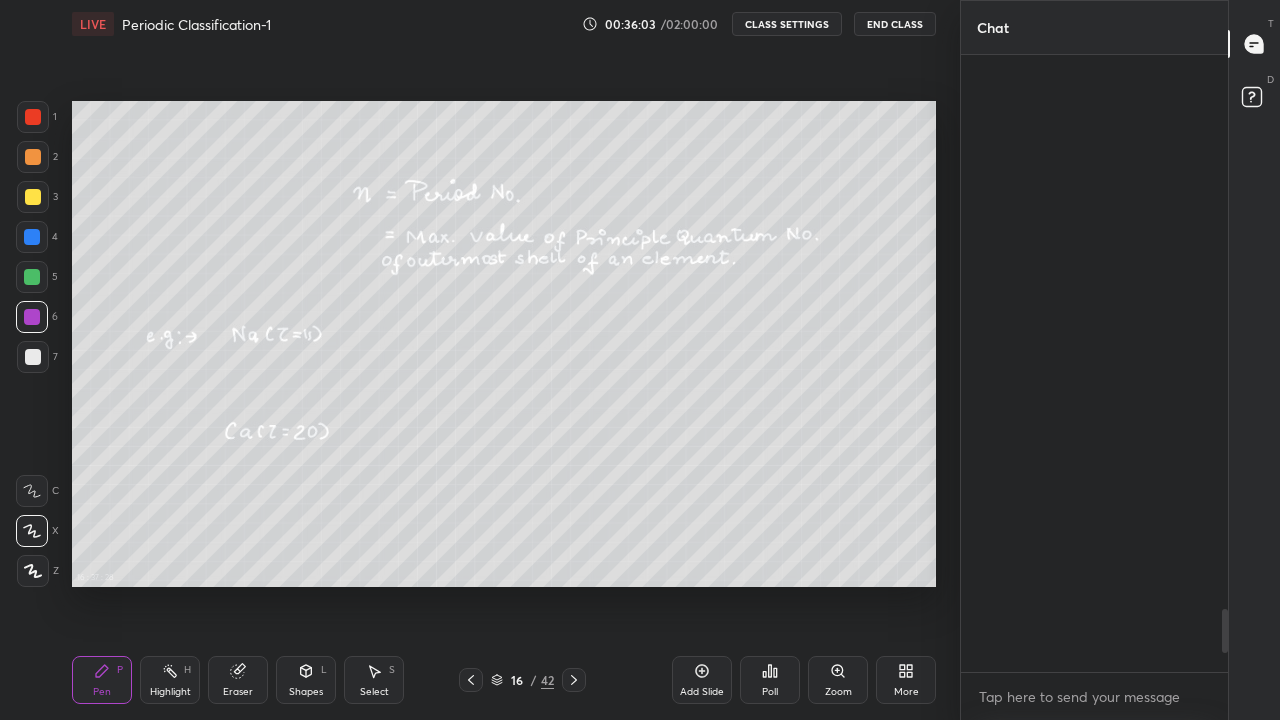scroll, scrollTop: 8071, scrollLeft: 0, axis: vertical 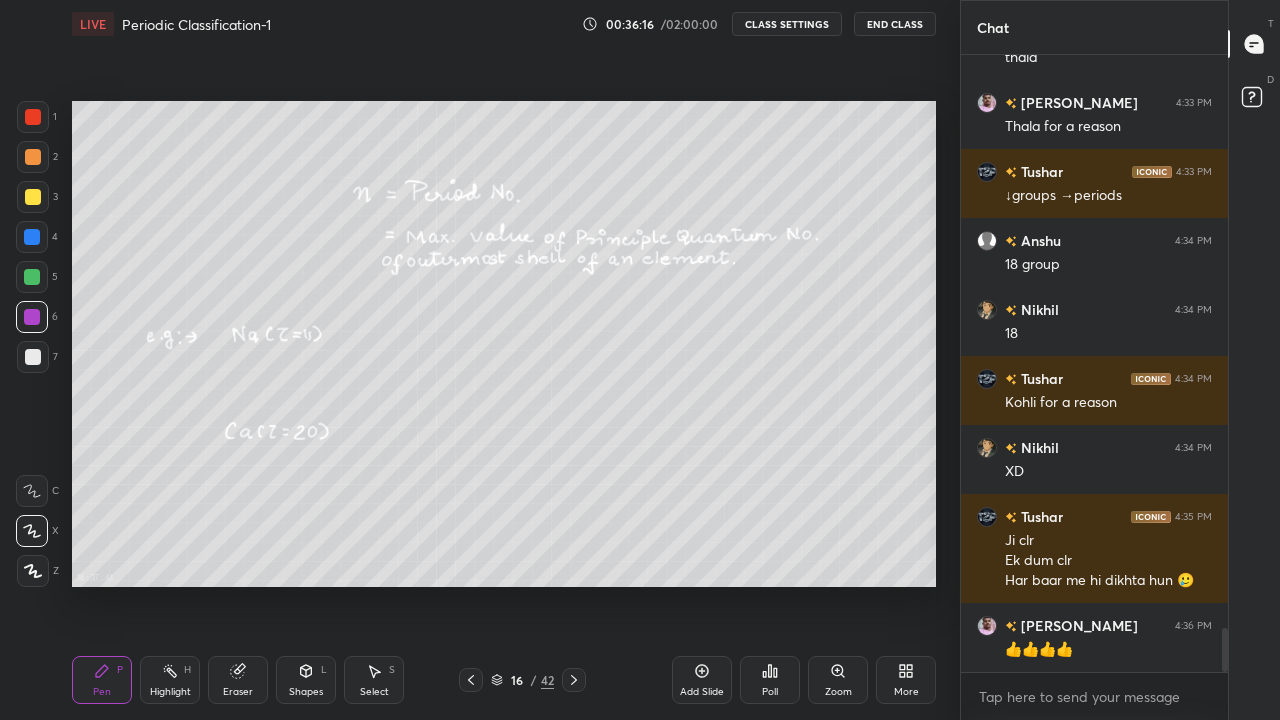 click on "Shapes L" at bounding box center [306, 680] 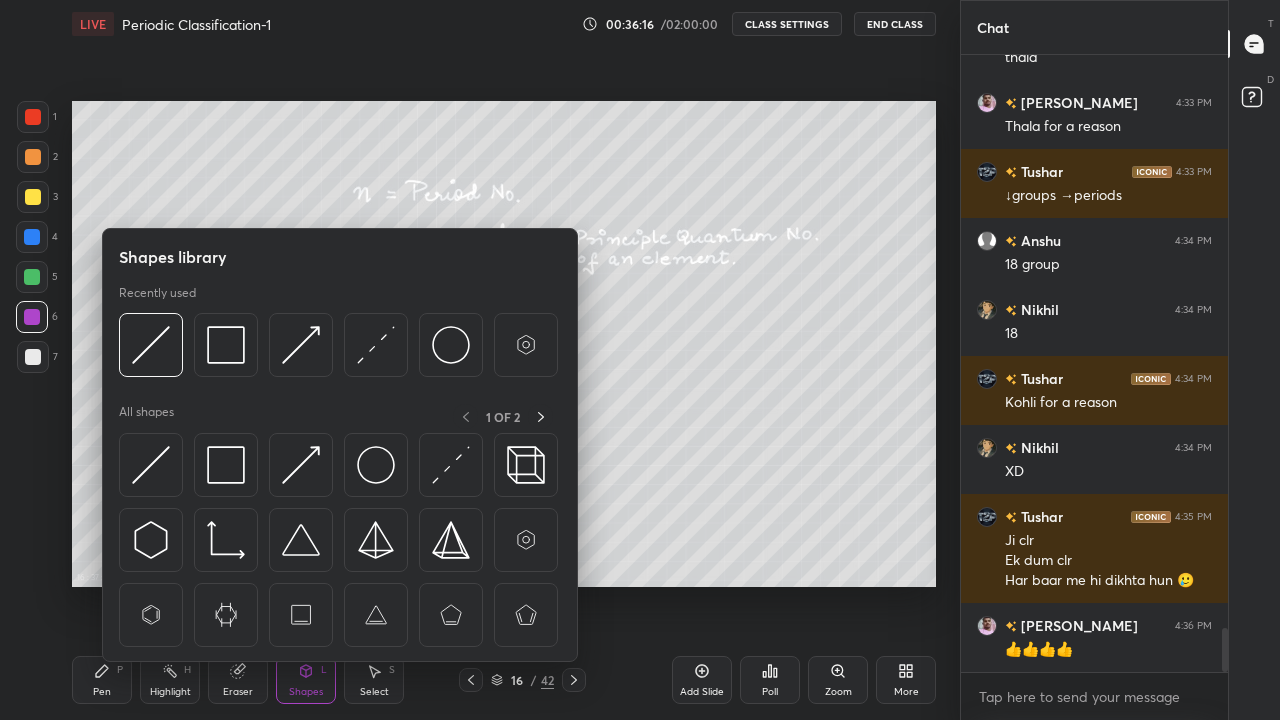 scroll, scrollTop: 8140, scrollLeft: 0, axis: vertical 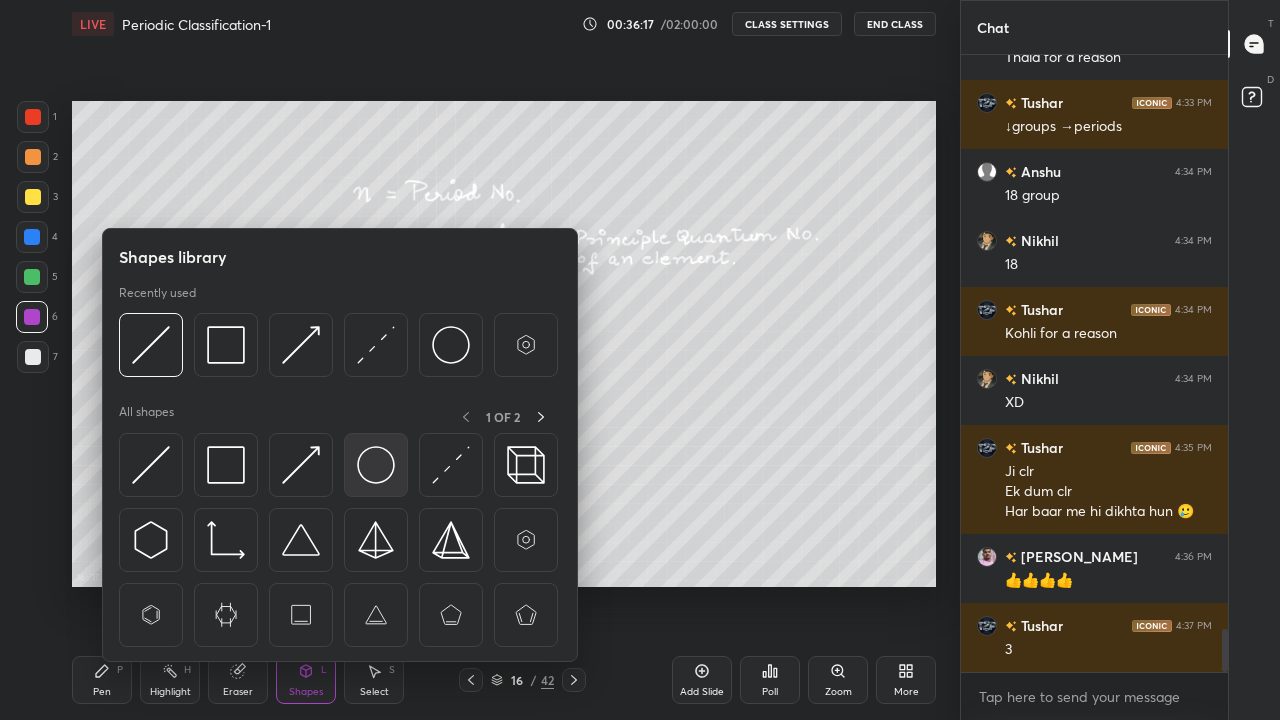 click at bounding box center (376, 465) 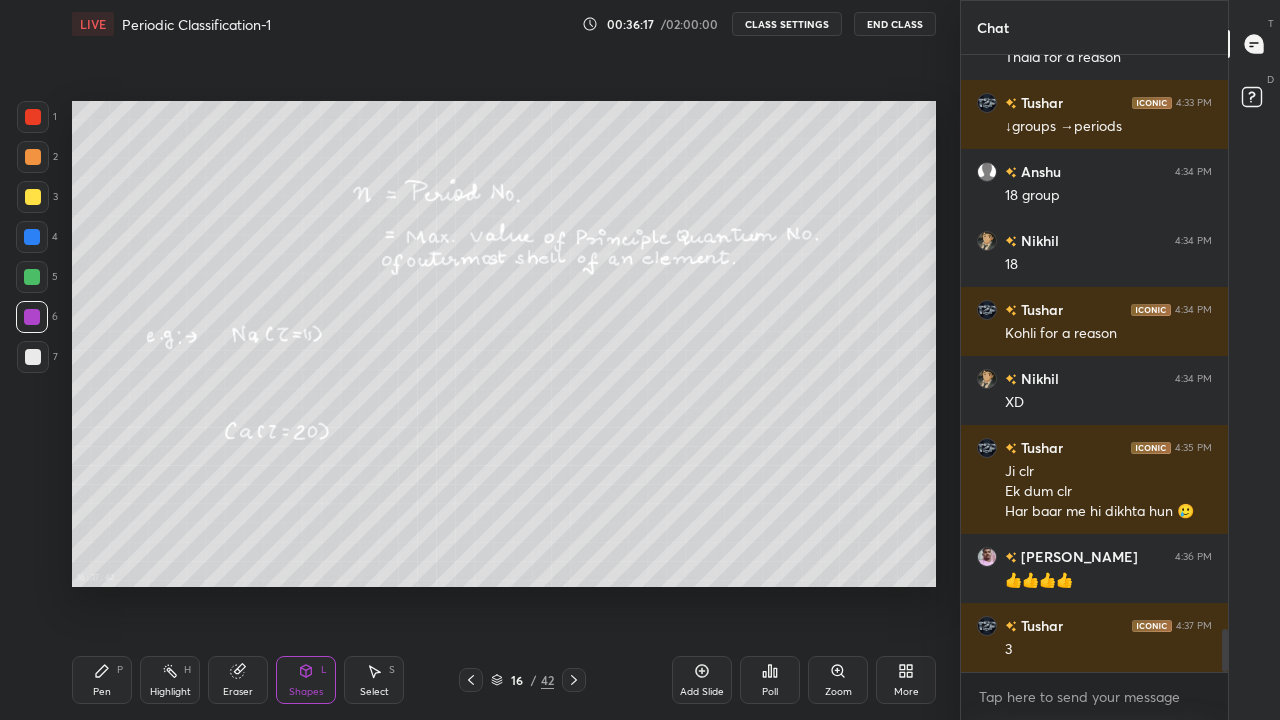 click at bounding box center [33, 197] 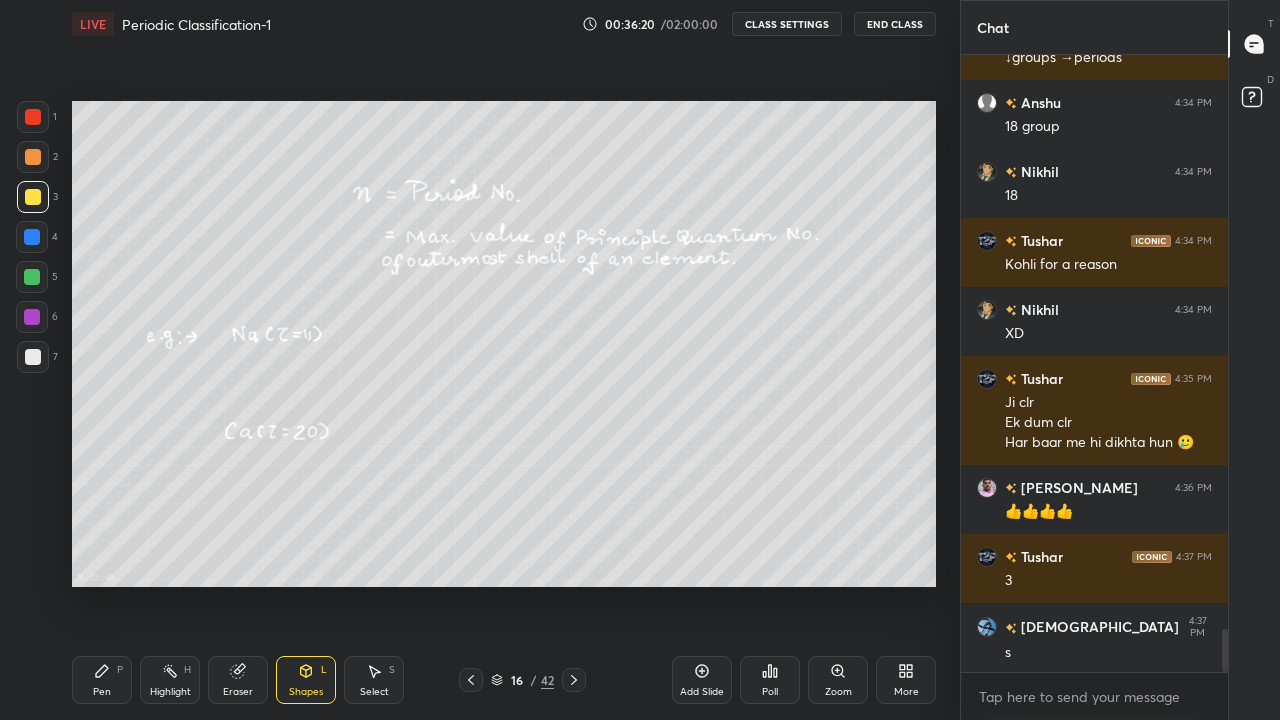 scroll, scrollTop: 8257, scrollLeft: 0, axis: vertical 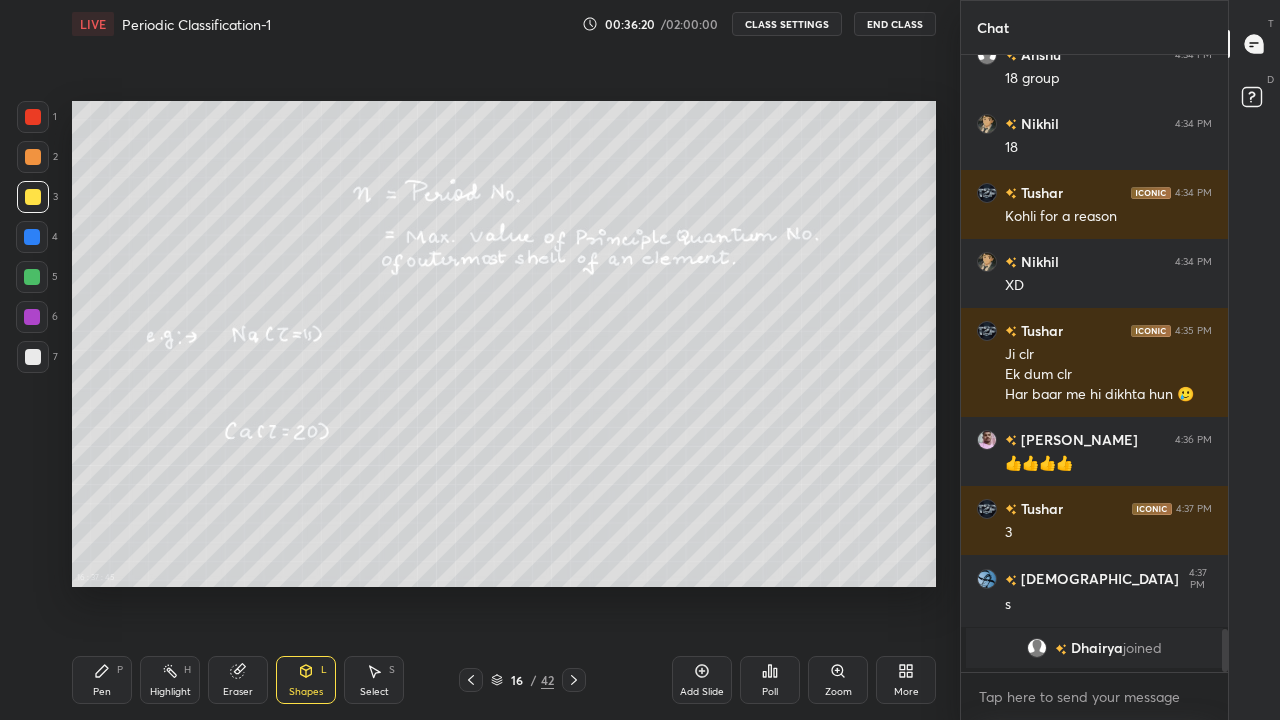 click on "Pen P" at bounding box center (102, 680) 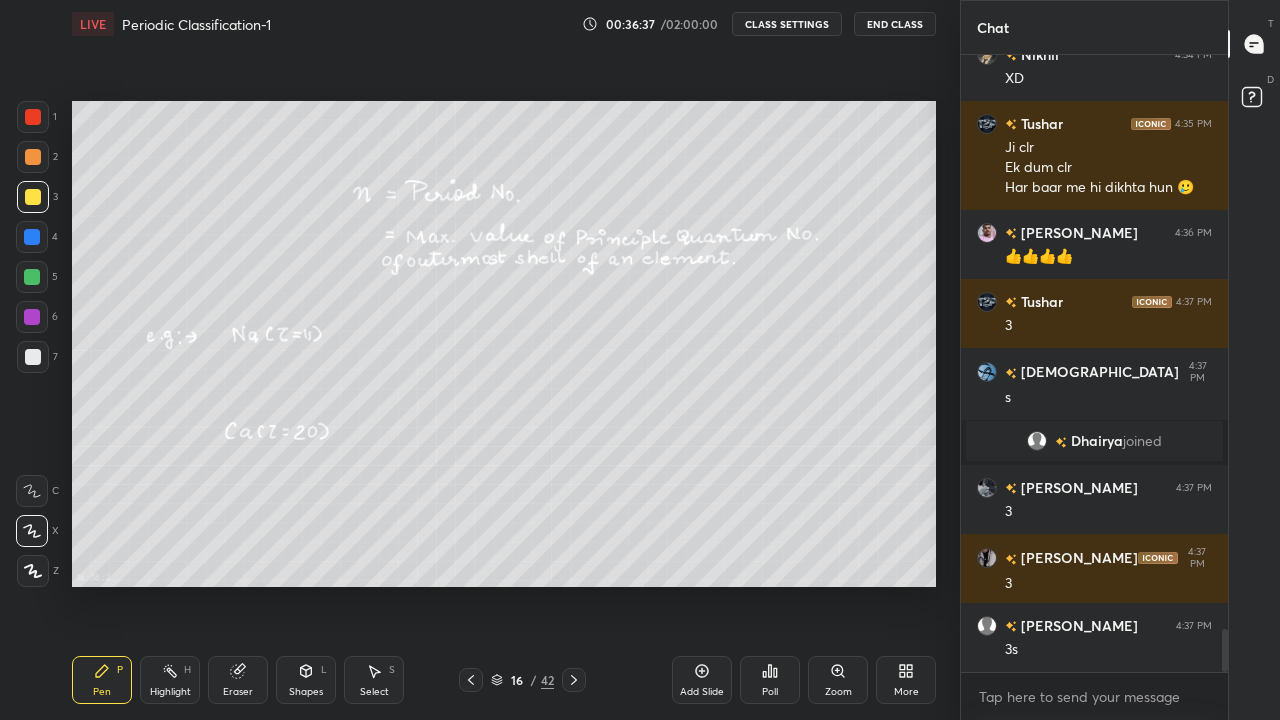 scroll, scrollTop: 8286, scrollLeft: 0, axis: vertical 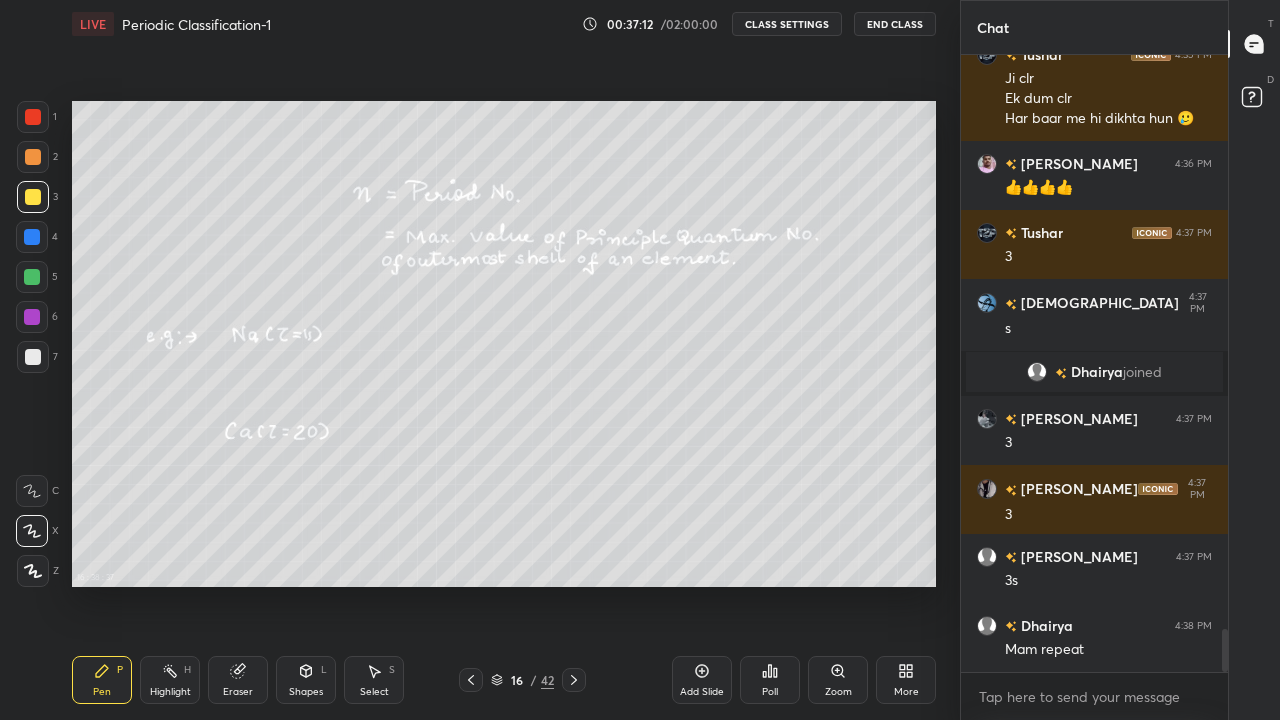 click at bounding box center (32, 317) 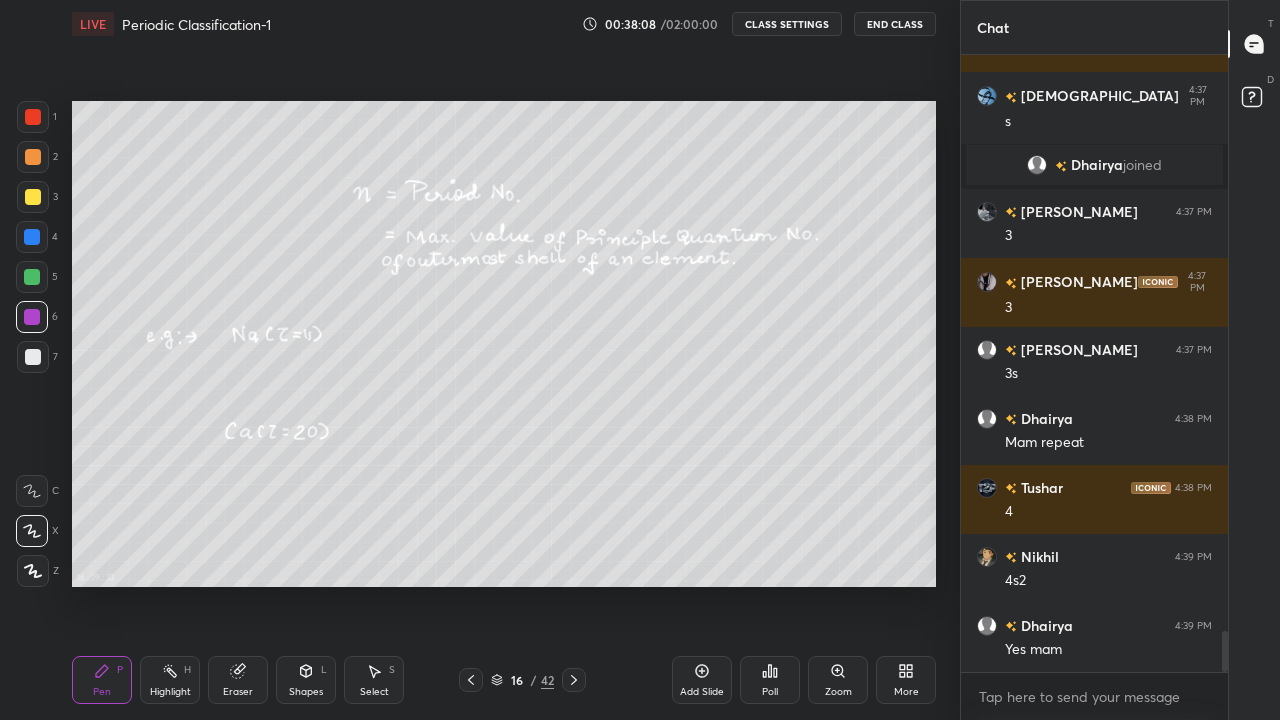scroll, scrollTop: 8562, scrollLeft: 0, axis: vertical 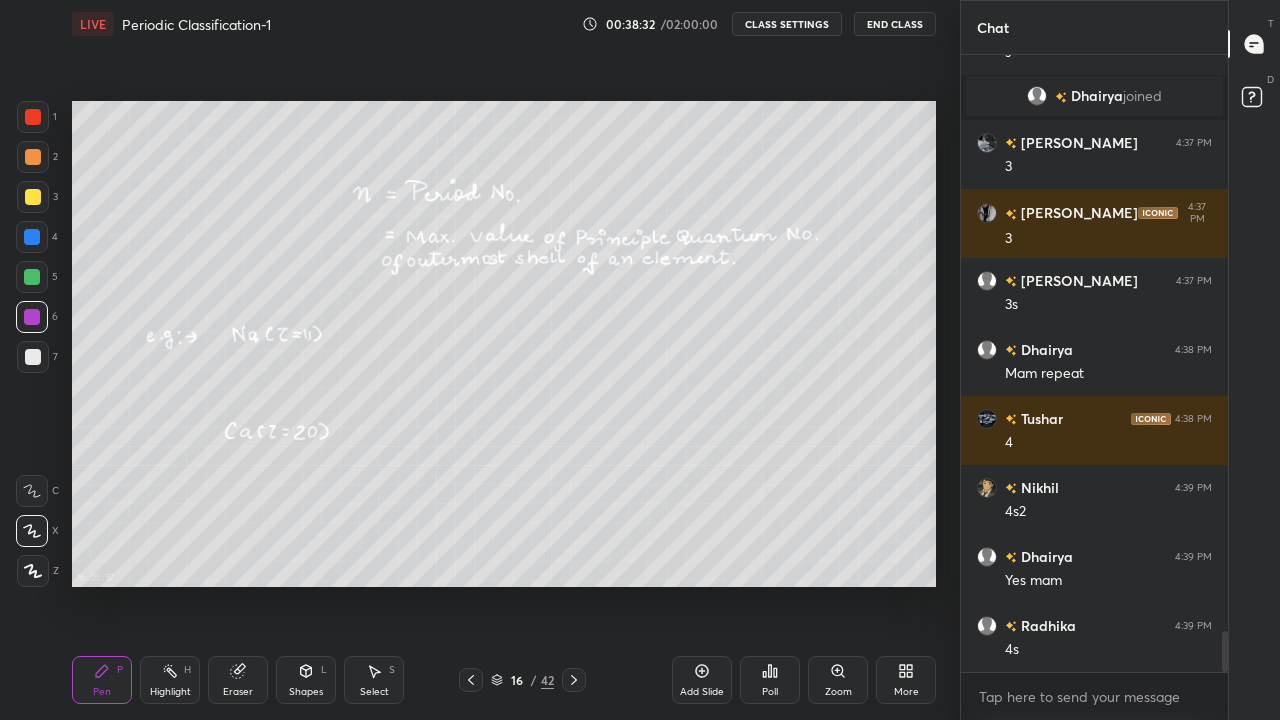 click at bounding box center [32, 237] 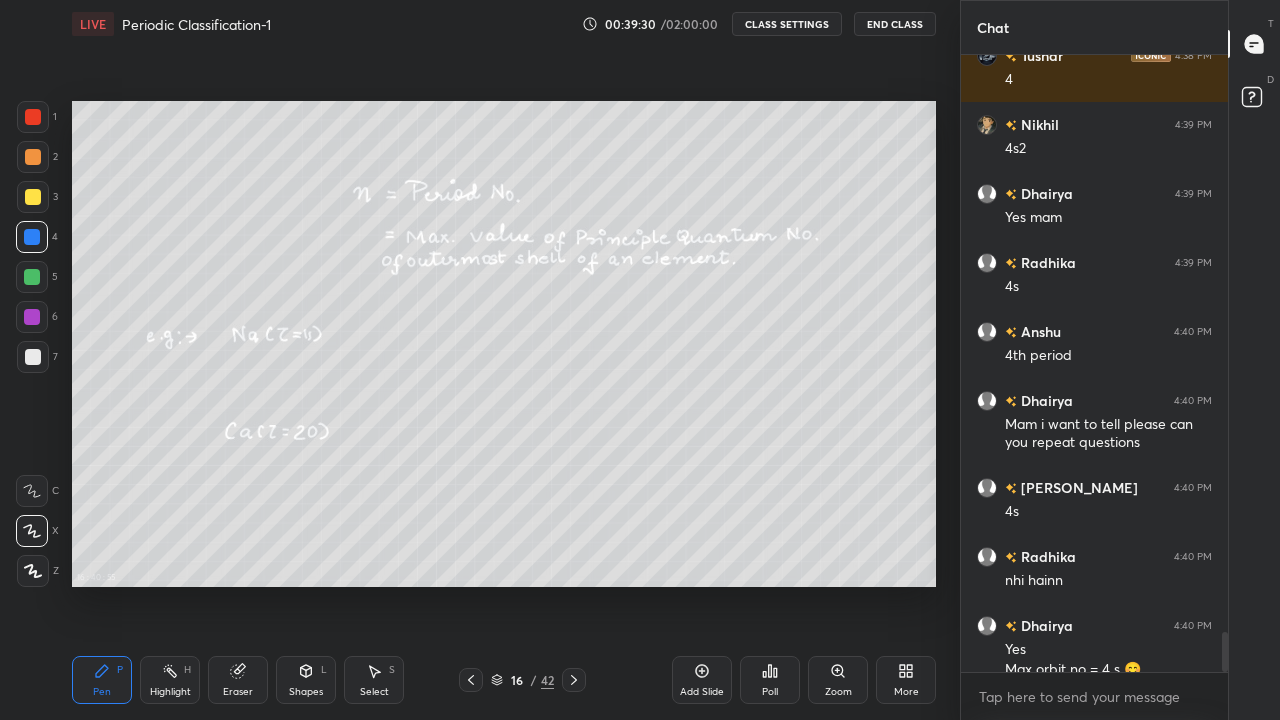 scroll, scrollTop: 8945, scrollLeft: 0, axis: vertical 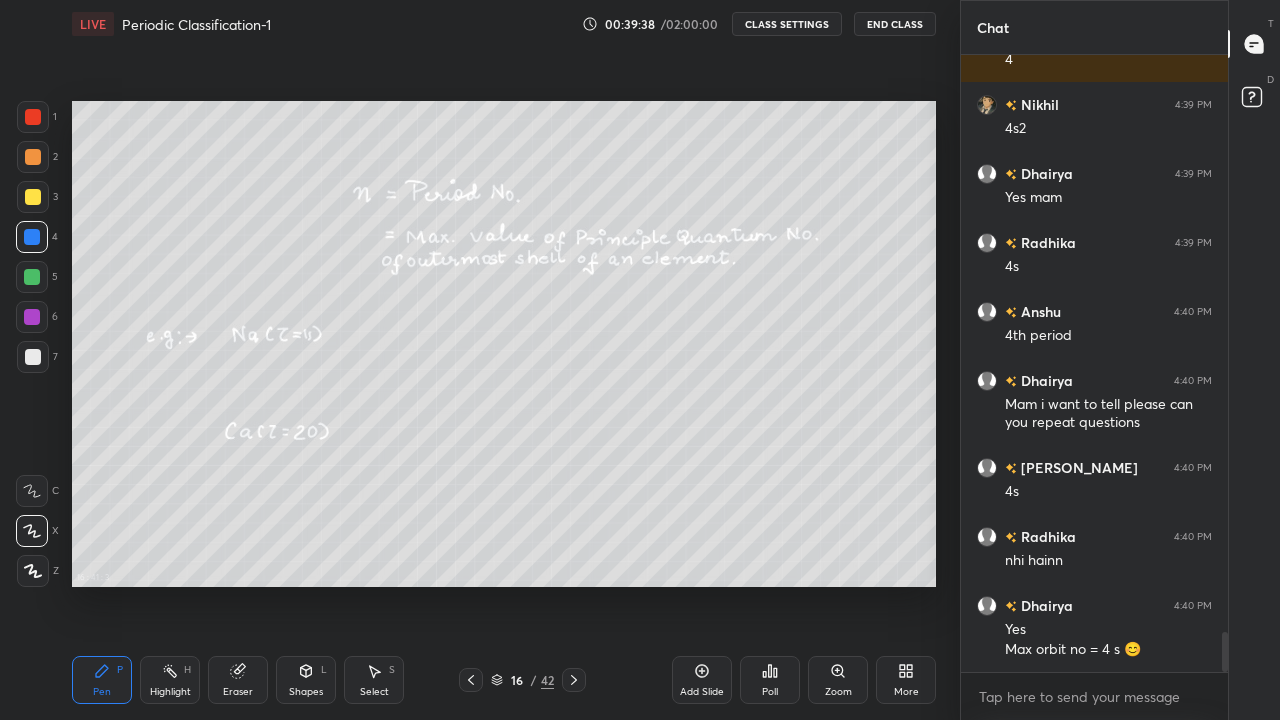 click on "Eraser" at bounding box center [238, 680] 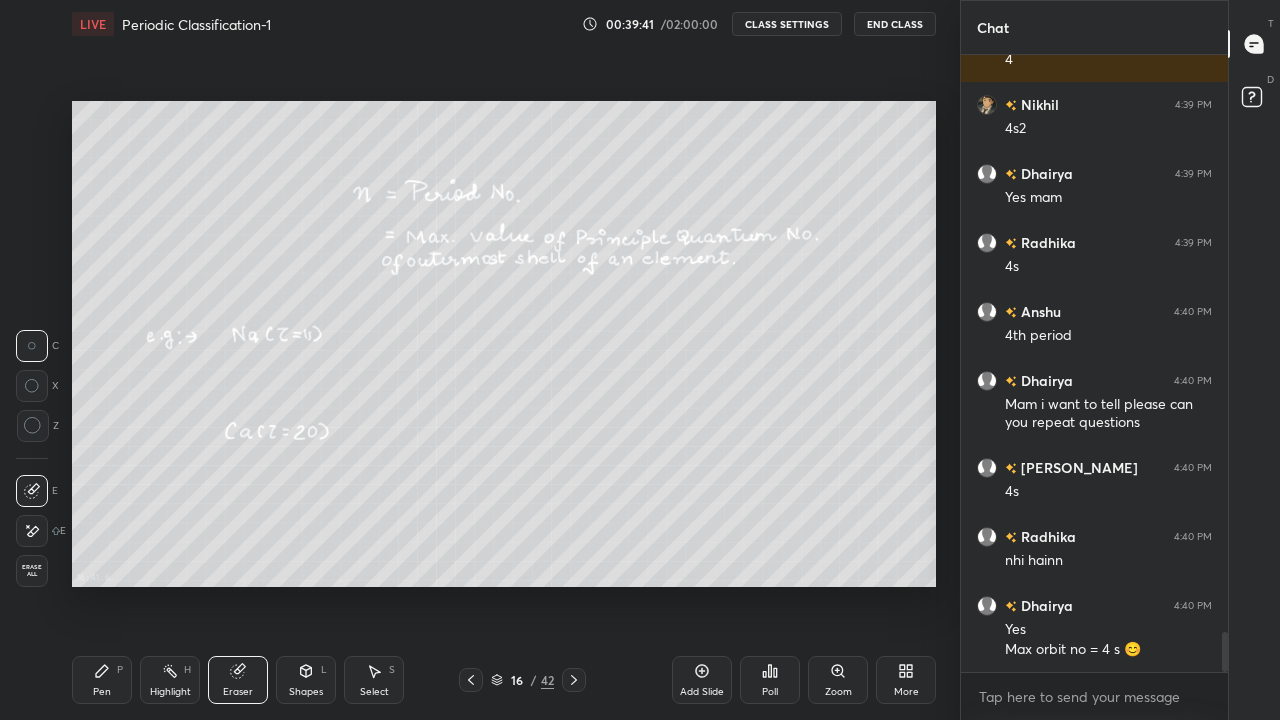 scroll, scrollTop: 570, scrollLeft: 261, axis: both 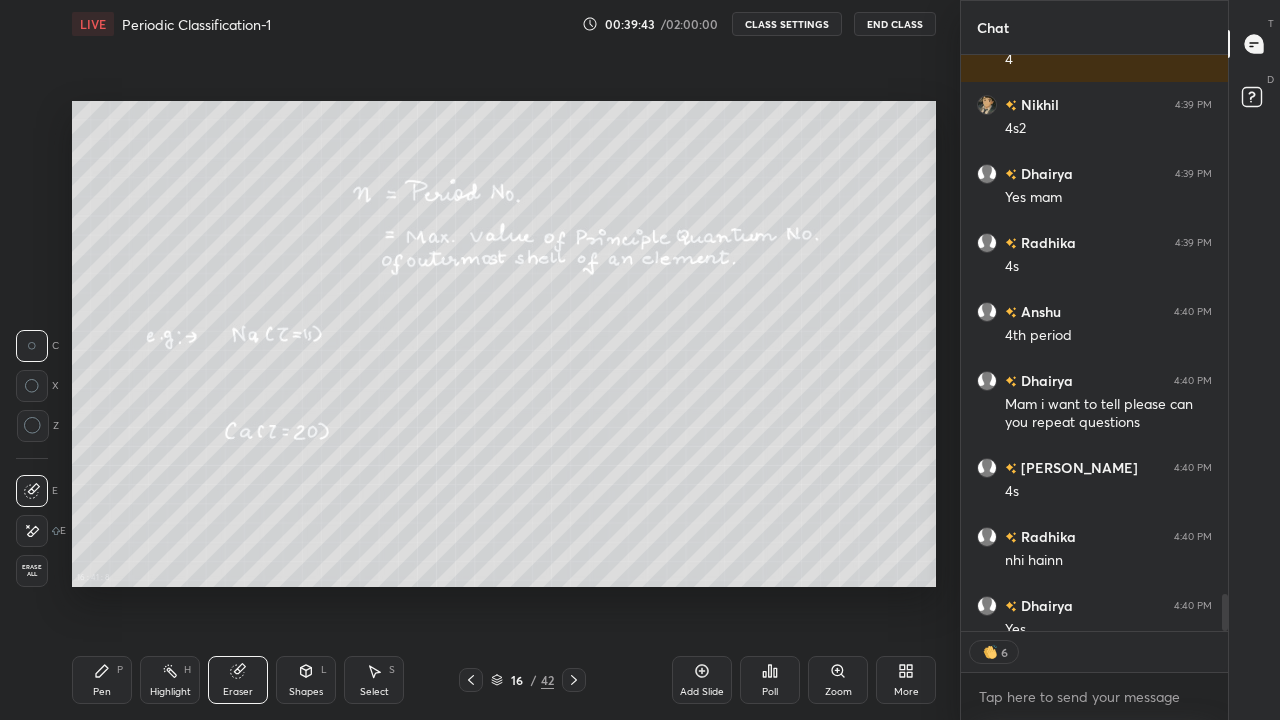 click on "Pen P" at bounding box center [102, 680] 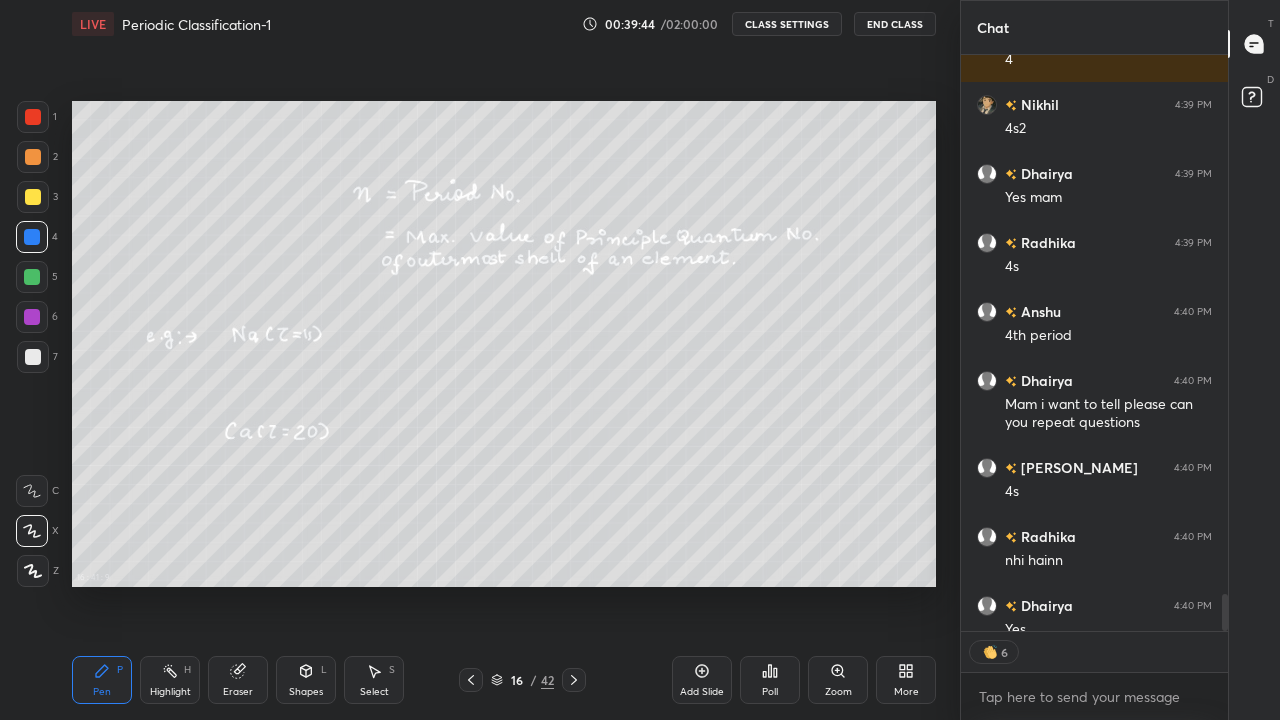 click 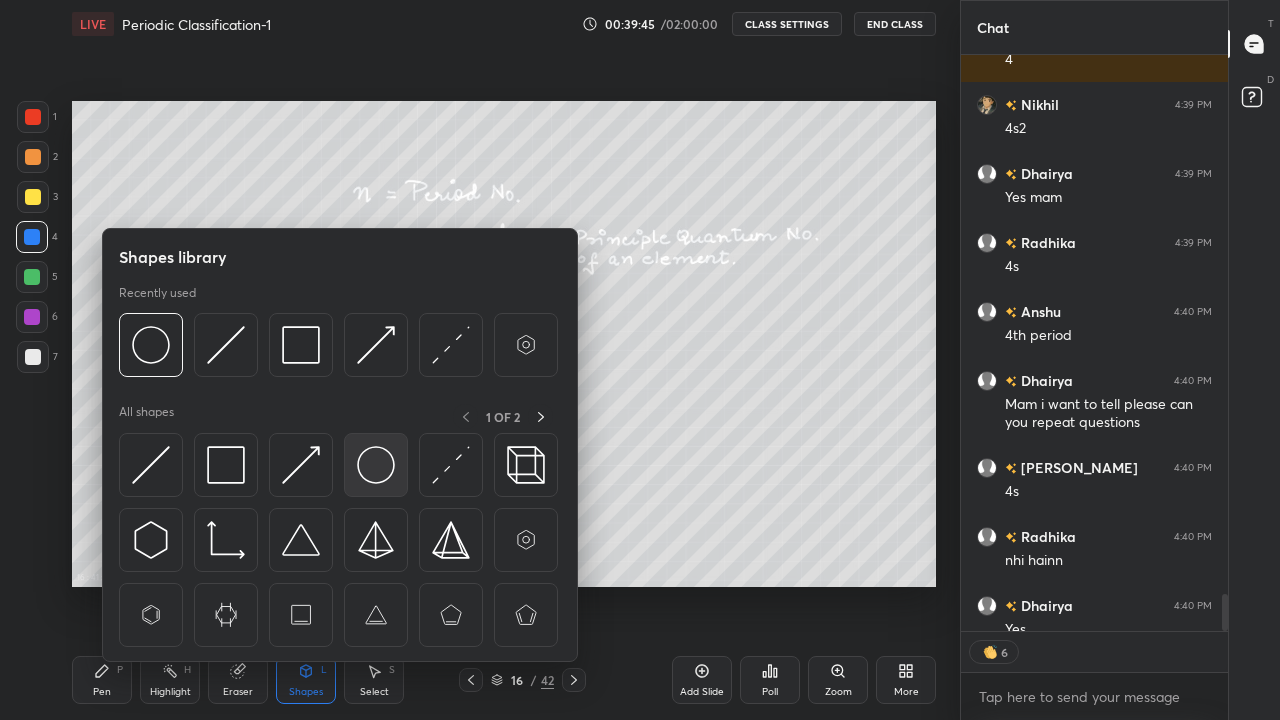 click at bounding box center [376, 465] 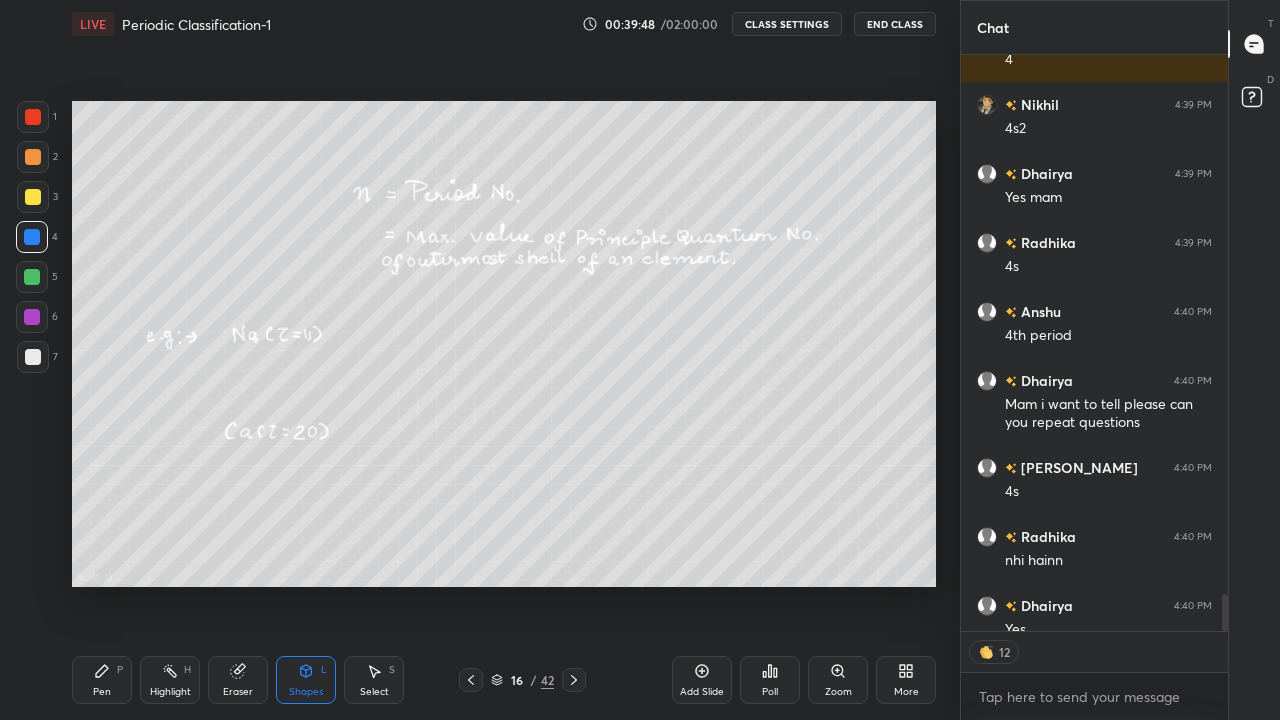 click on "Pen P" at bounding box center [102, 680] 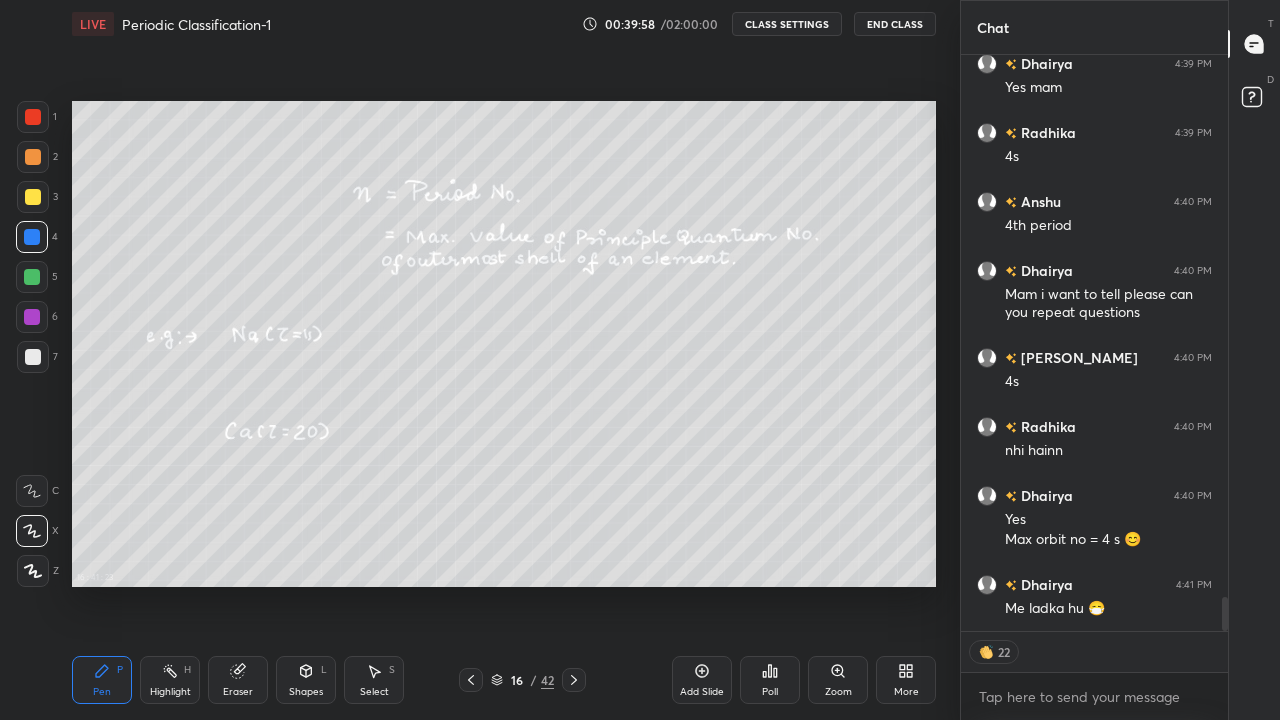 scroll, scrollTop: 9103, scrollLeft: 0, axis: vertical 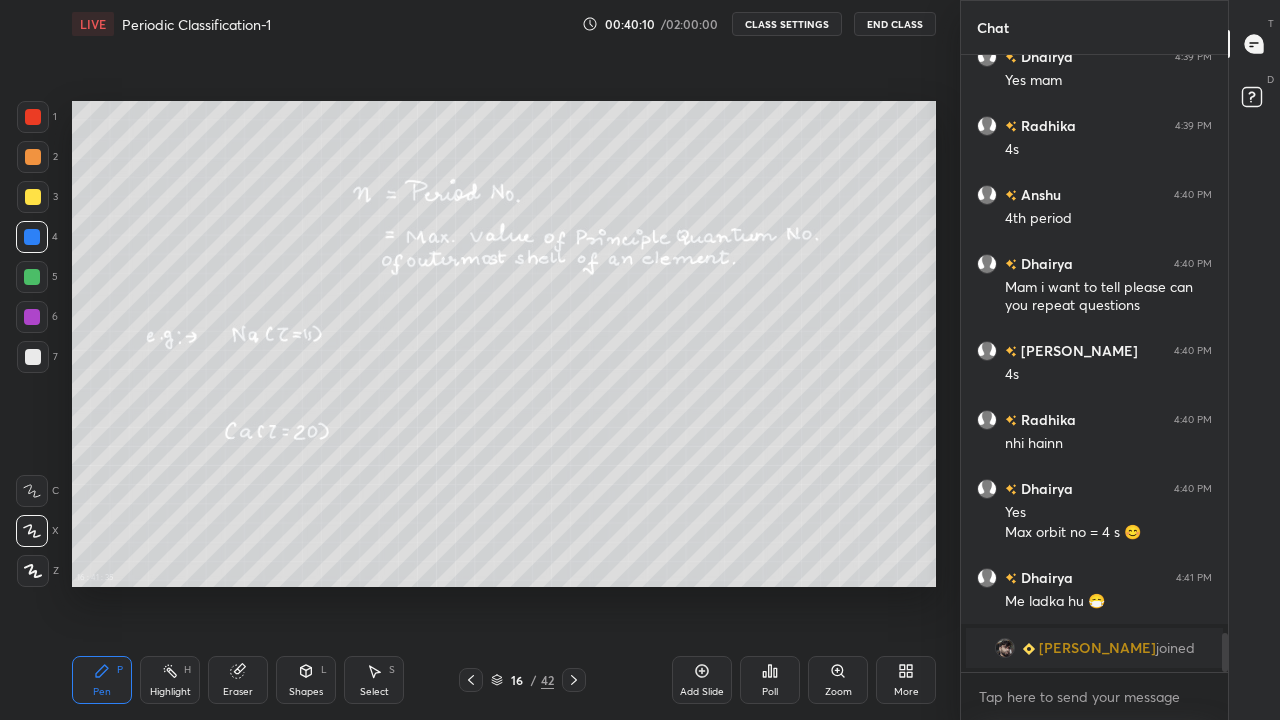 click at bounding box center [33, 357] 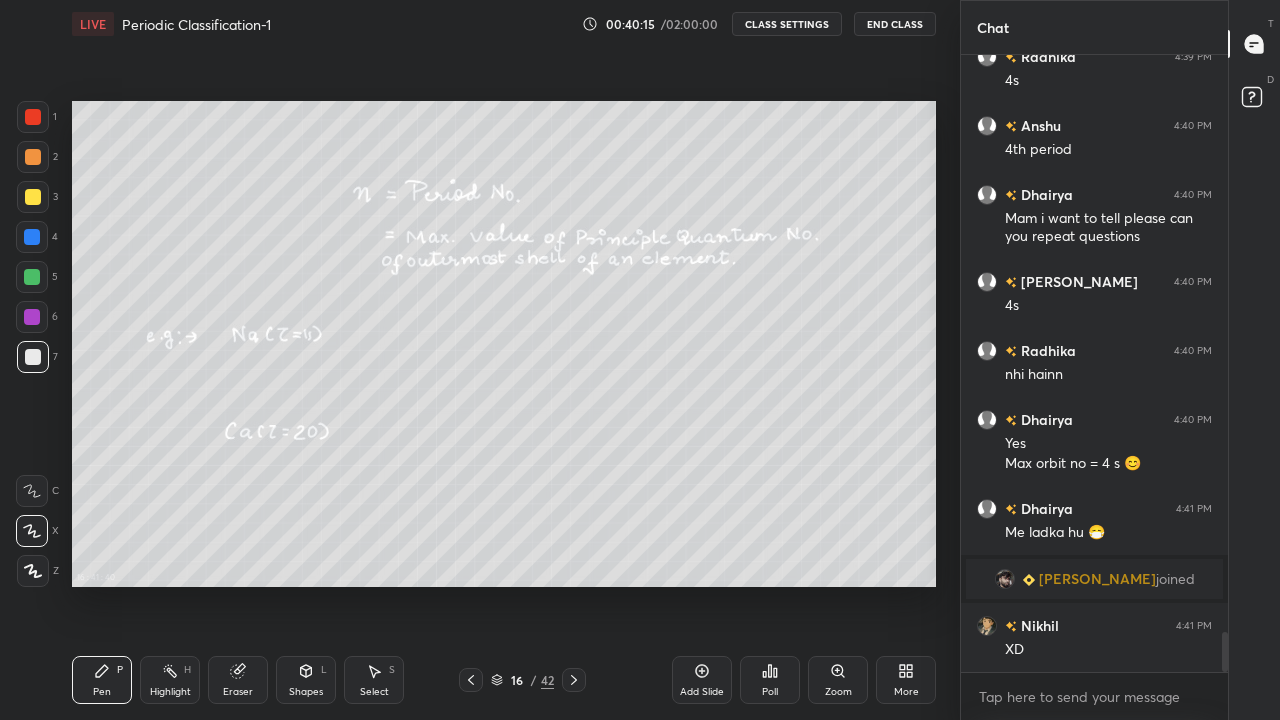 scroll, scrollTop: 8809, scrollLeft: 0, axis: vertical 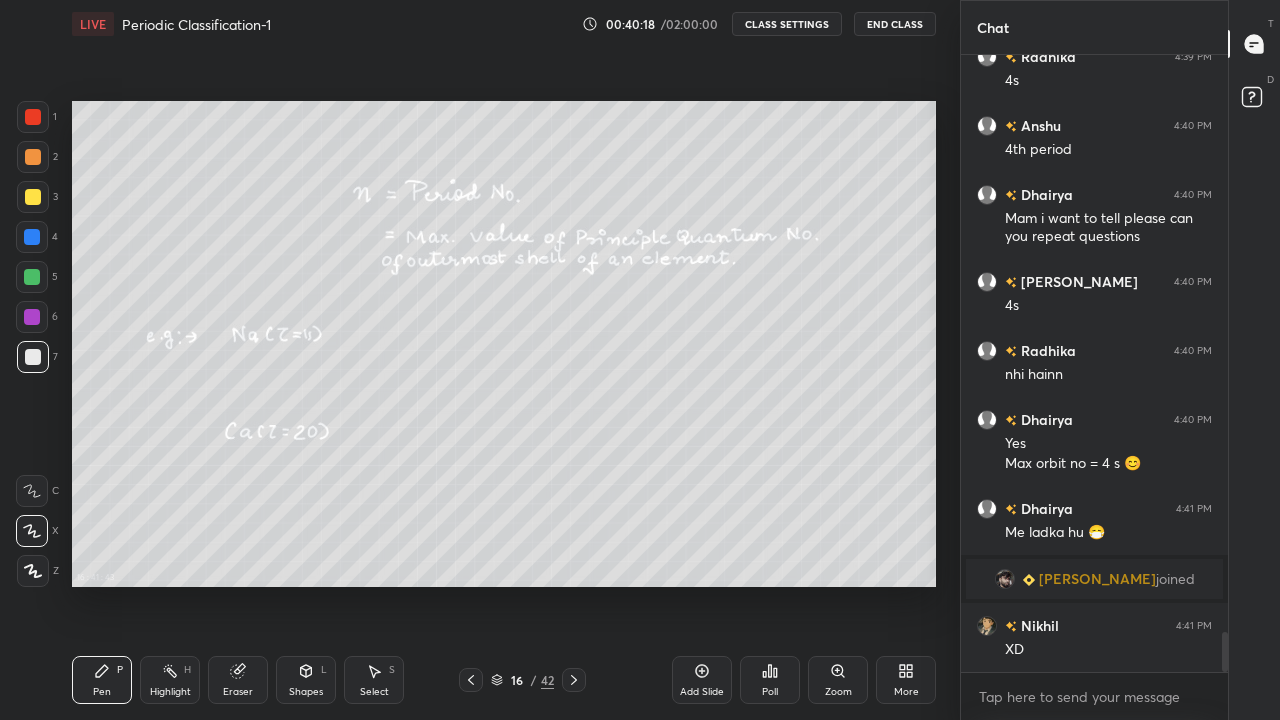 click at bounding box center [33, 197] 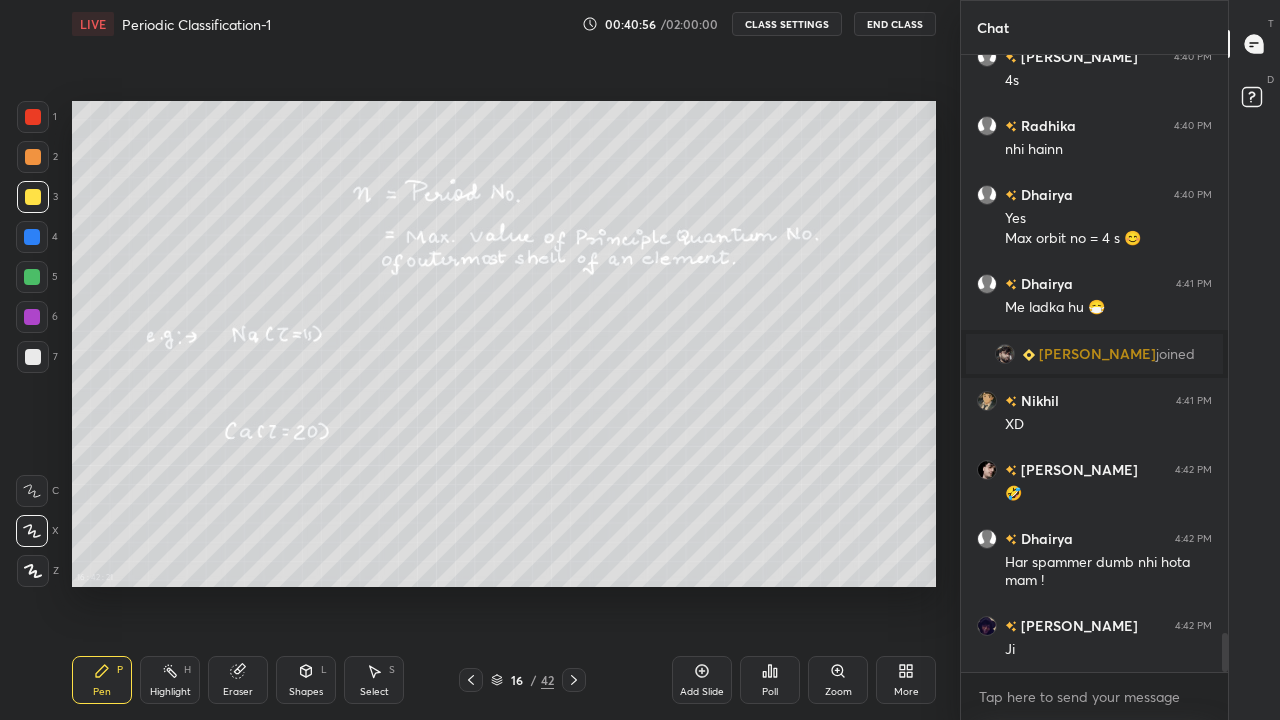 scroll, scrollTop: 9103, scrollLeft: 0, axis: vertical 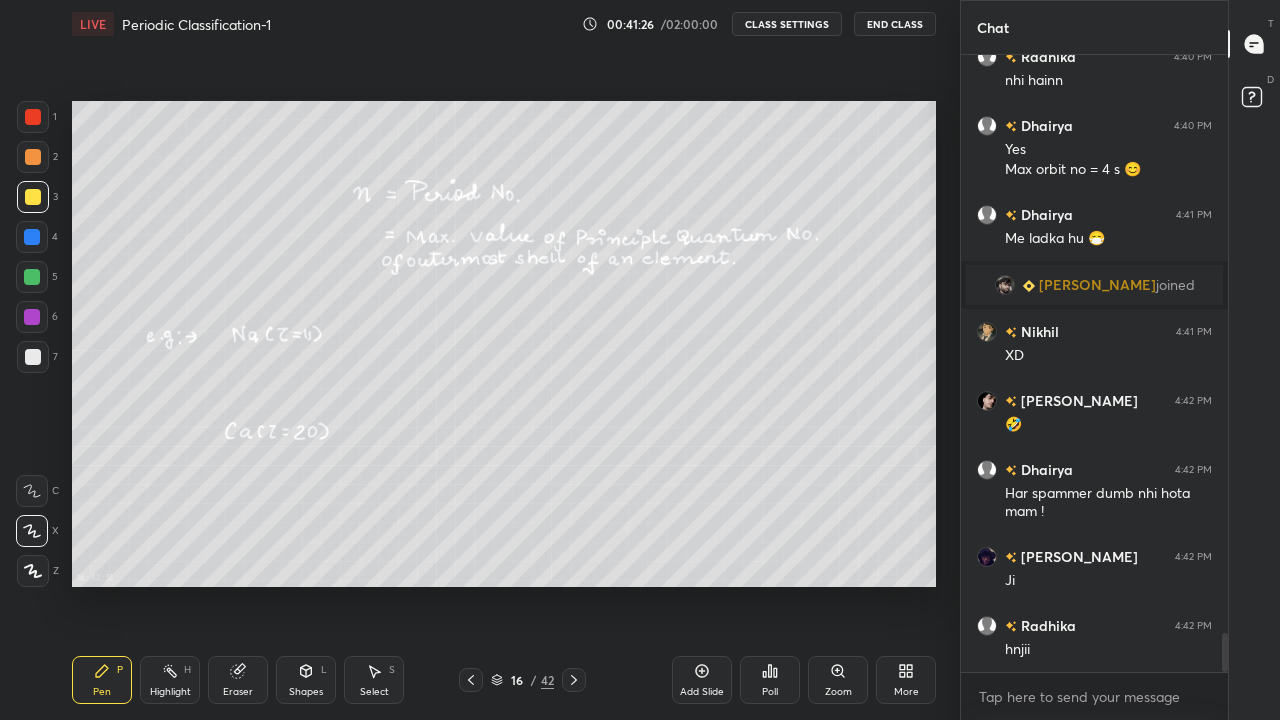 click 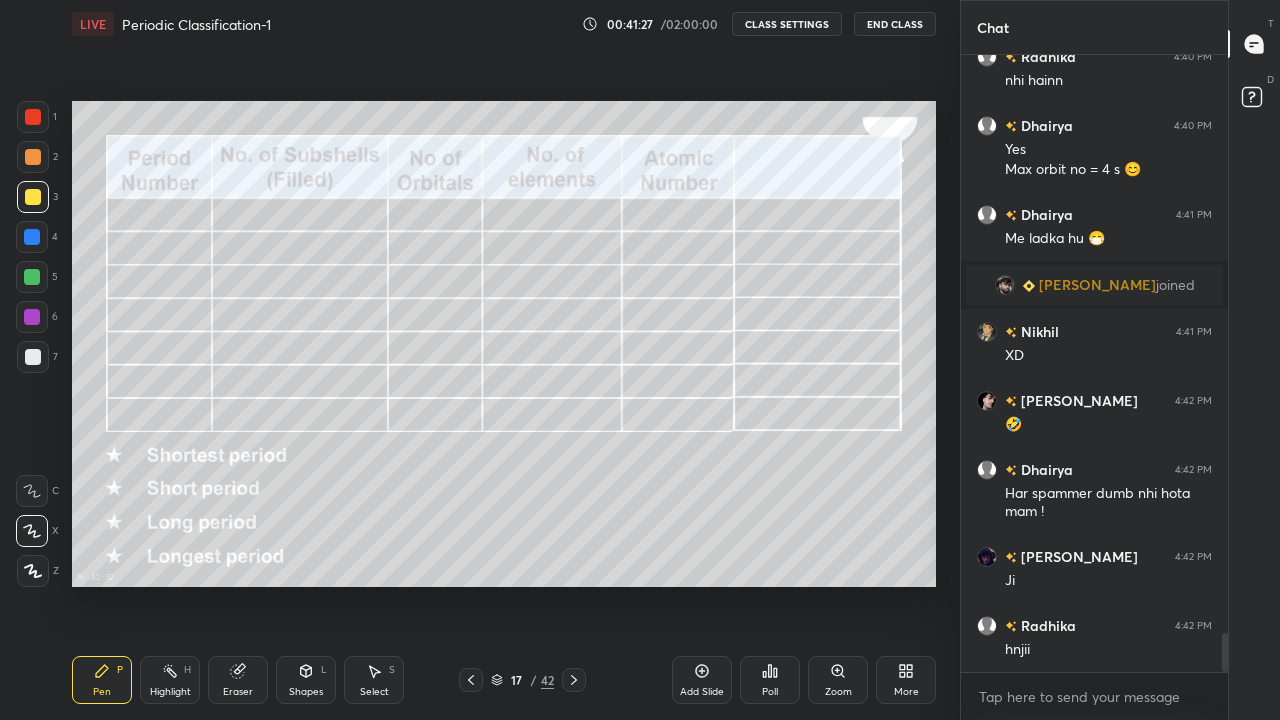 click 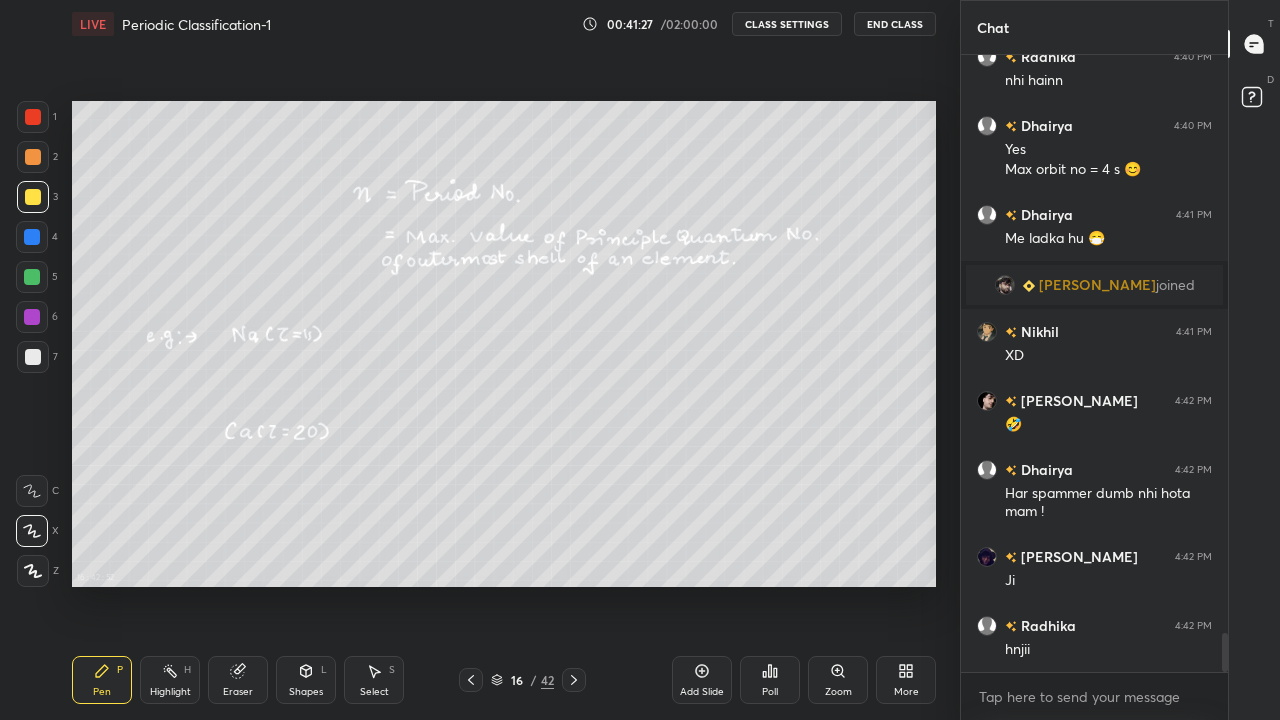 click 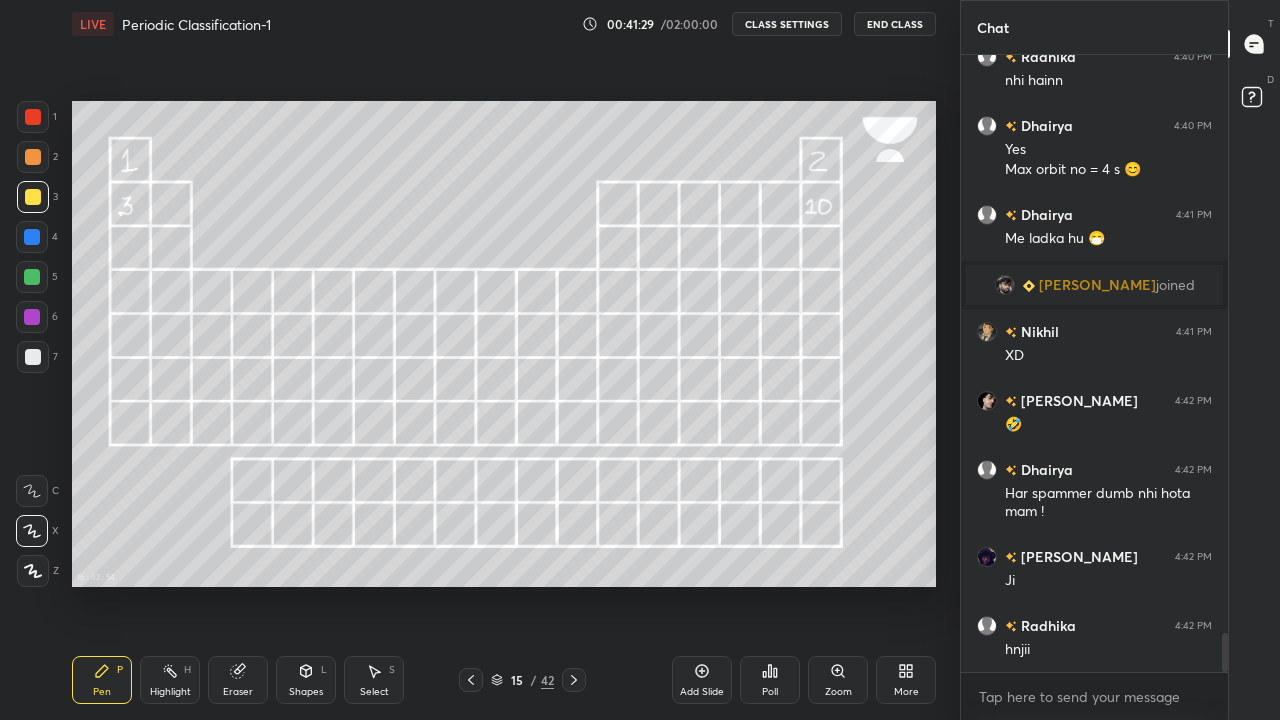 click at bounding box center (471, 680) 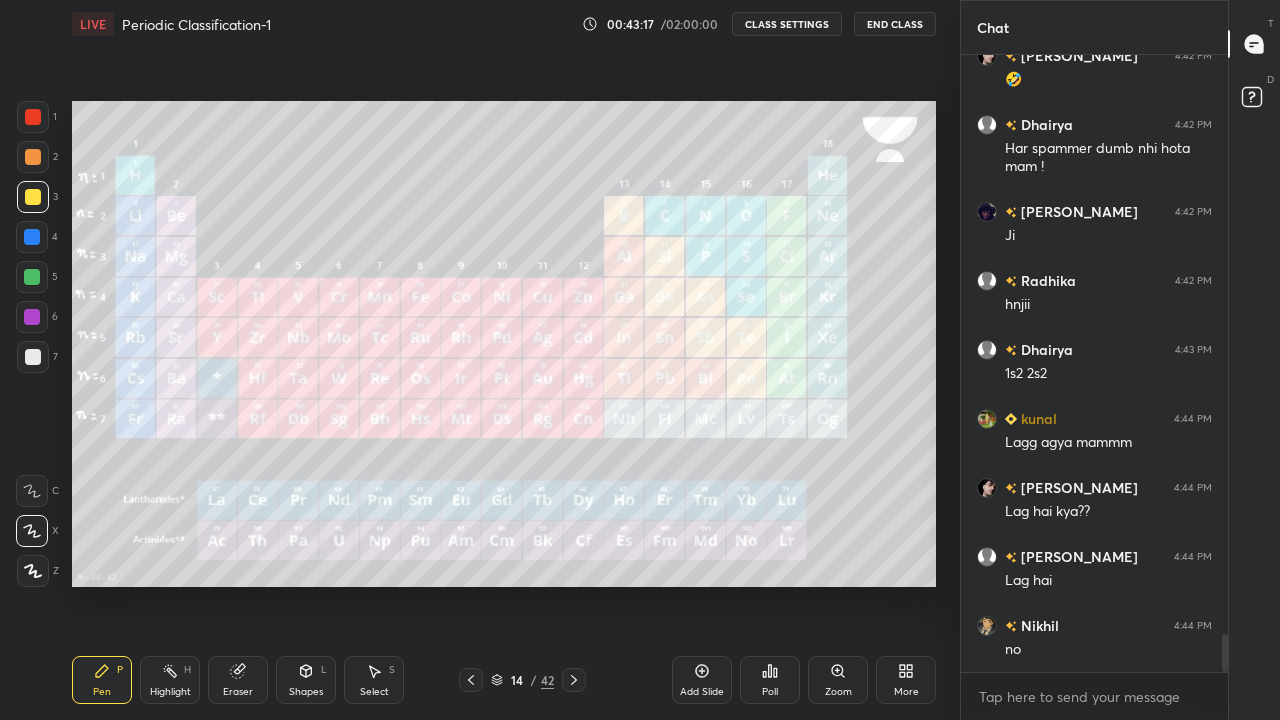 scroll, scrollTop: 9517, scrollLeft: 0, axis: vertical 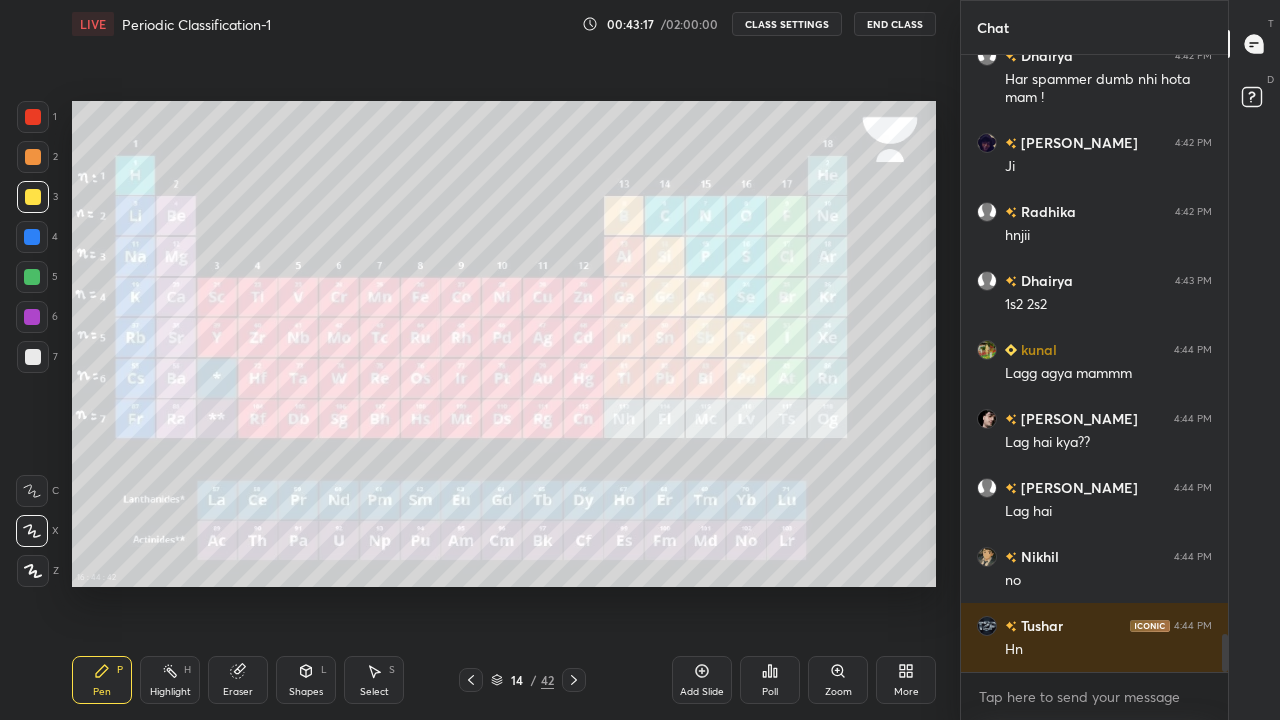 click at bounding box center [33, 117] 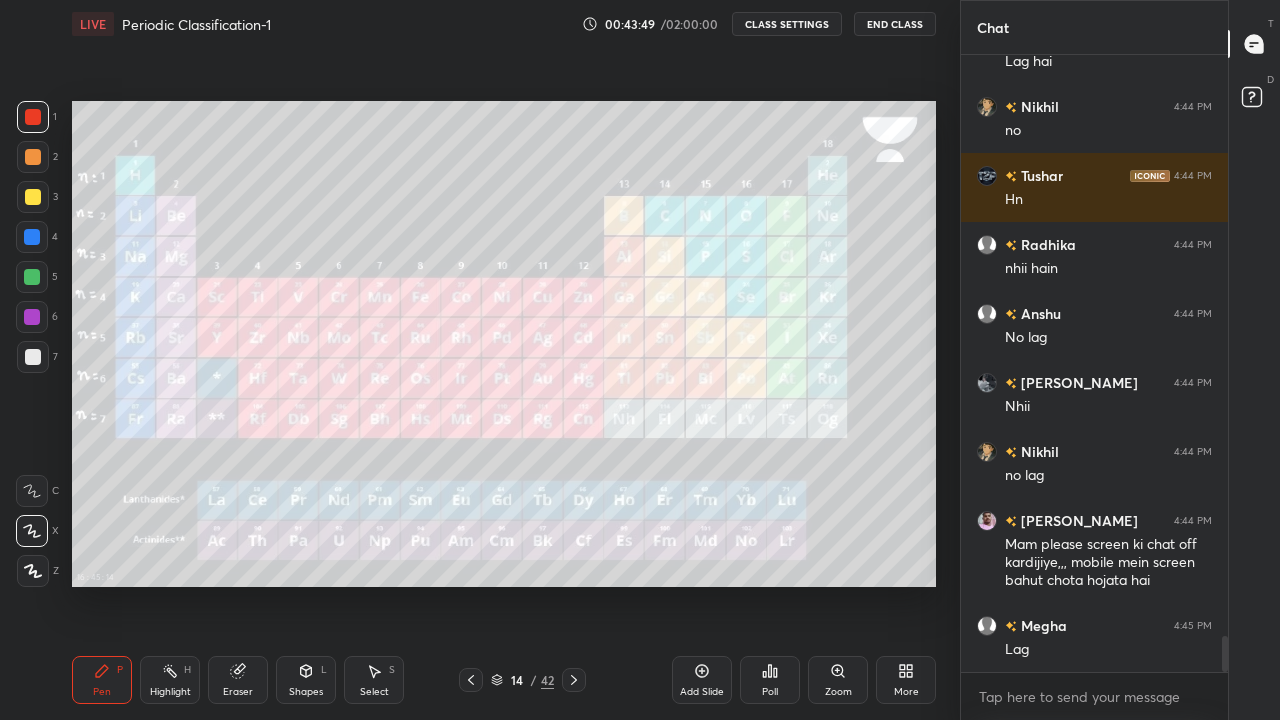 scroll, scrollTop: 10036, scrollLeft: 0, axis: vertical 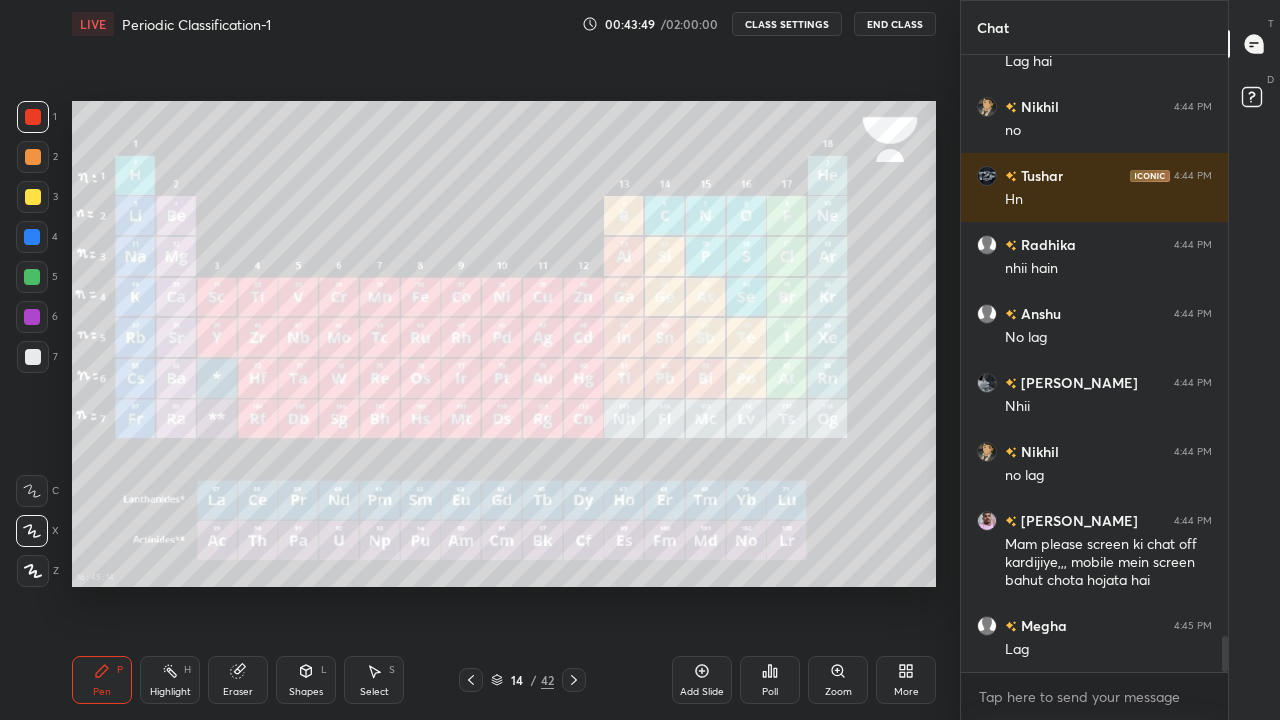 click on "More" at bounding box center [906, 680] 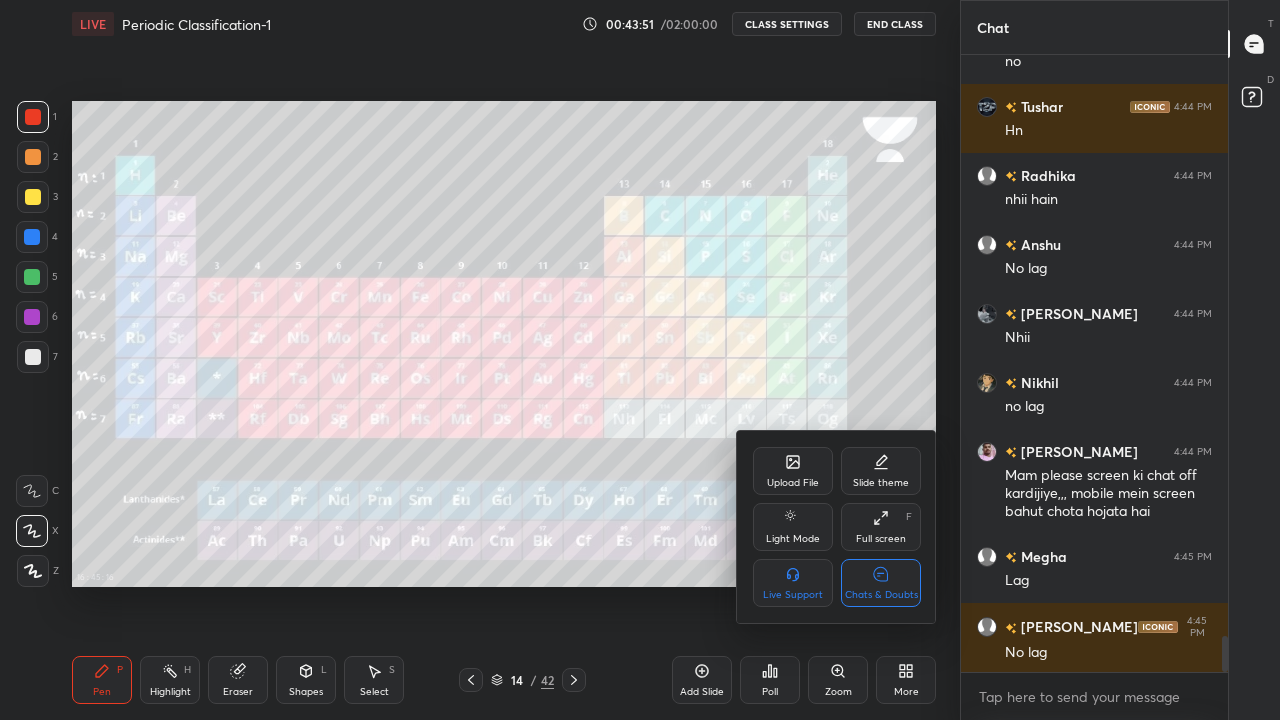 click on "Chats & Doubts" at bounding box center [881, 583] 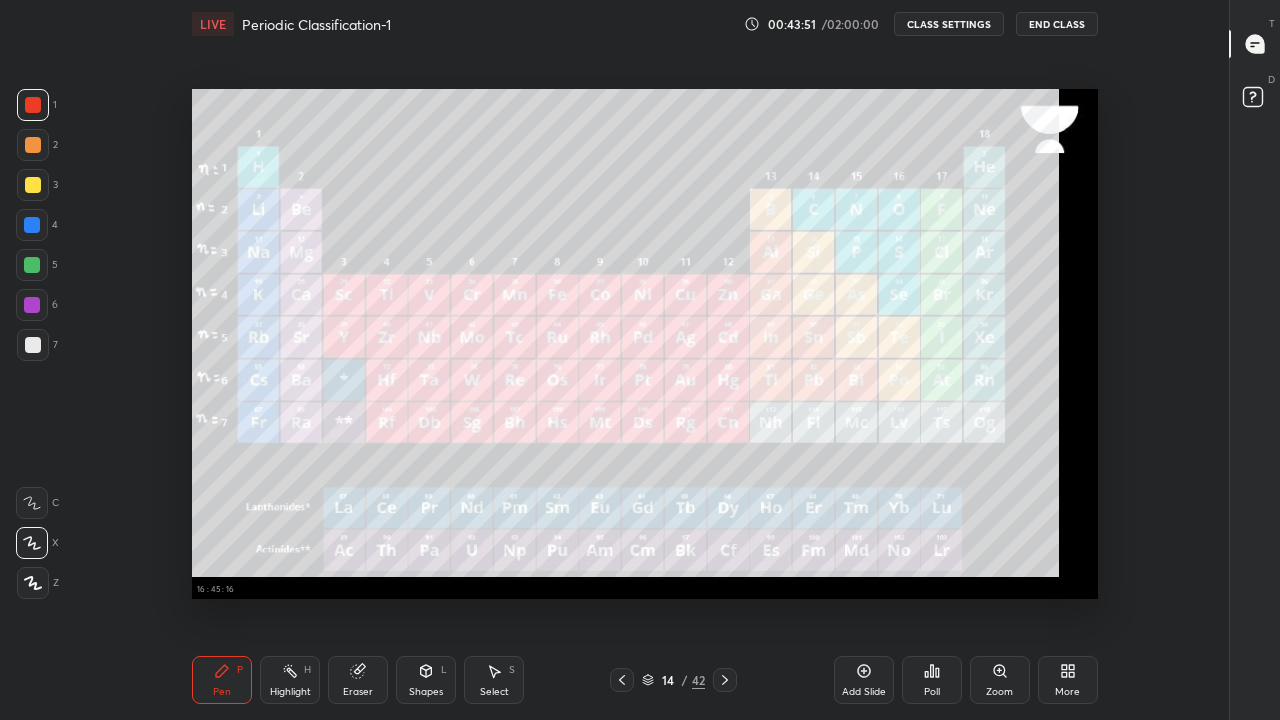 scroll, scrollTop: 7, scrollLeft: 1, axis: both 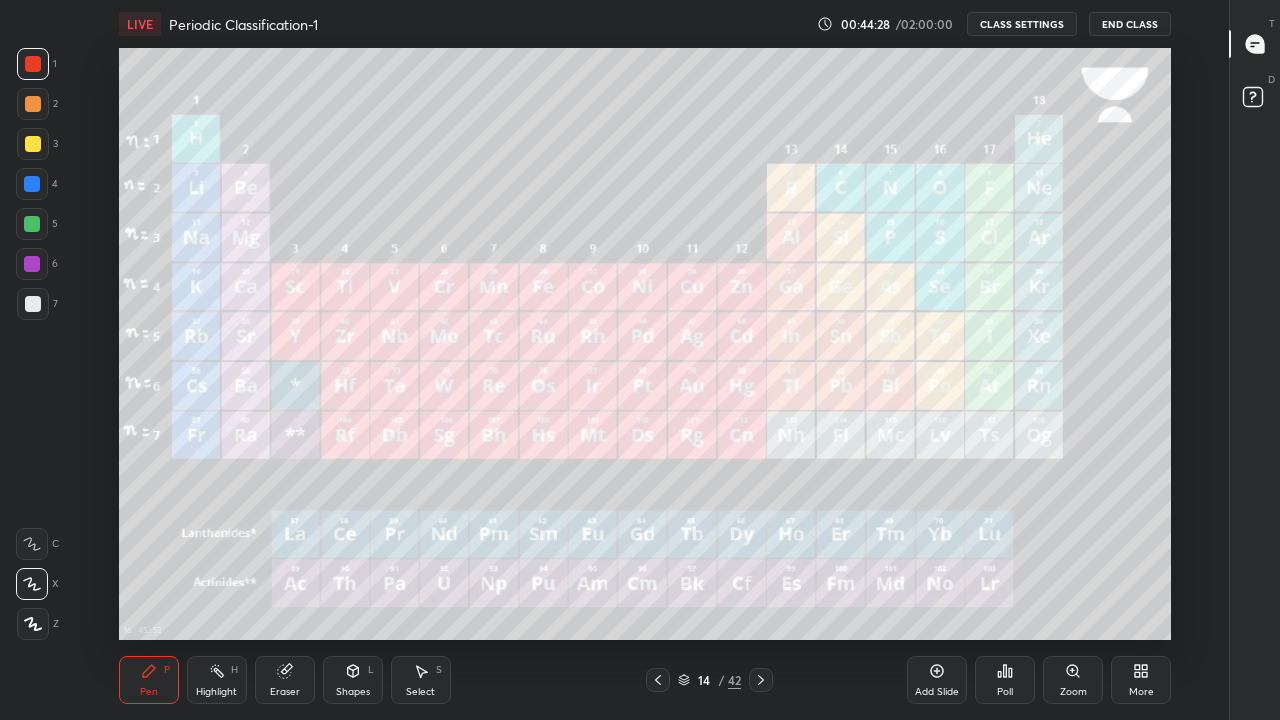click at bounding box center (761, 680) 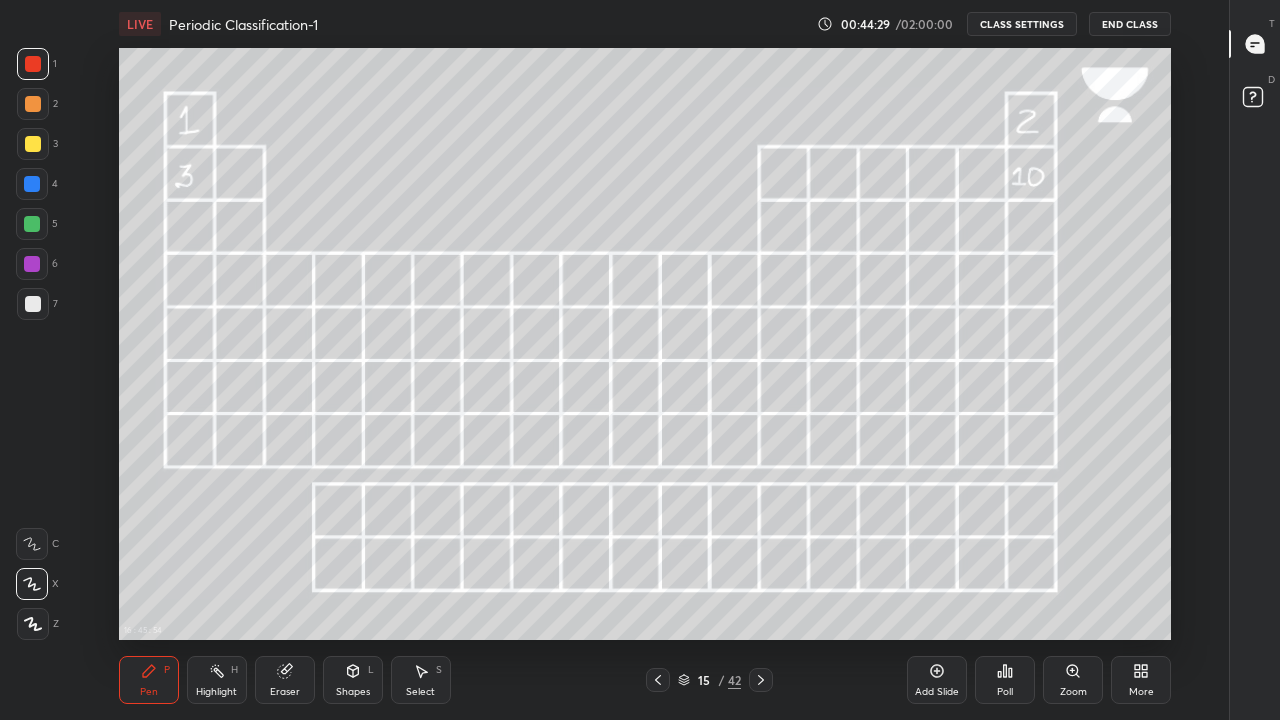 click 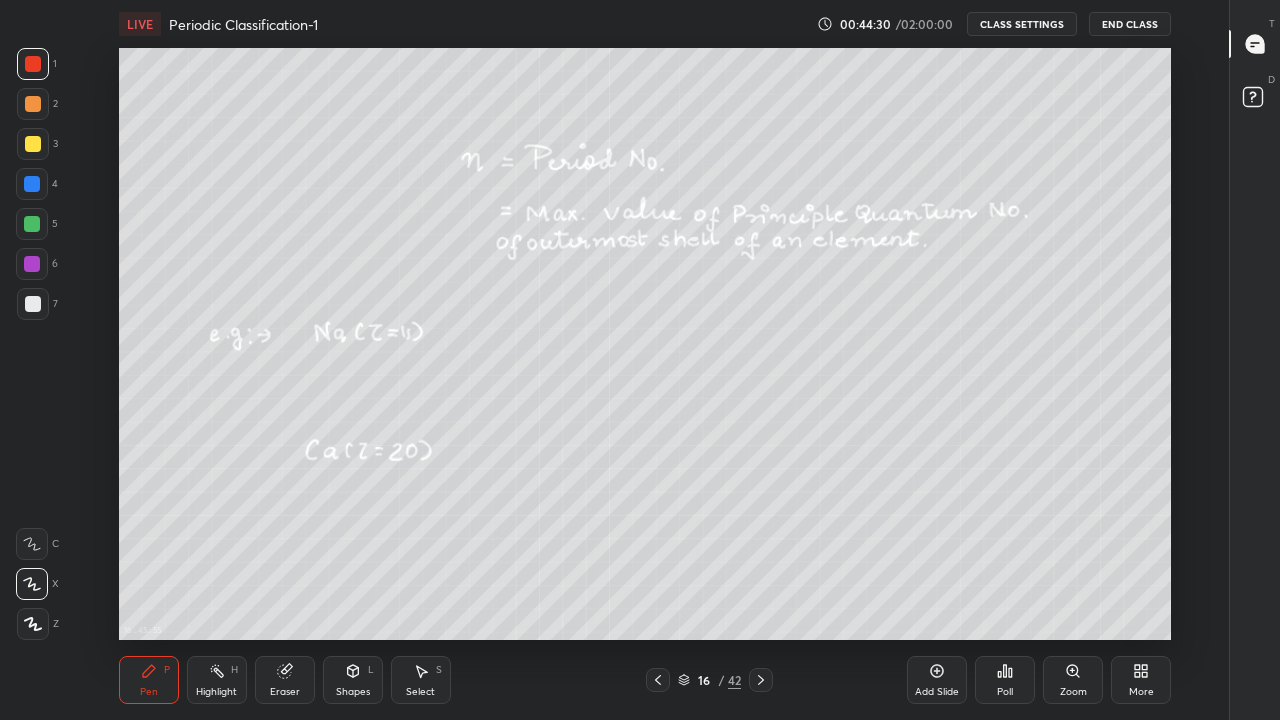 click 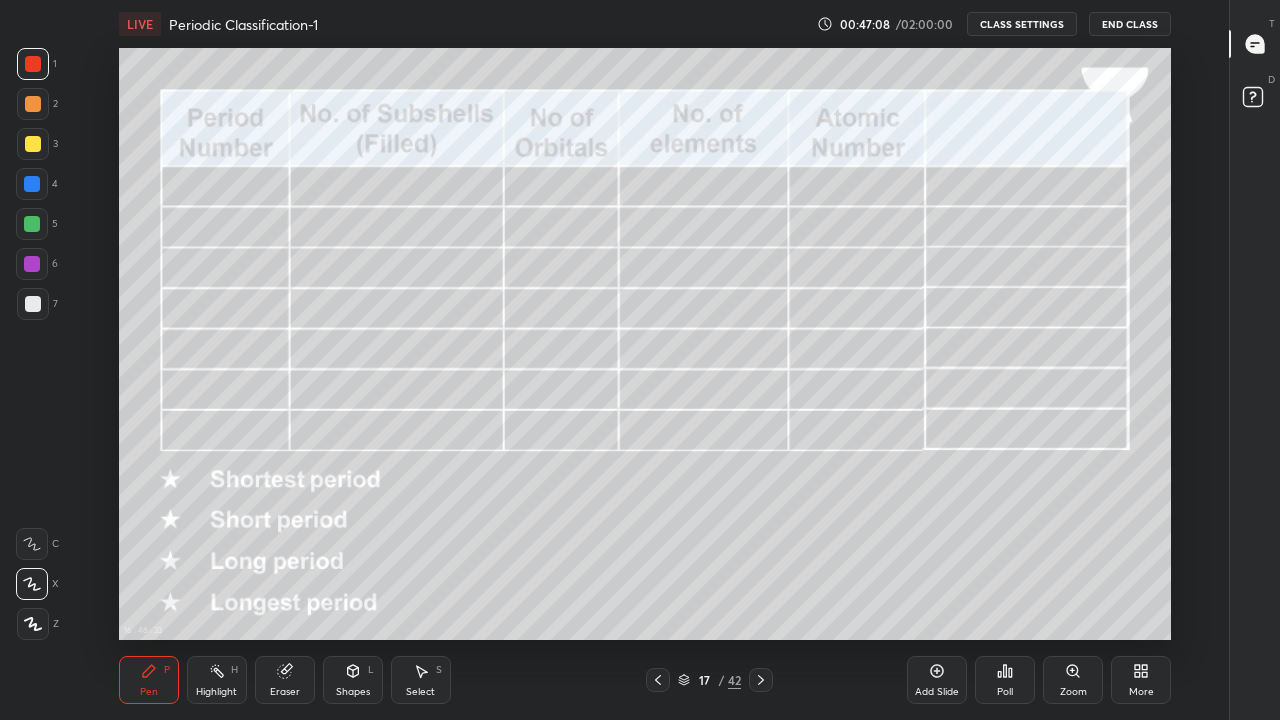 click at bounding box center (33, 304) 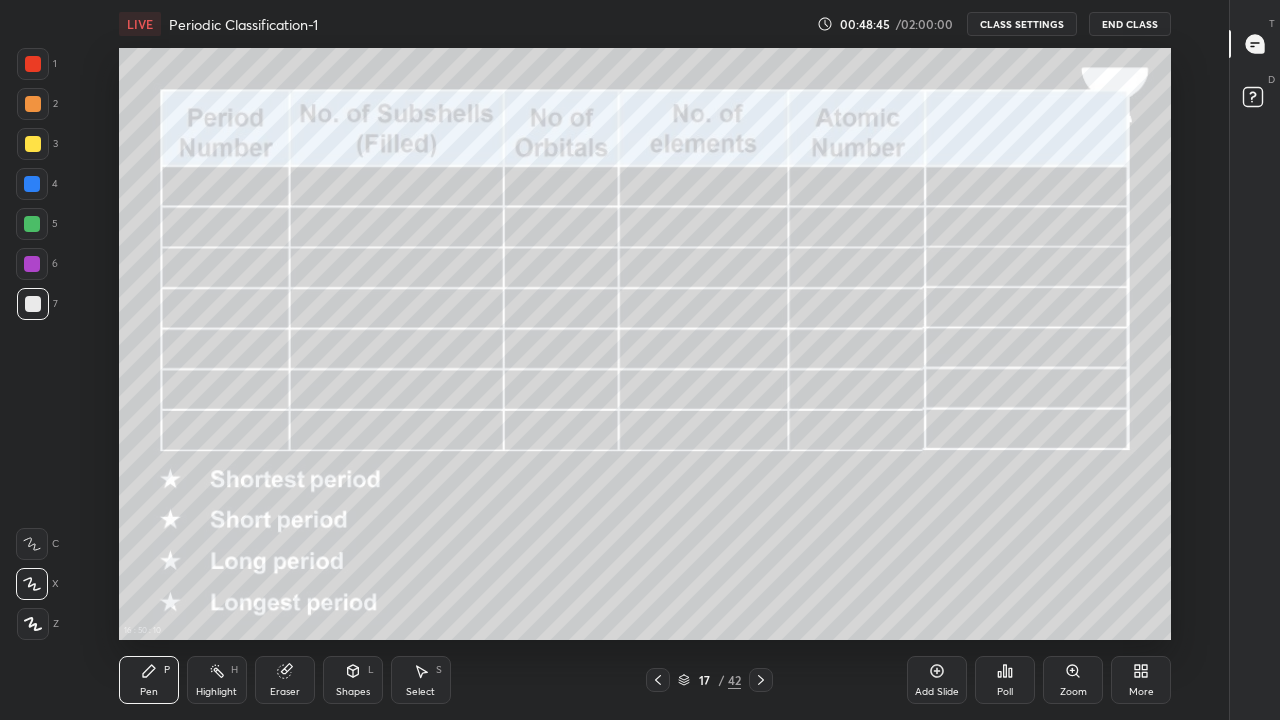 click at bounding box center [33, 64] 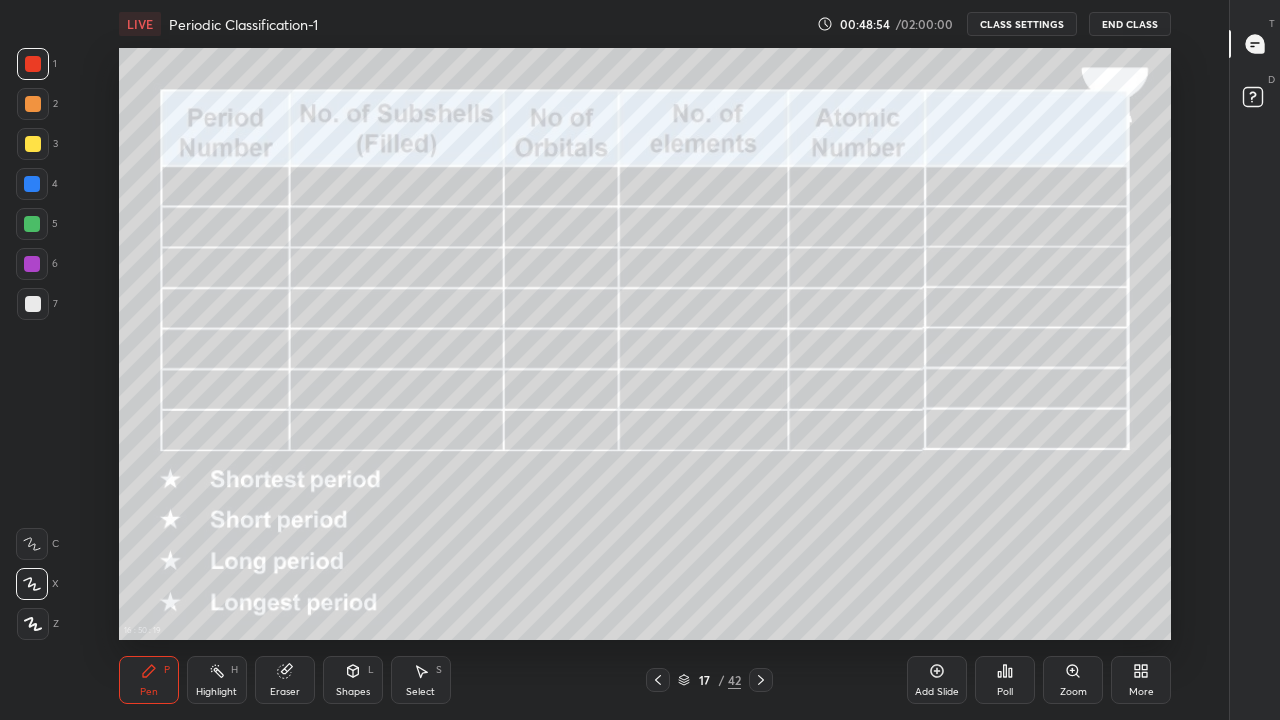 click 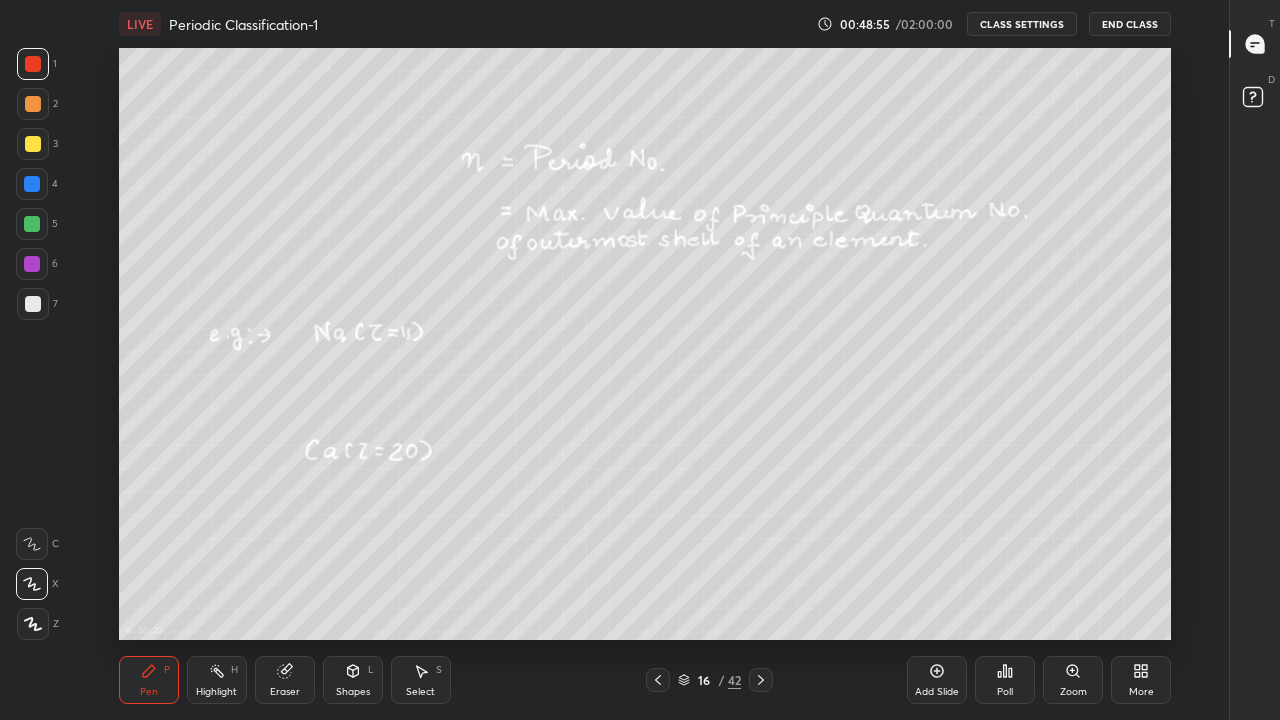 click 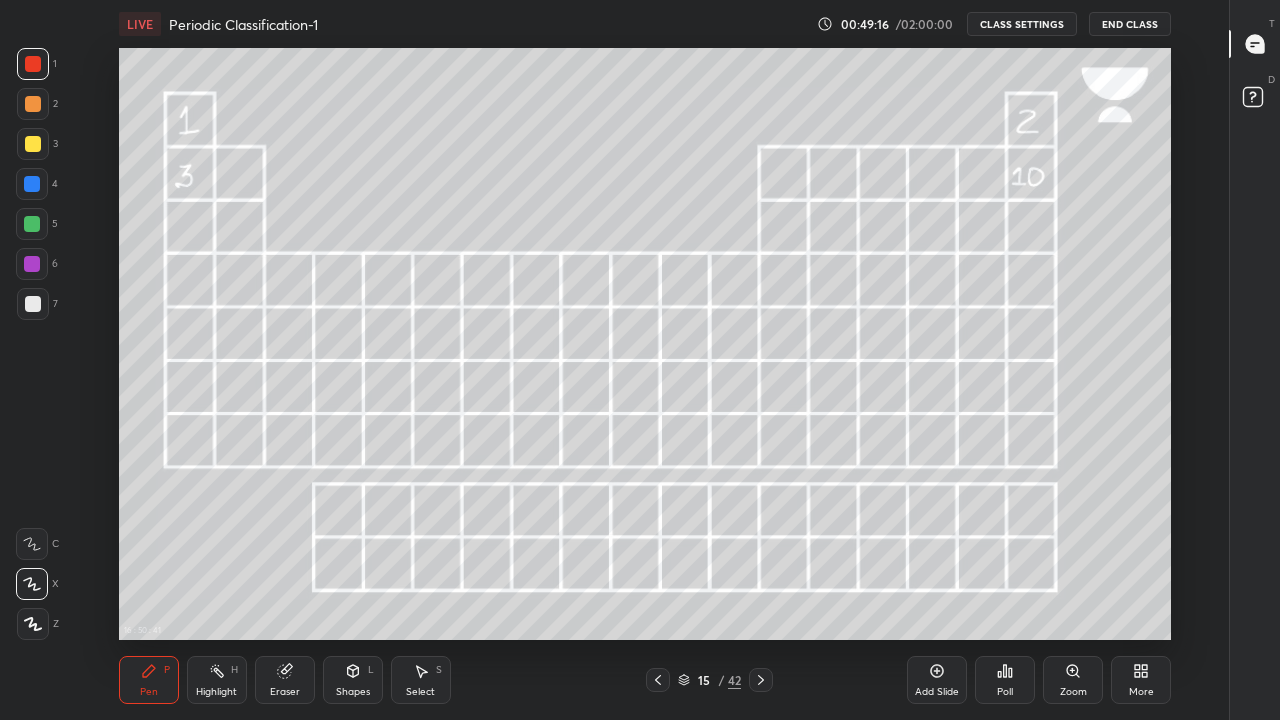 click 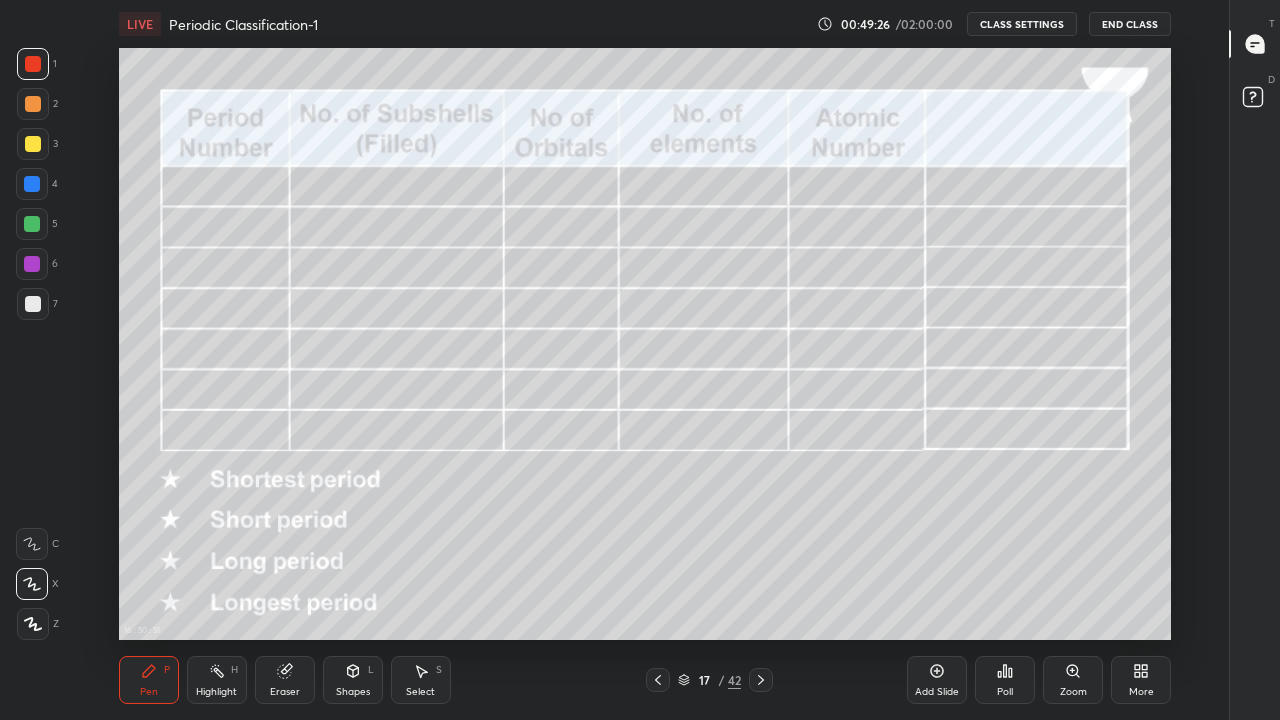 click at bounding box center (33, 304) 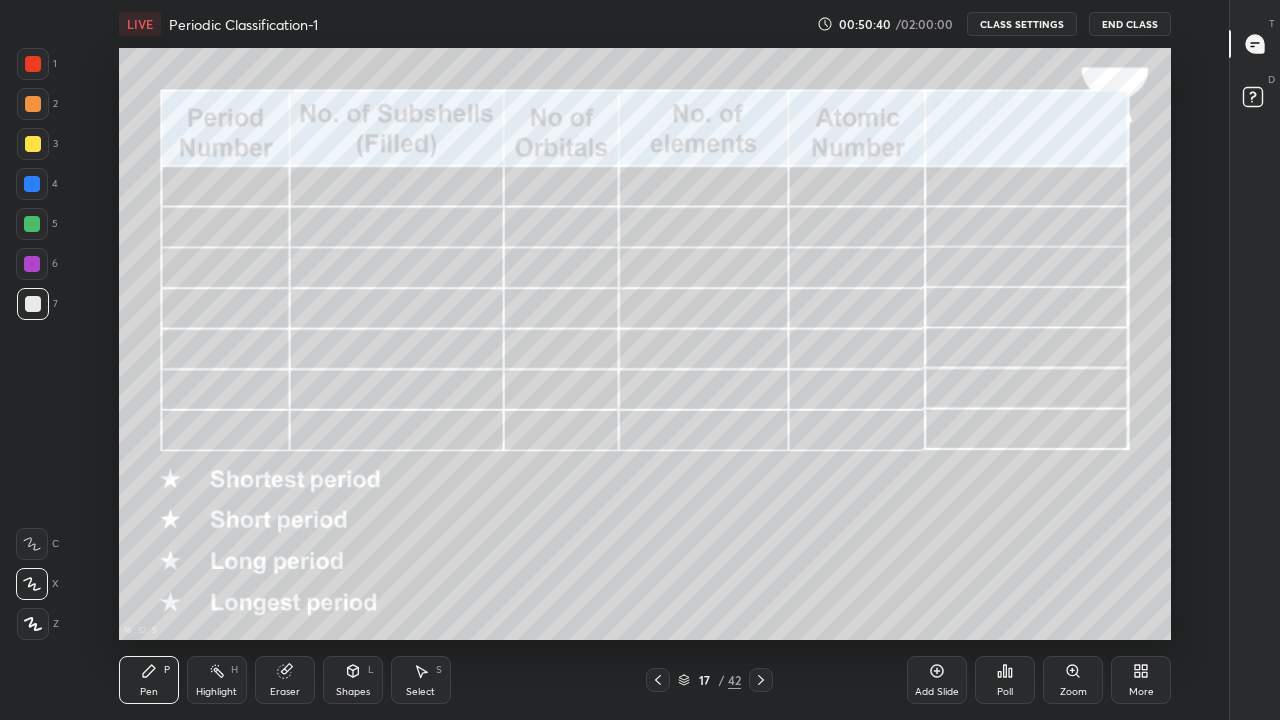 click on "Eraser" at bounding box center (285, 680) 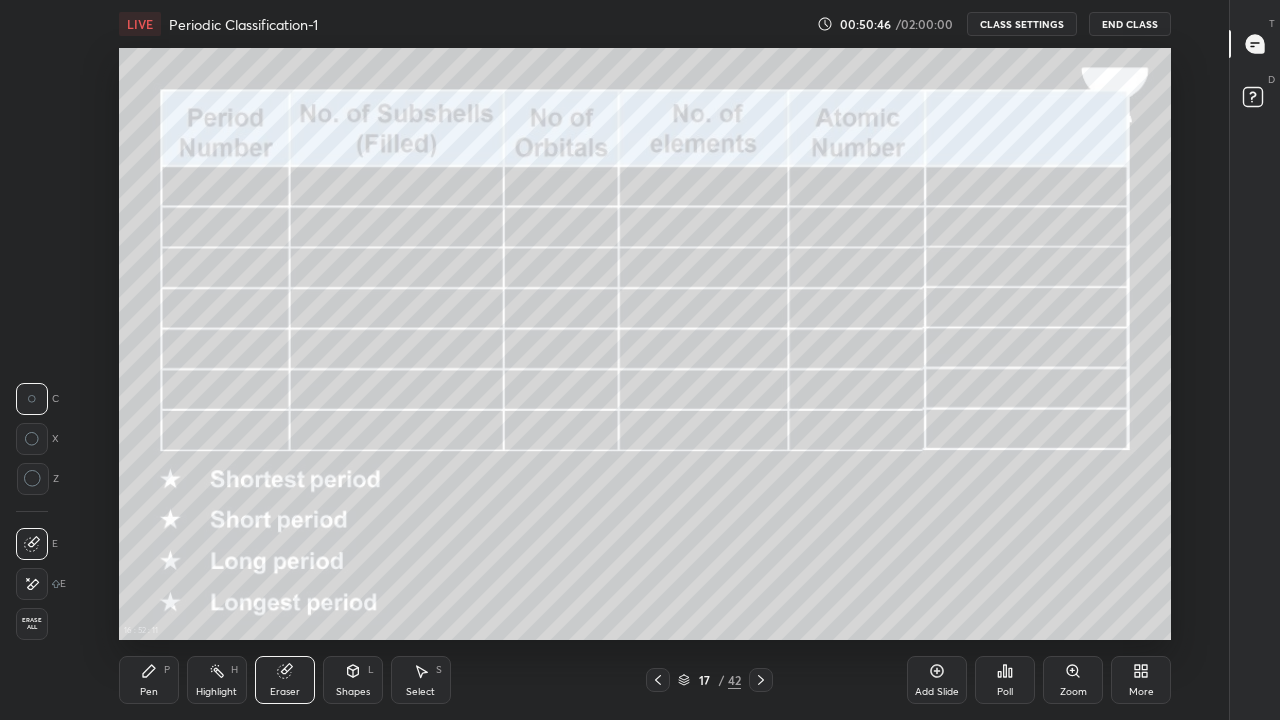 click 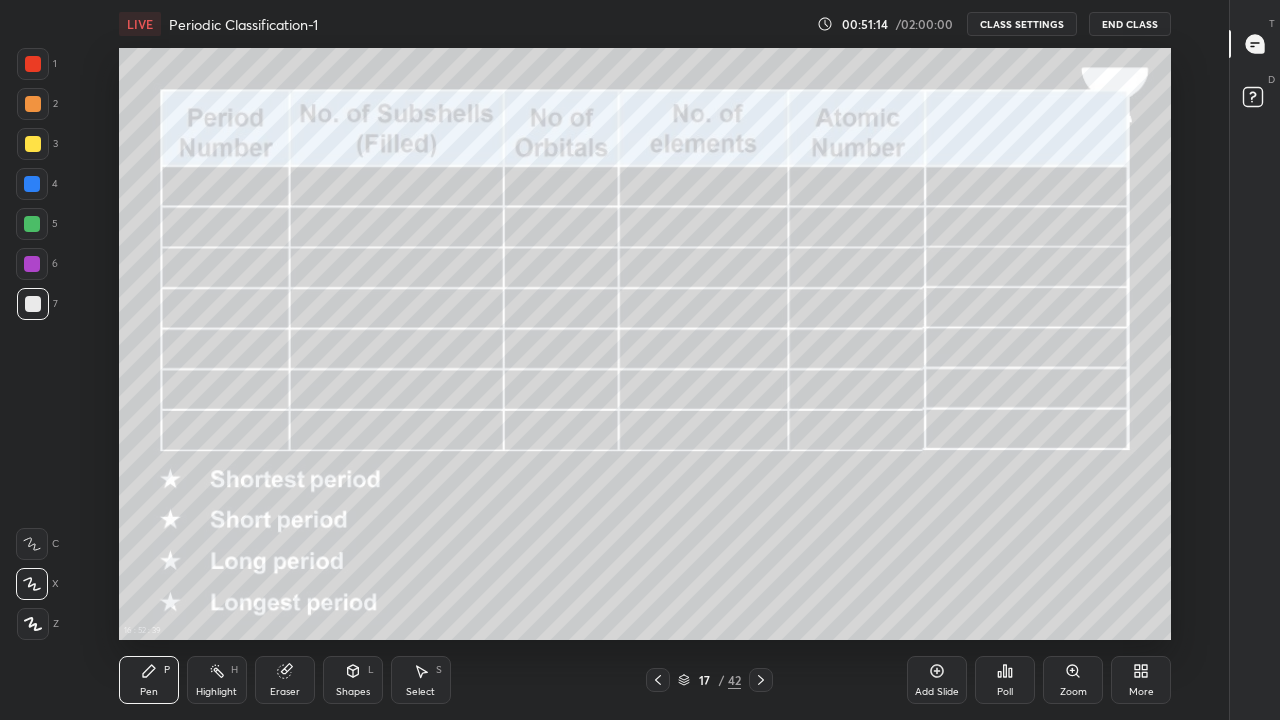 click 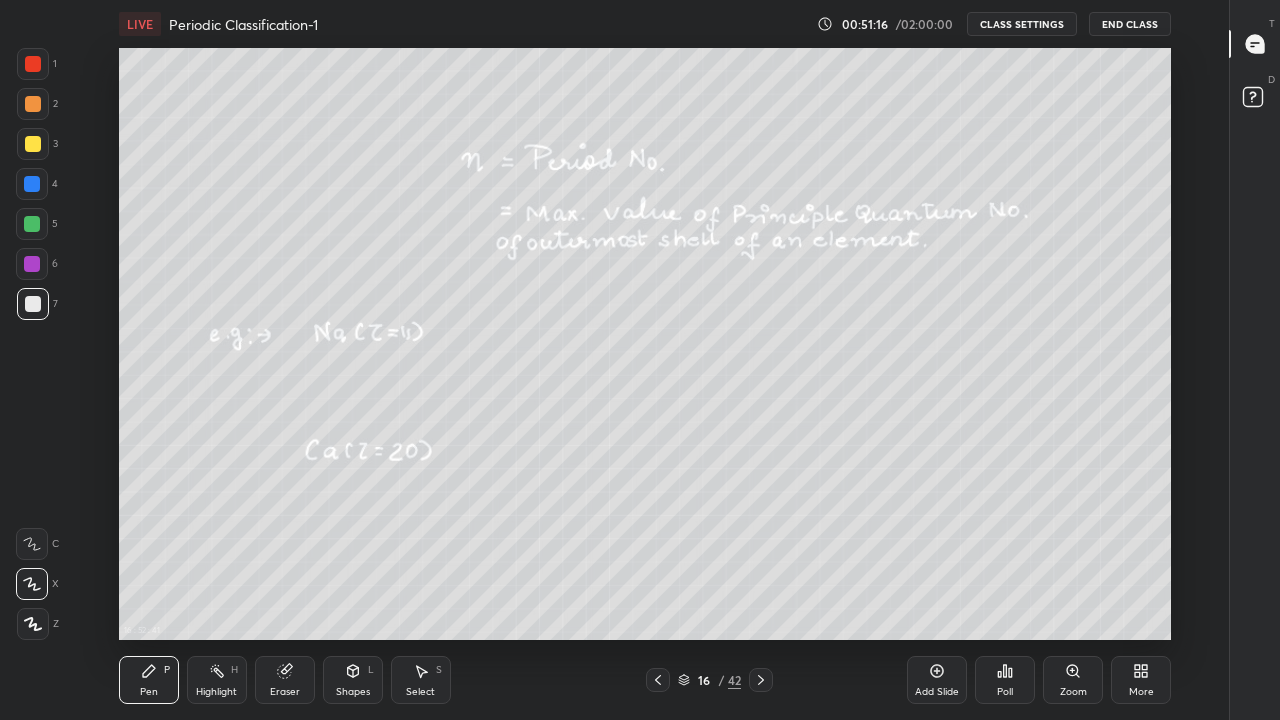 click at bounding box center [658, 680] 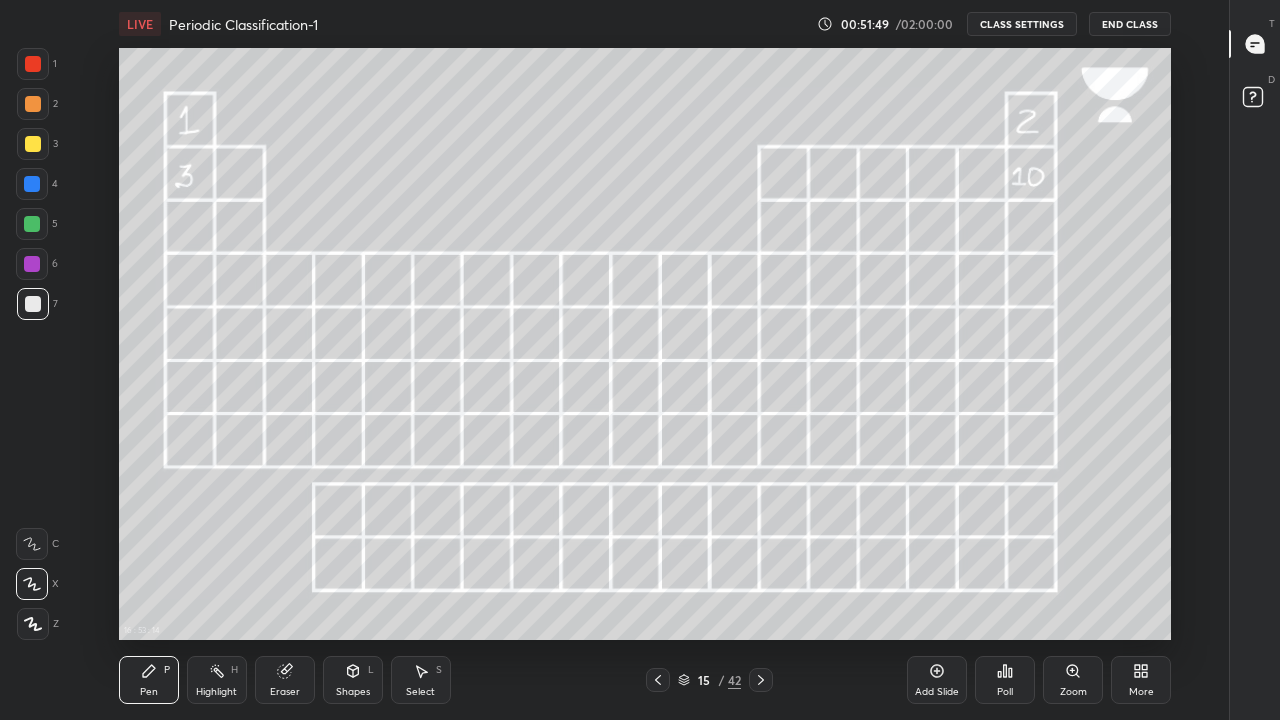 click 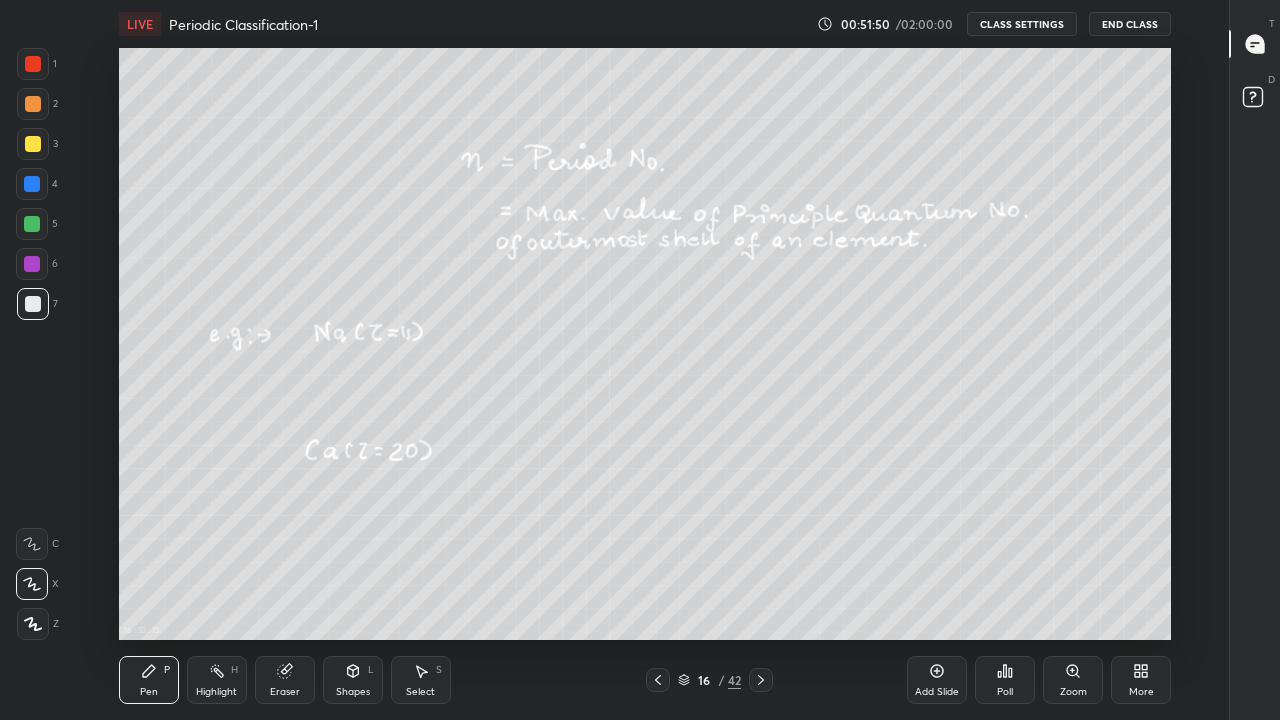 click 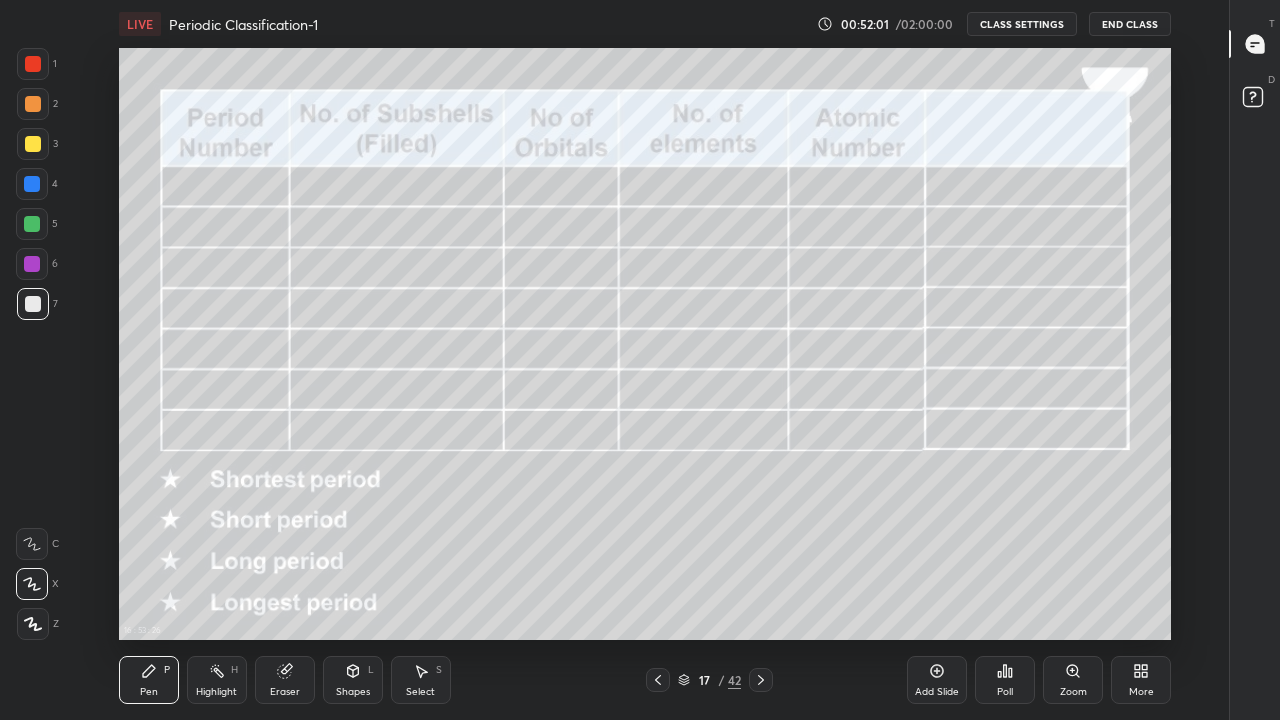 click at bounding box center (33, 64) 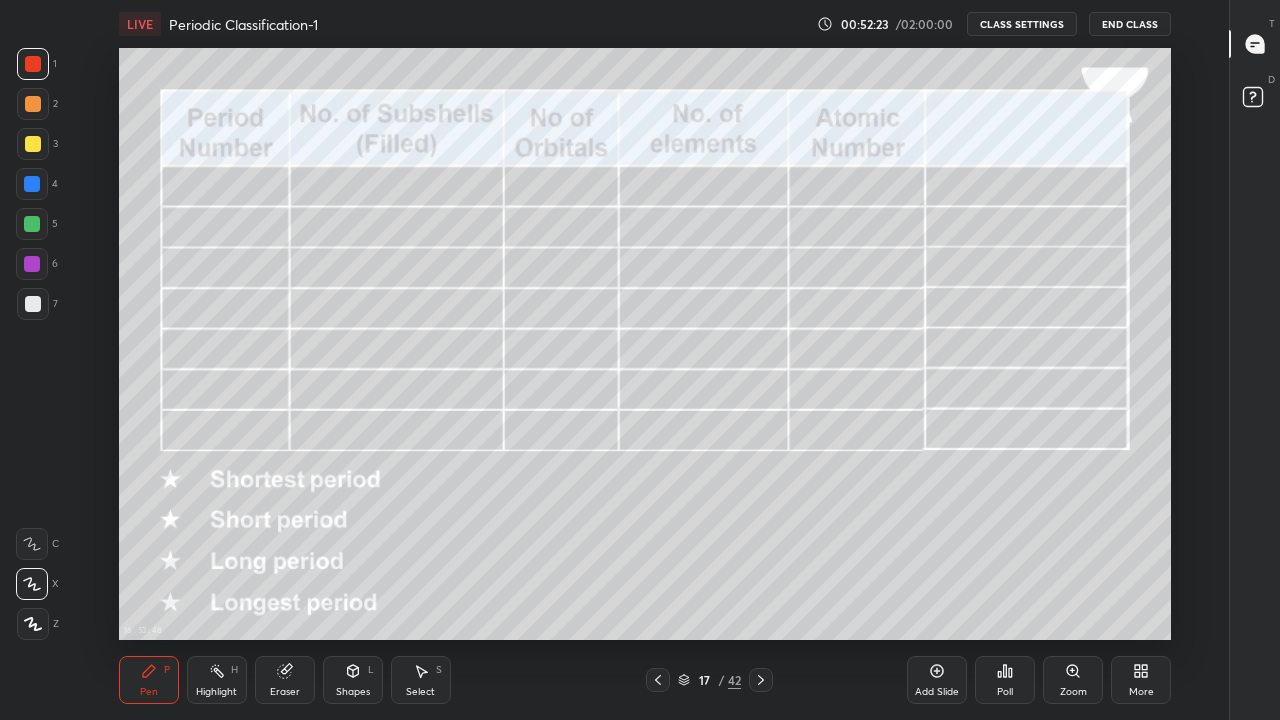 click at bounding box center [33, 304] 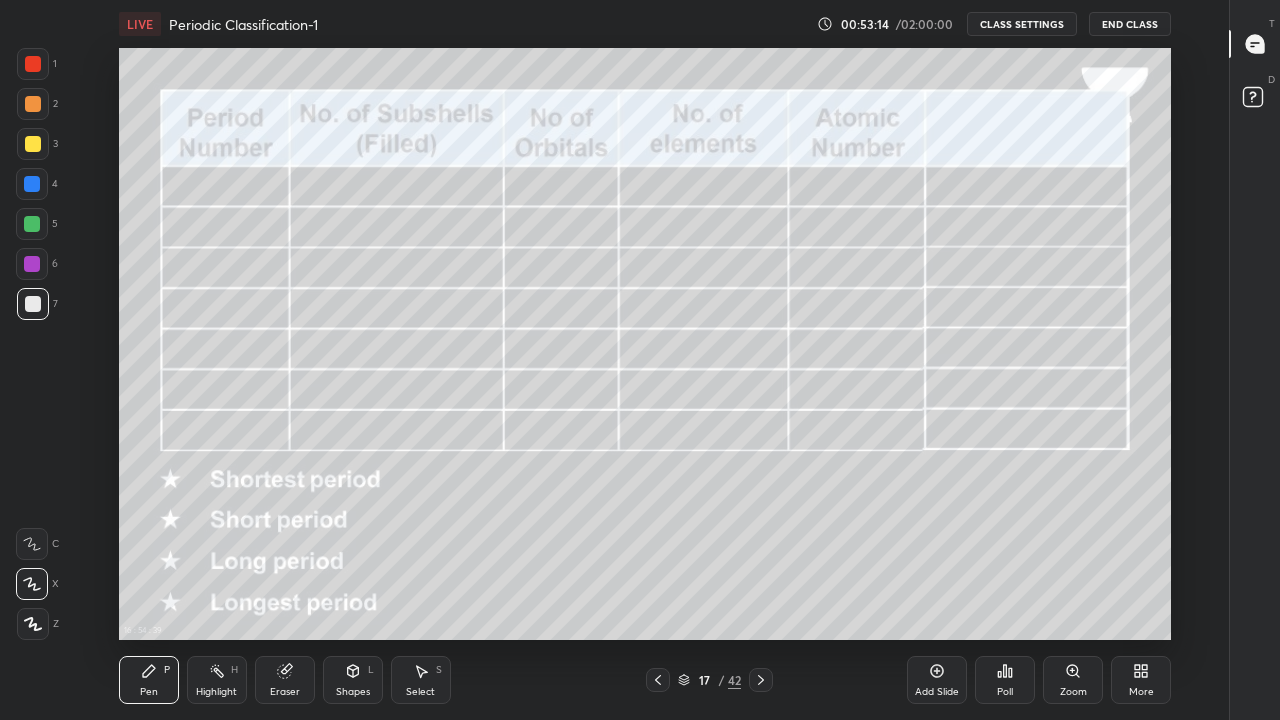 click 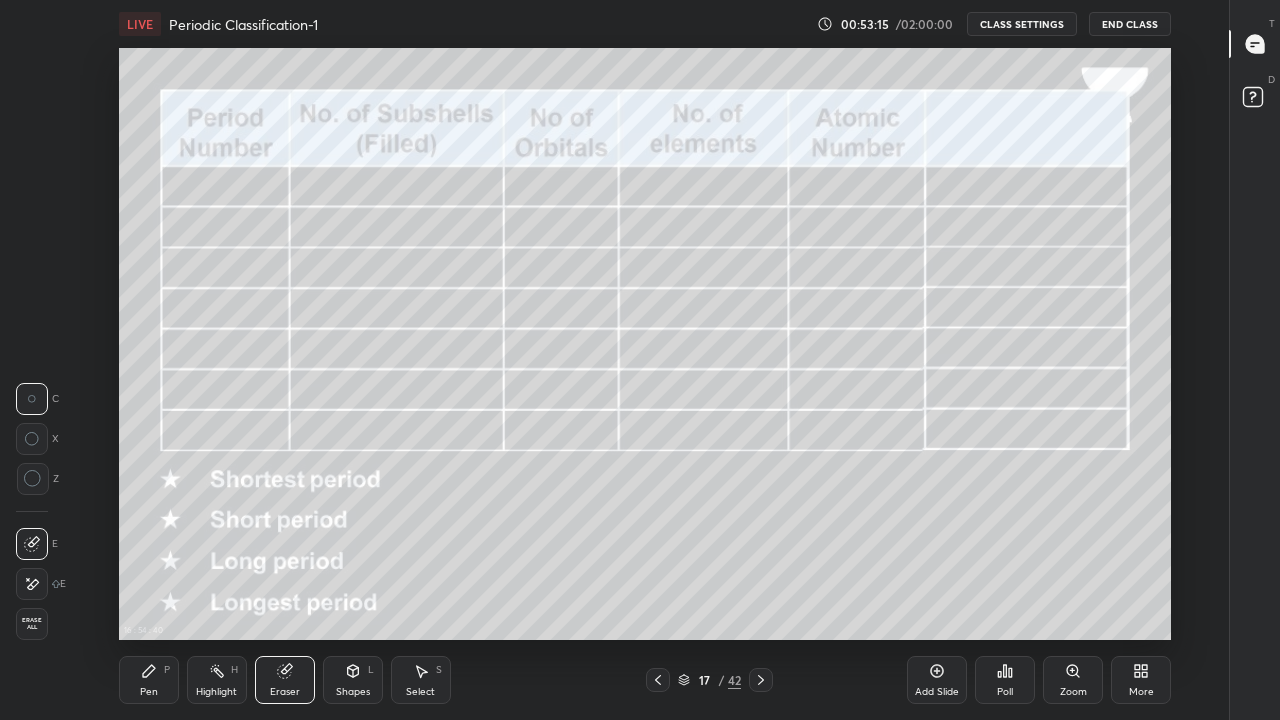 click 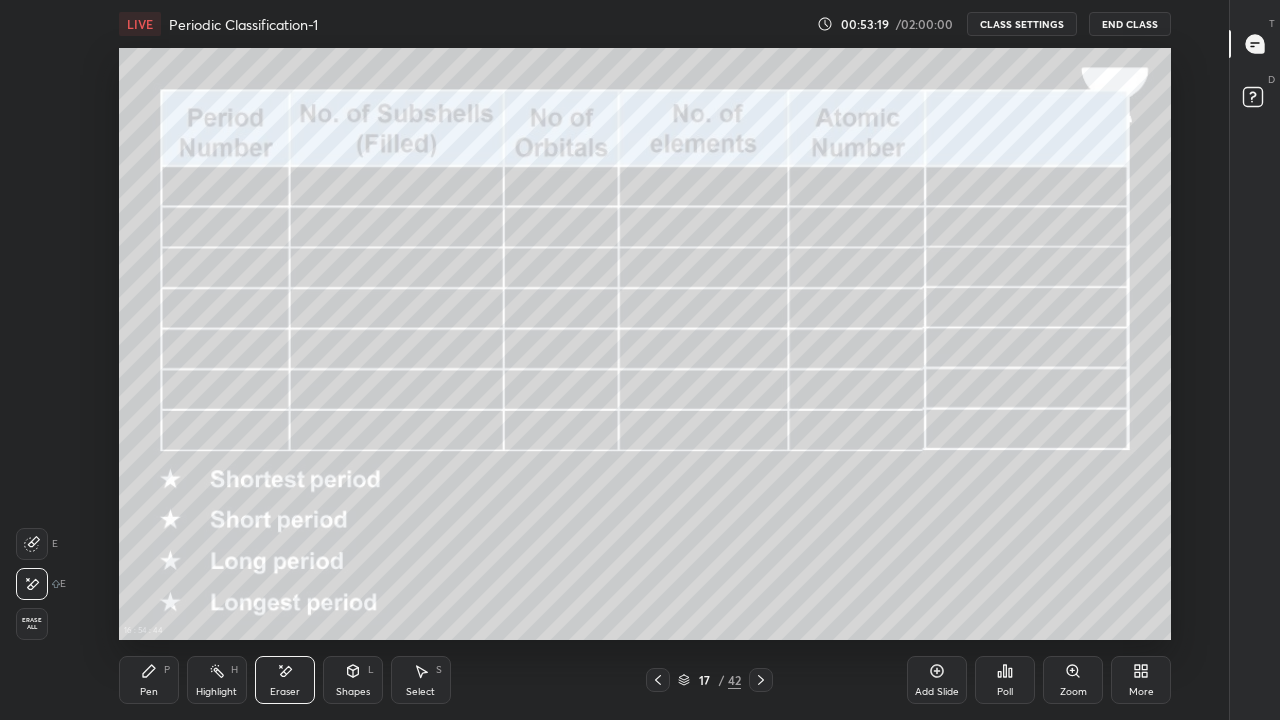 click on "P" at bounding box center [167, 670] 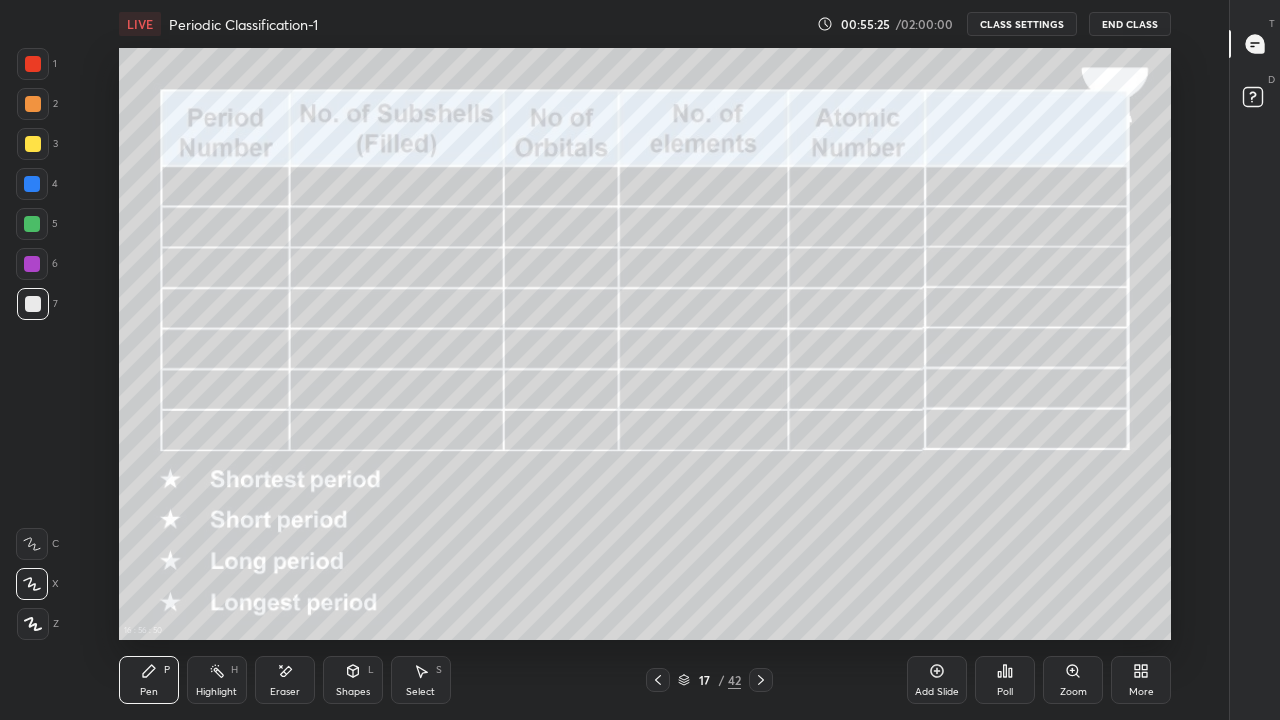 click 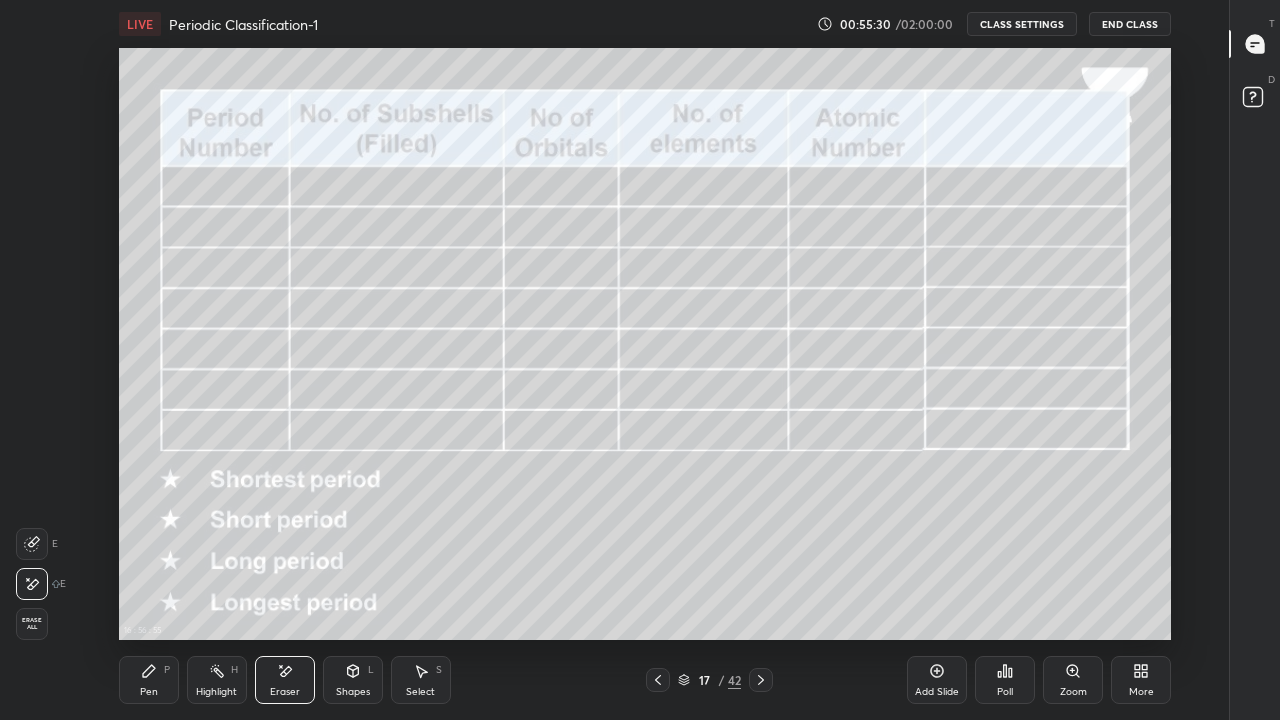 click on "P" at bounding box center (167, 670) 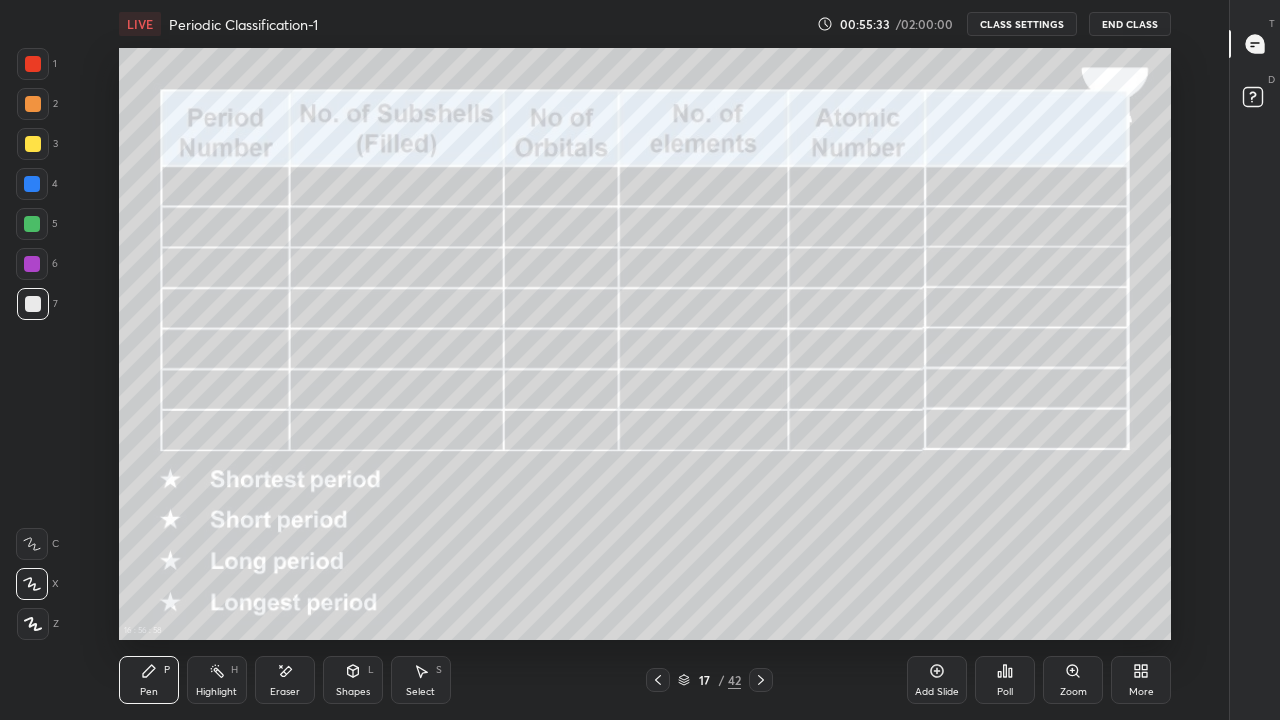 click on "Eraser" at bounding box center (285, 692) 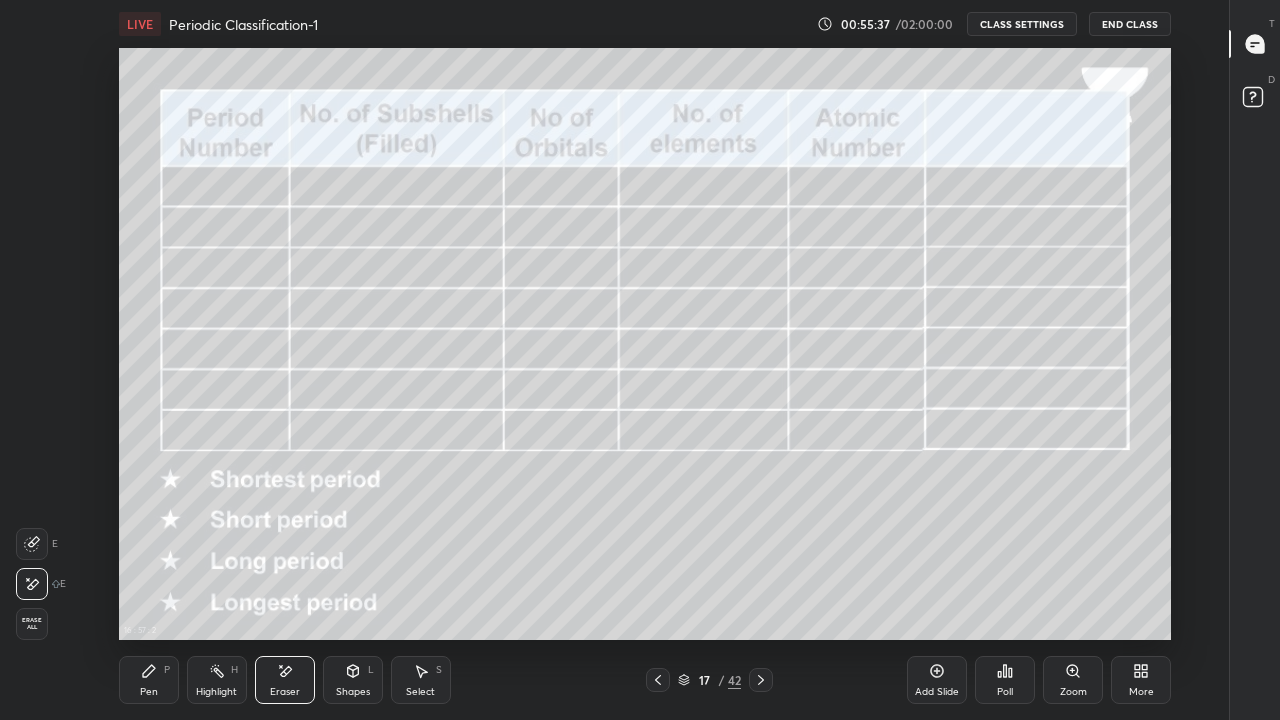click on "Pen P" at bounding box center [149, 680] 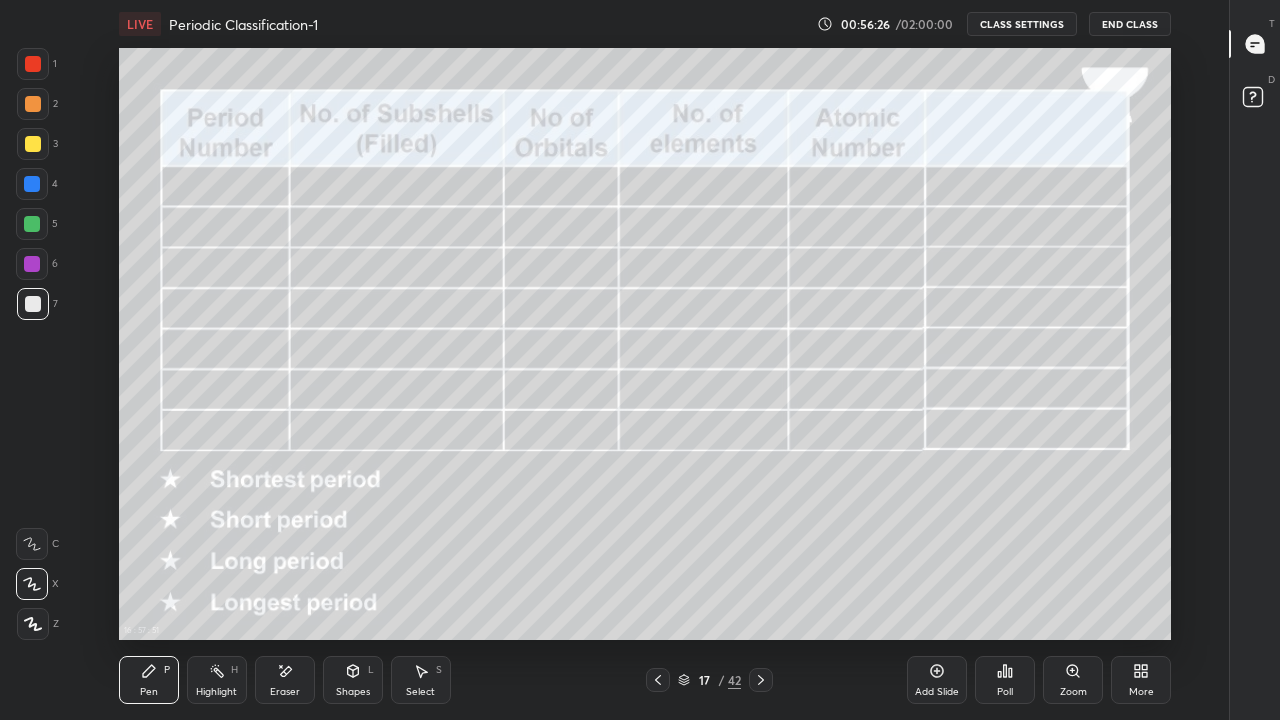 click 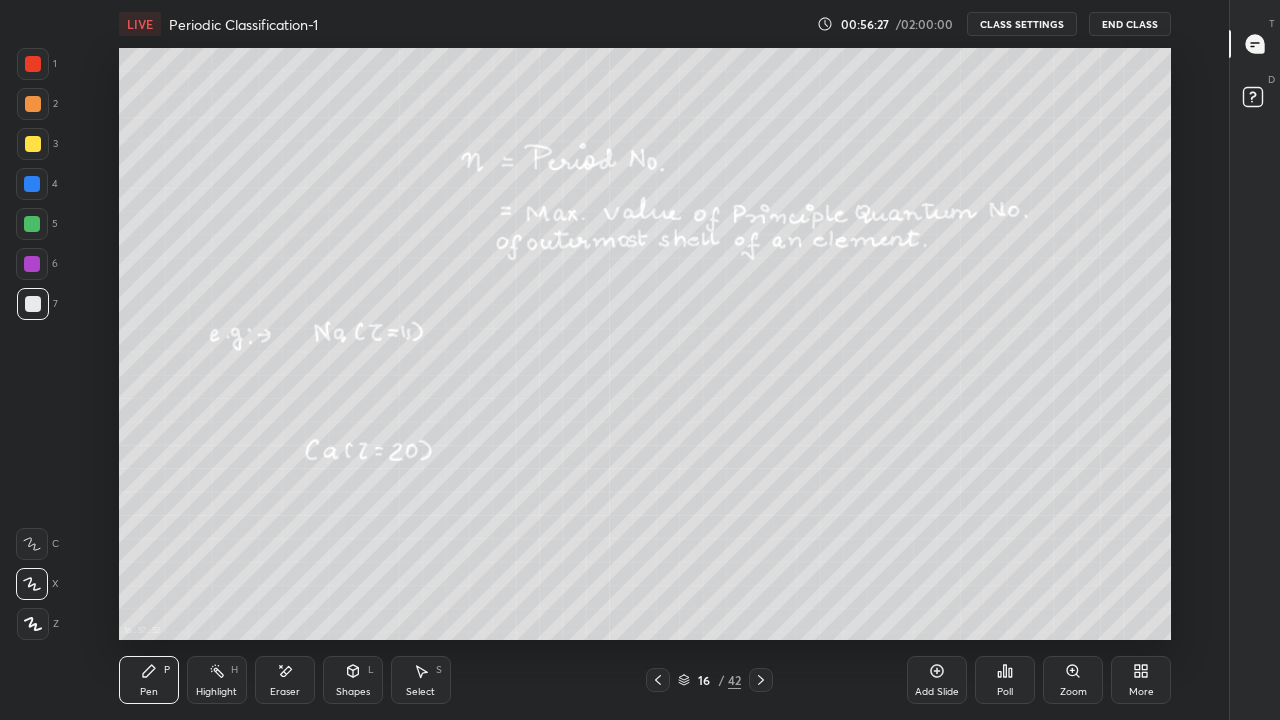 click 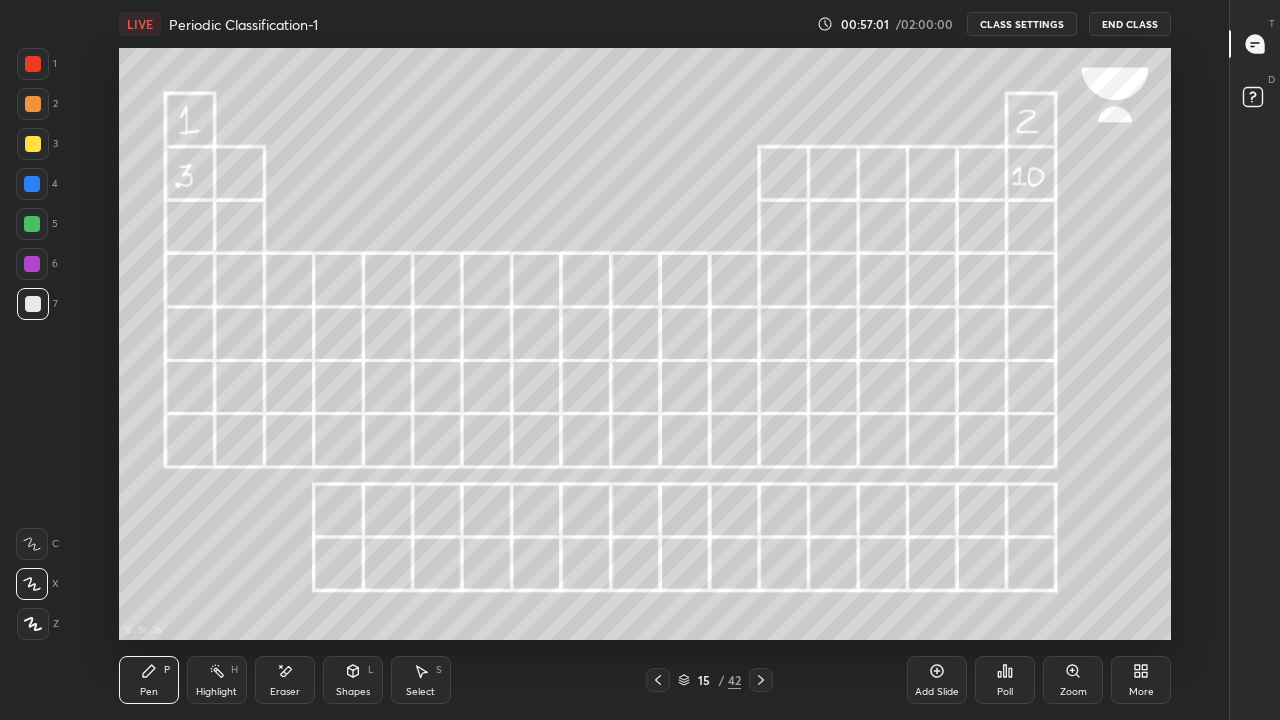 click 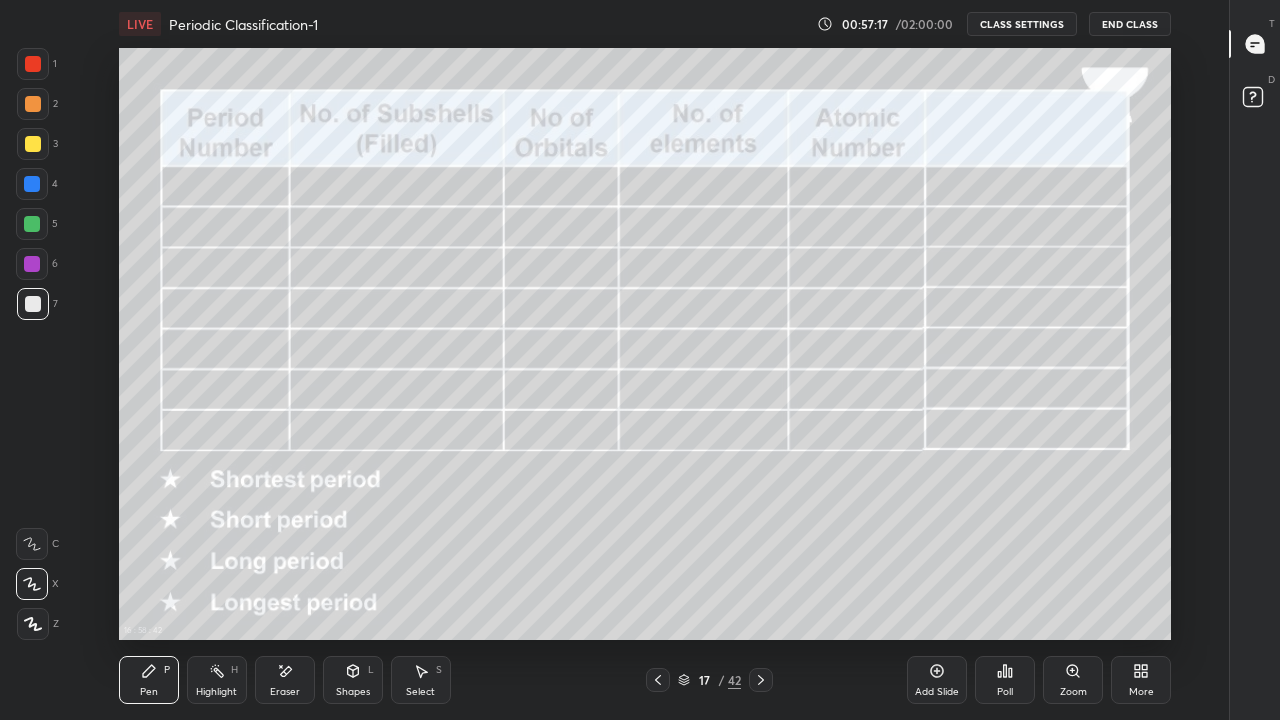click 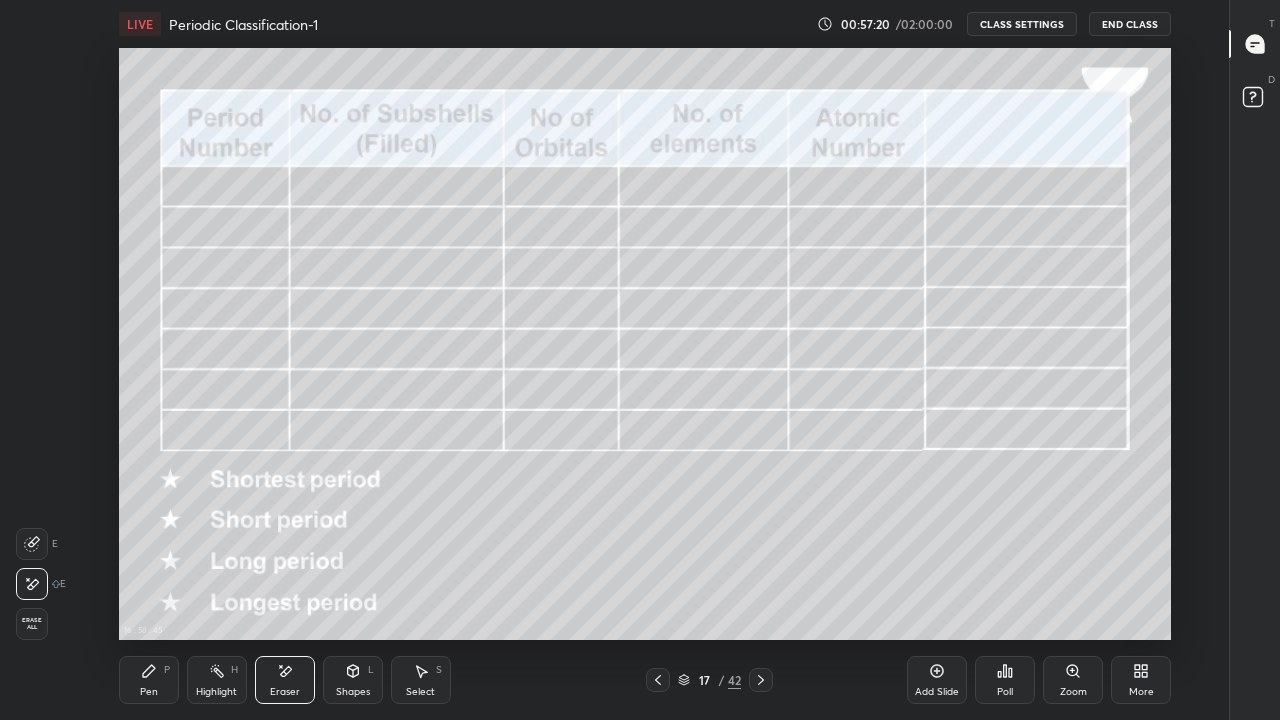 click on "Pen P" at bounding box center [149, 680] 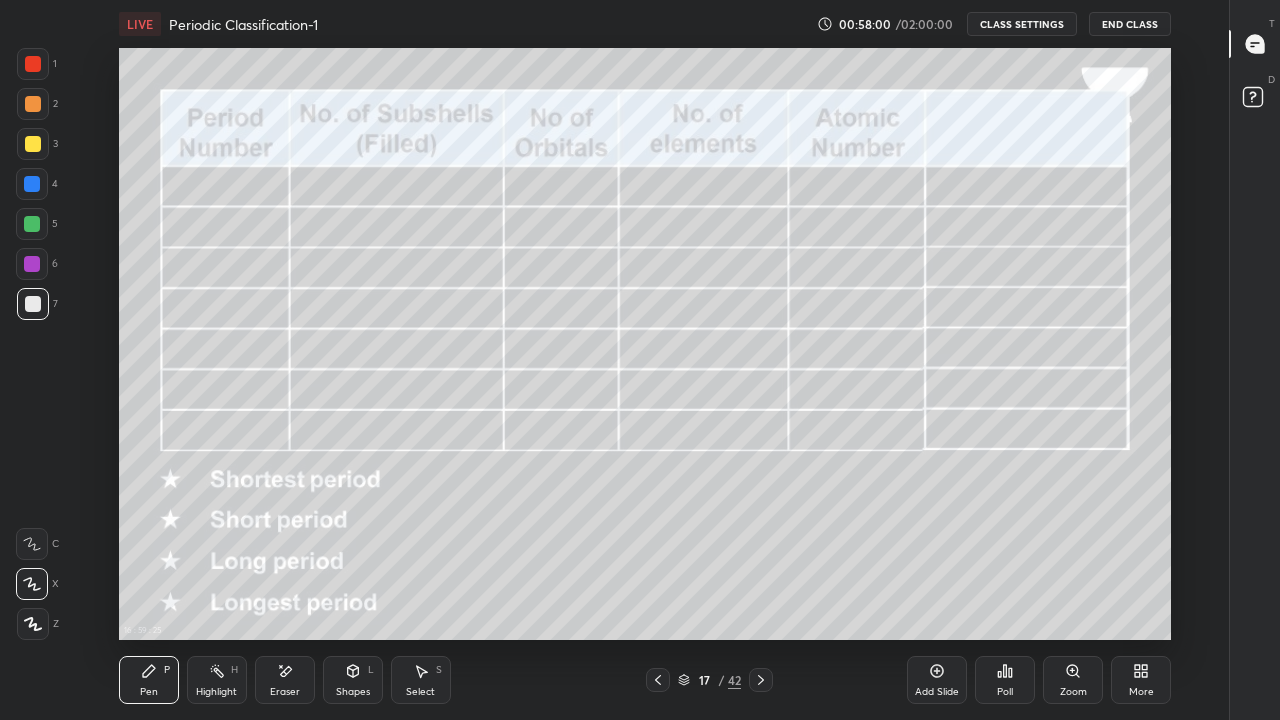 click on "Eraser" at bounding box center (285, 680) 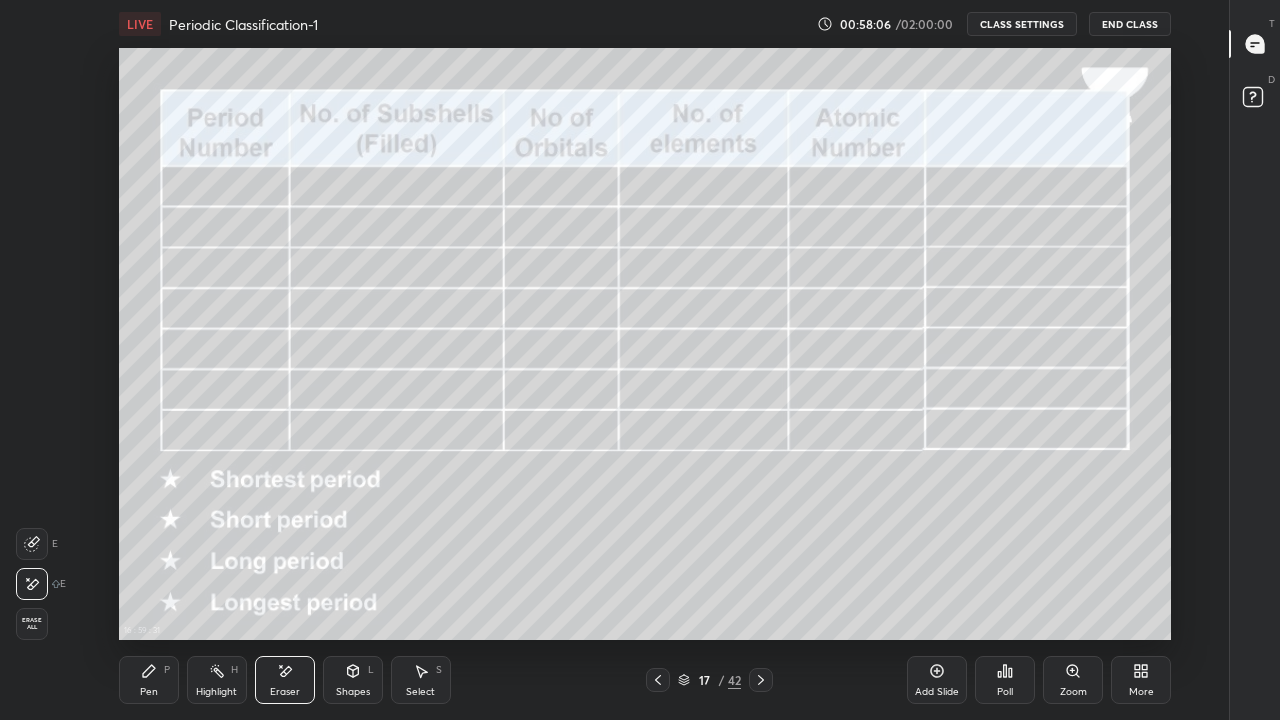 click on "Pen P" at bounding box center [149, 680] 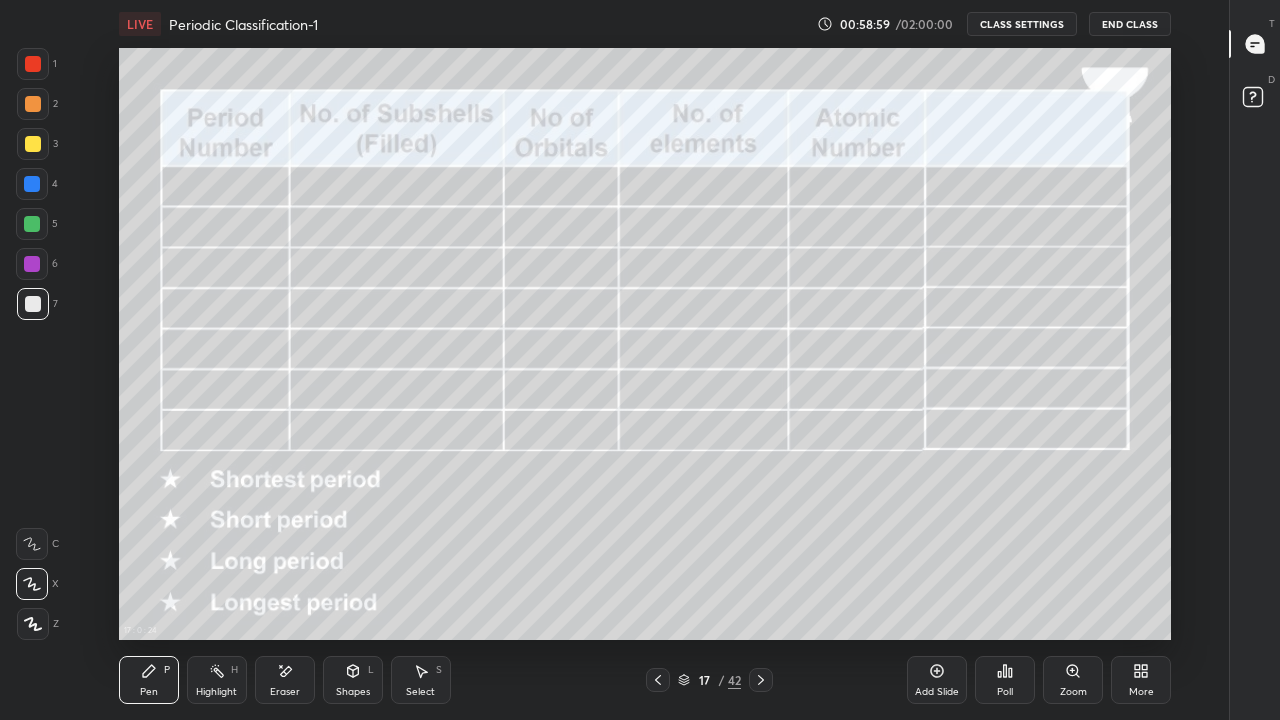 click on "Eraser" at bounding box center [285, 692] 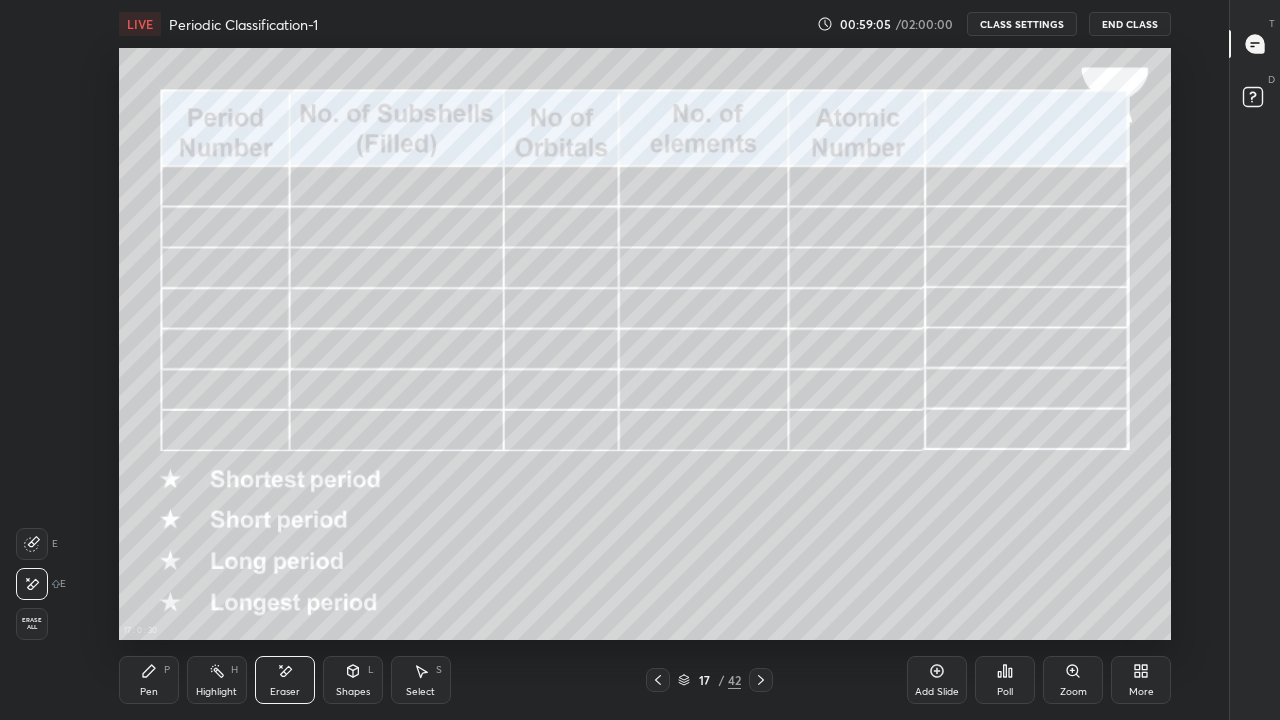 click on "Pen P" at bounding box center (149, 680) 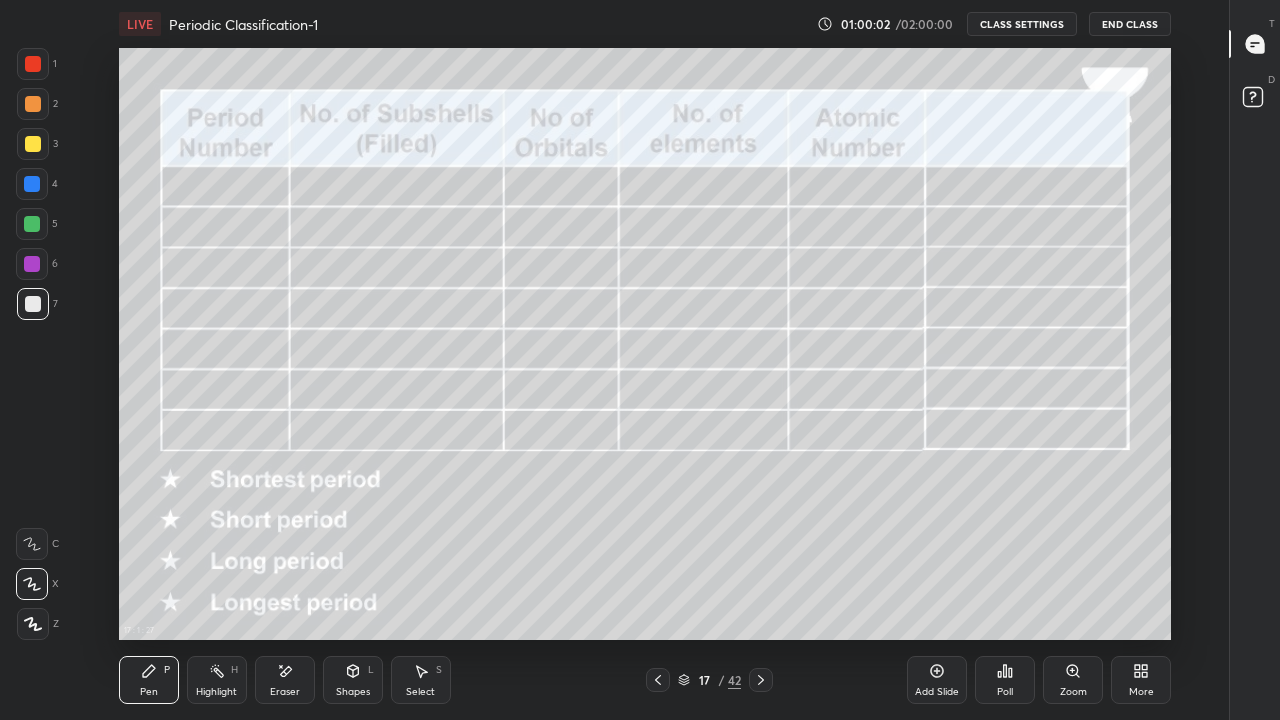 click 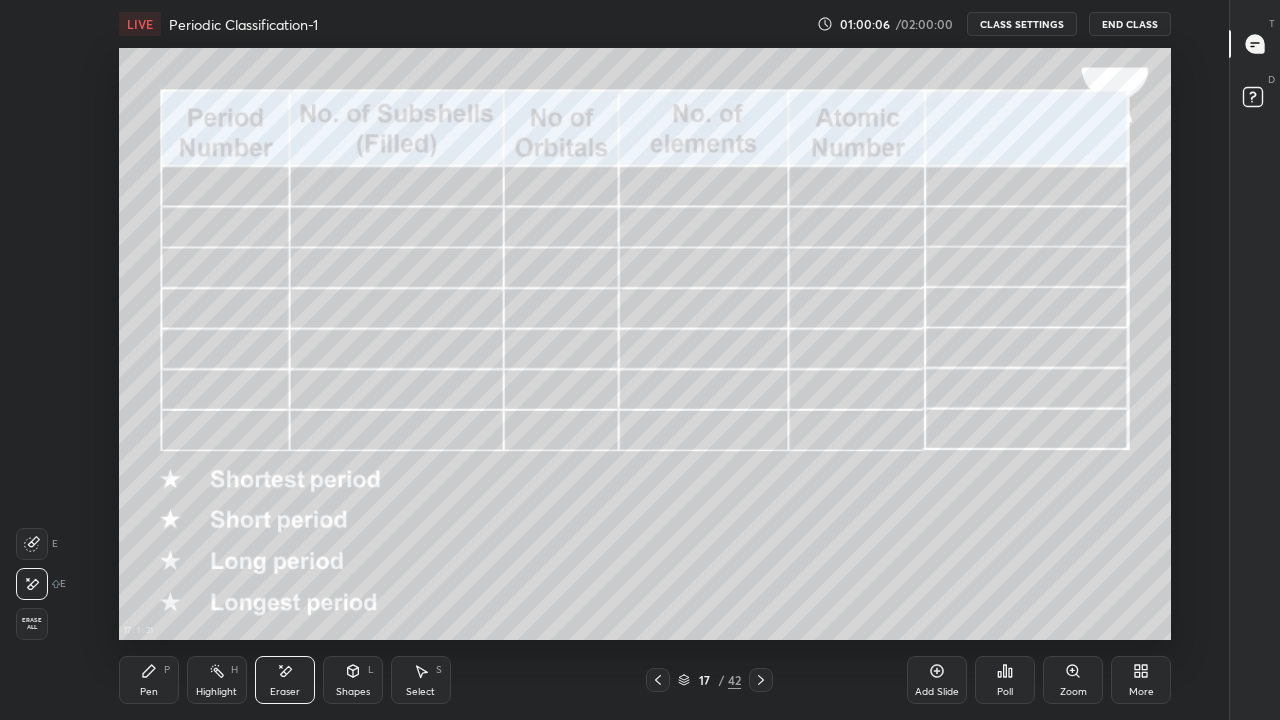 click on "P" at bounding box center [167, 670] 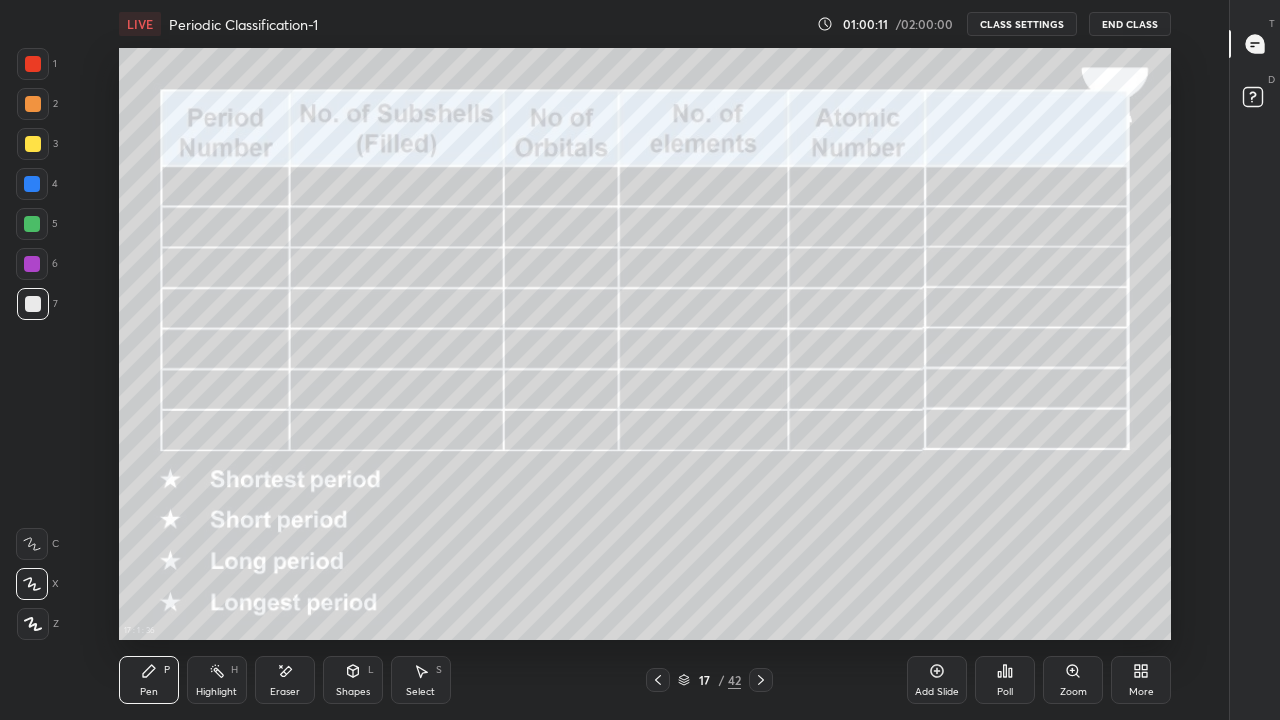 click 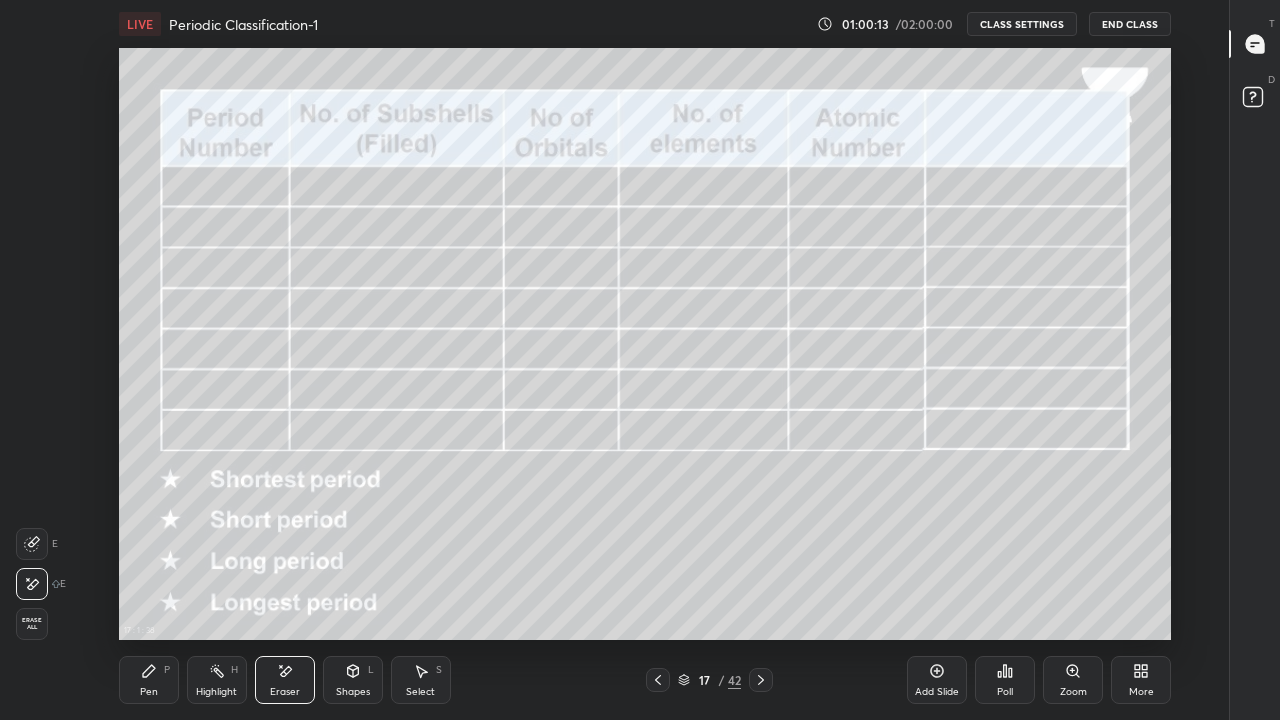 click on "Pen P" at bounding box center [149, 680] 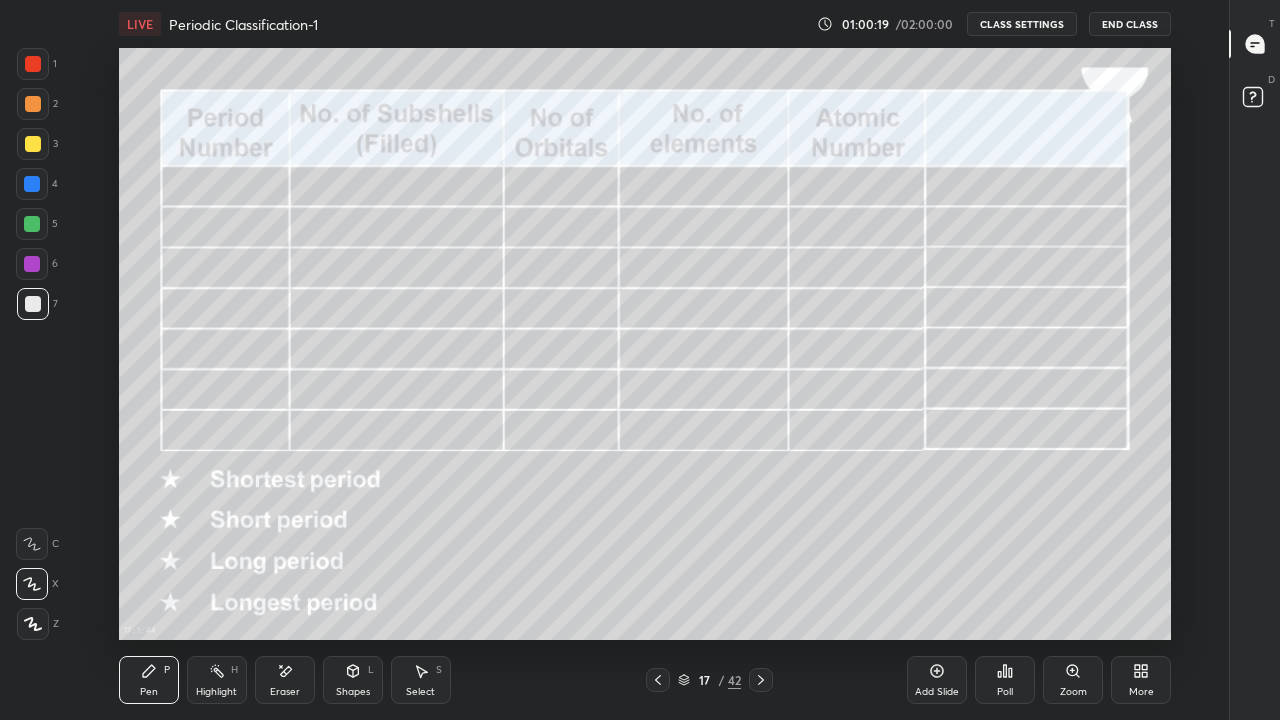 click on "Highlight H" at bounding box center (217, 680) 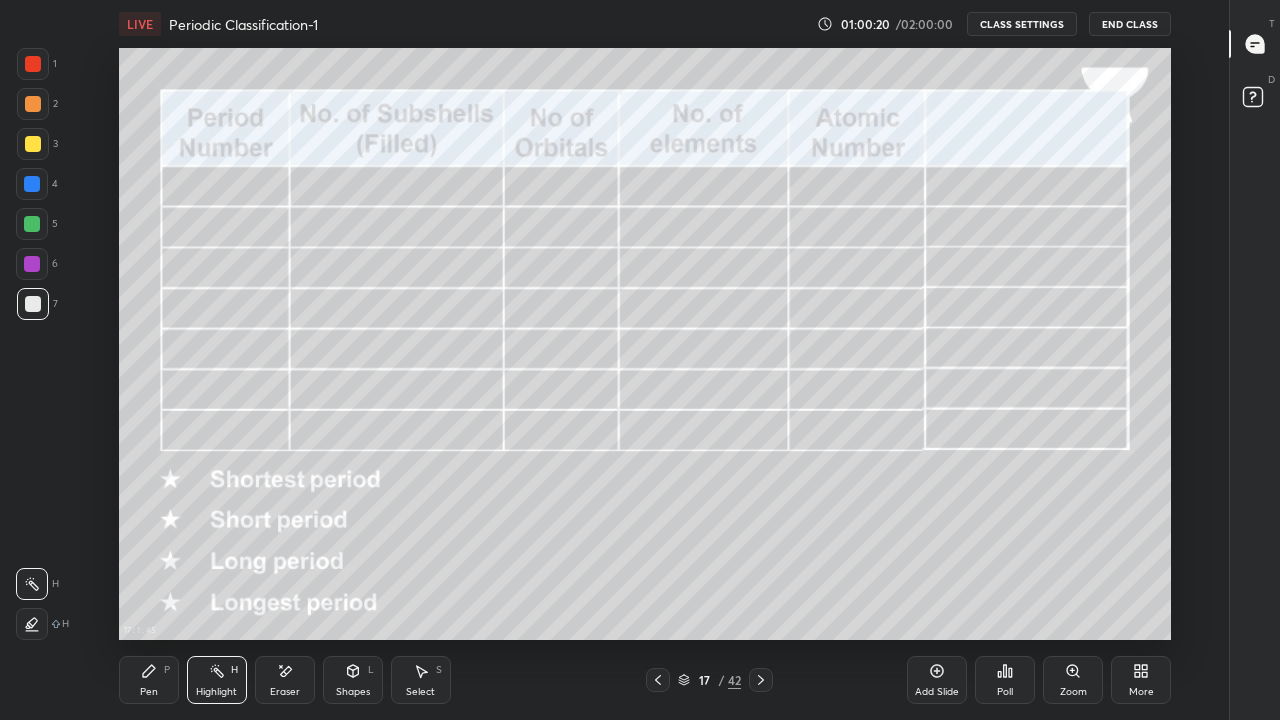 click on "Eraser" at bounding box center (285, 680) 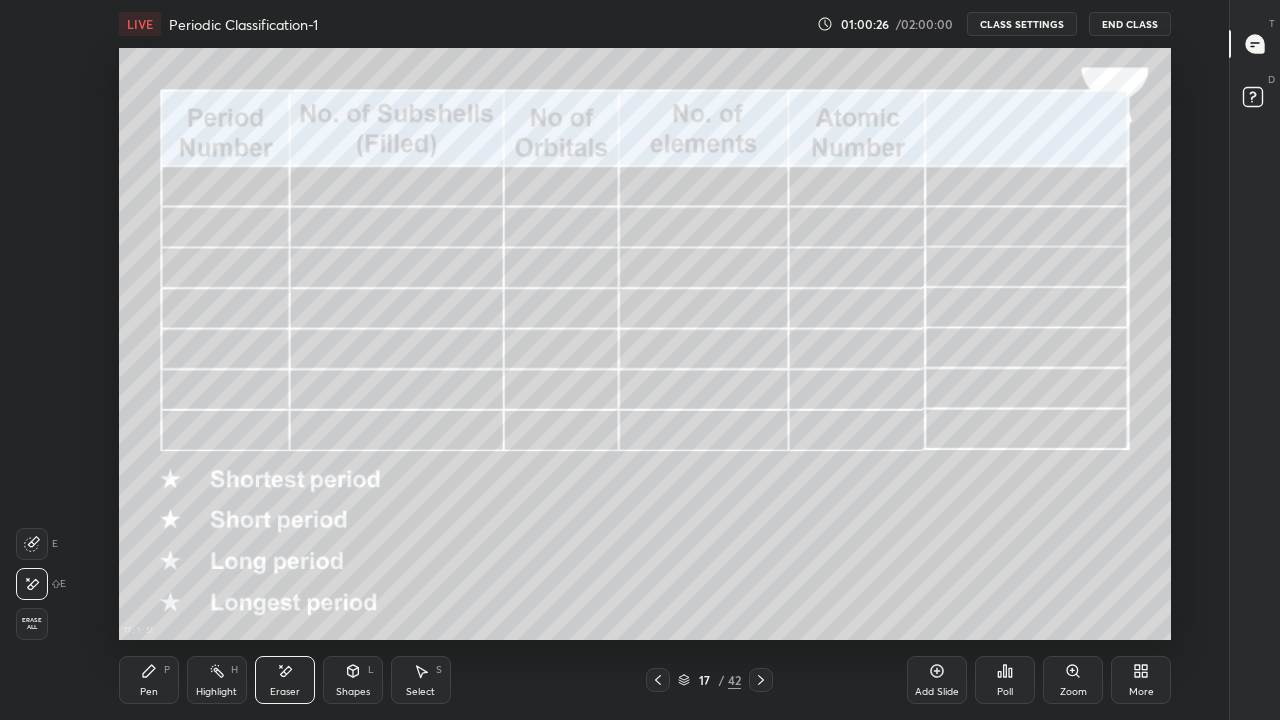 click on "P" at bounding box center [167, 670] 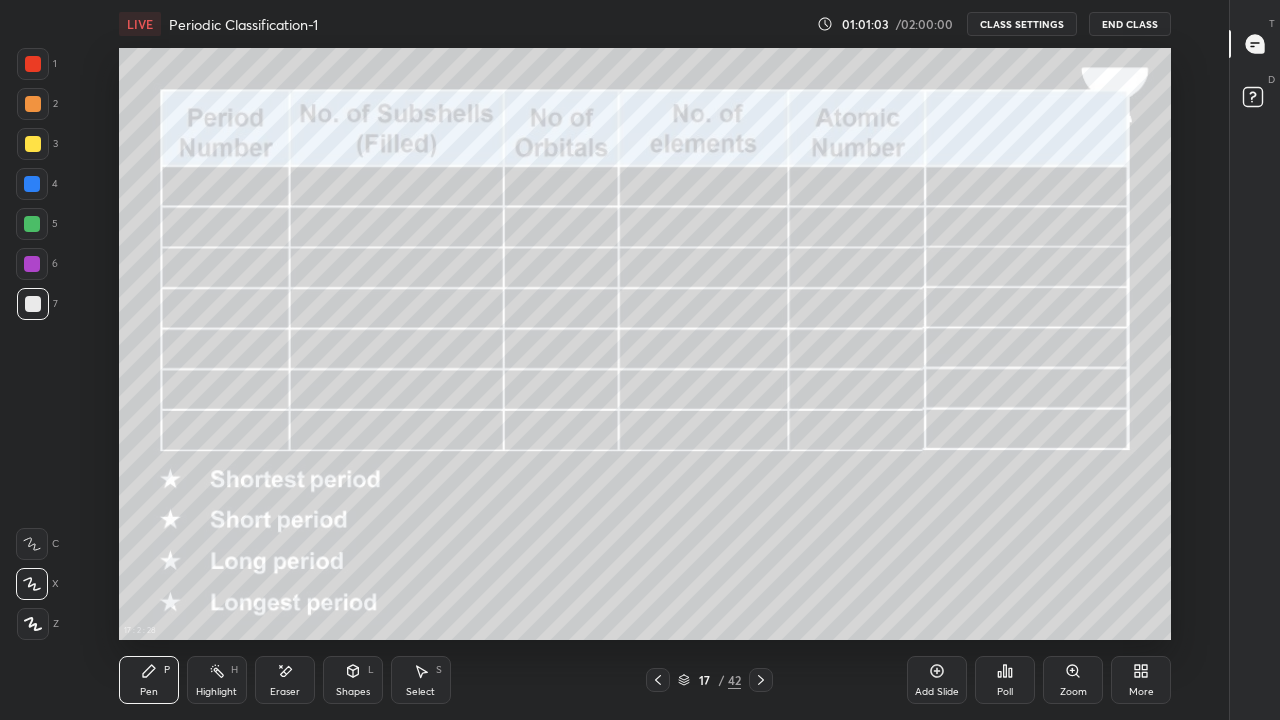 click on "Eraser" at bounding box center [285, 680] 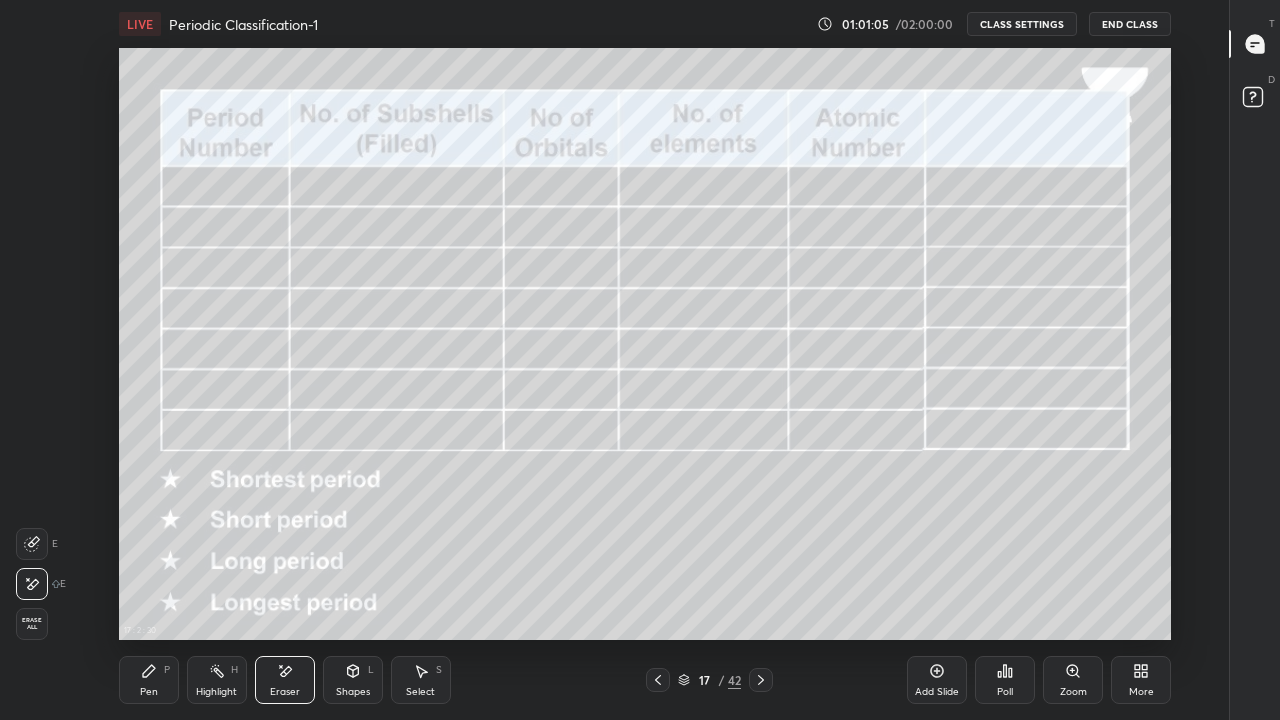 click on "Pen P" at bounding box center (149, 680) 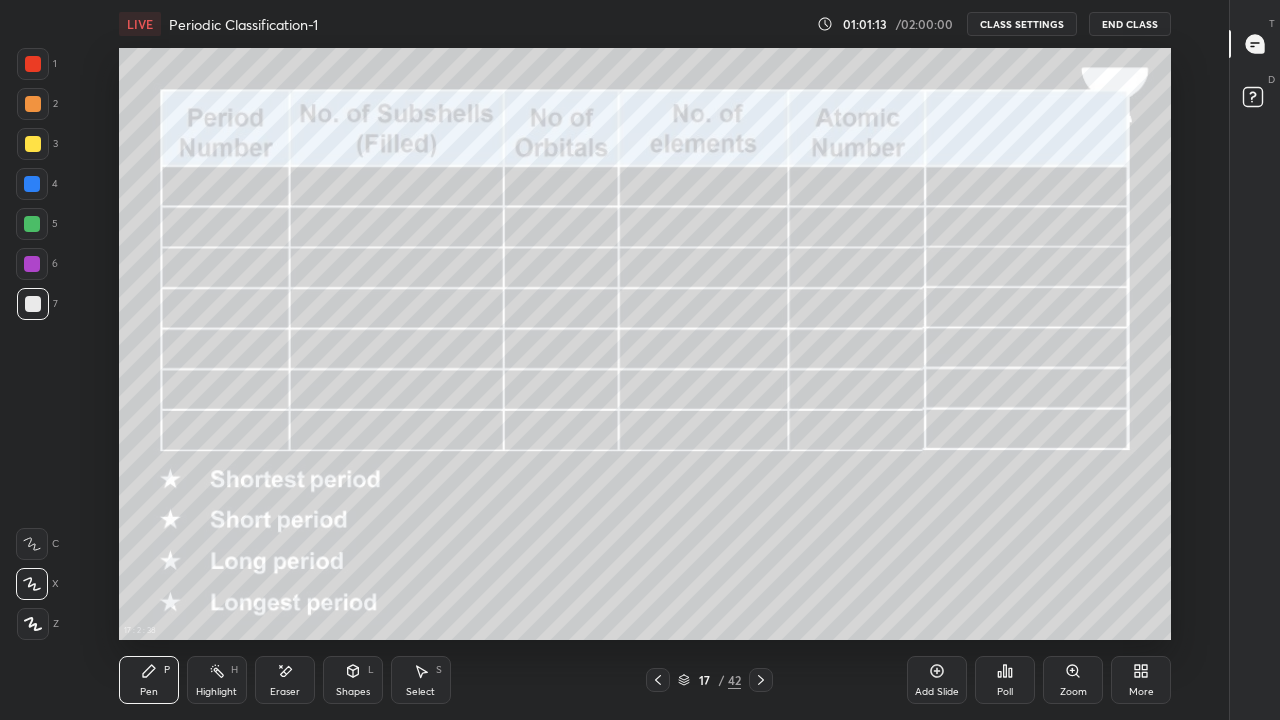 click 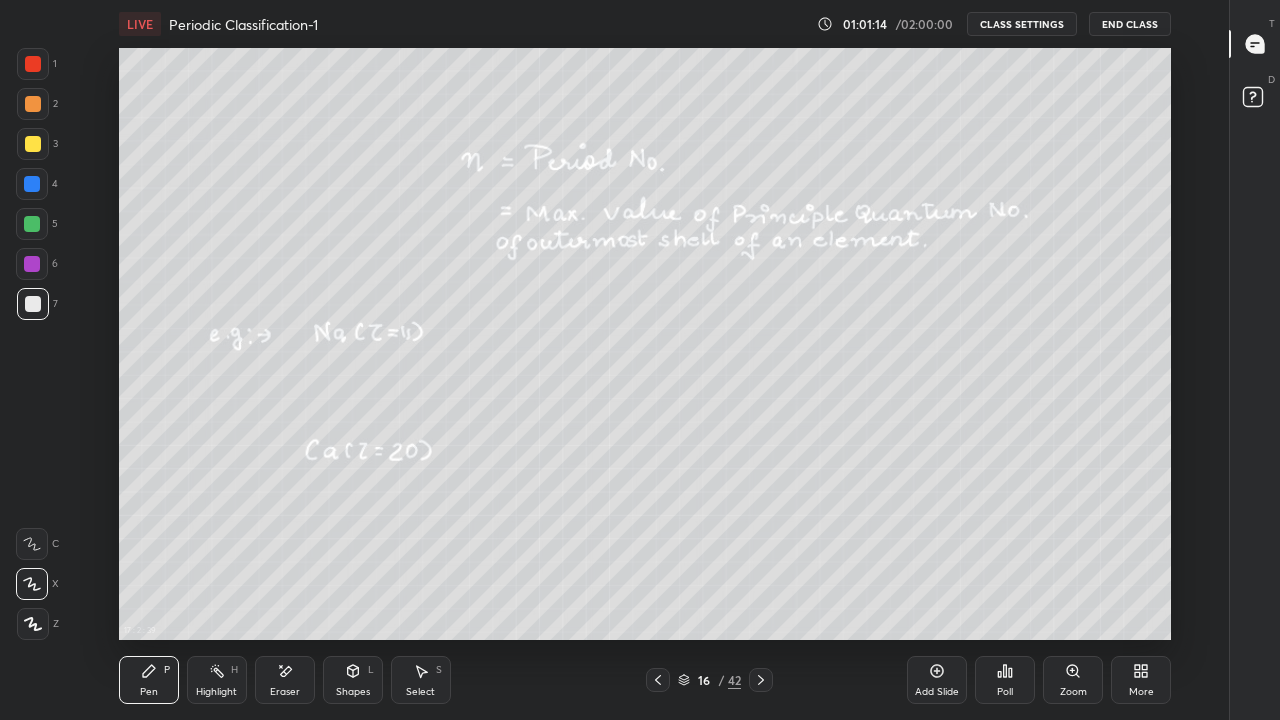 click 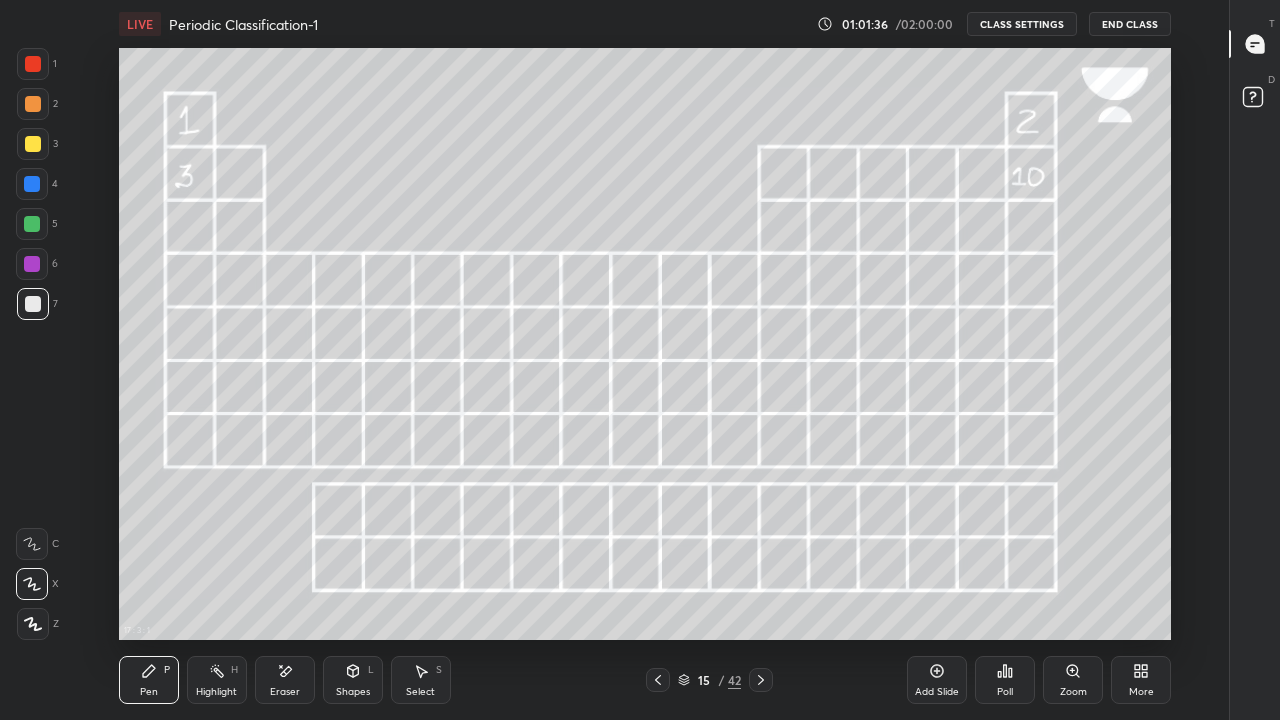 click 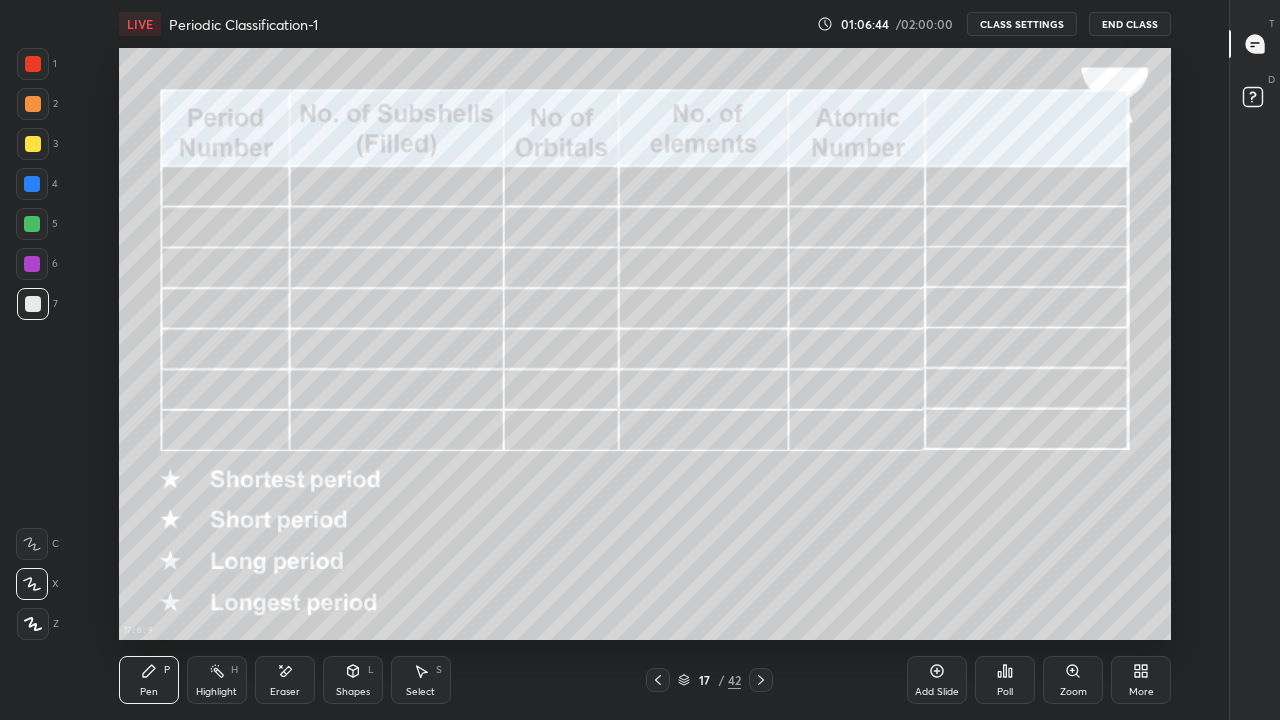 click 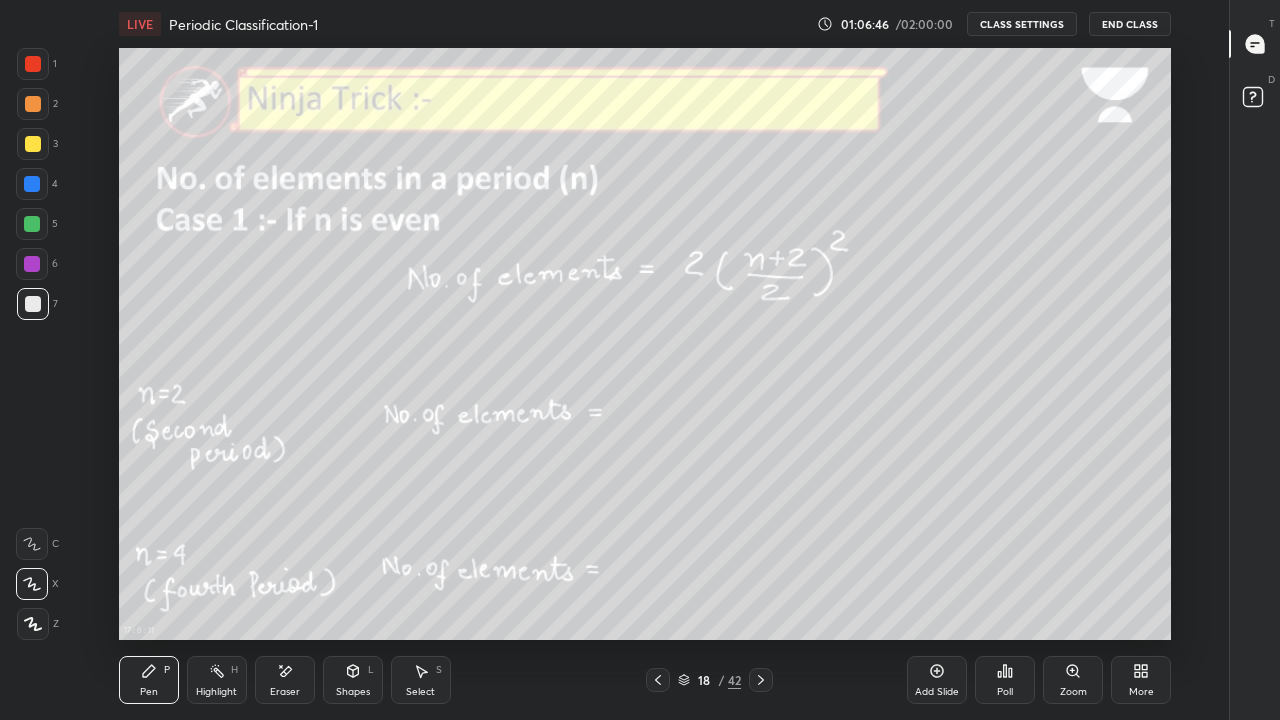 click 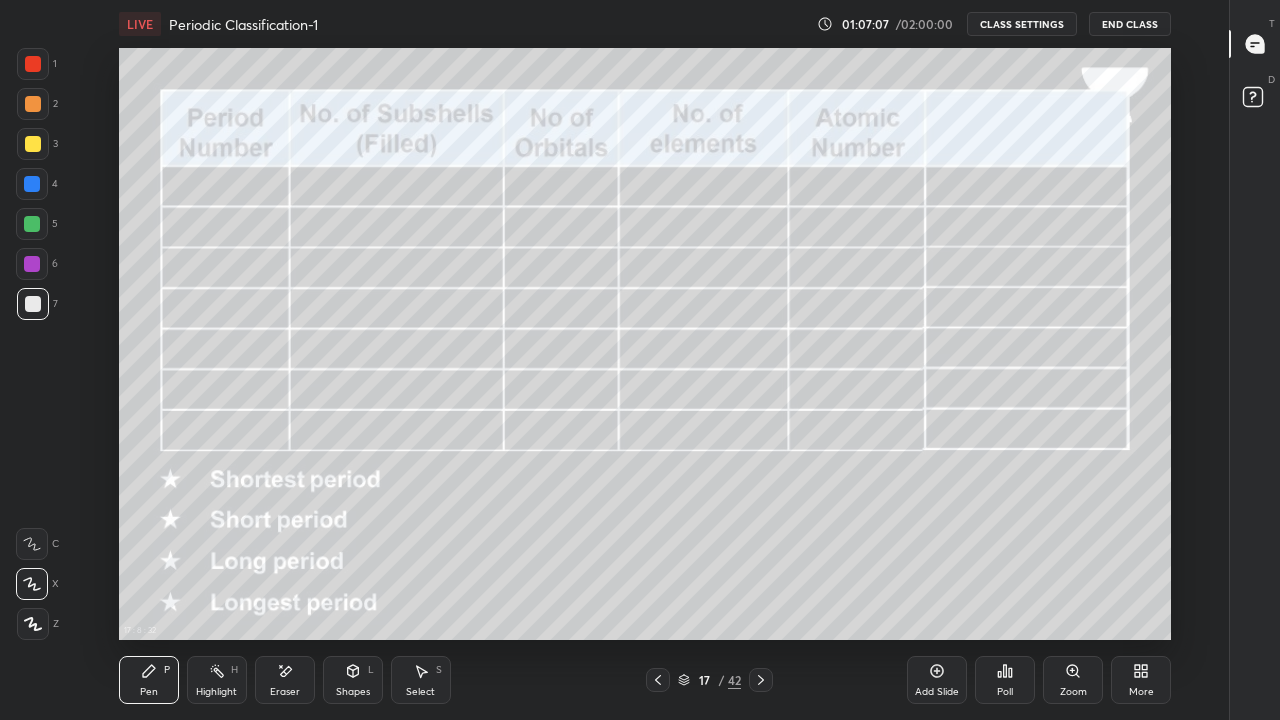 click 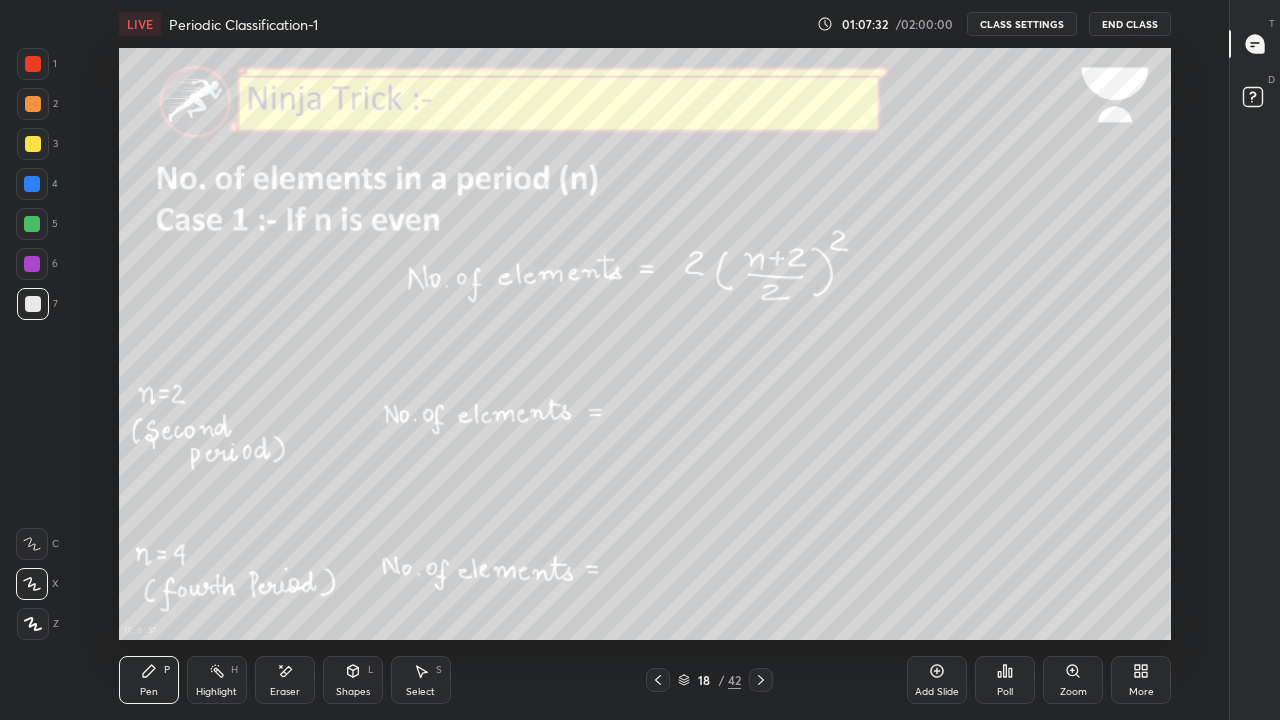 click 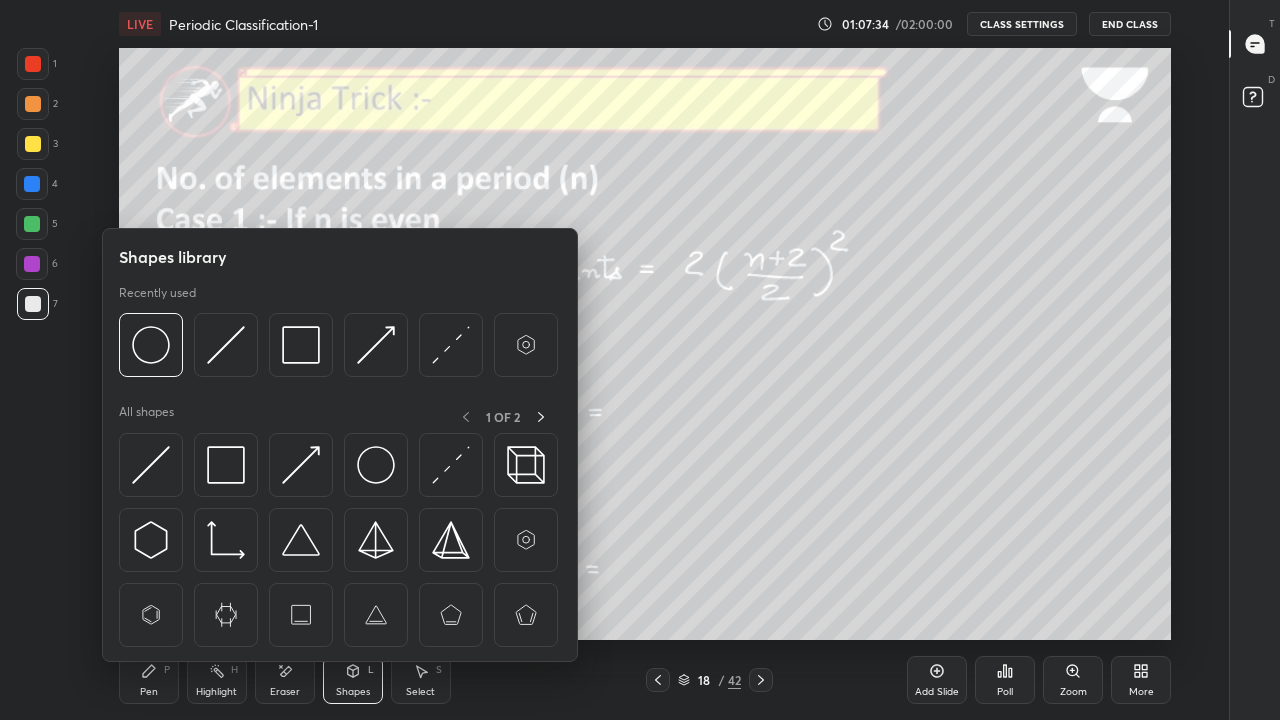 click at bounding box center (226, 465) 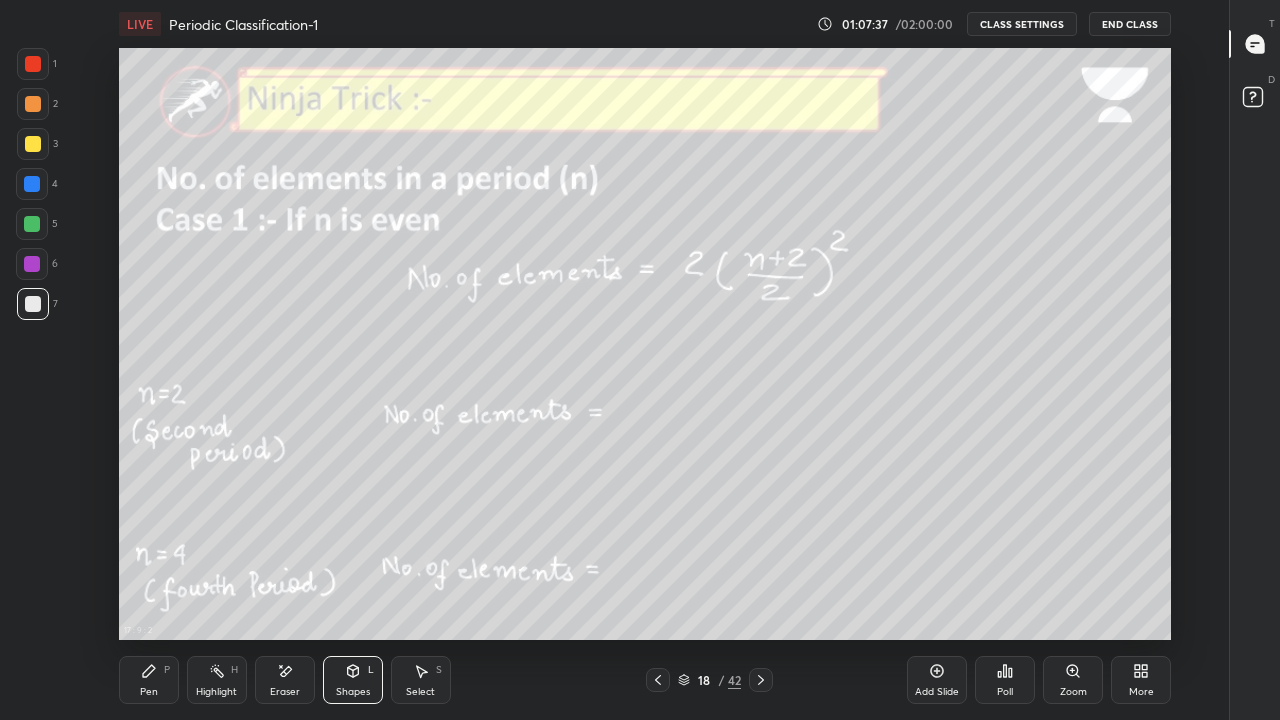 click on "Pen P" at bounding box center (149, 680) 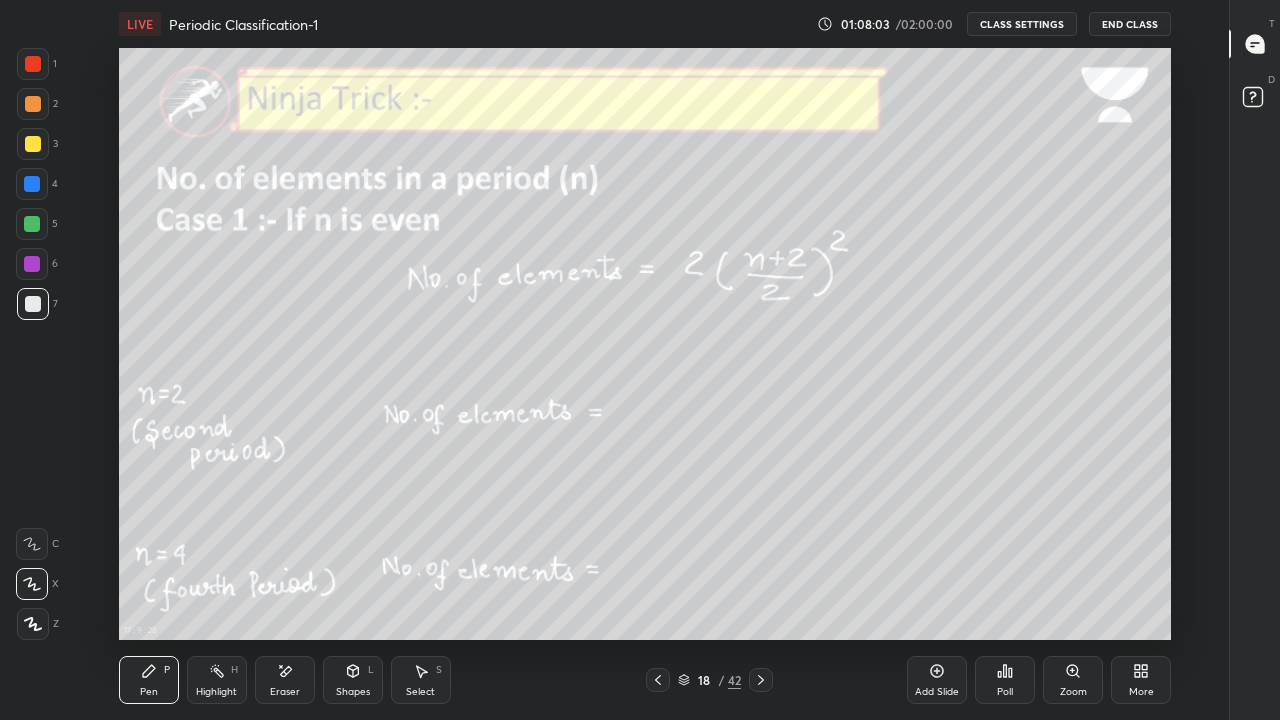 click on "Shapes L" at bounding box center (353, 680) 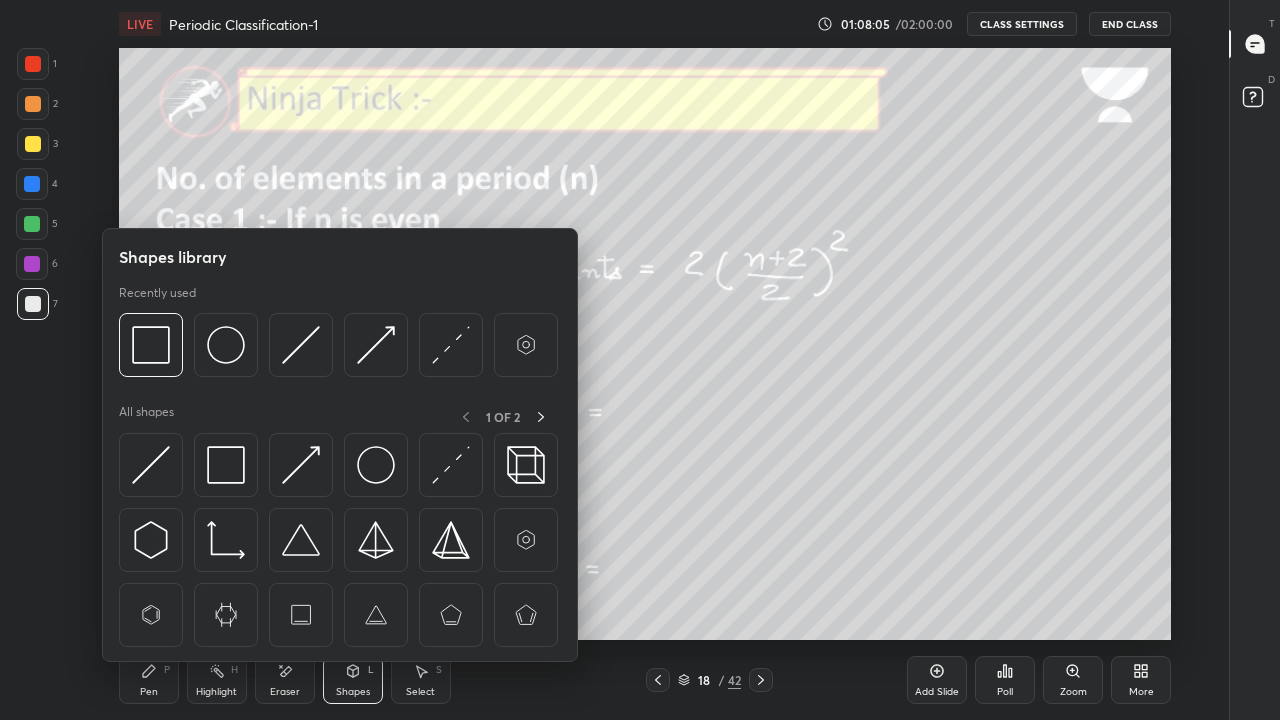 click at bounding box center [226, 465] 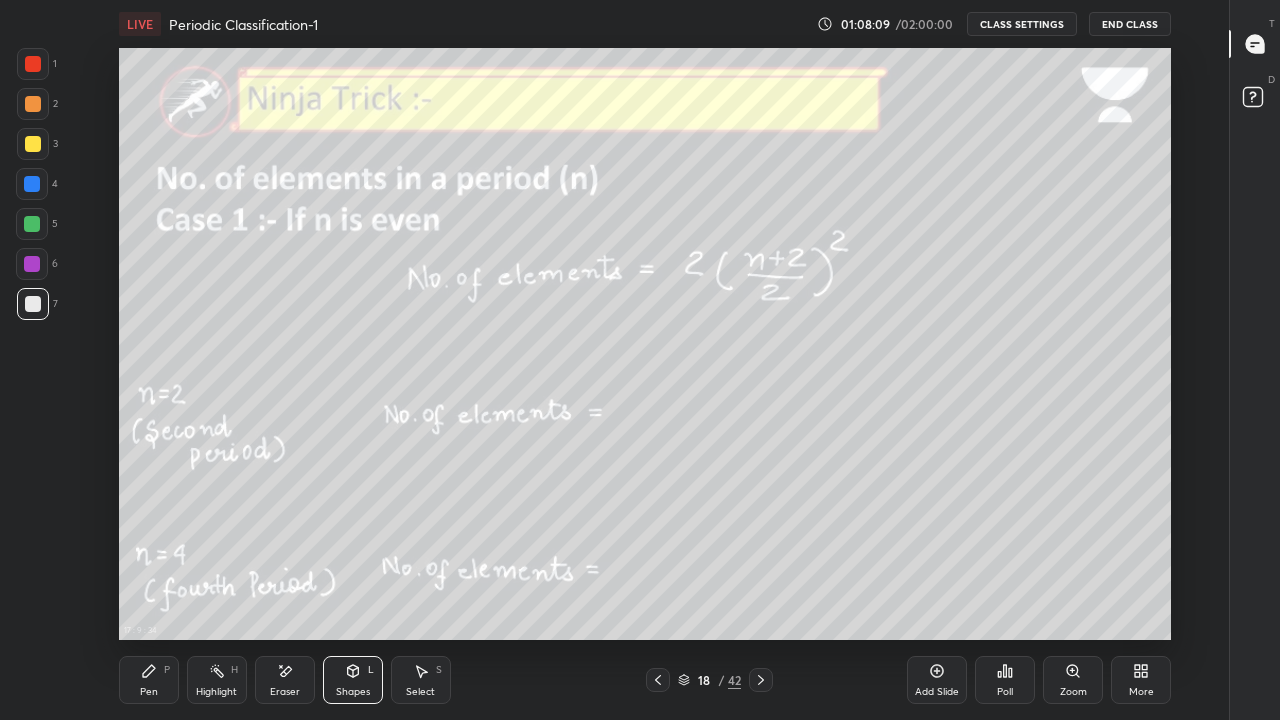 click on "P" at bounding box center [167, 670] 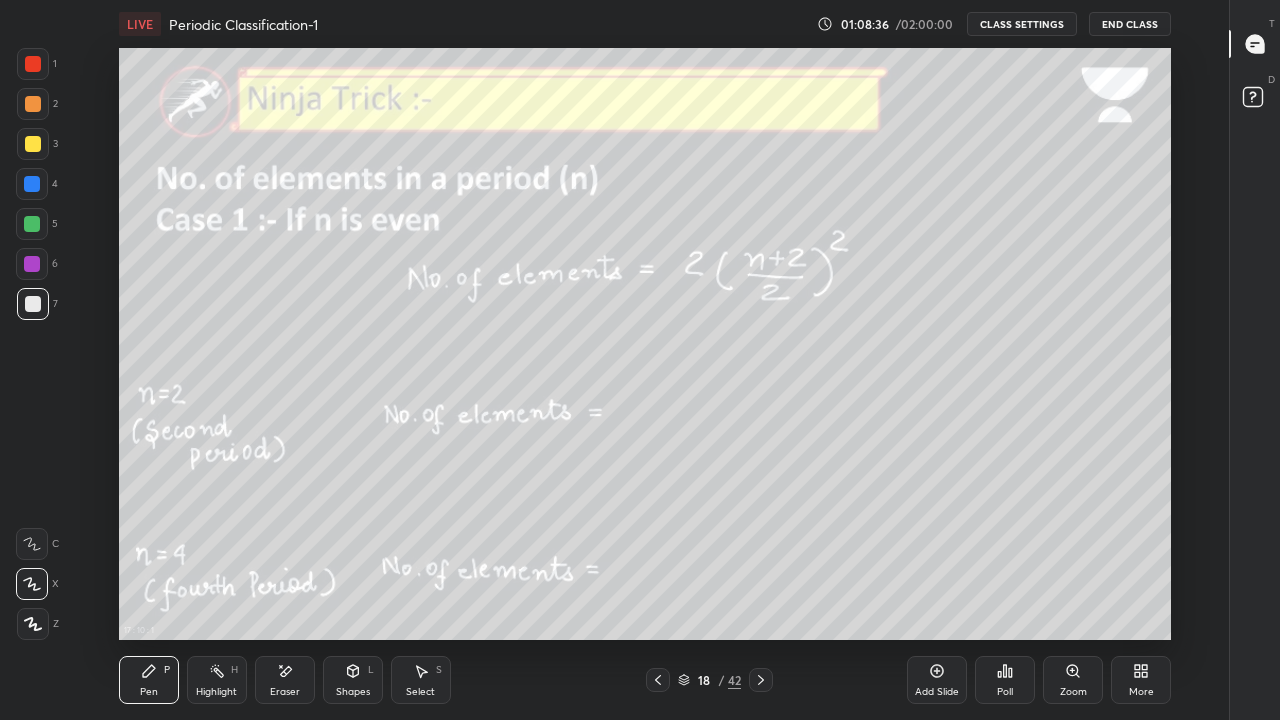 click at bounding box center (33, 144) 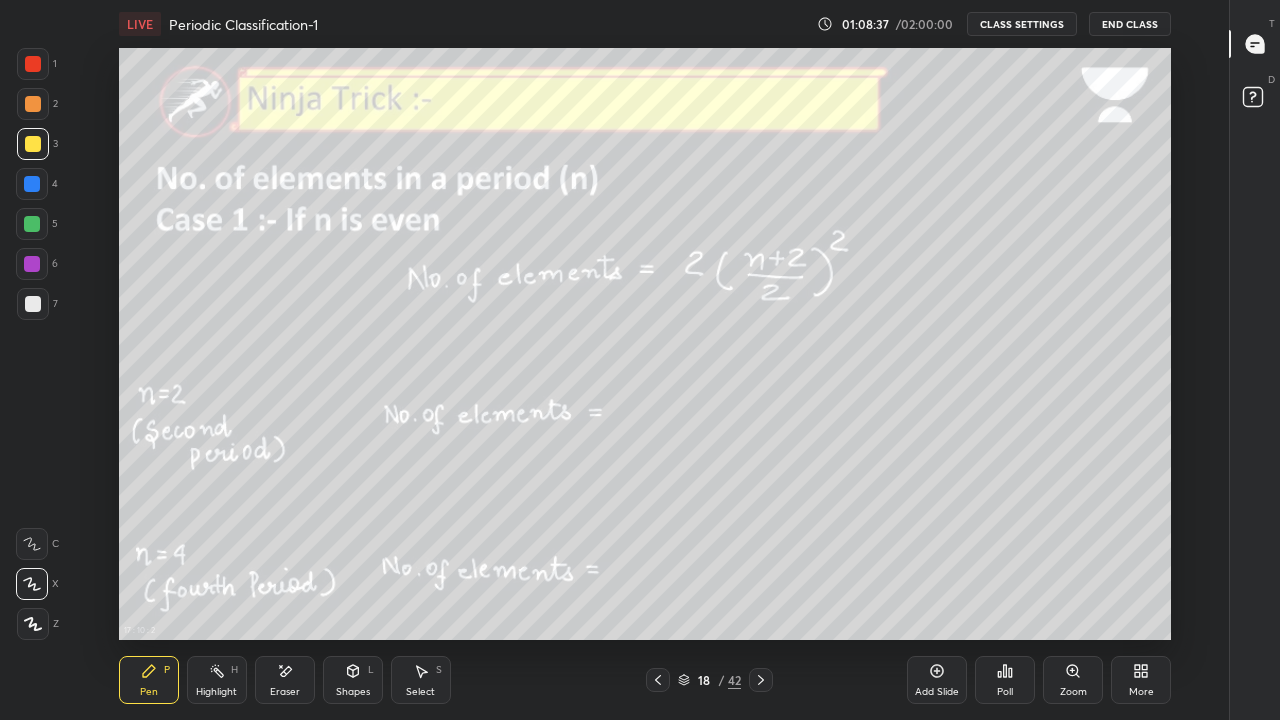 click on "Shapes L" at bounding box center [353, 680] 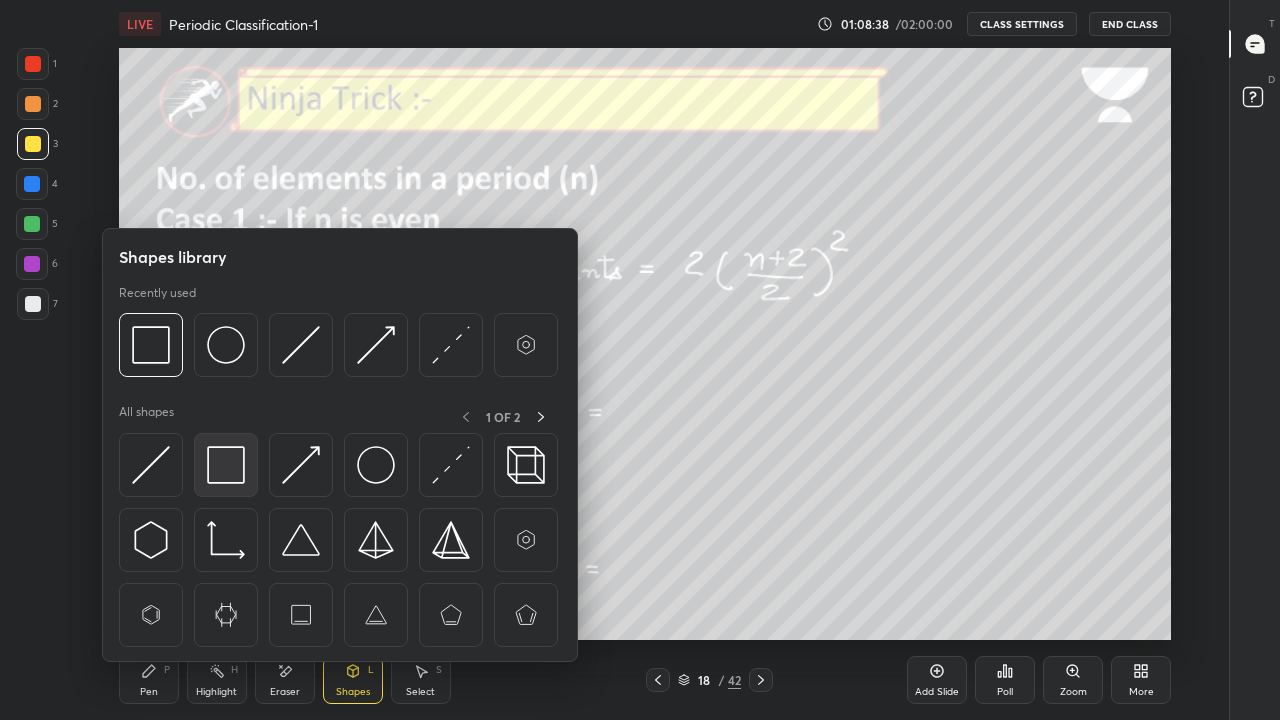 click at bounding box center [226, 465] 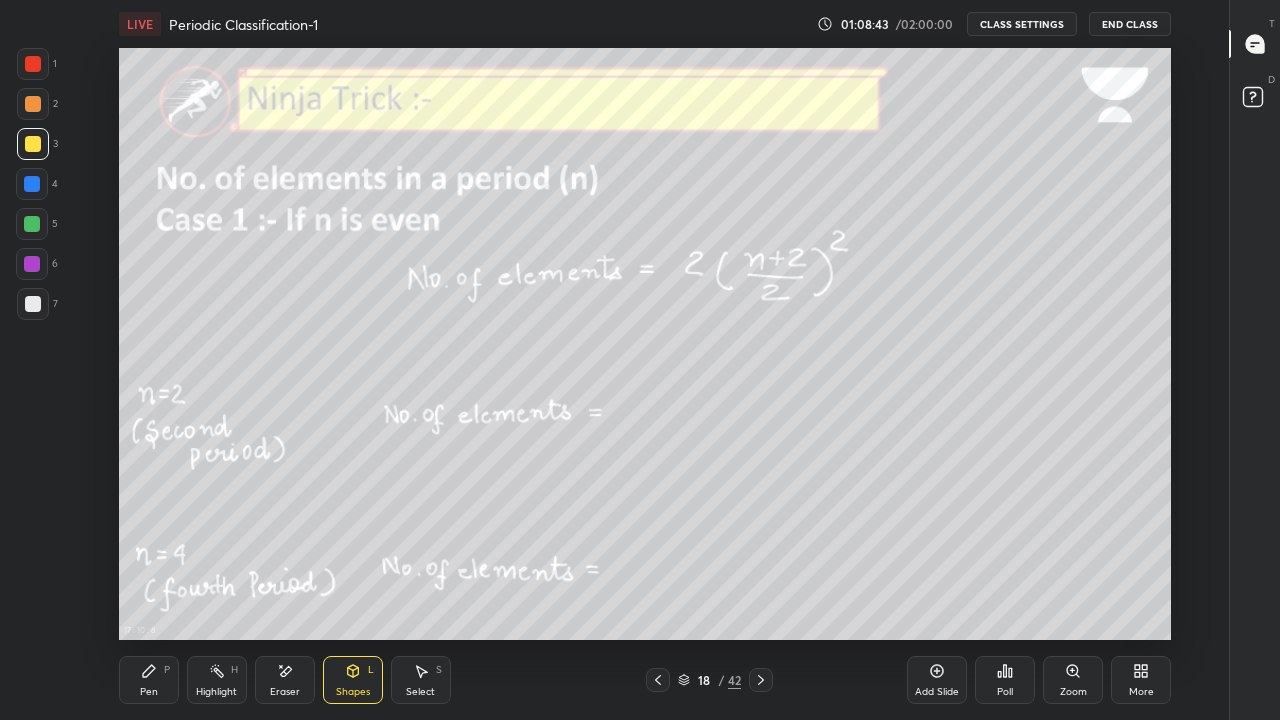 click at bounding box center [32, 184] 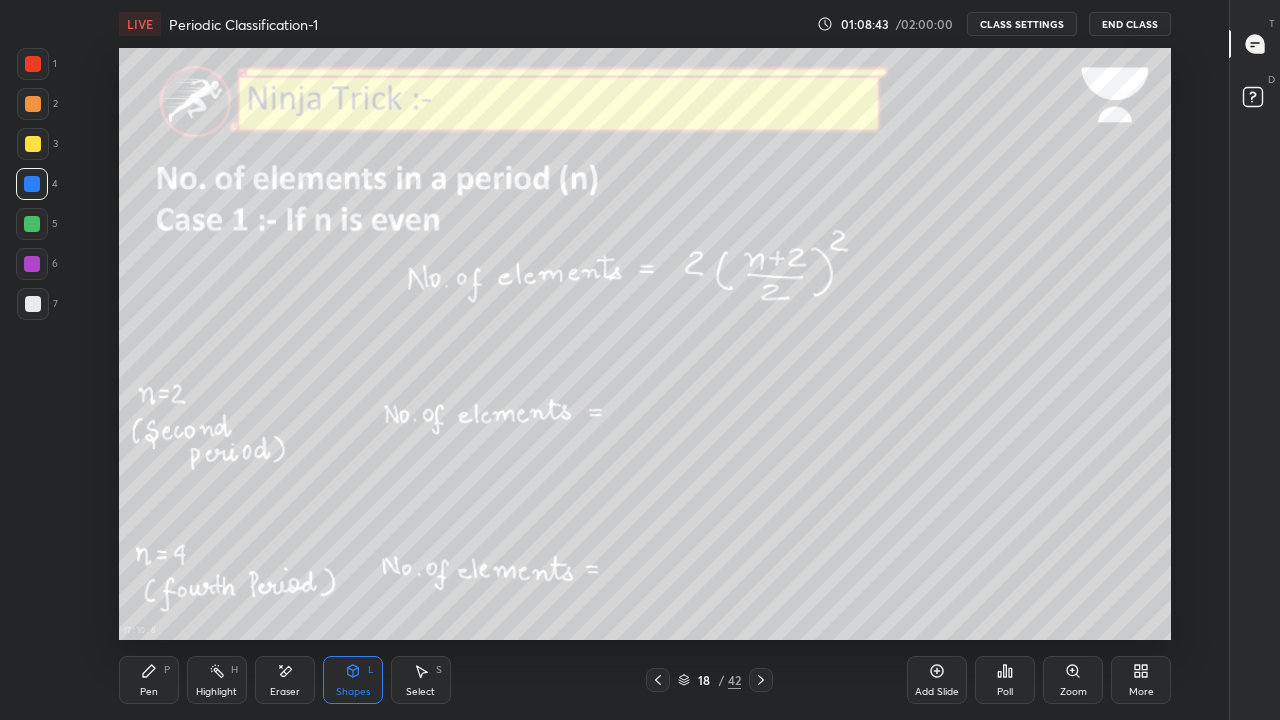 click at bounding box center [32, 224] 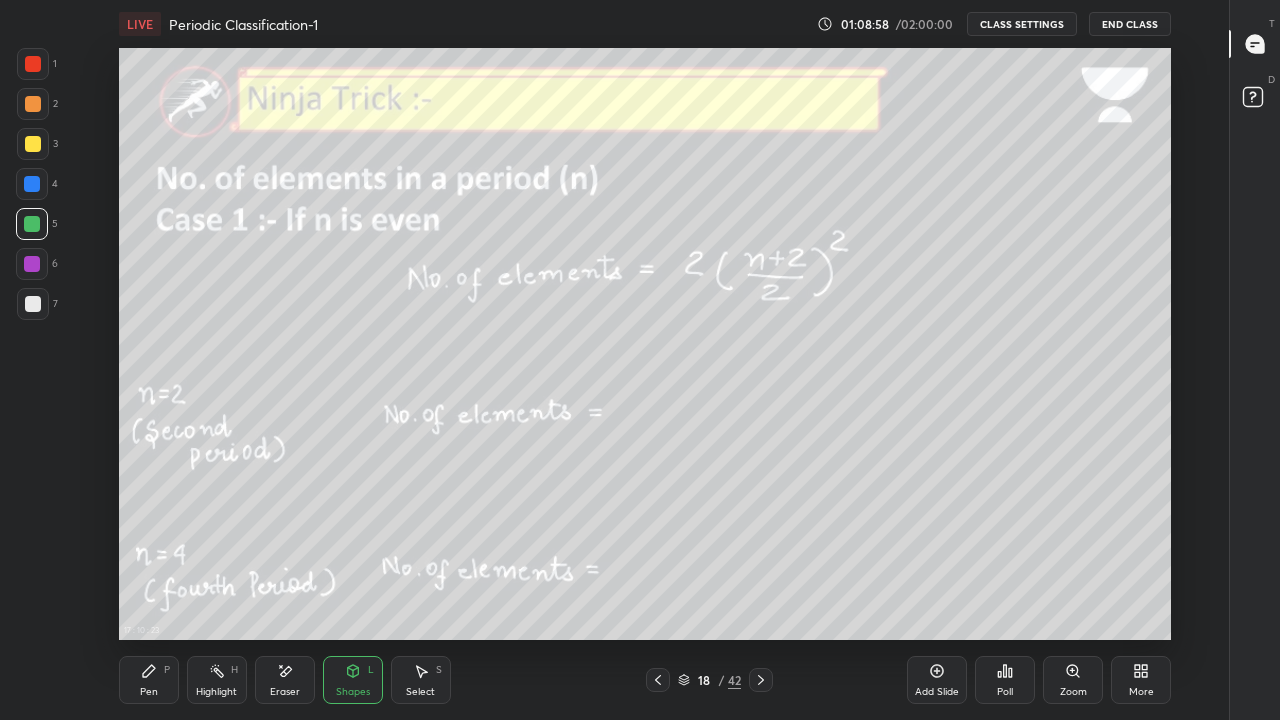 click on "Eraser" at bounding box center [285, 692] 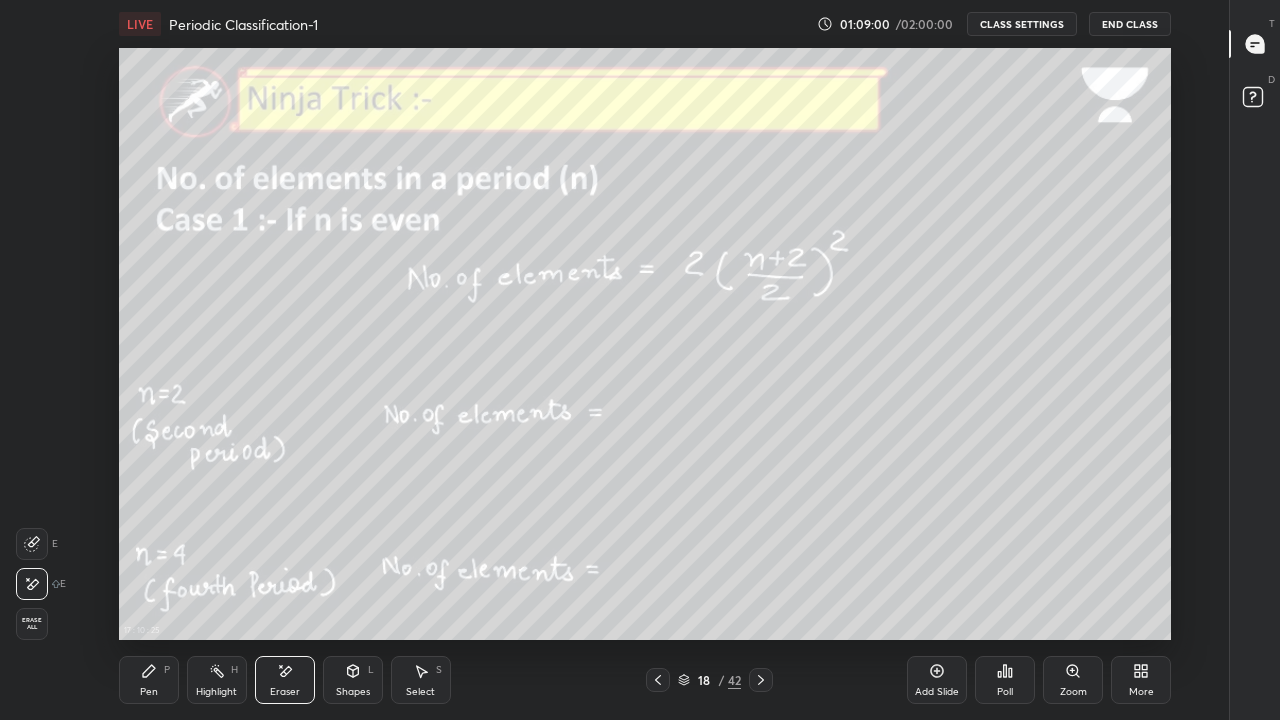 click on "P" at bounding box center [167, 670] 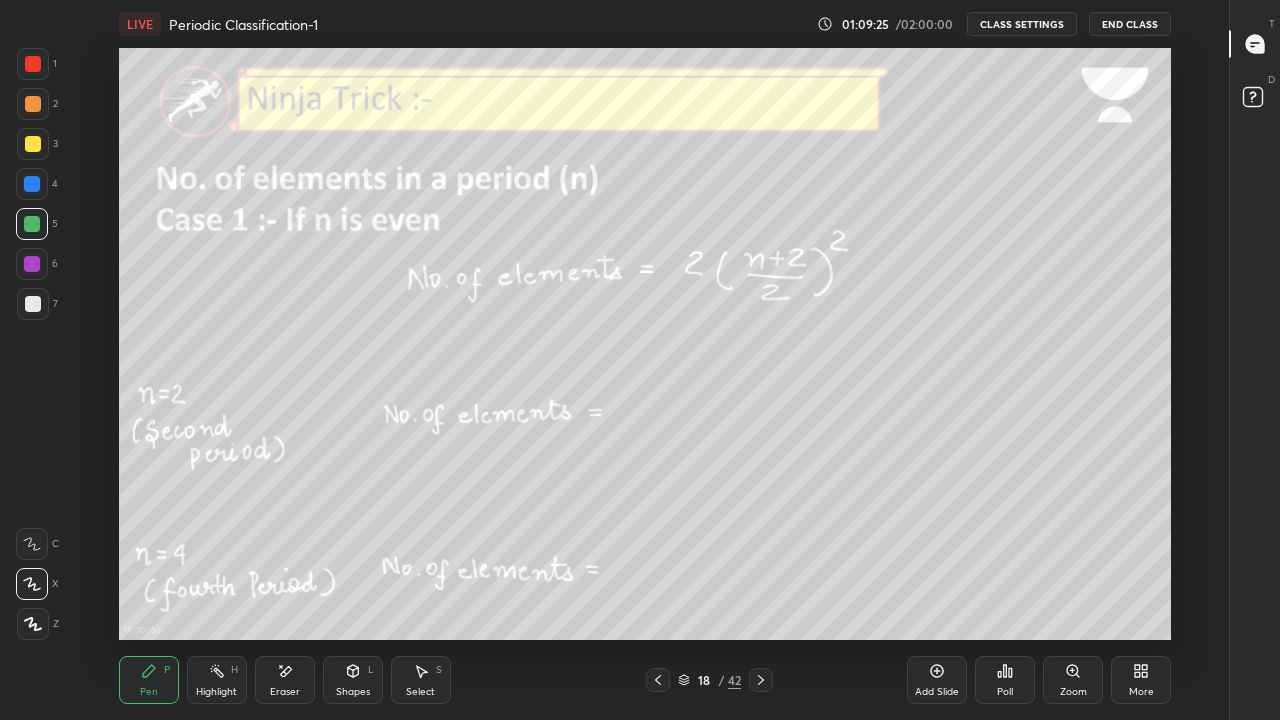 click on "Eraser" at bounding box center [285, 680] 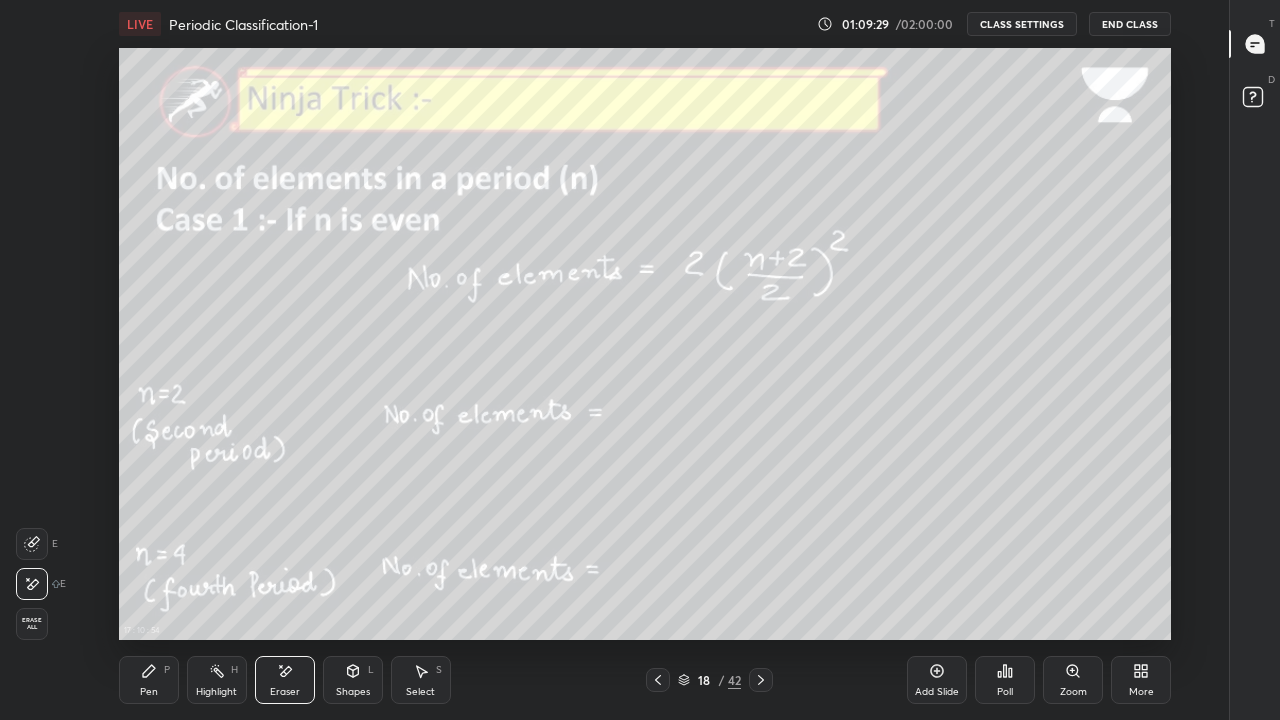 click on "Pen P" at bounding box center (149, 680) 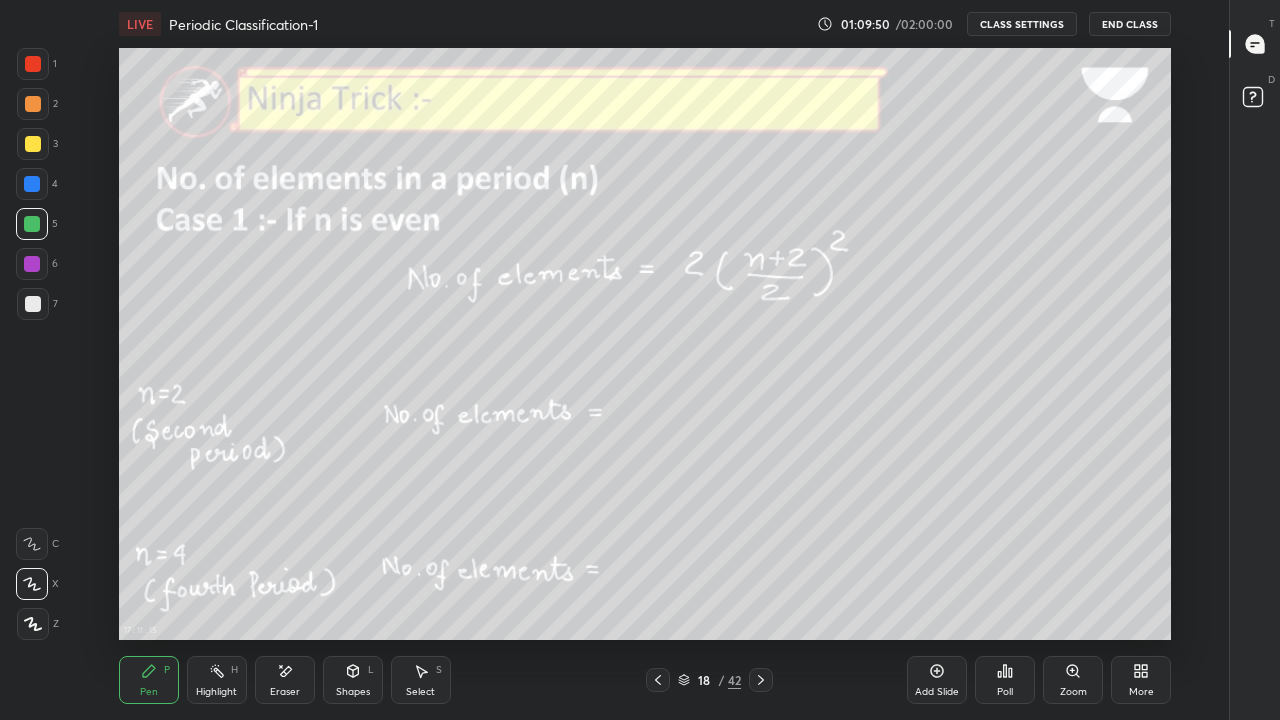 click 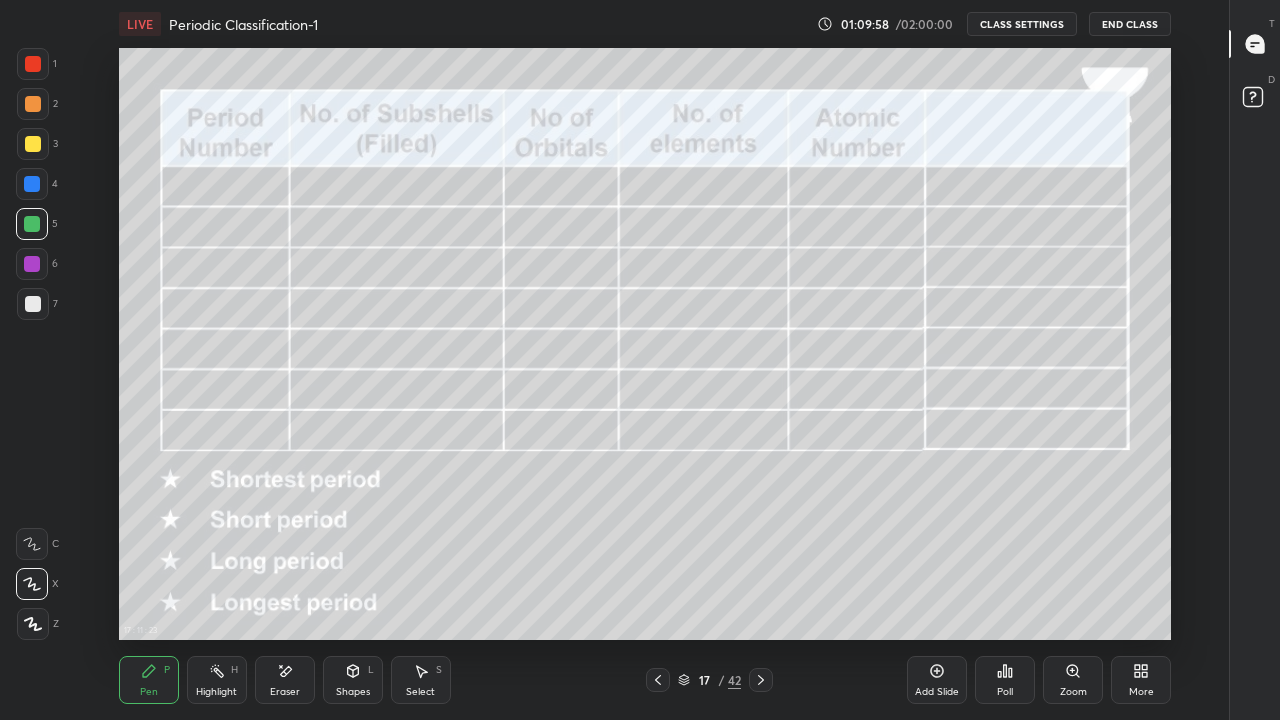 click 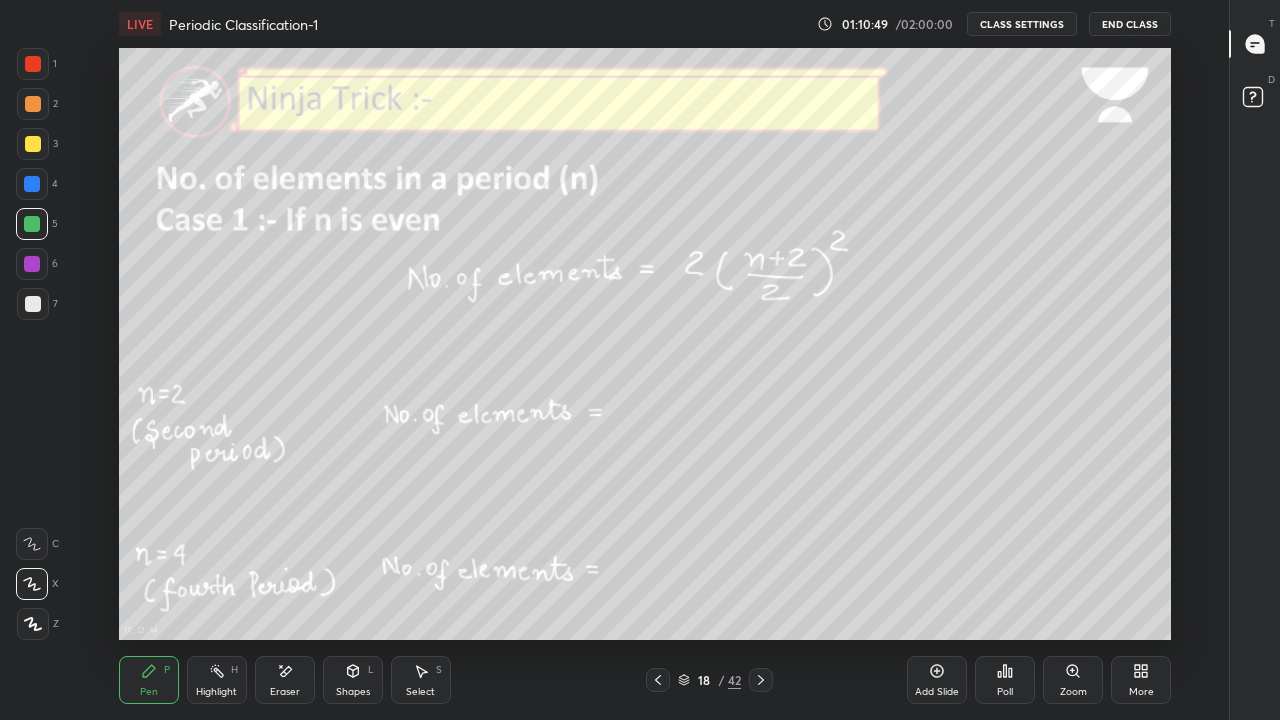 click 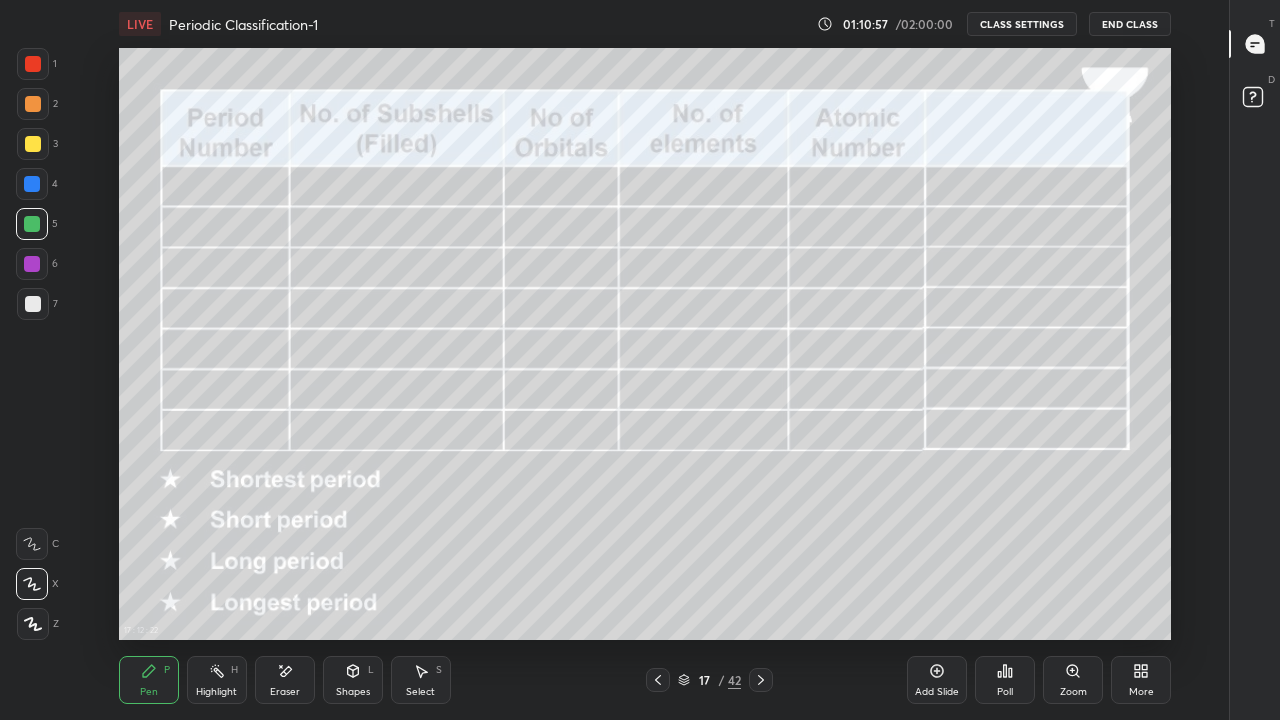 click 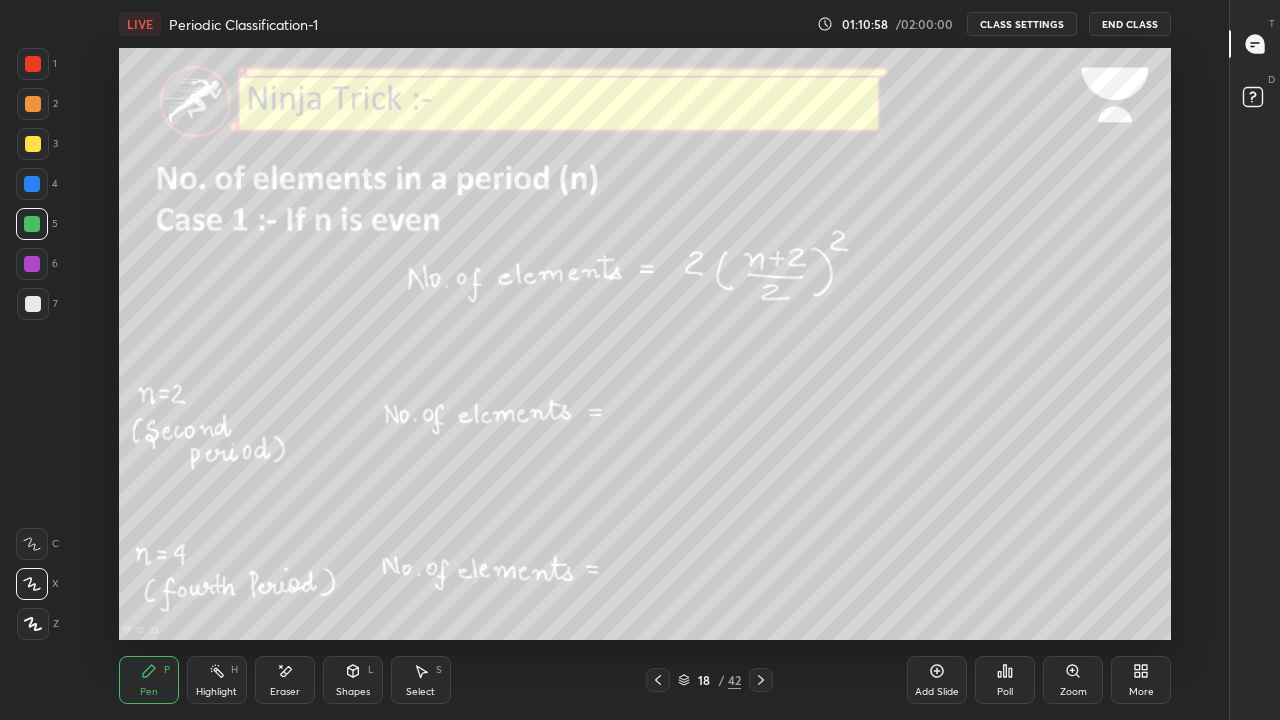 click 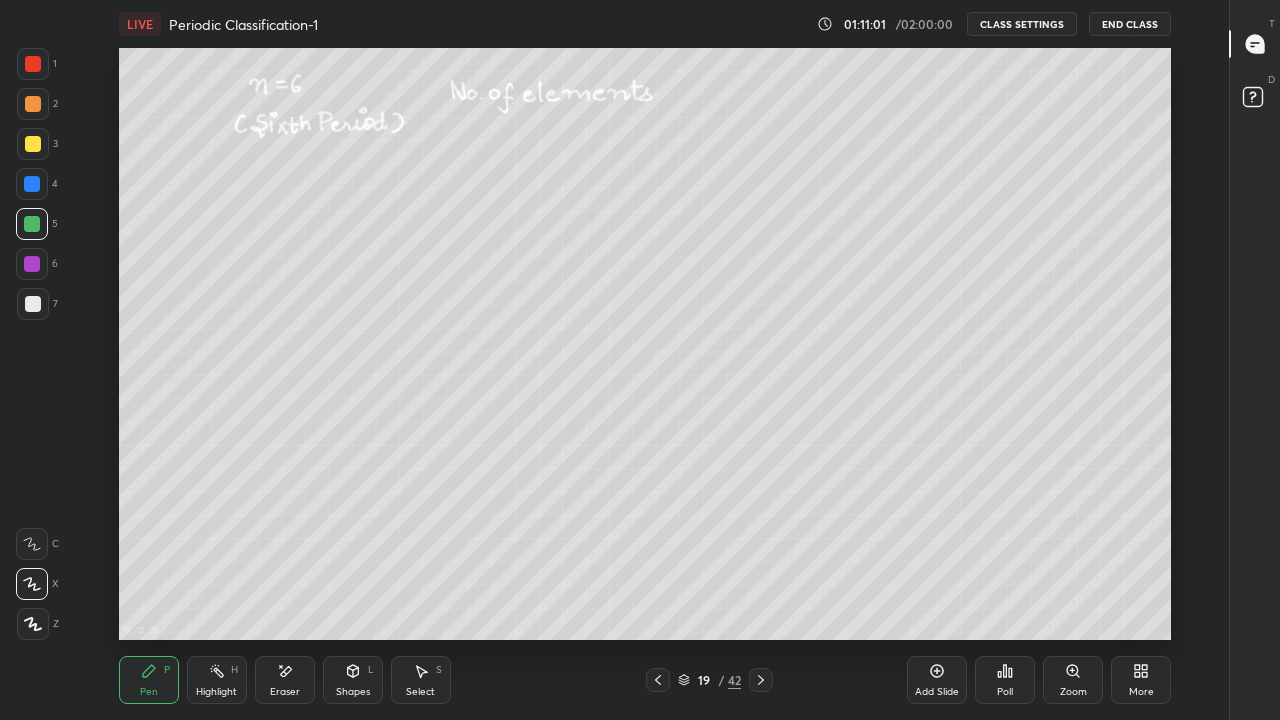 click 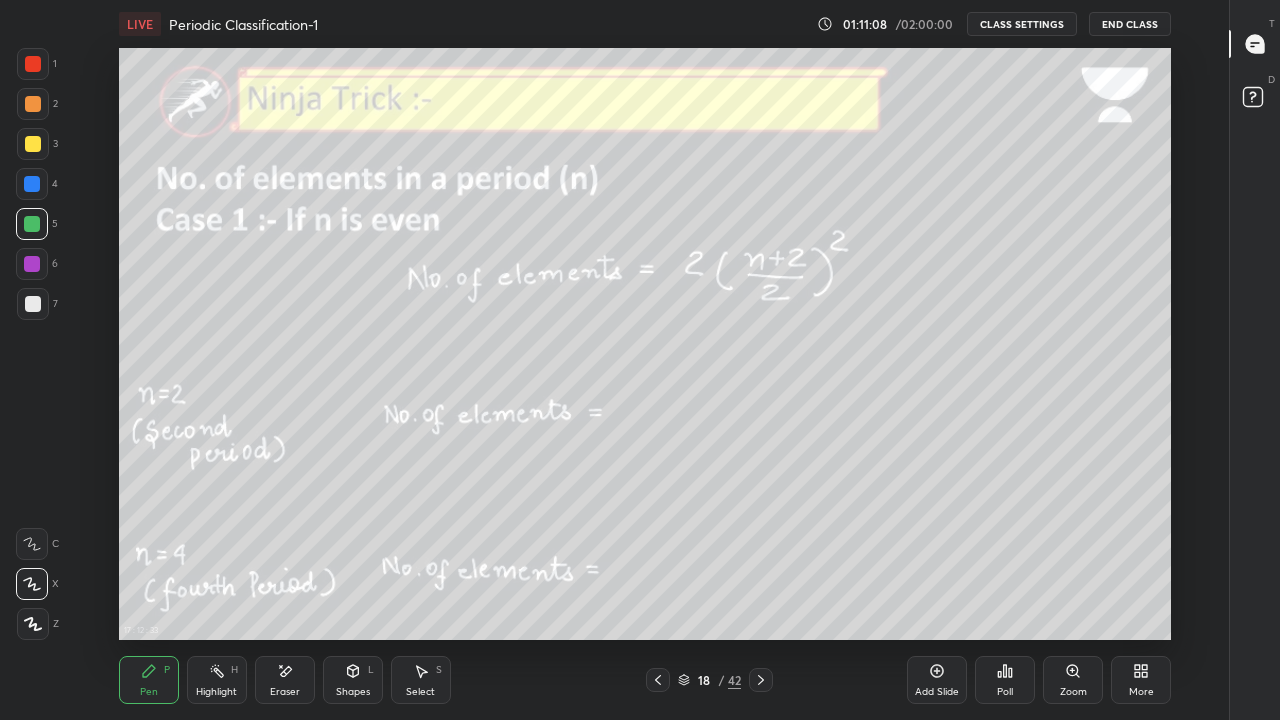 click 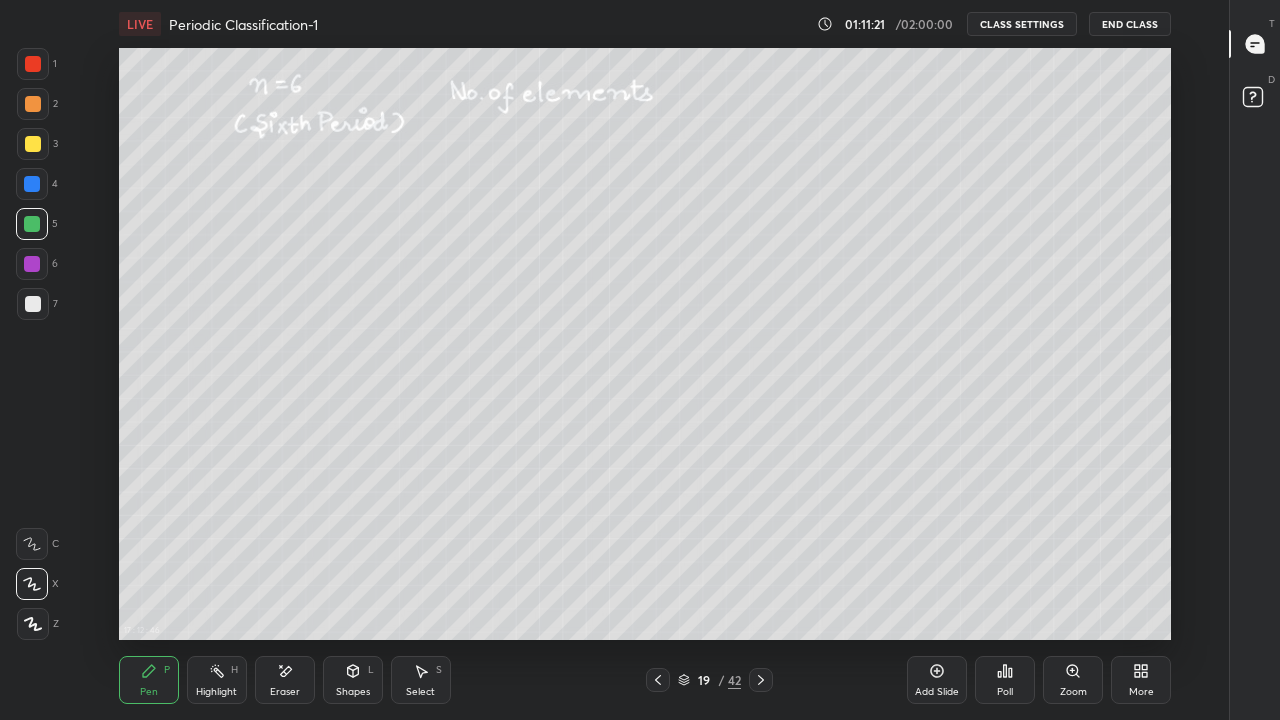 click on "Eraser" at bounding box center (285, 680) 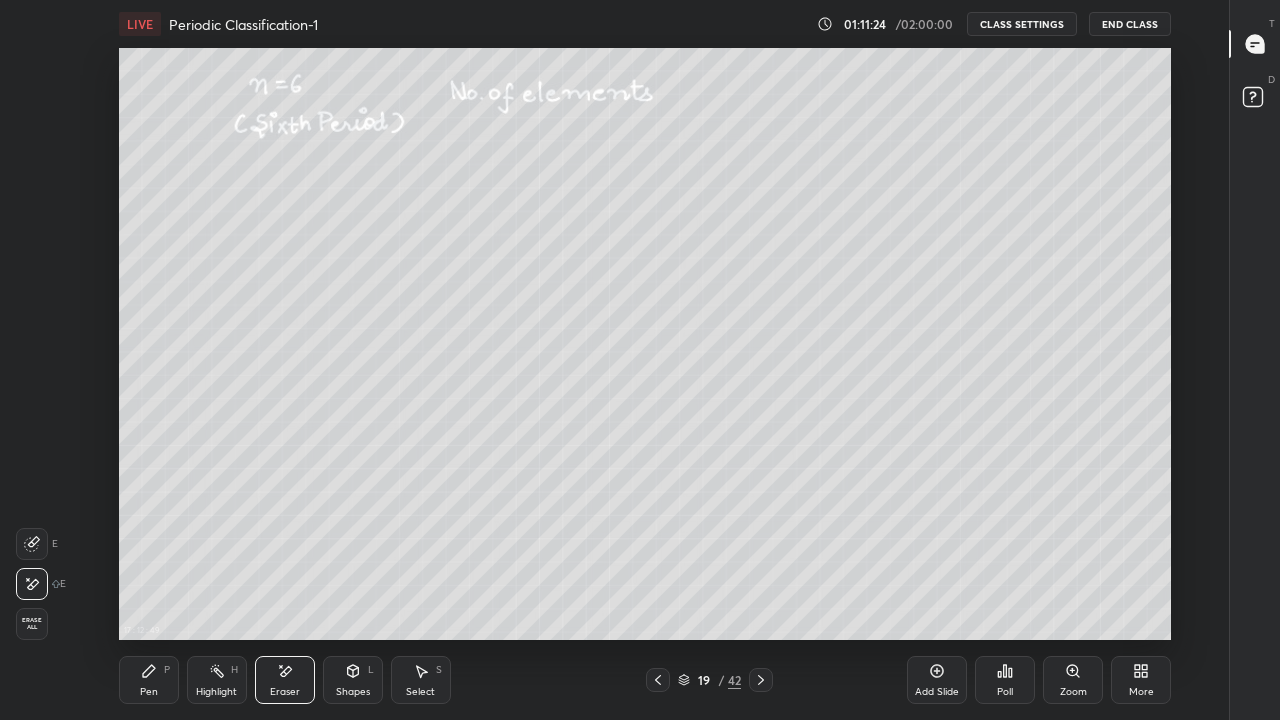 click on "P" at bounding box center (167, 670) 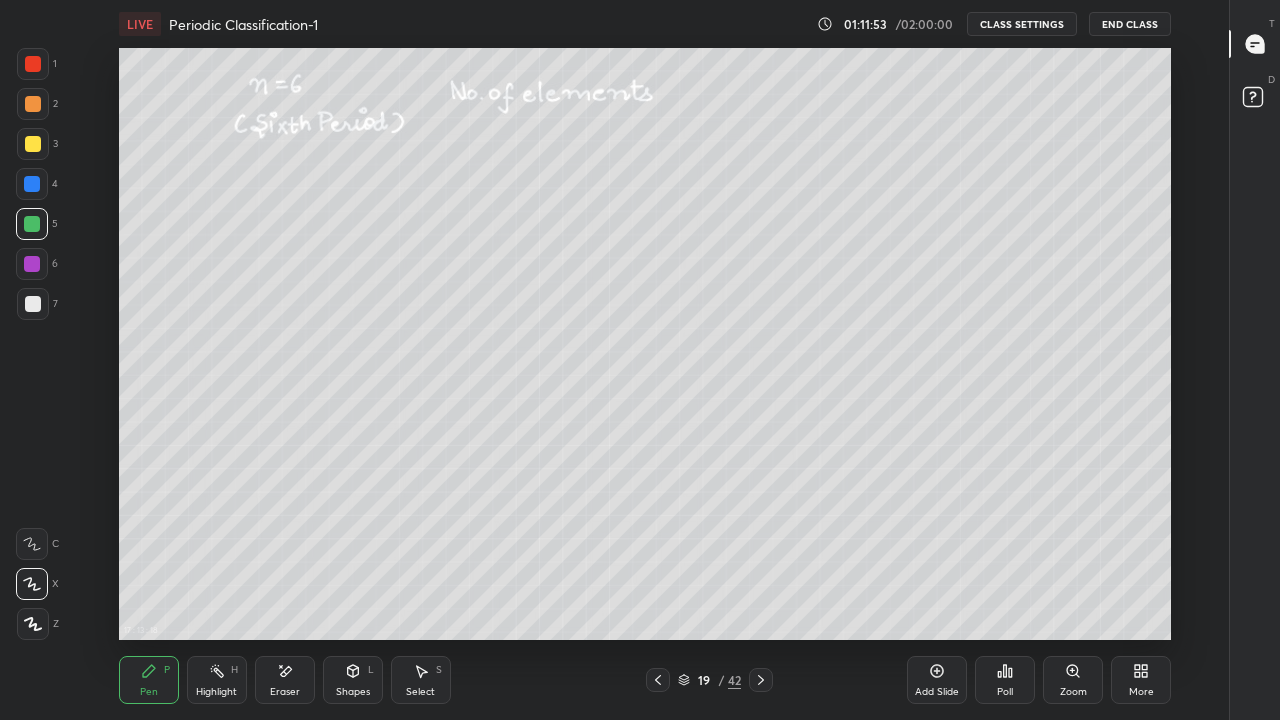 click 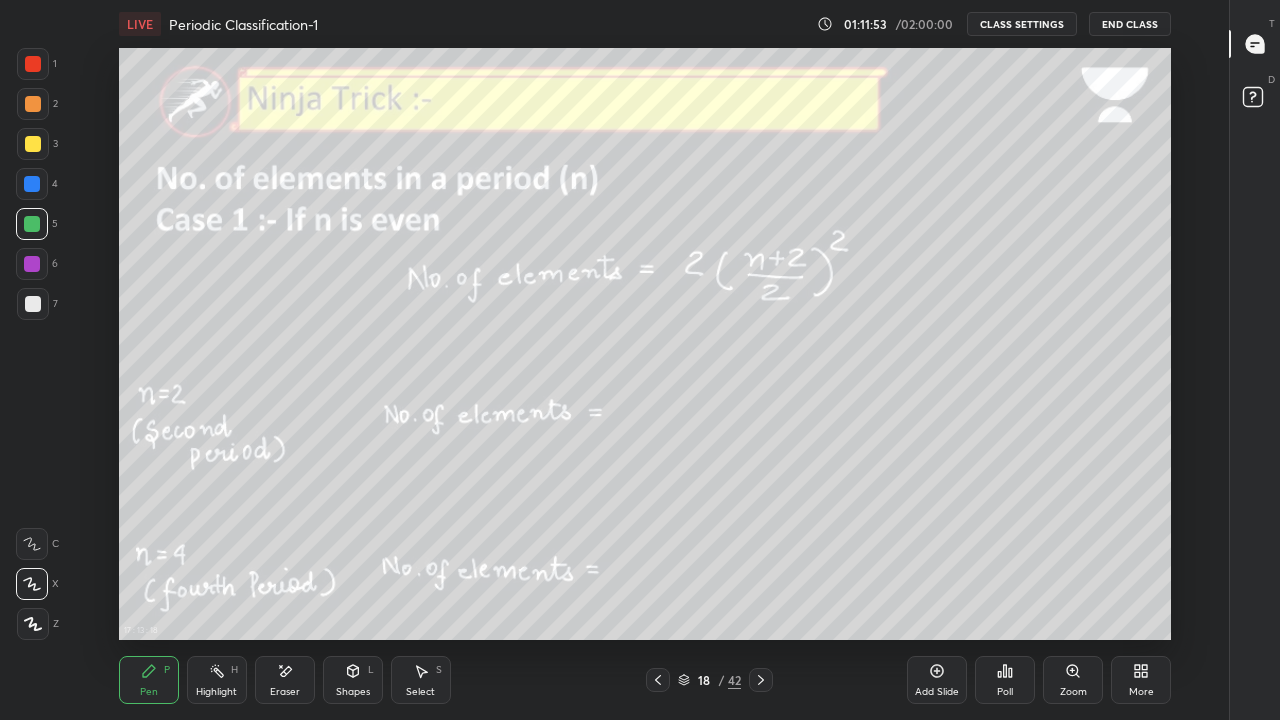 click 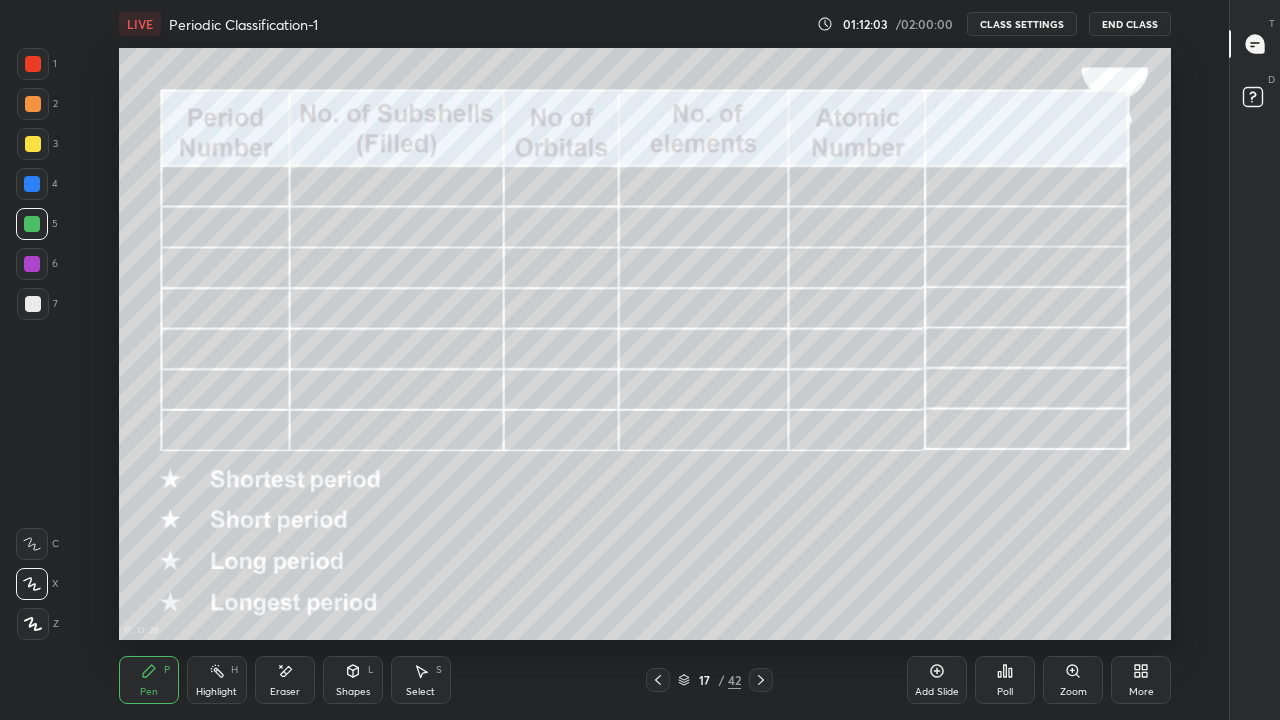 click 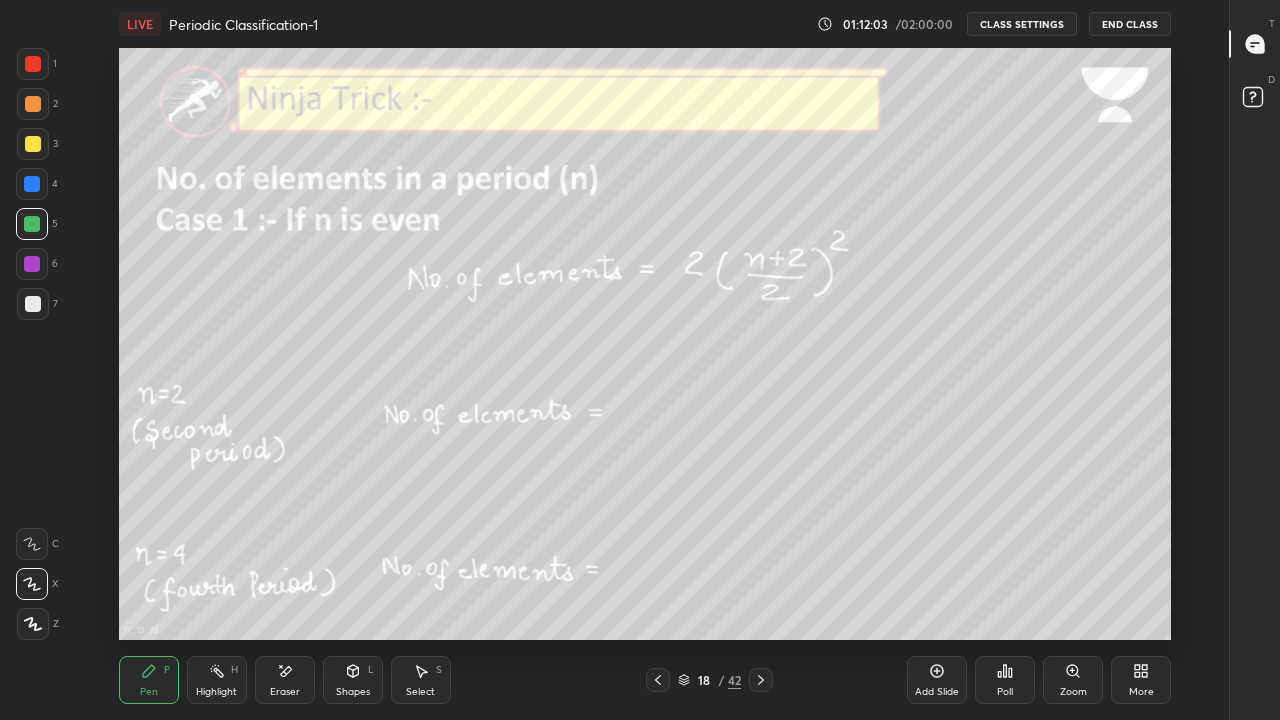 click 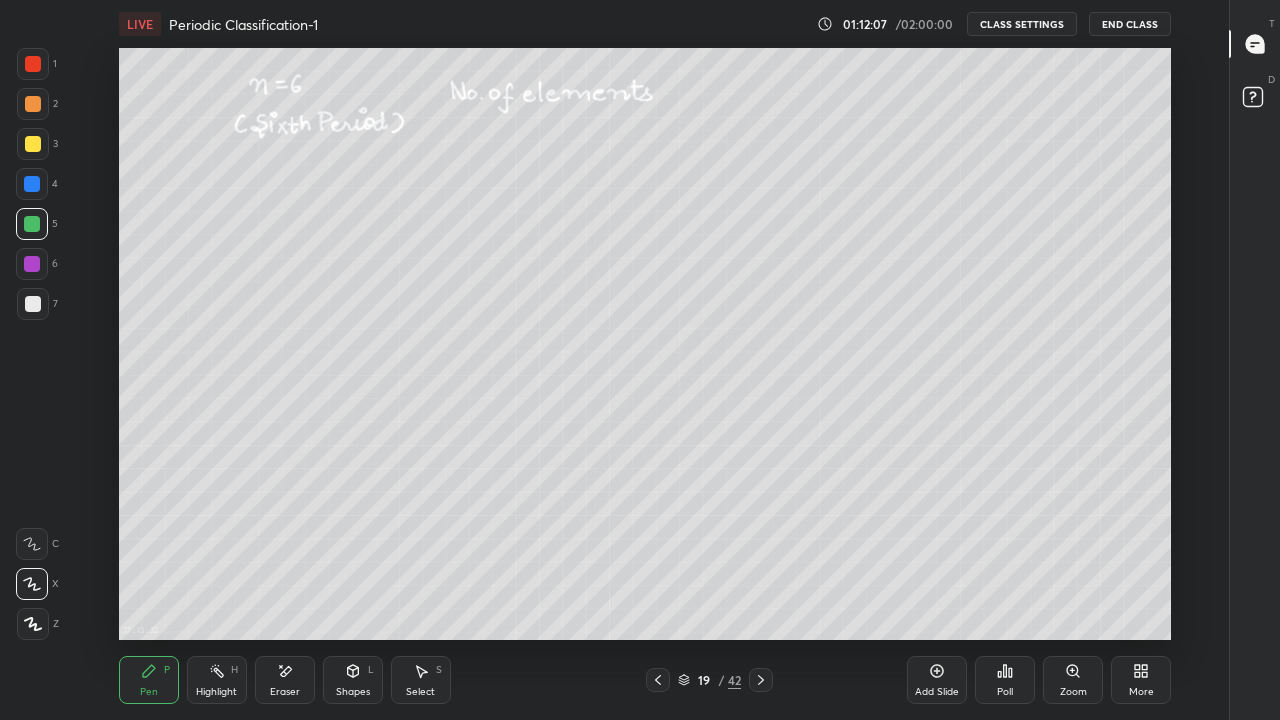 click 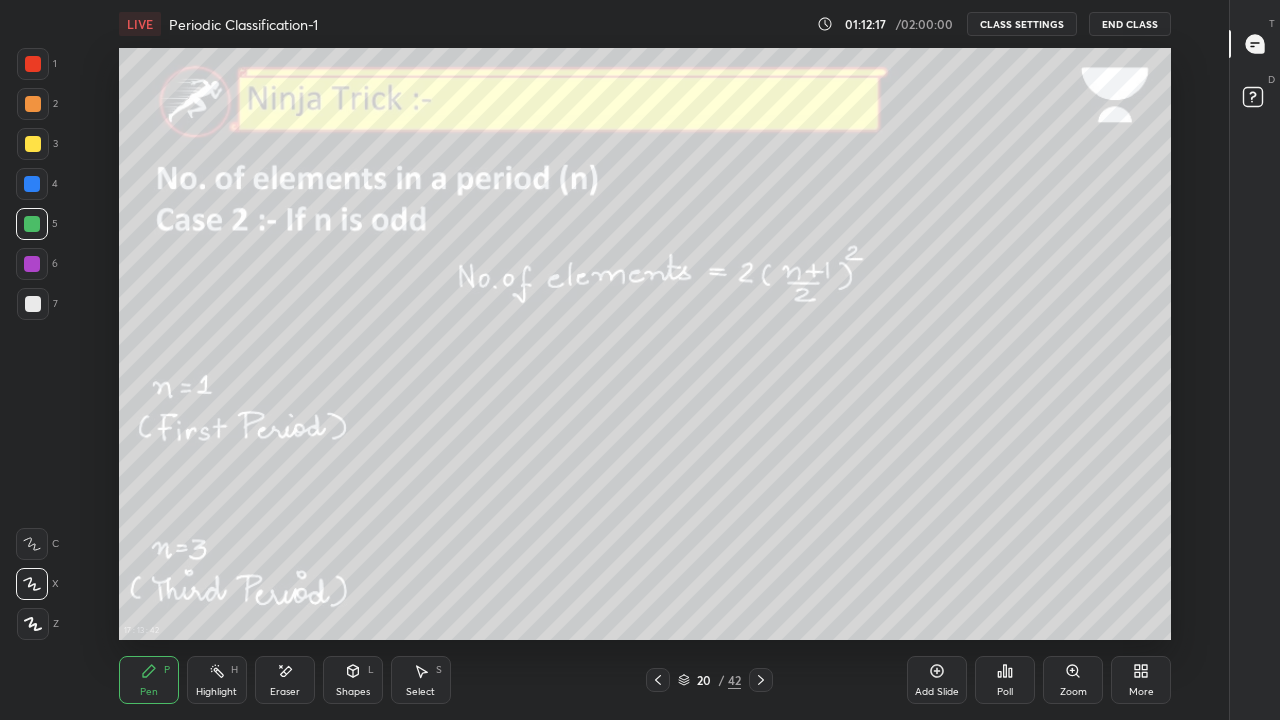 click at bounding box center (33, 304) 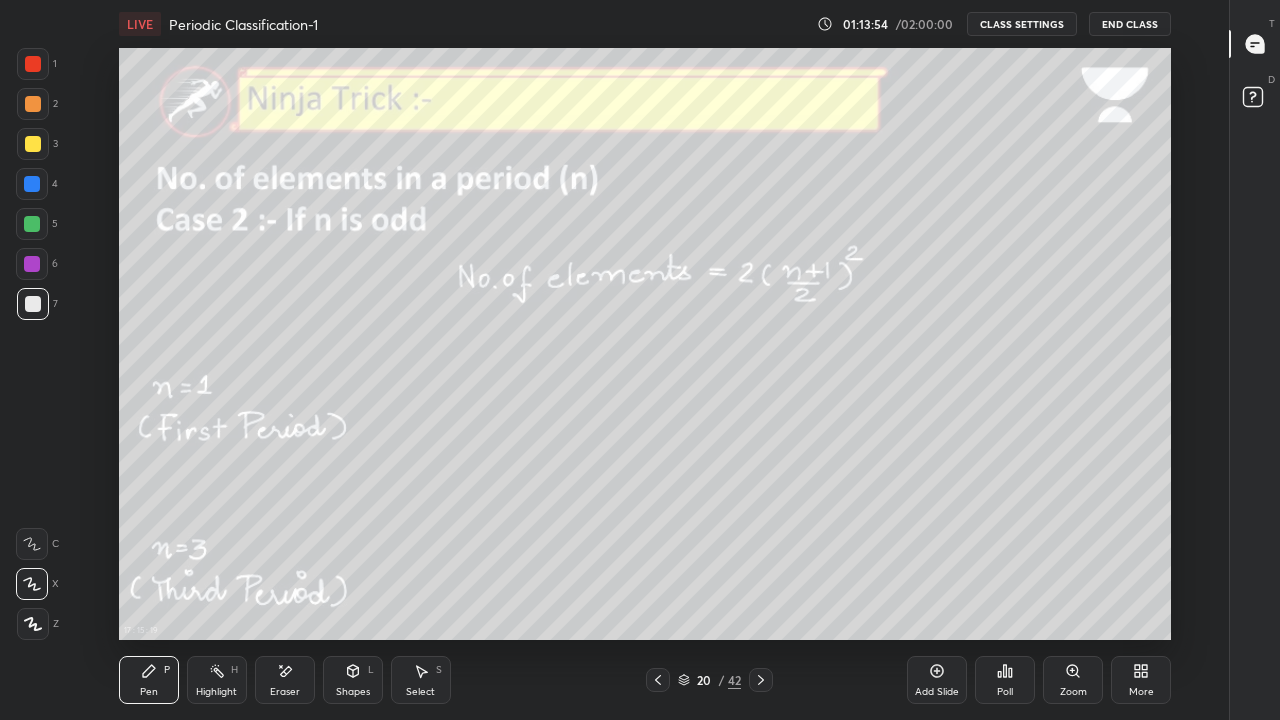 click 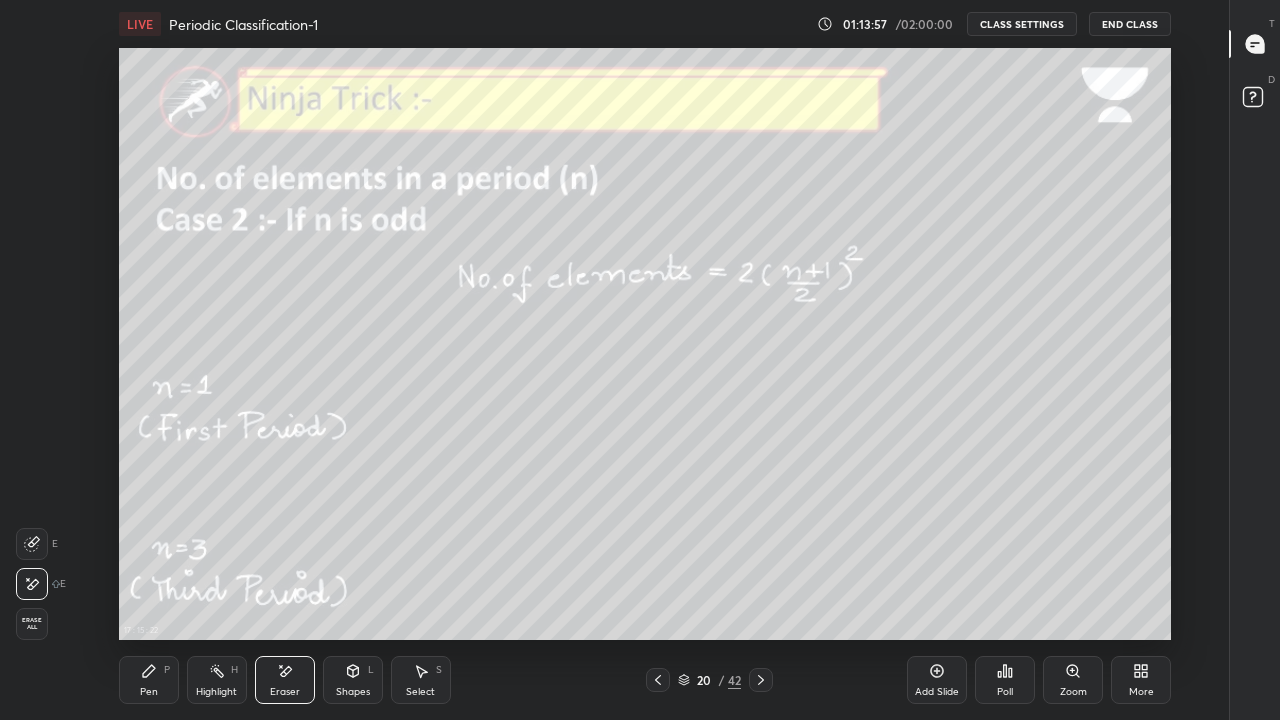 click on "P" at bounding box center (167, 670) 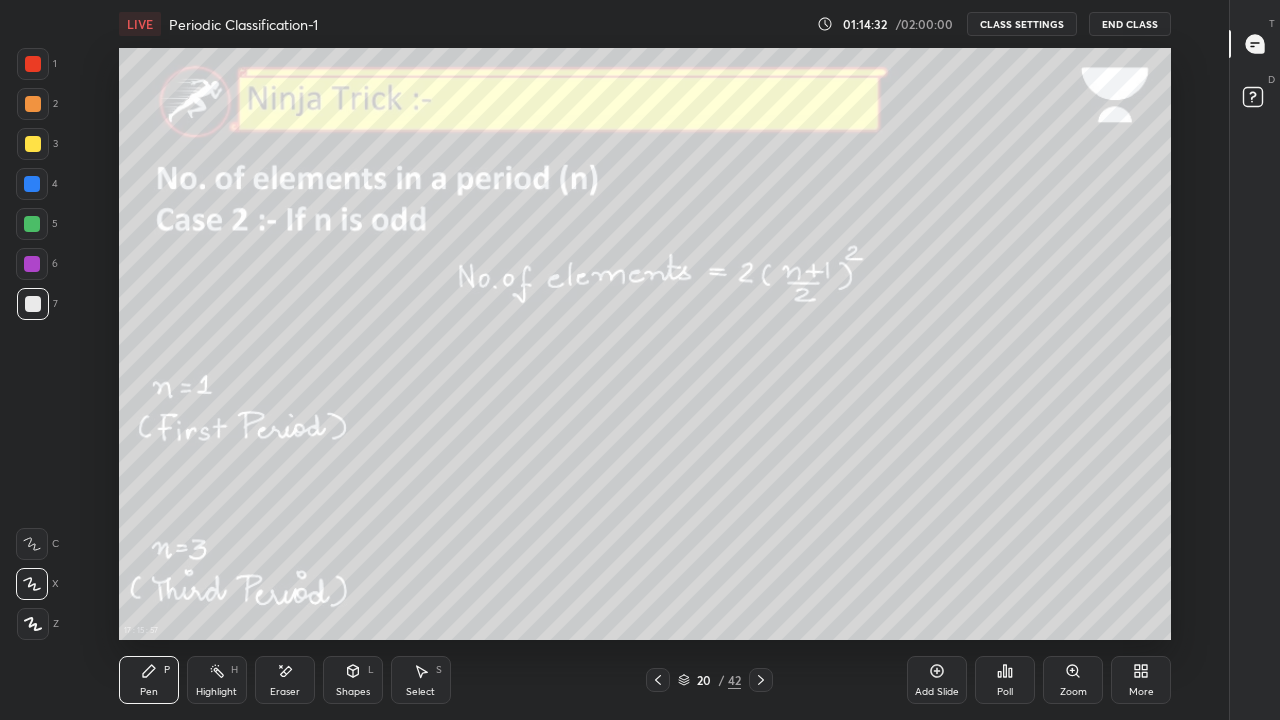 click 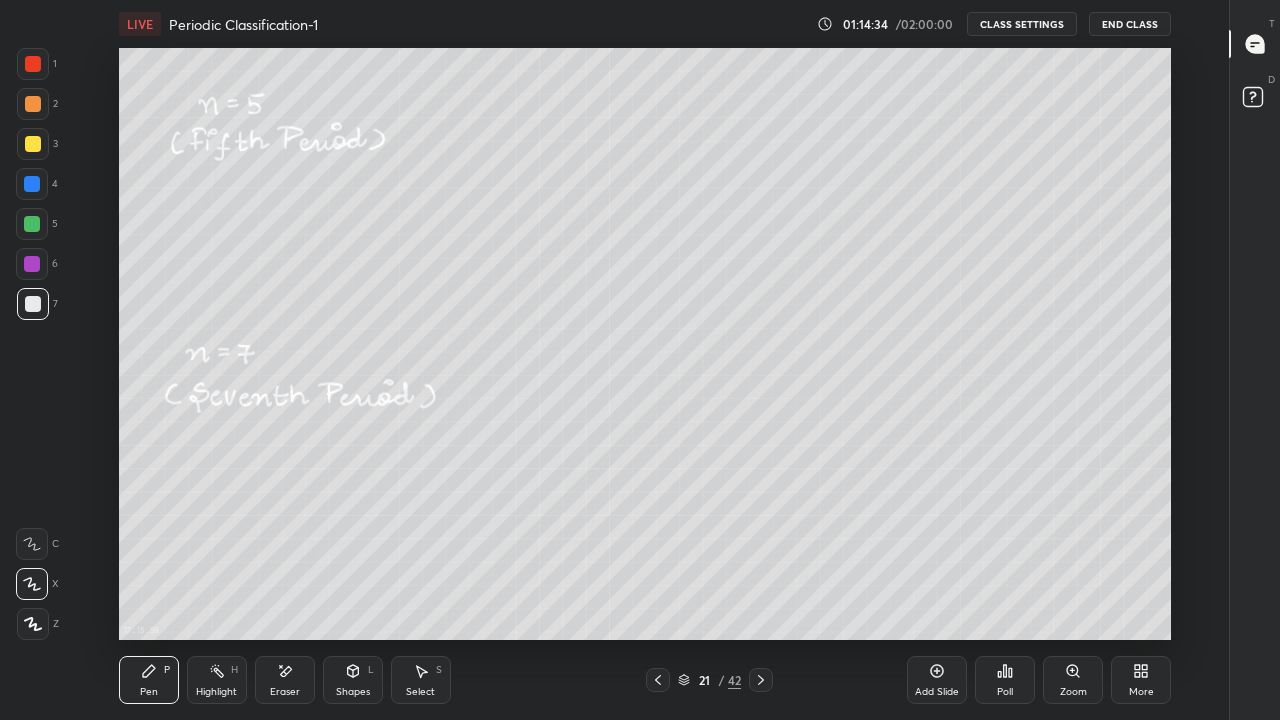 click on "21" at bounding box center (704, 680) 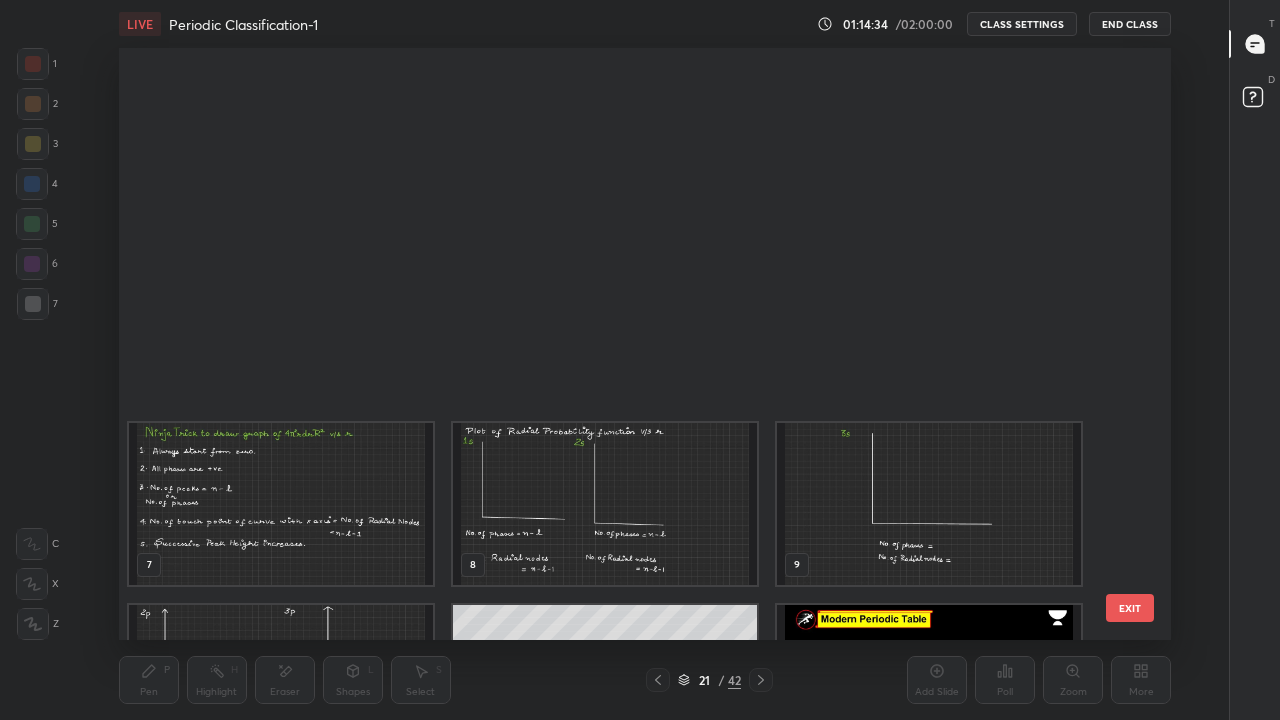 scroll, scrollTop: 683, scrollLeft: 0, axis: vertical 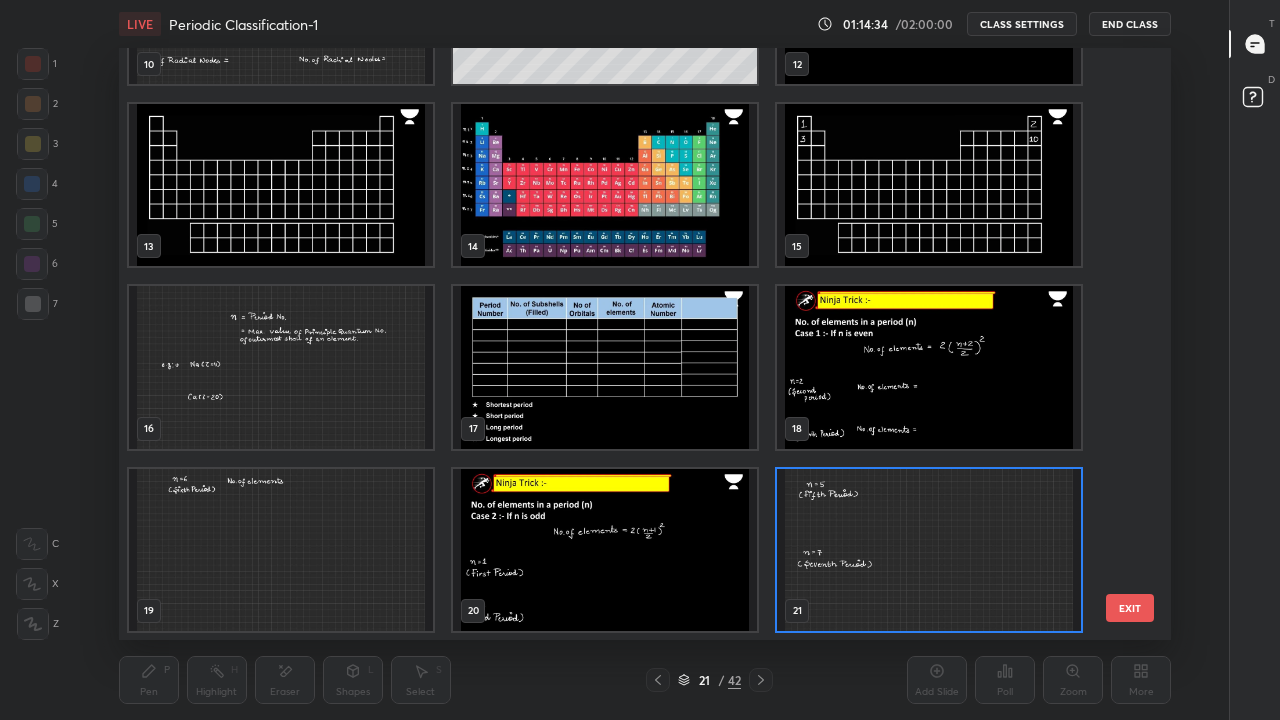 click at bounding box center (658, 680) 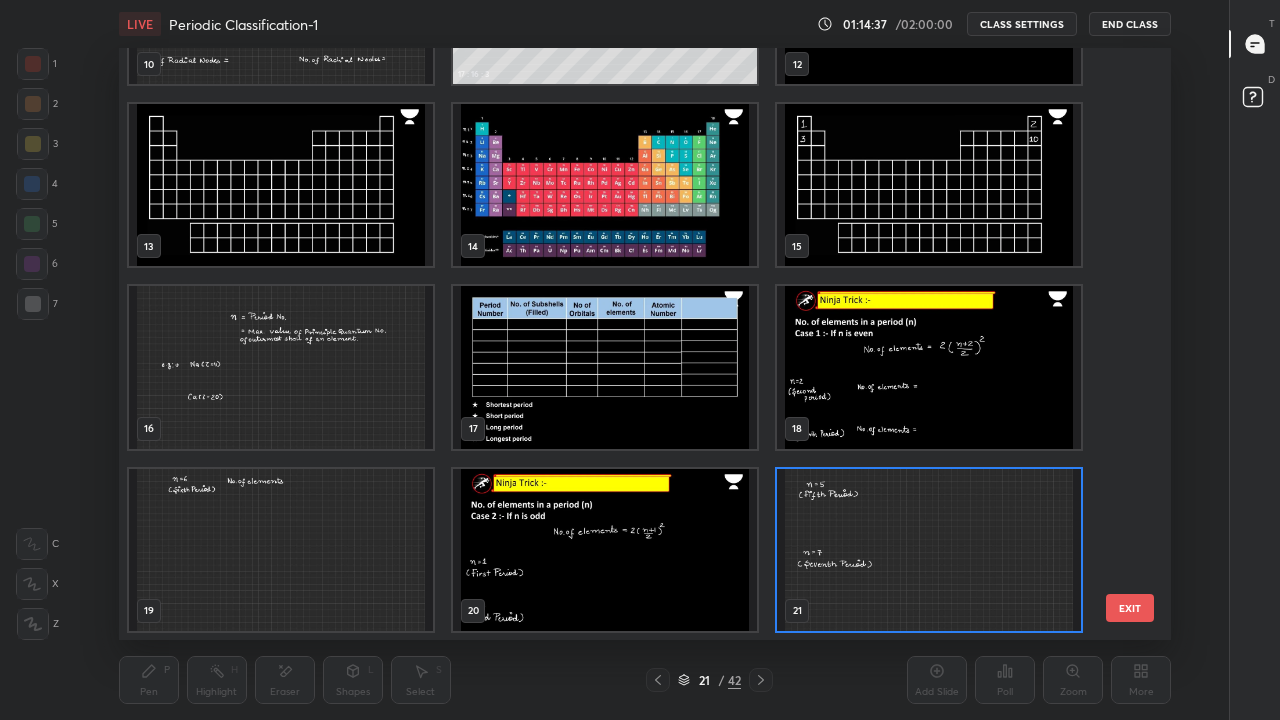 click at bounding box center [605, 550] 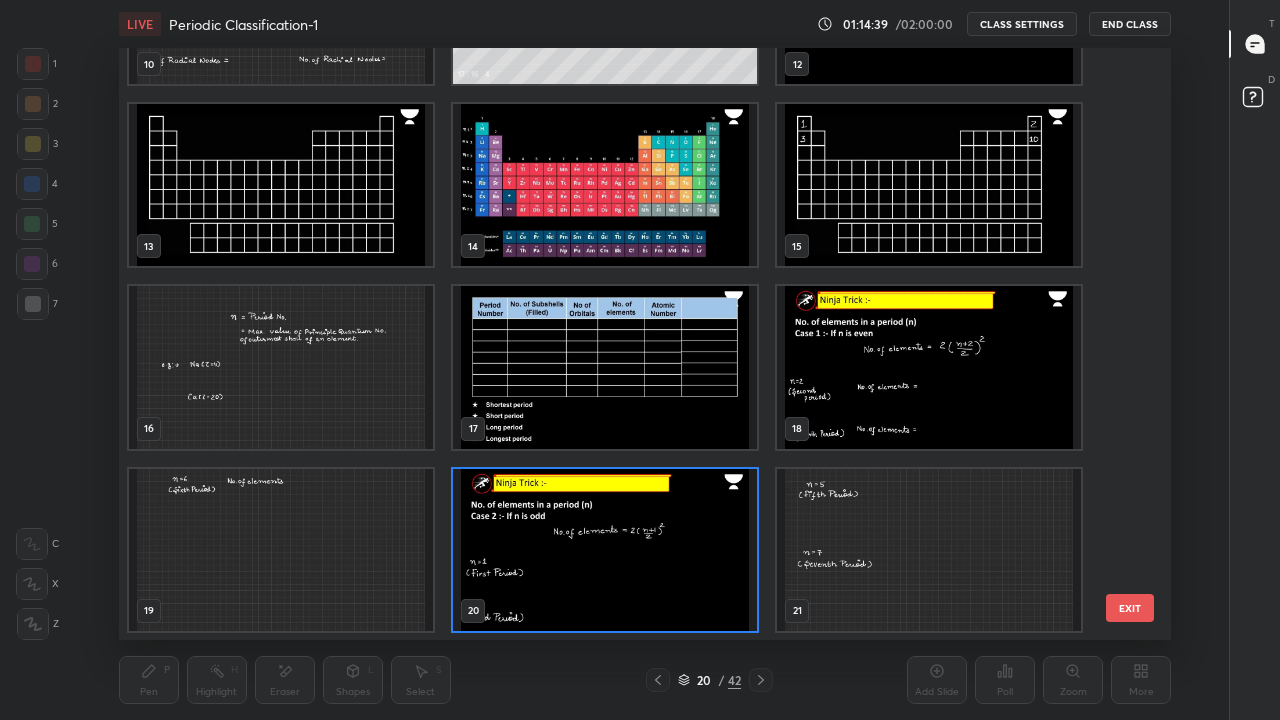 click at bounding box center [605, 550] 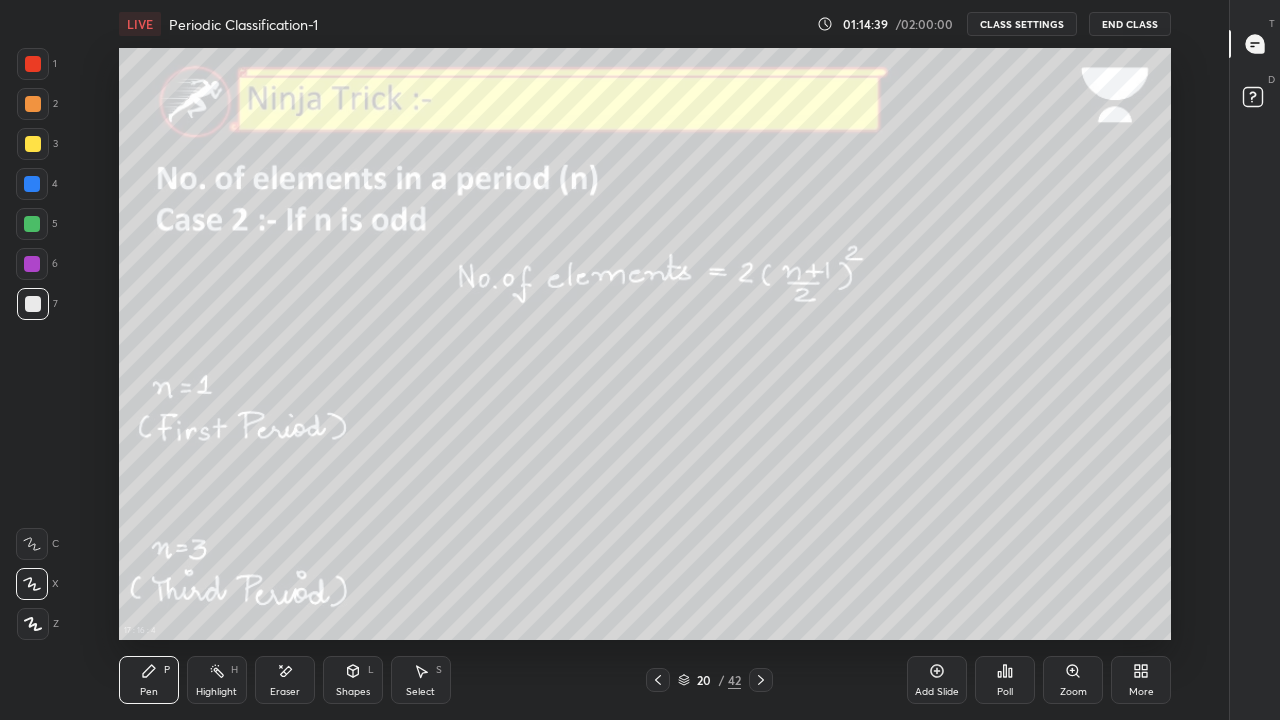 click at bounding box center (605, 550) 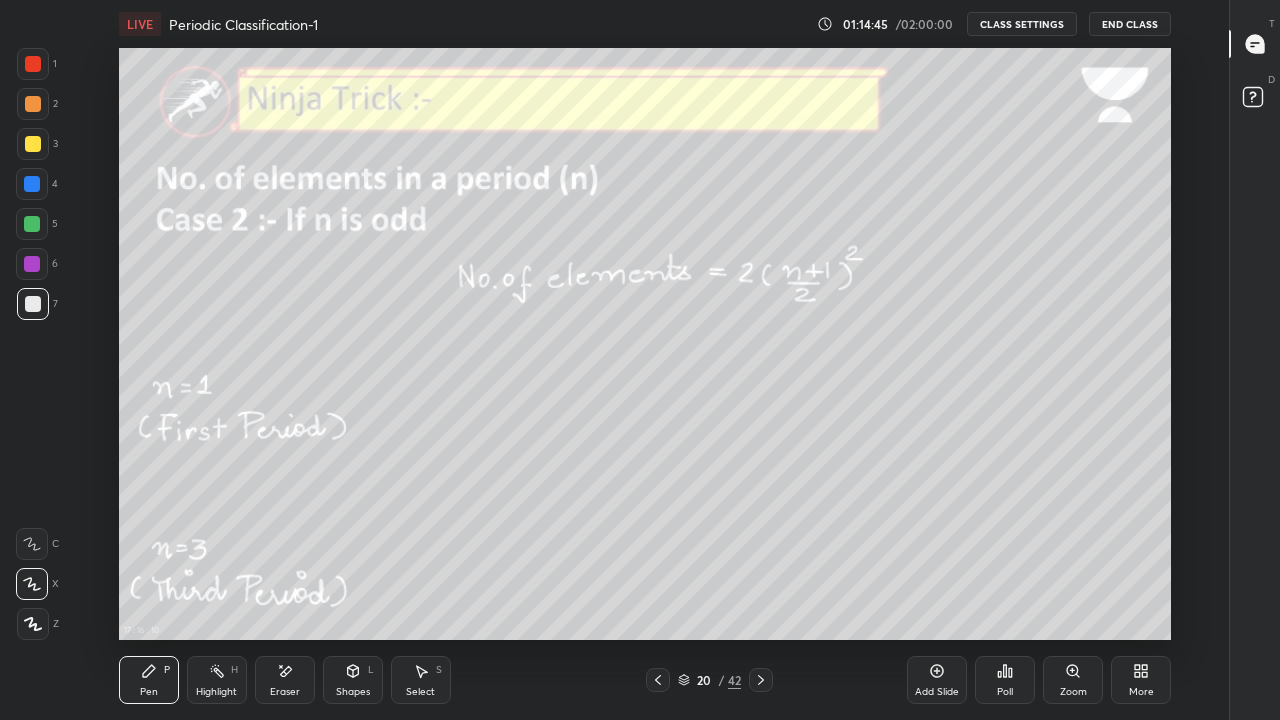 click 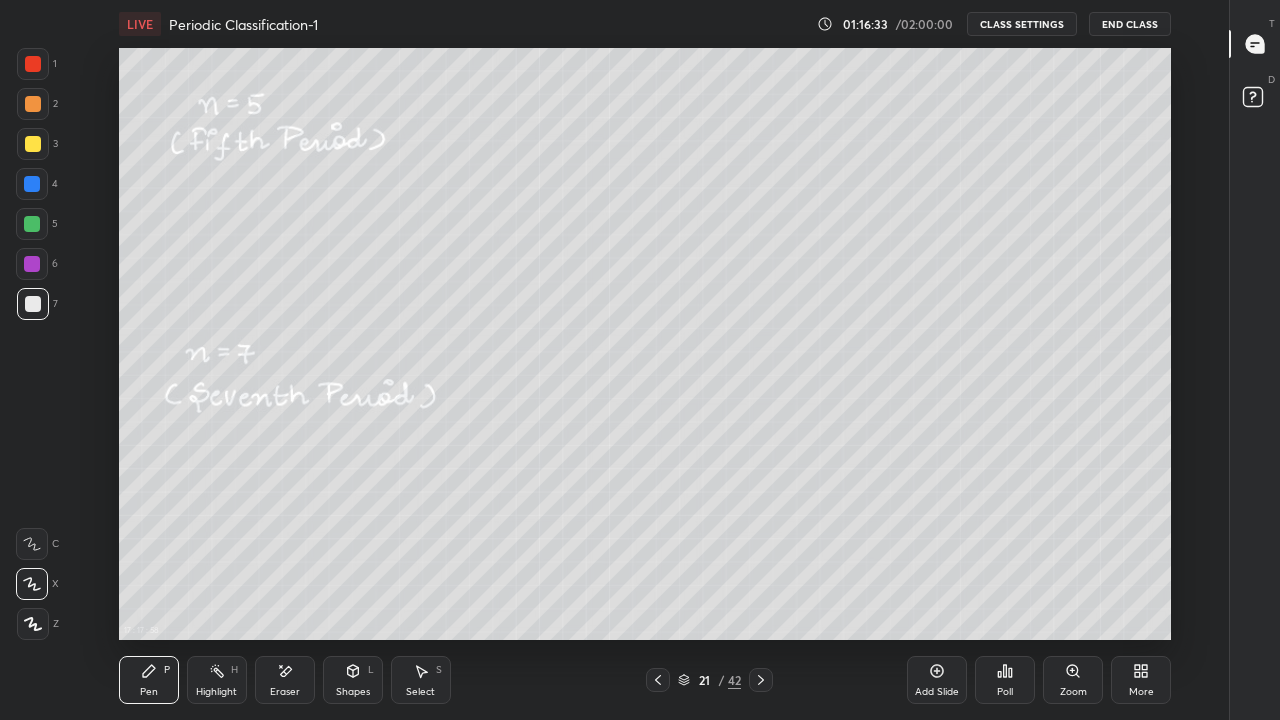 click 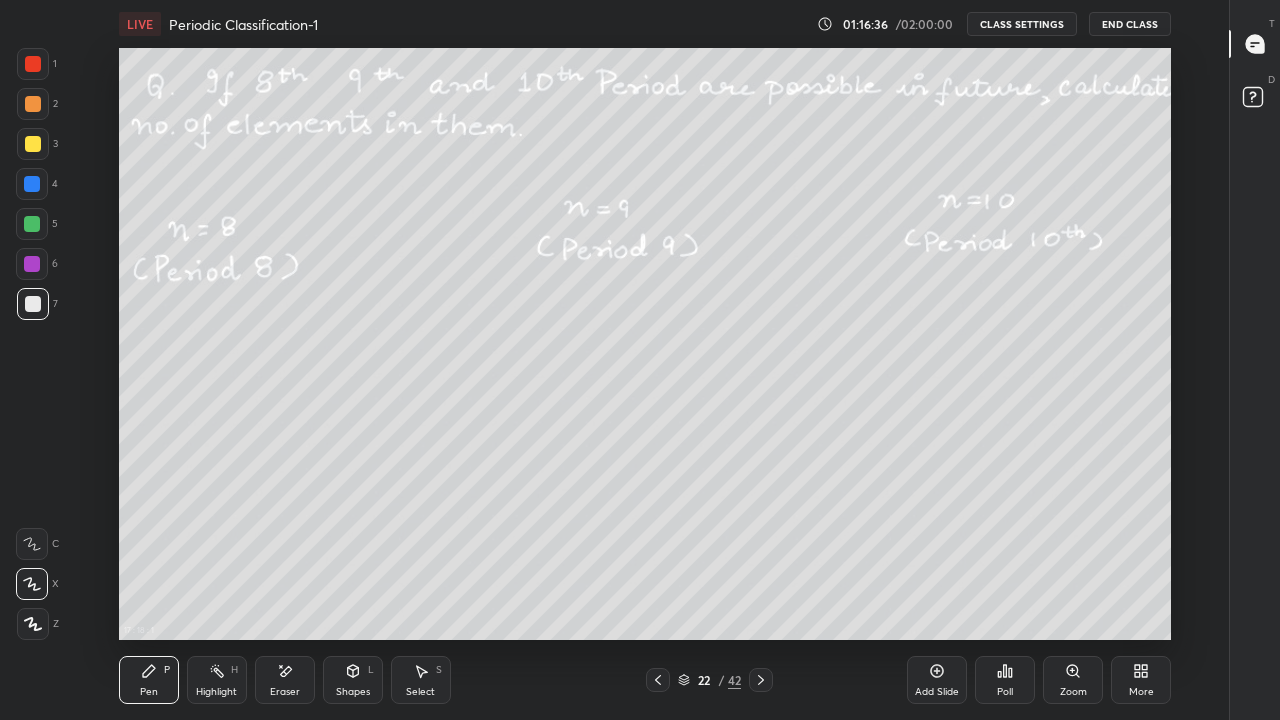 click 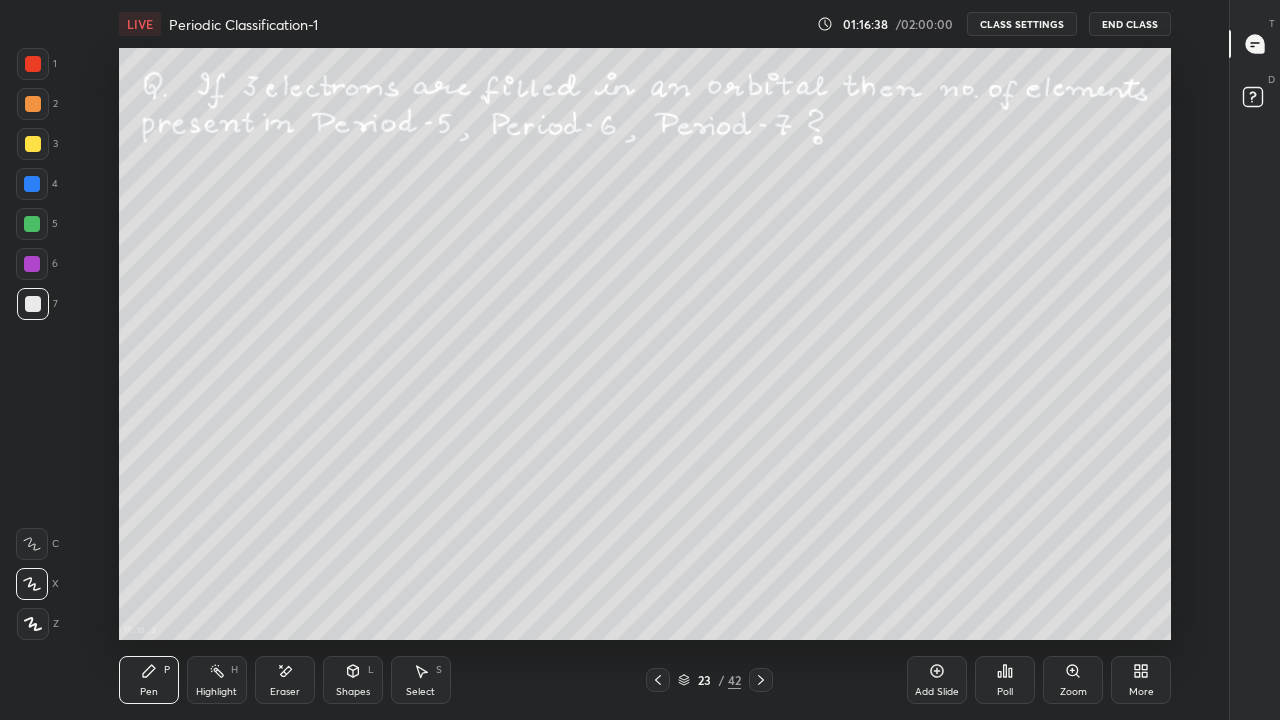 click 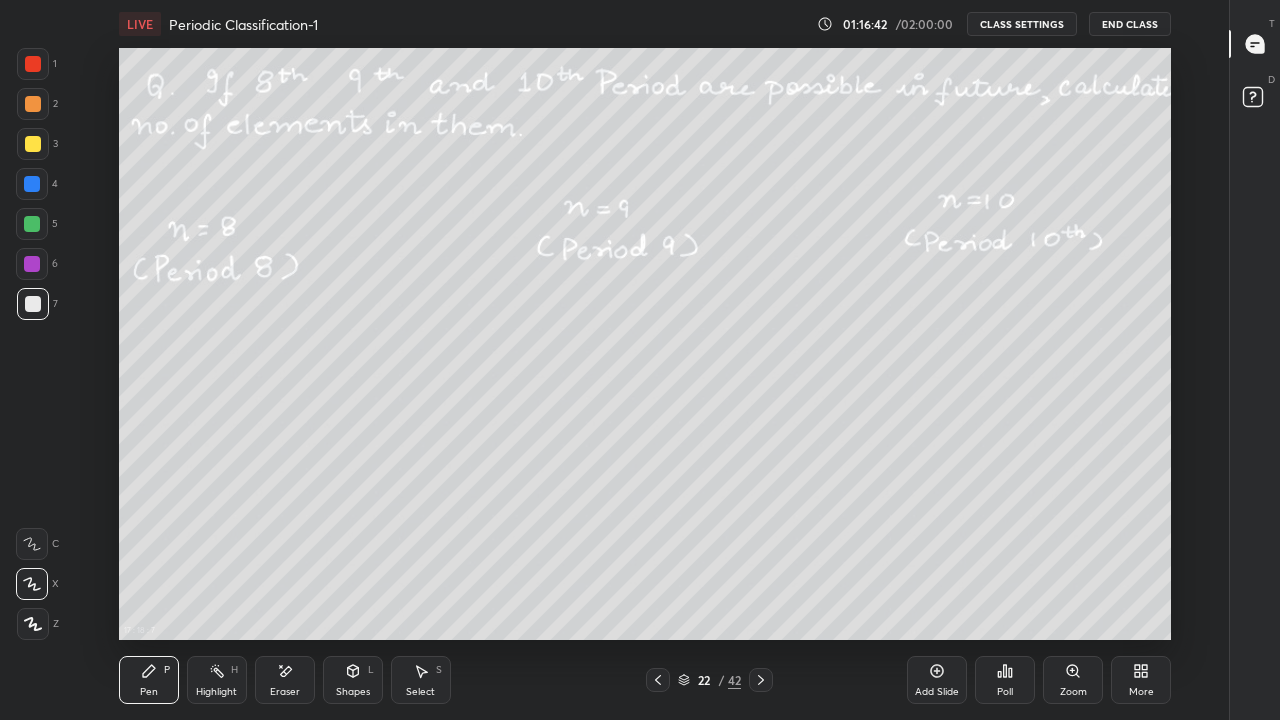 click on "Shapes L" at bounding box center (353, 680) 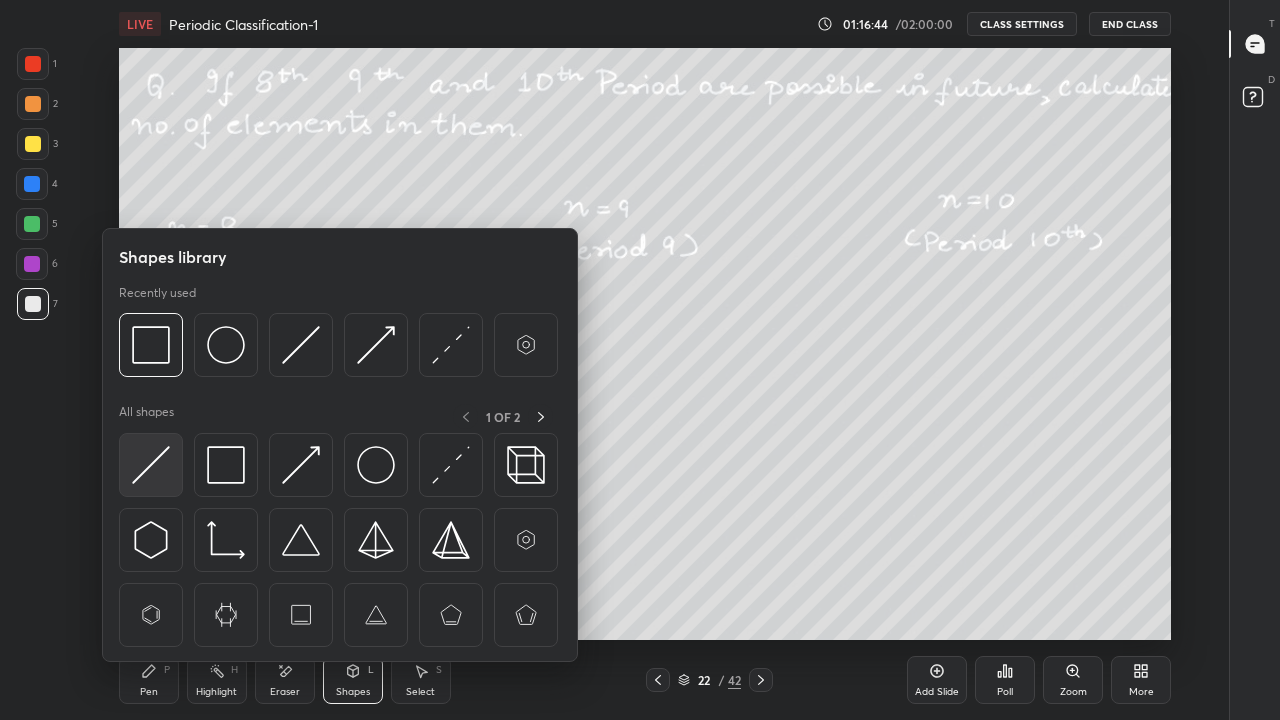 click at bounding box center (151, 465) 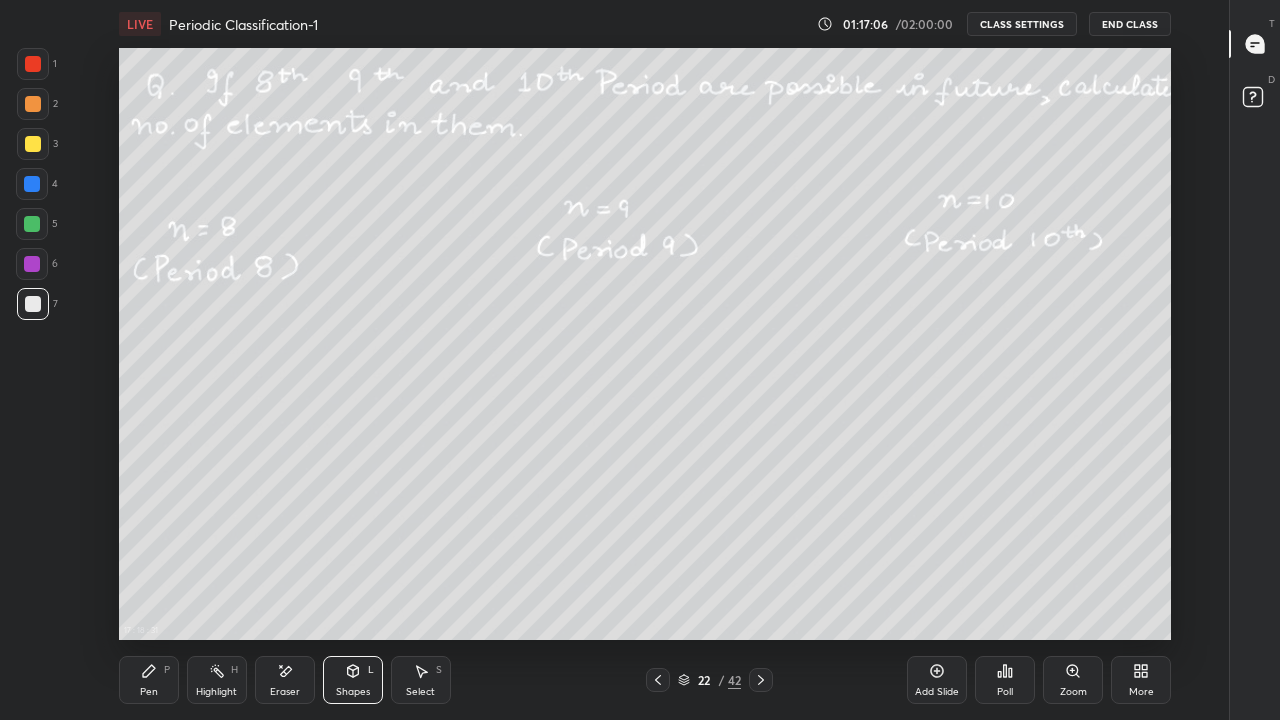 click on "Pen P" at bounding box center [149, 680] 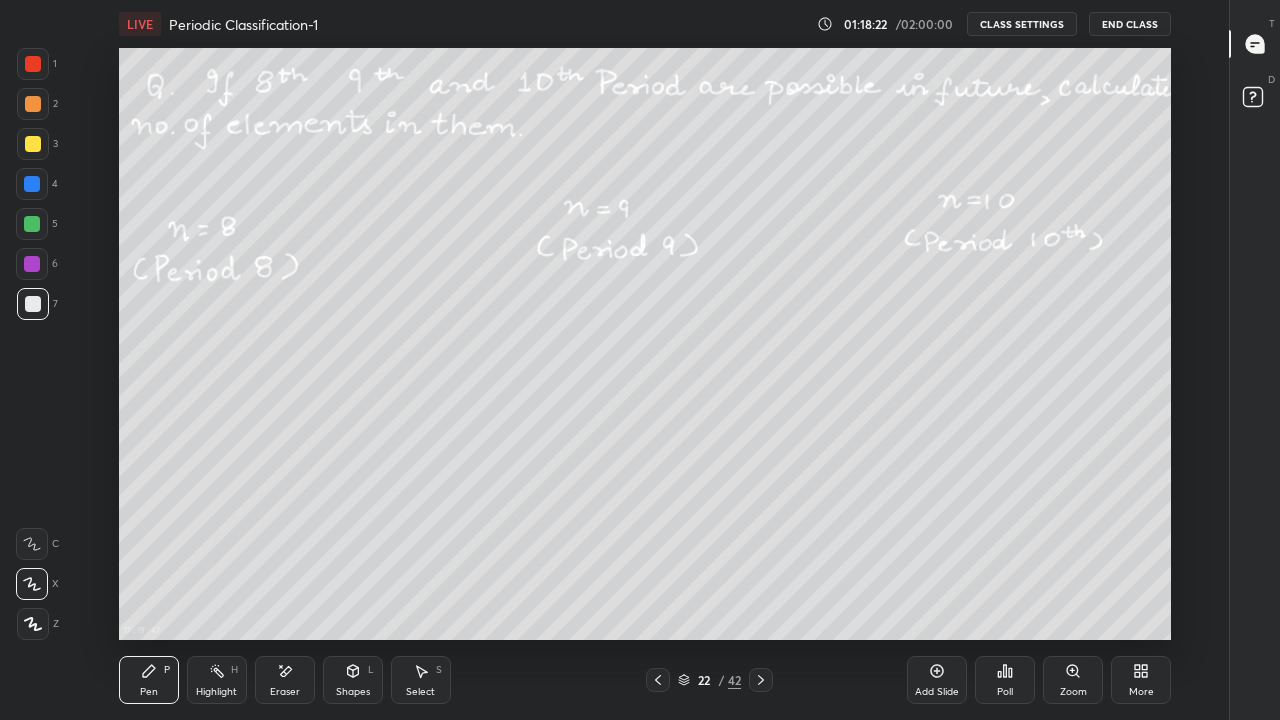click 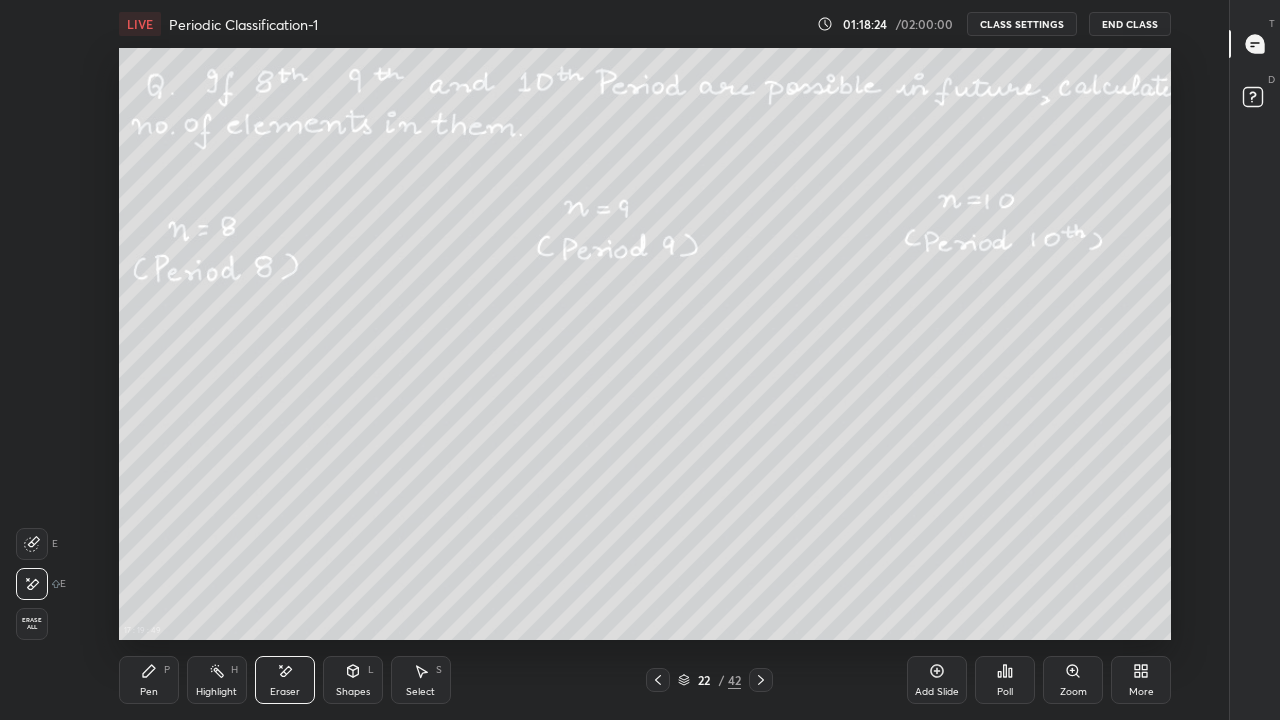 click on "Pen P" at bounding box center (149, 680) 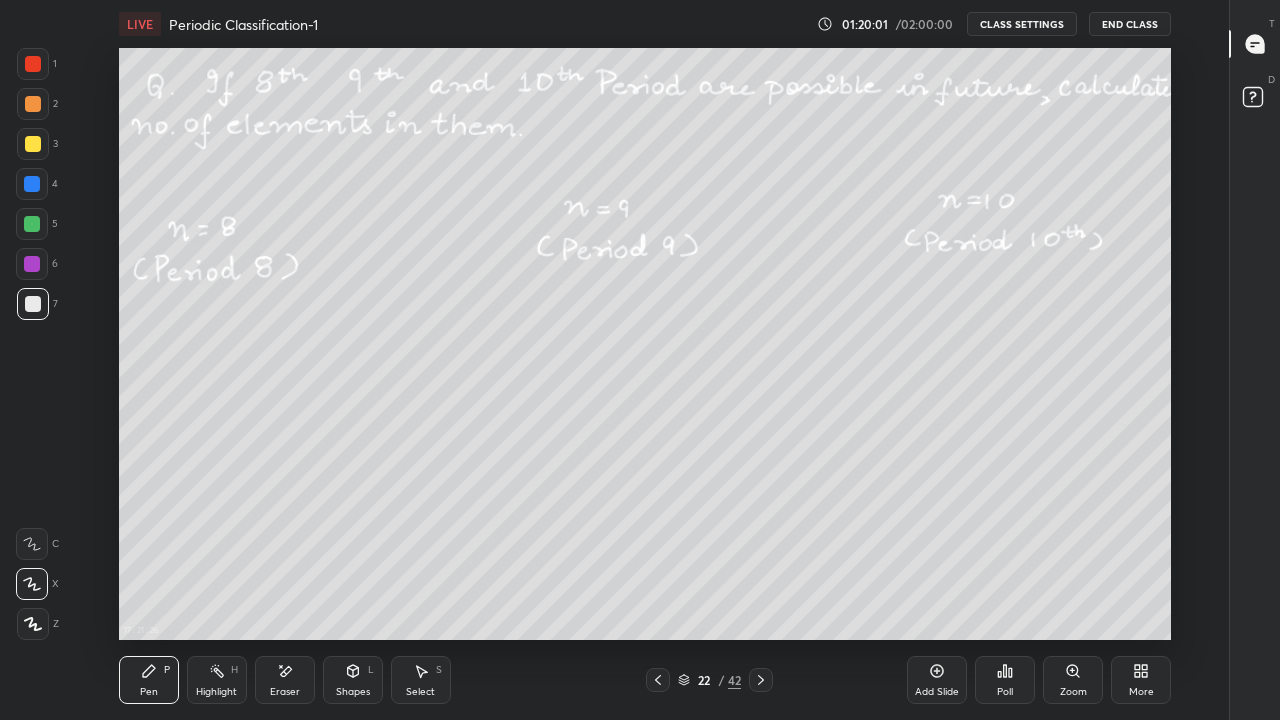 click 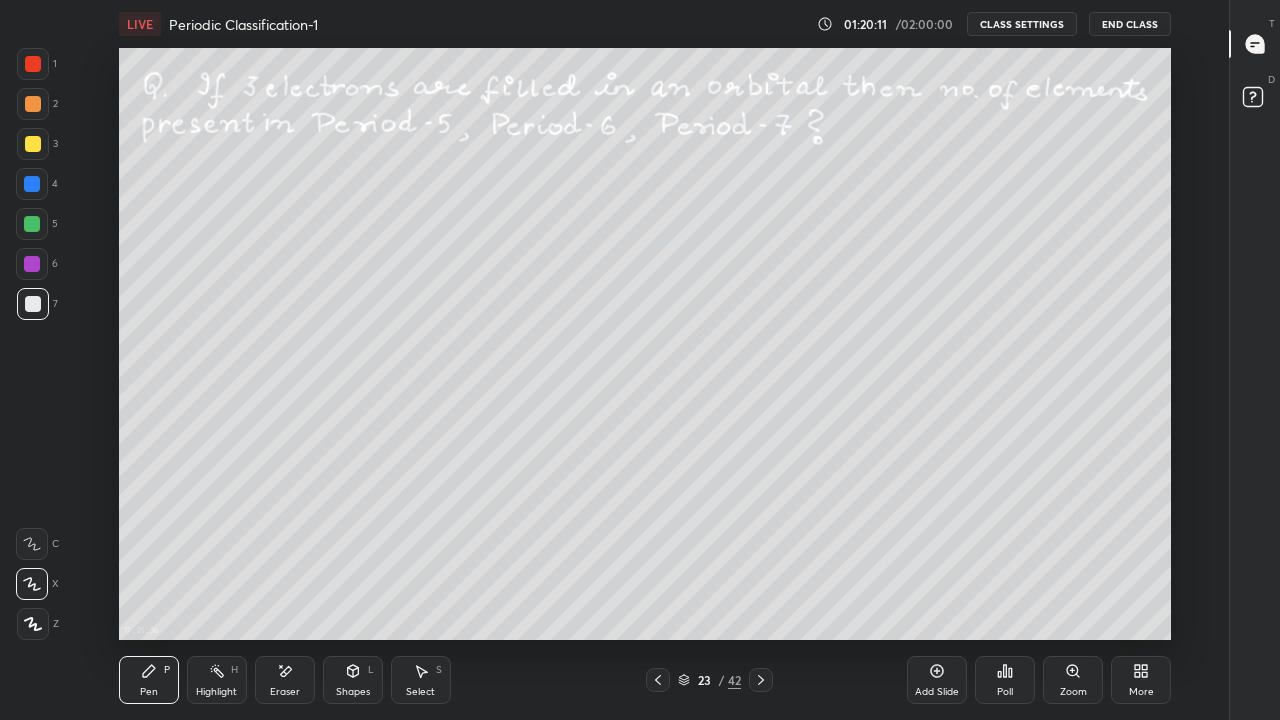 click on "Shapes L" at bounding box center [353, 680] 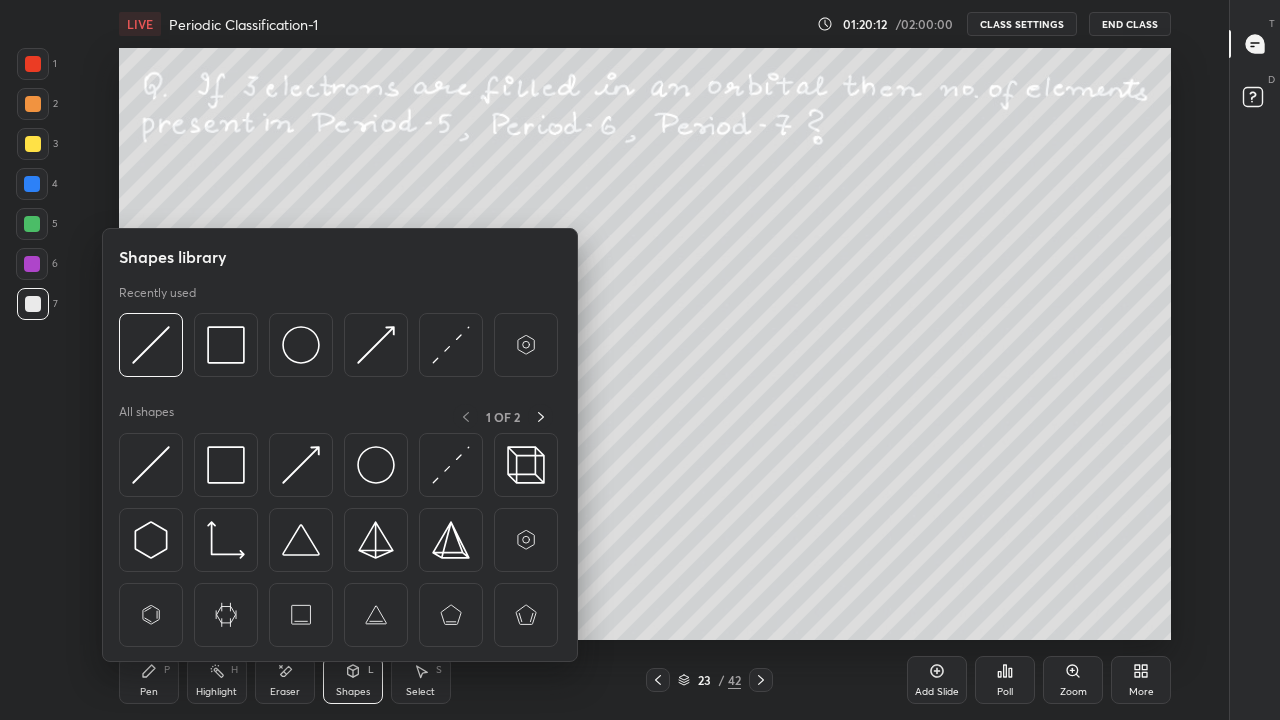 click at bounding box center [451, 465] 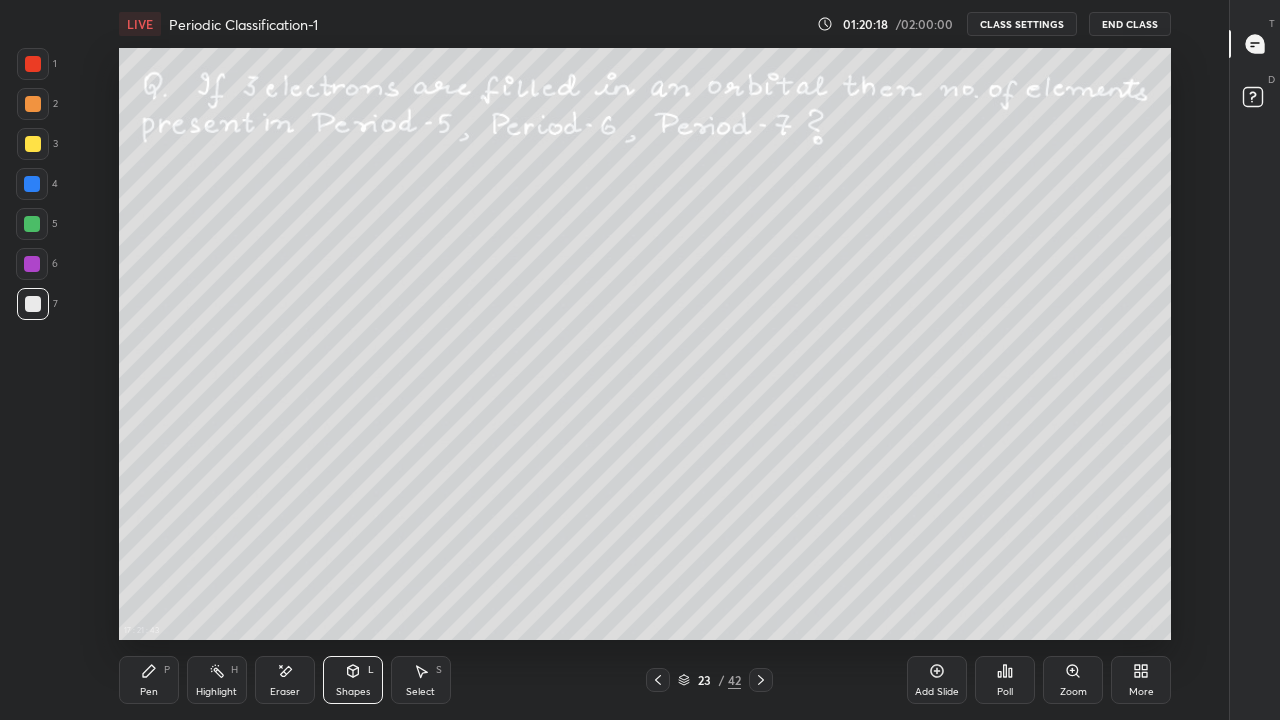 click on "Pen P" at bounding box center [149, 680] 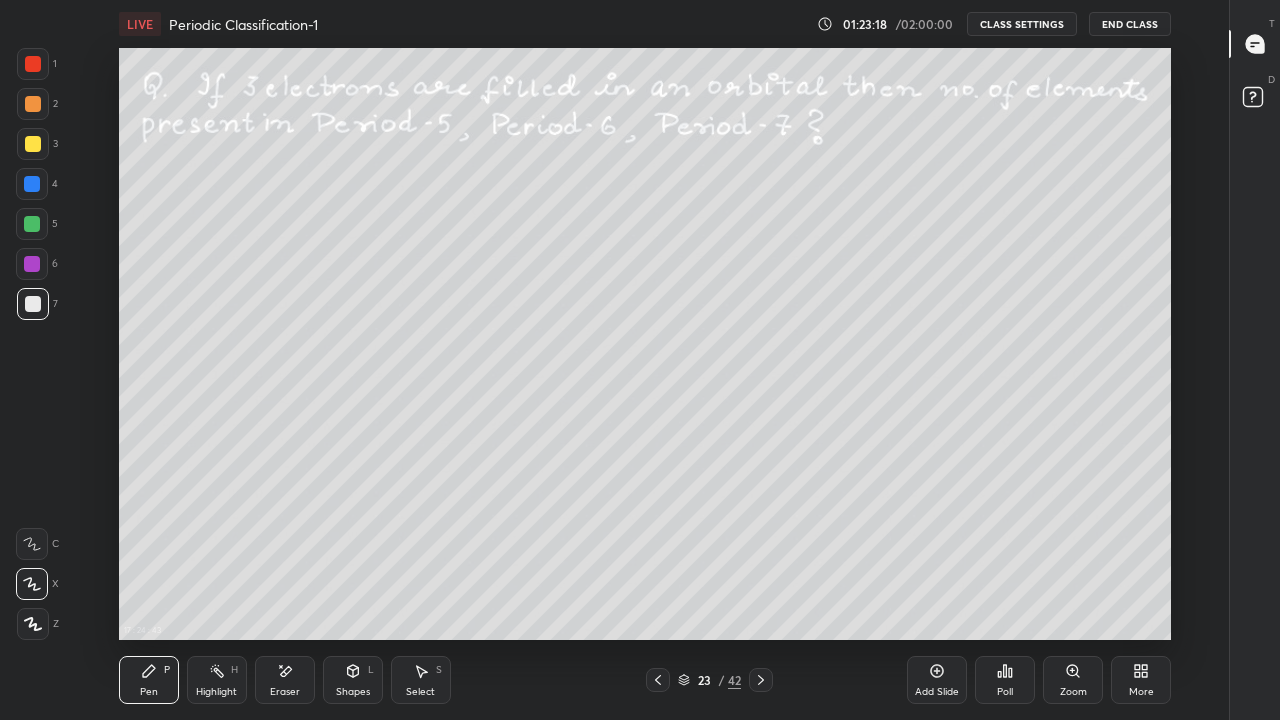 click 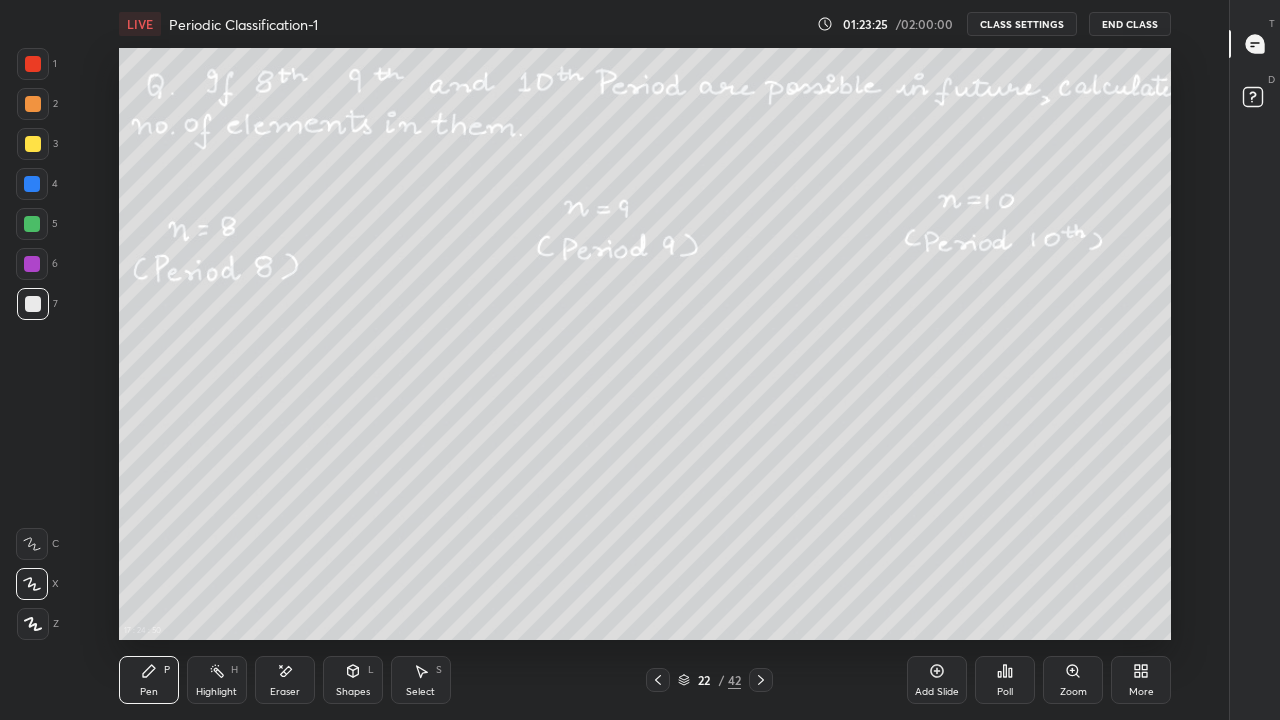 click 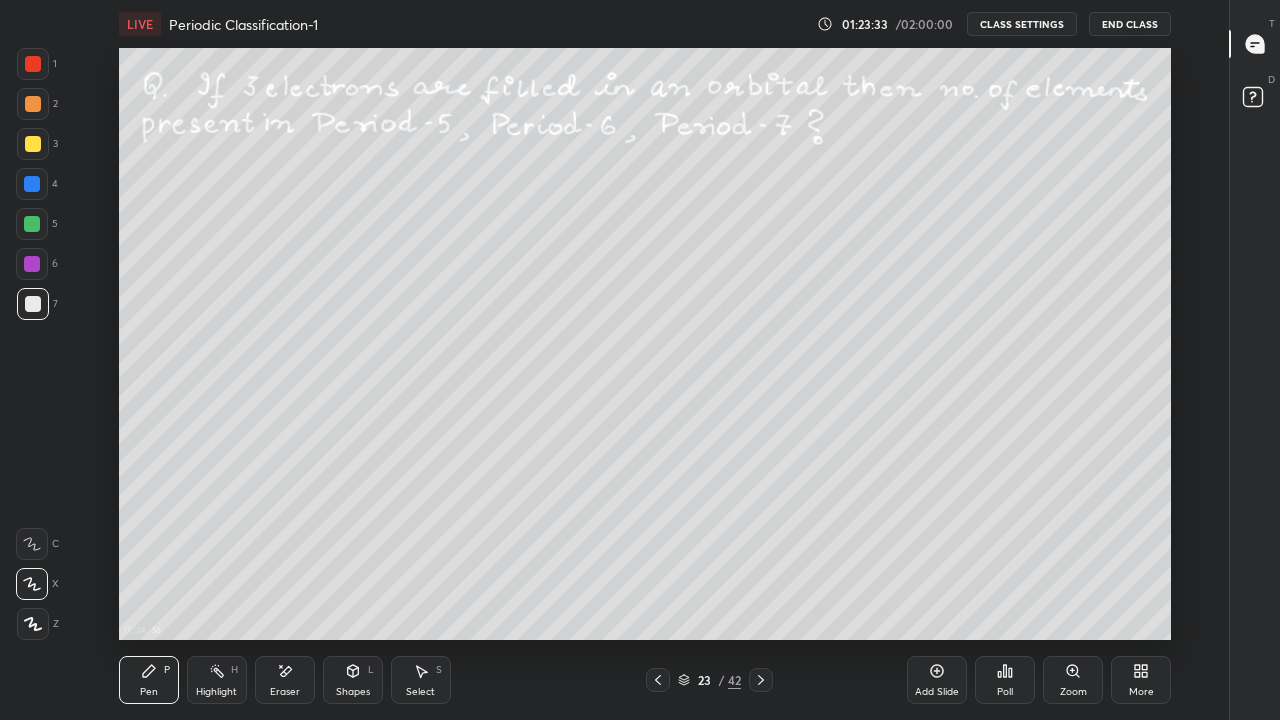 type on "x" 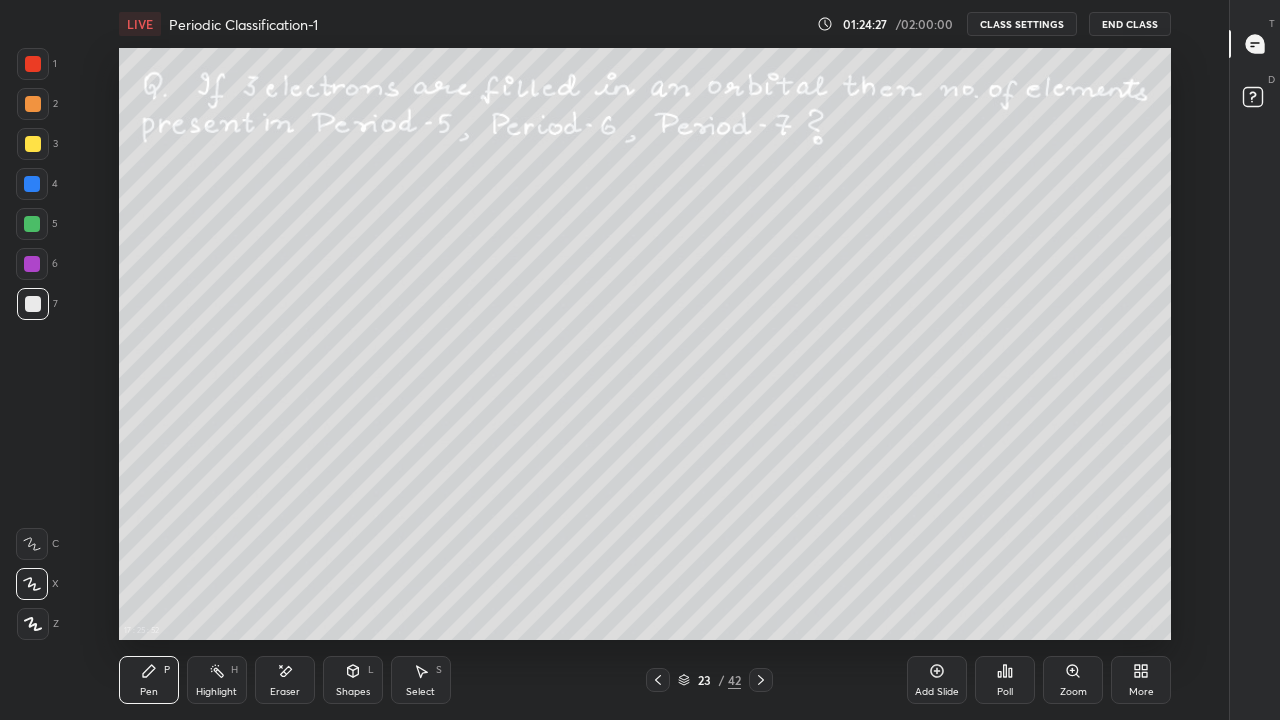 click 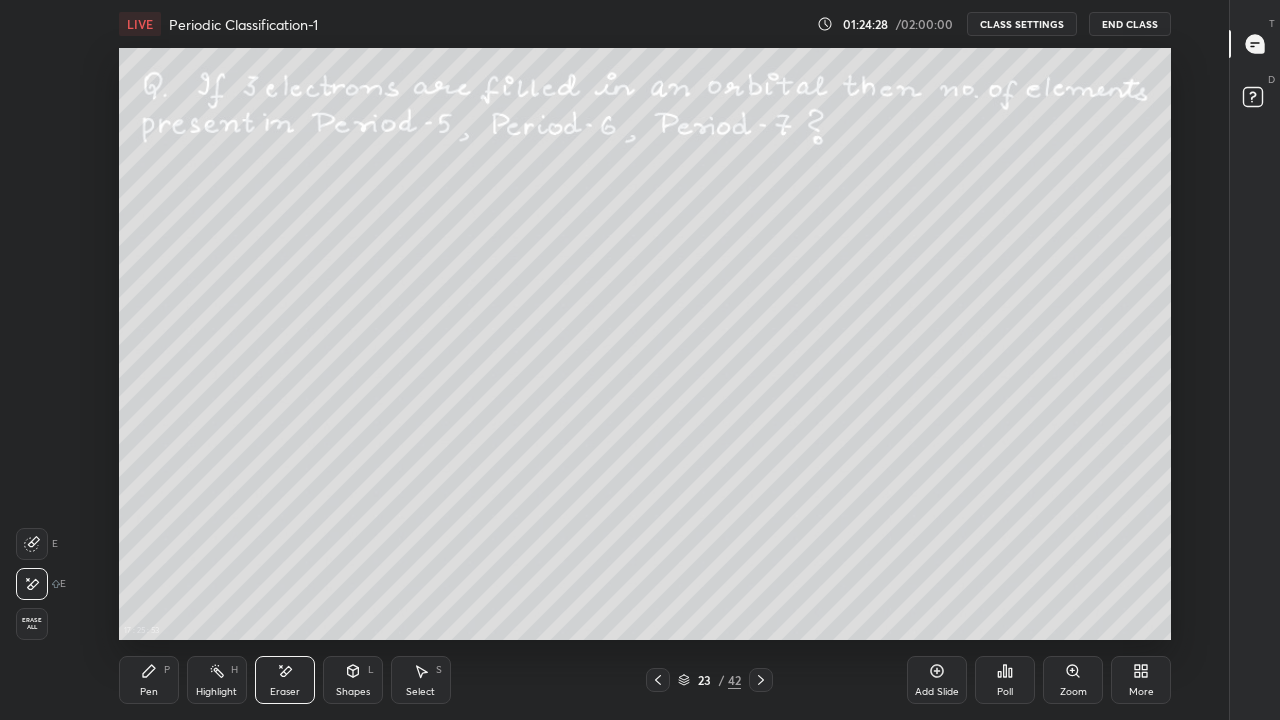 click on "Pen P" at bounding box center [149, 680] 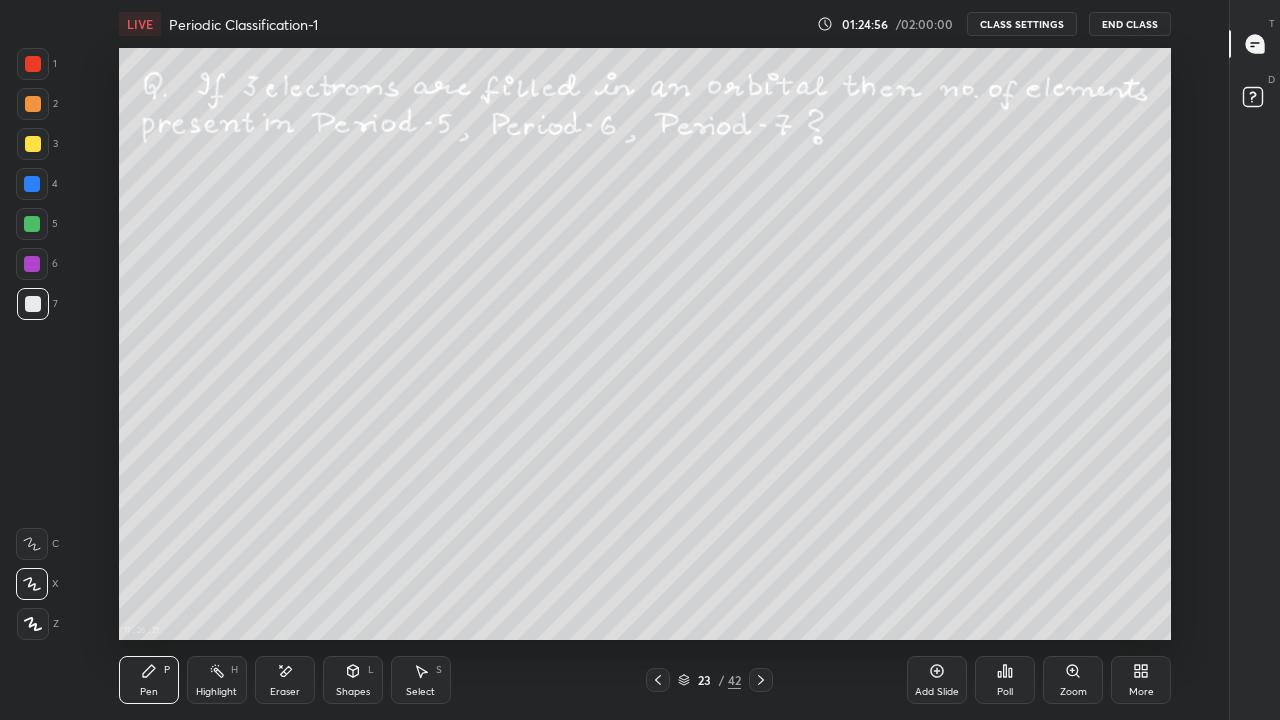 click on "Shapes L" at bounding box center (353, 680) 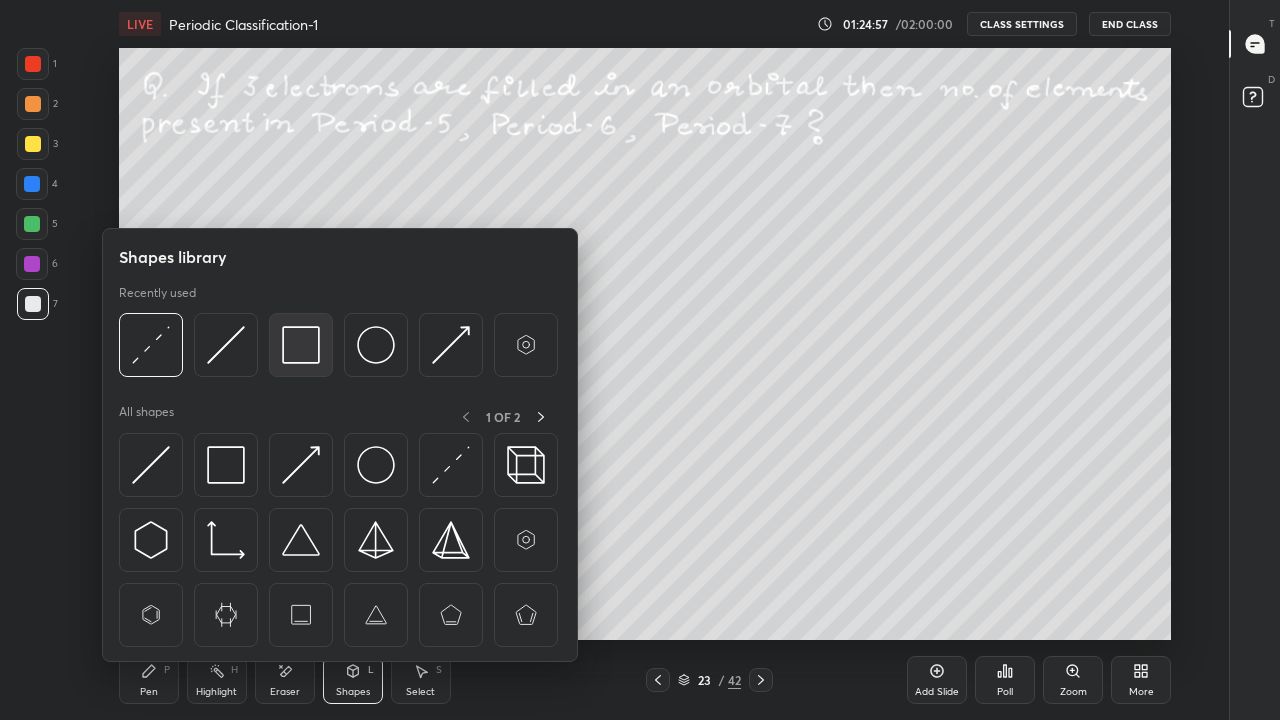click at bounding box center [301, 345] 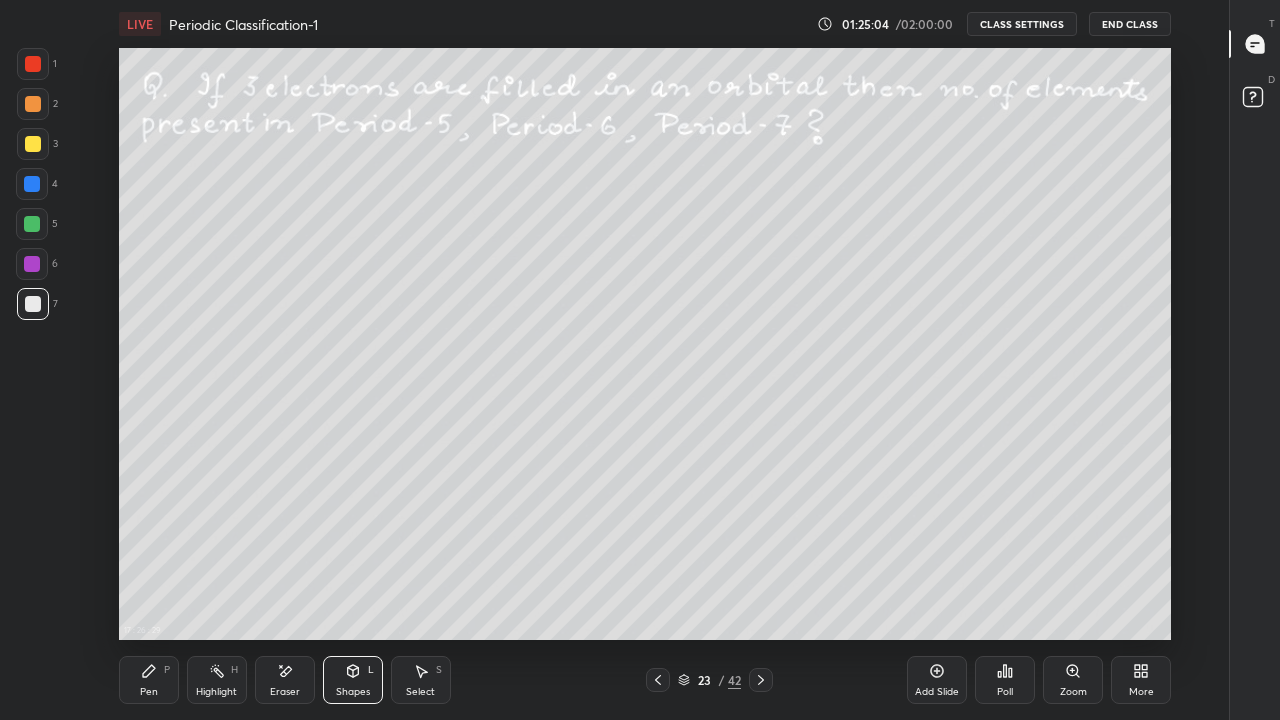 click on "Add Slide" at bounding box center [937, 680] 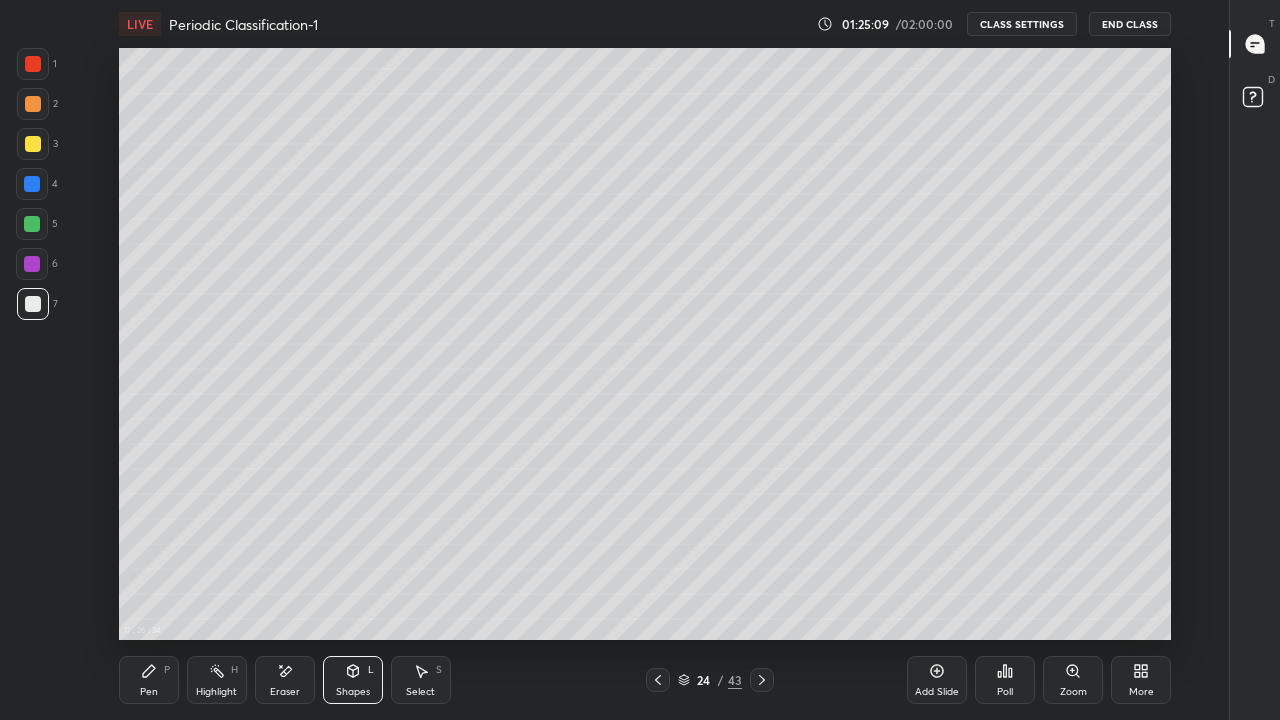 click on "Pen P" at bounding box center (149, 680) 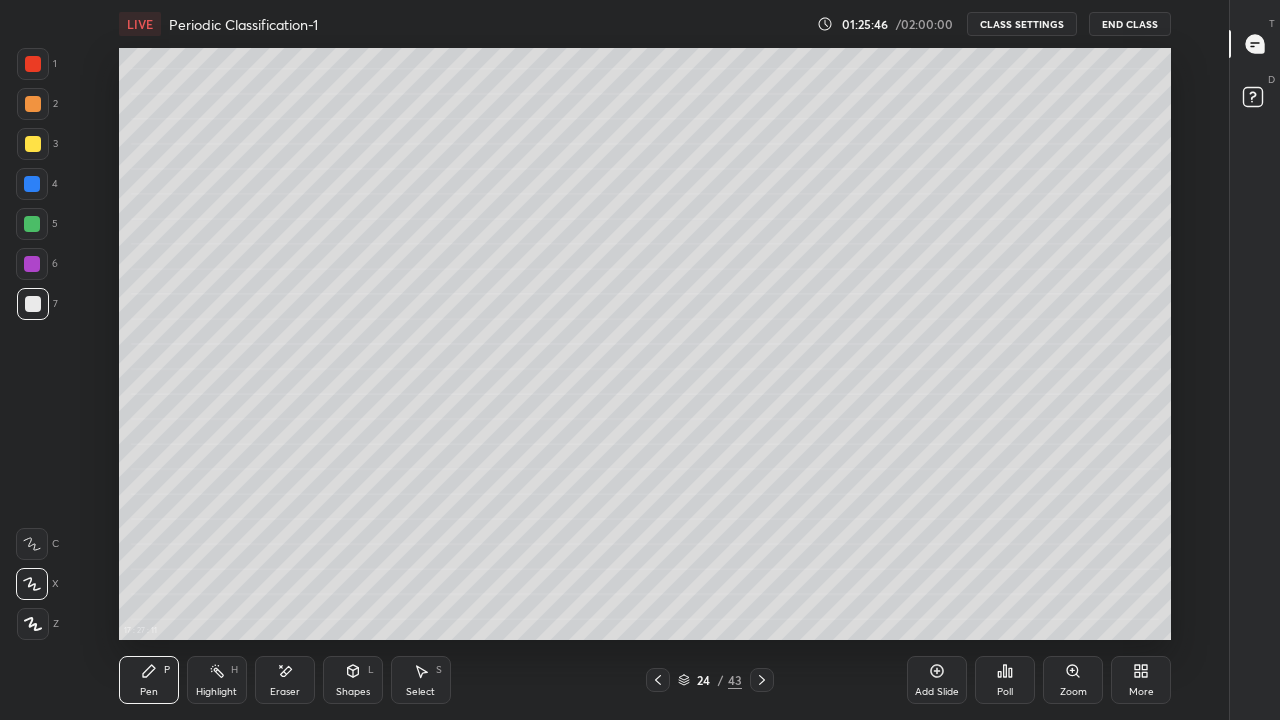 click on "Eraser" at bounding box center [285, 680] 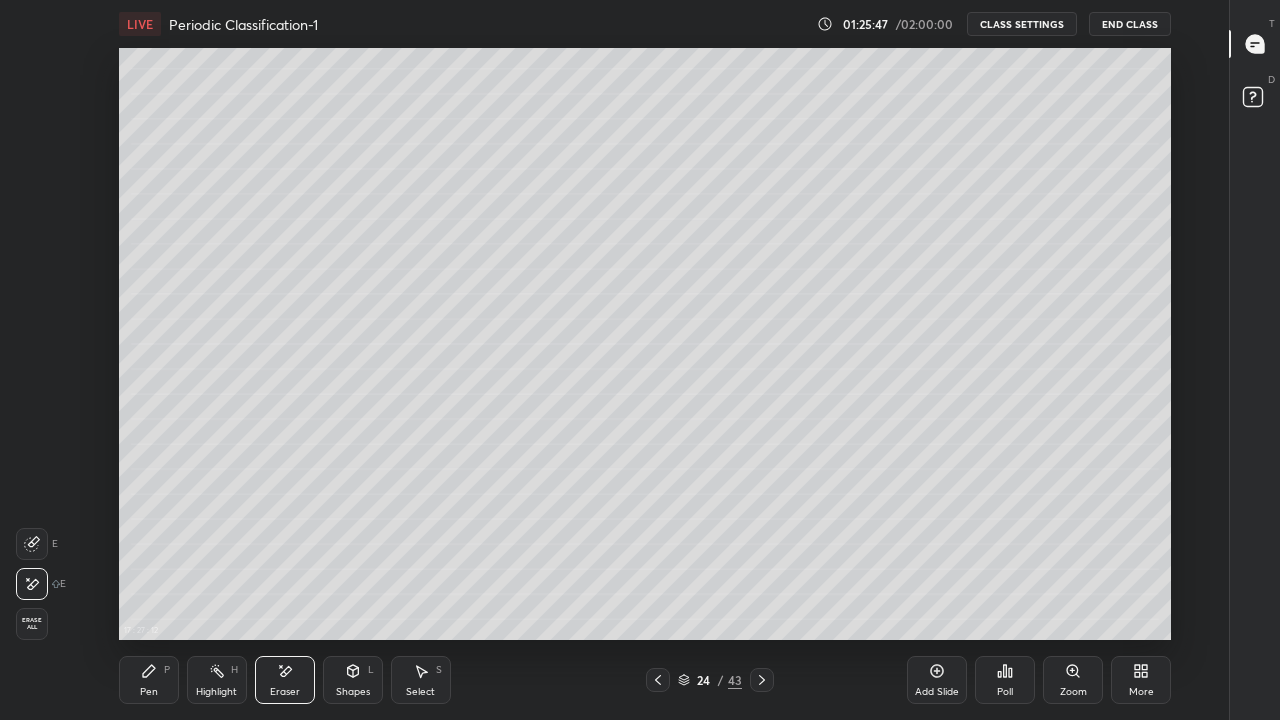 click on "Pen P" at bounding box center [149, 680] 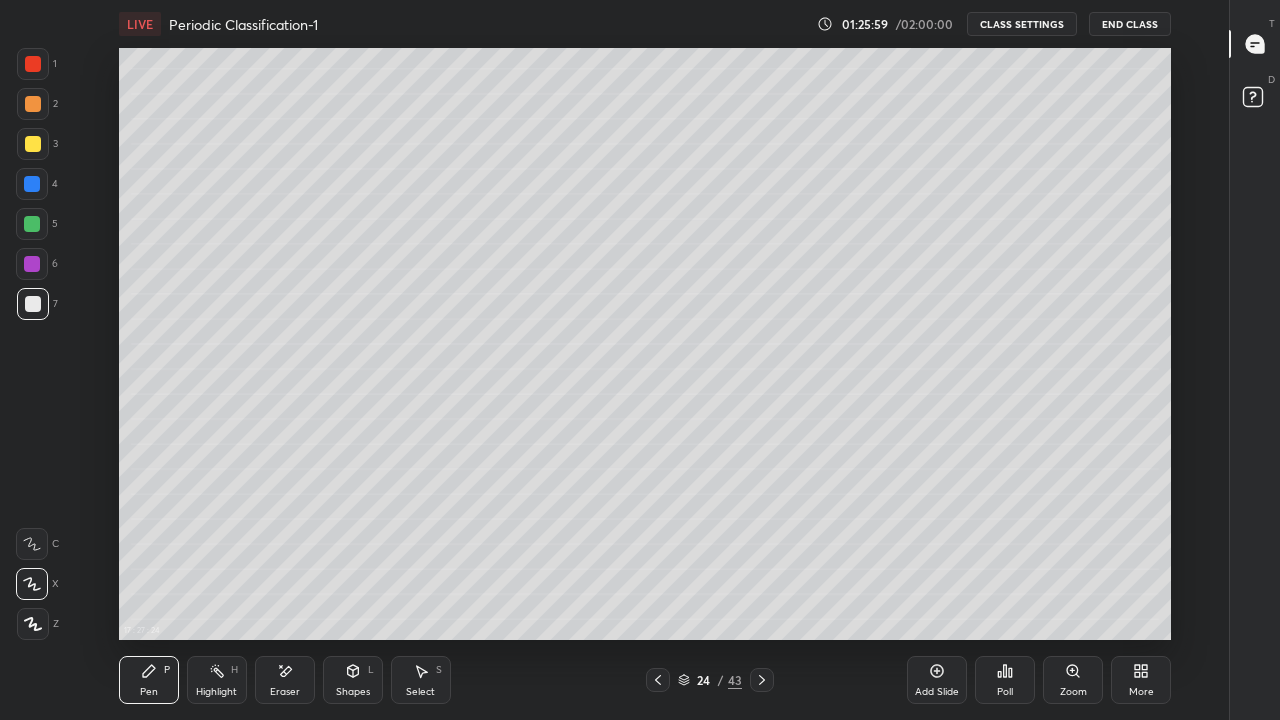 click on "Shapes" at bounding box center (353, 692) 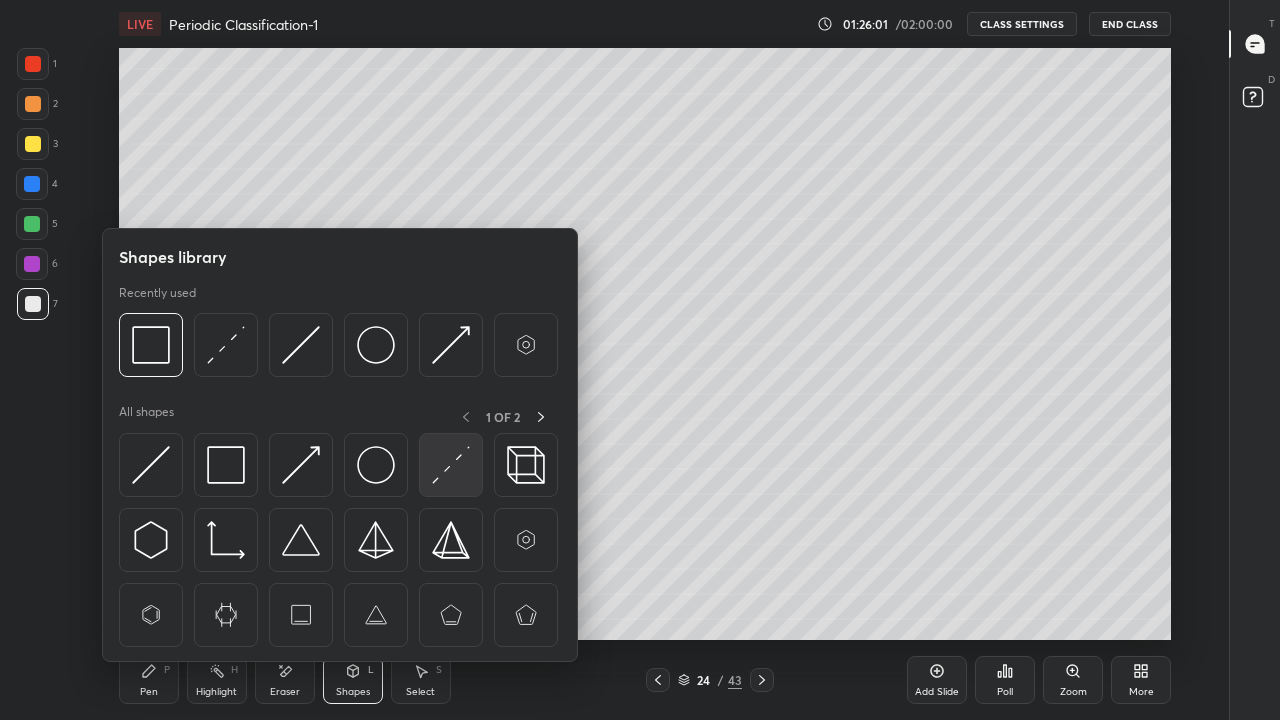 click at bounding box center [451, 465] 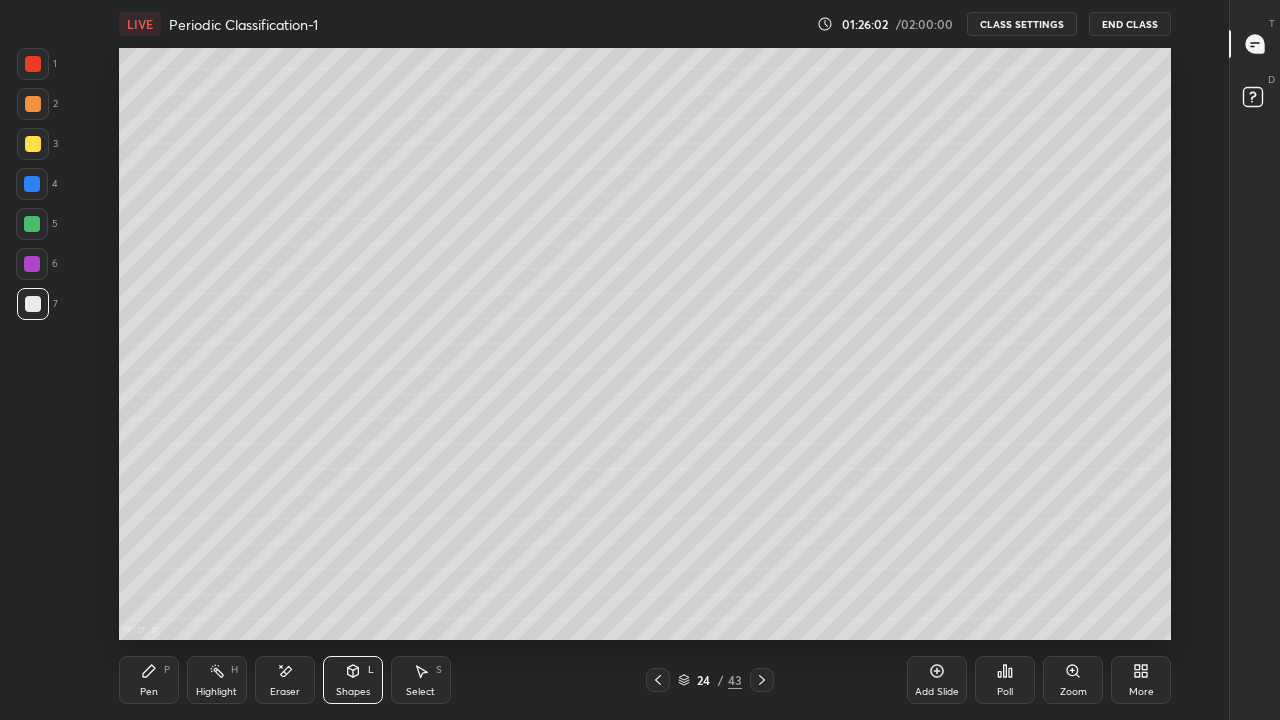 click at bounding box center [33, 144] 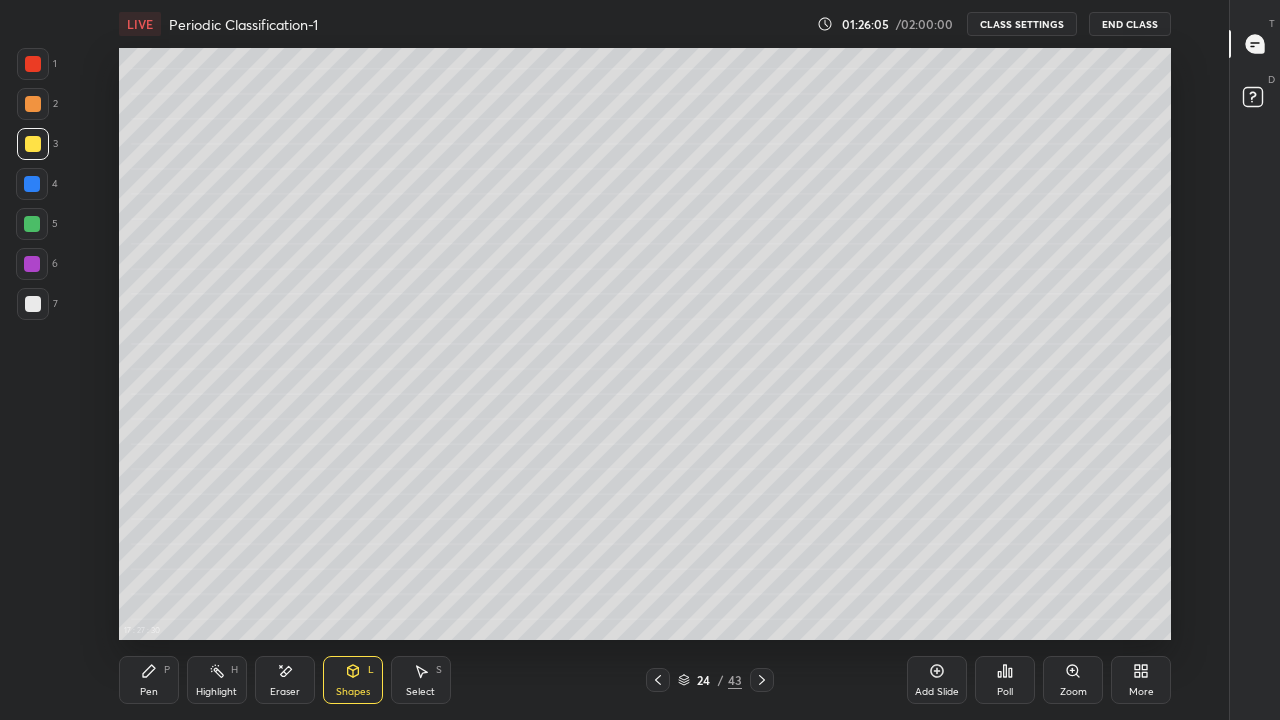 click on "Pen P" at bounding box center [149, 680] 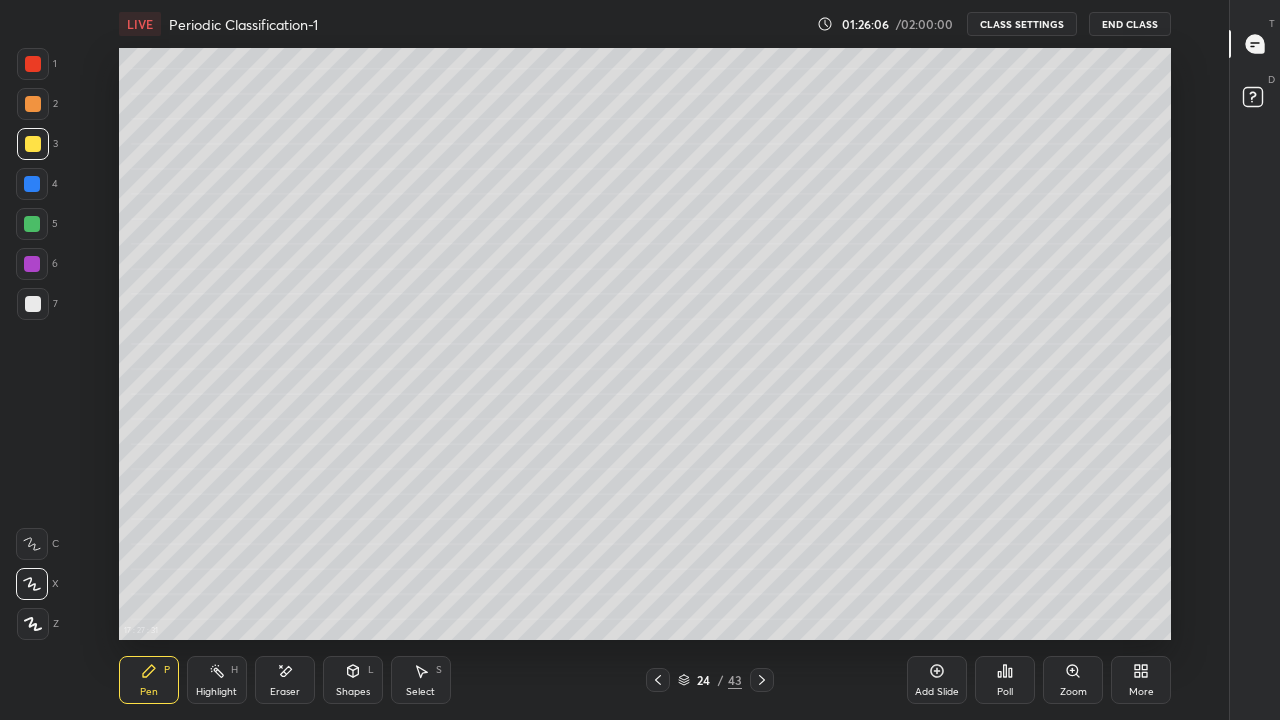 click at bounding box center (33, 304) 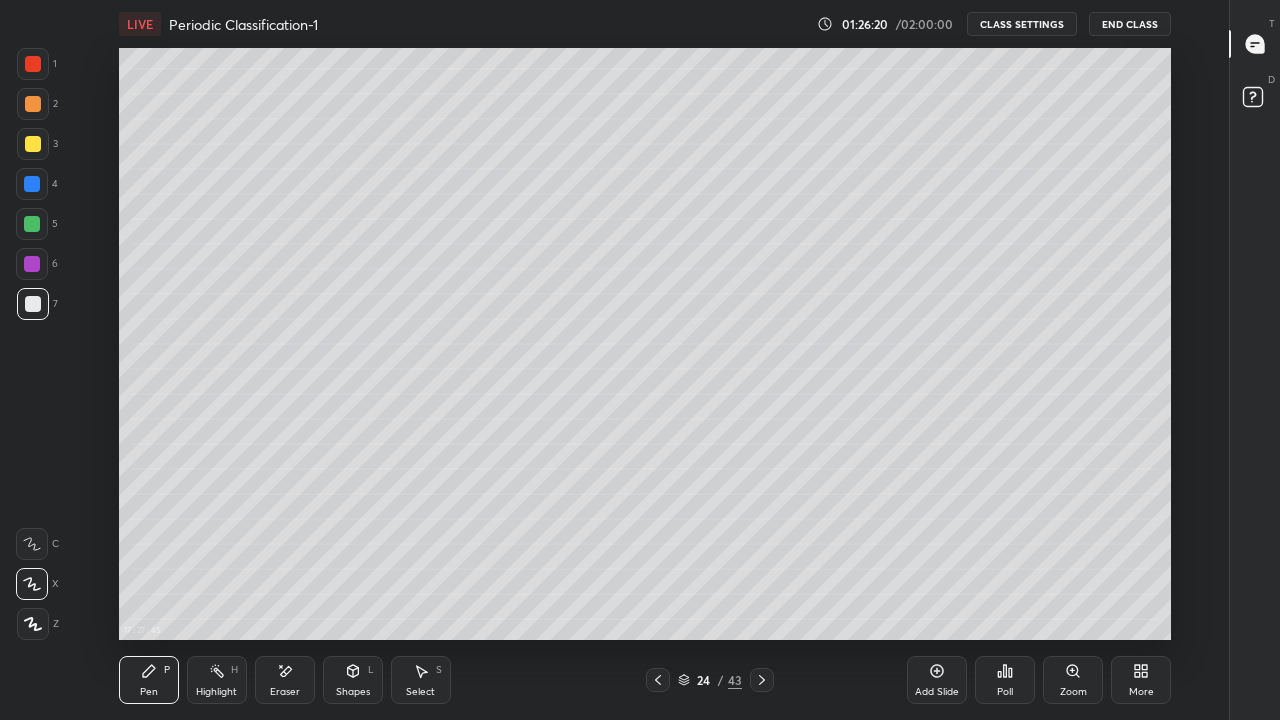 click on "S" at bounding box center (439, 670) 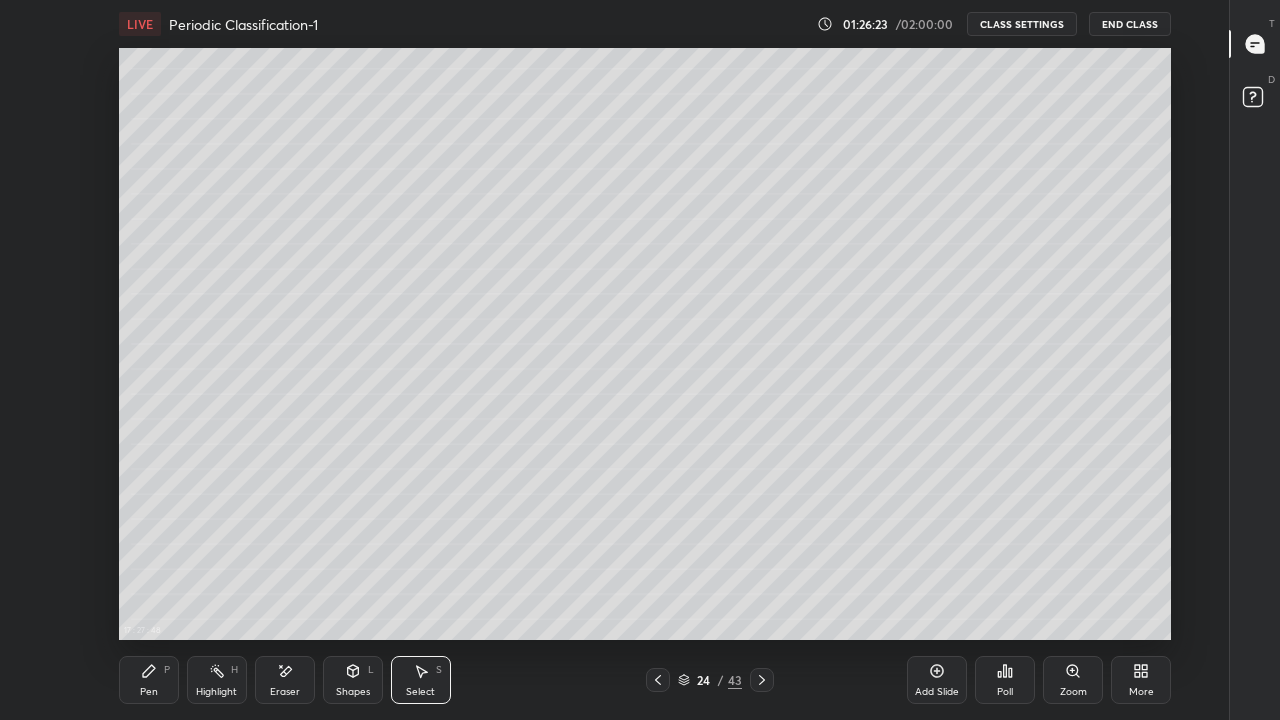 click on "Select S" at bounding box center (421, 680) 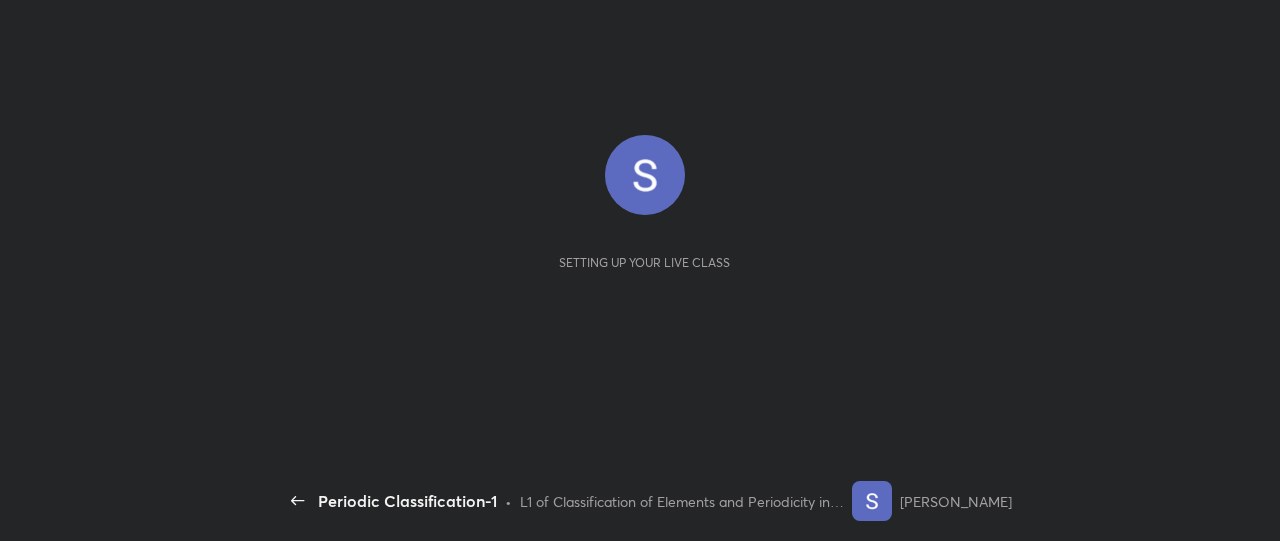 scroll, scrollTop: 0, scrollLeft: 0, axis: both 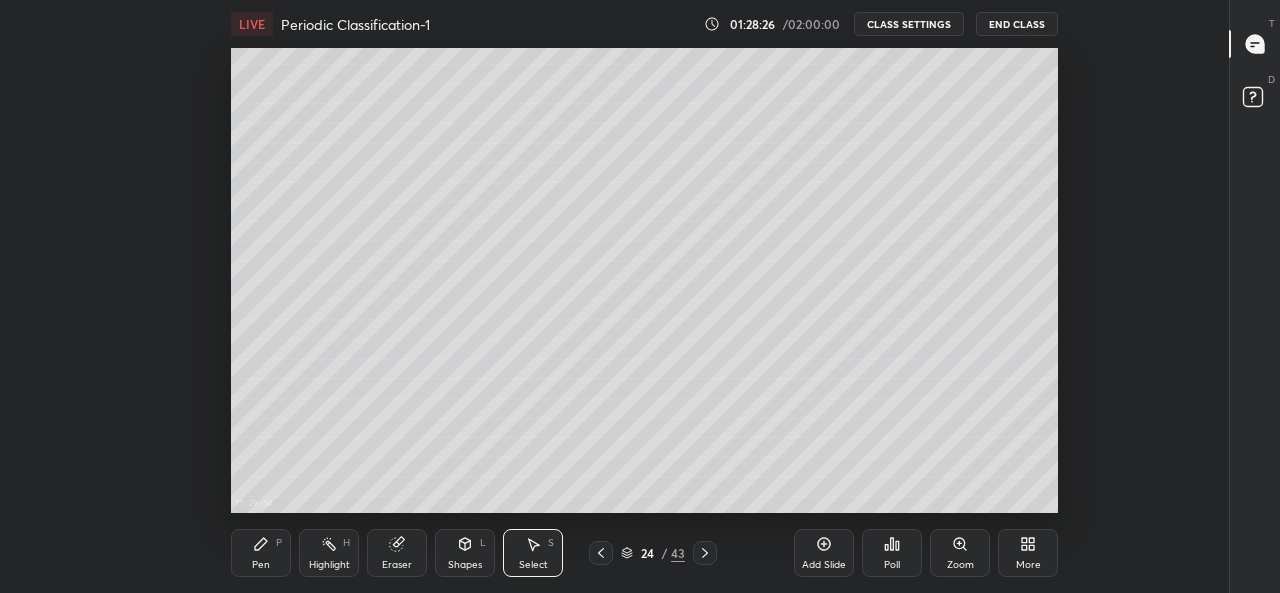 click on "More" at bounding box center (1028, 553) 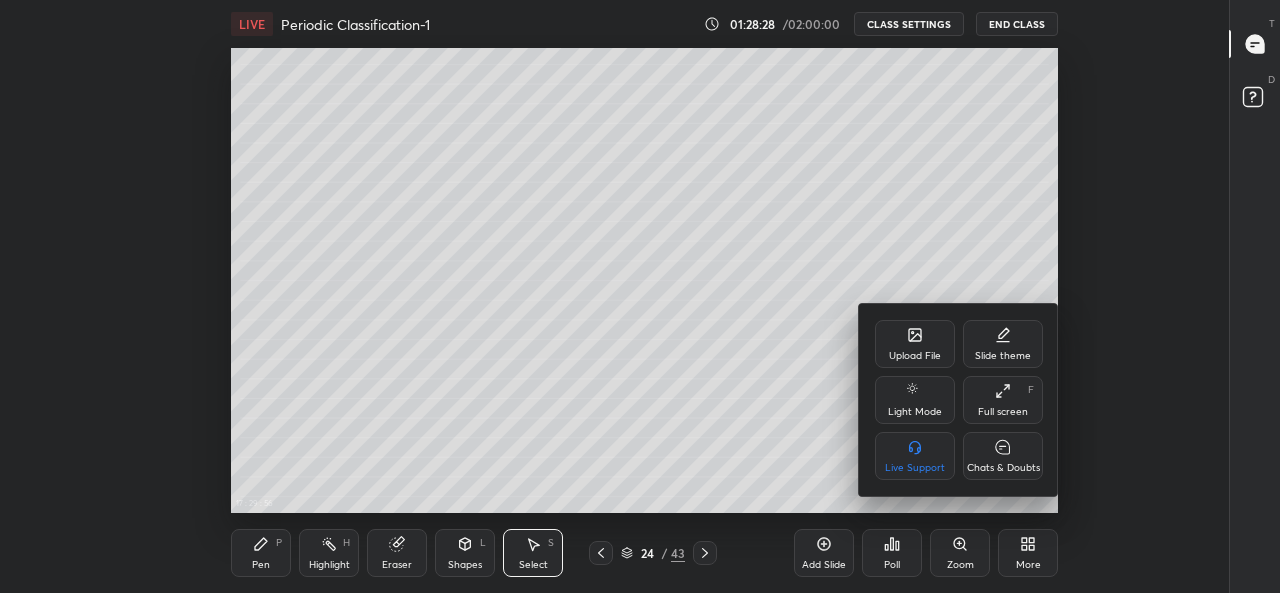click at bounding box center [640, 296] 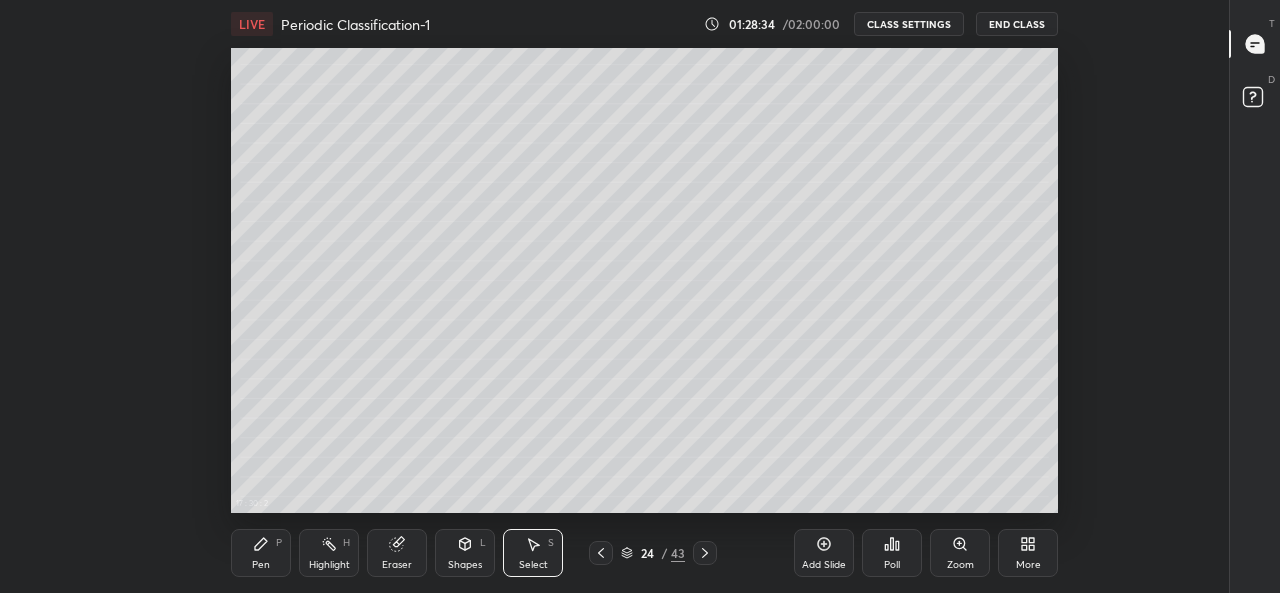 click on "17 : 30 : 2 0 ° Undo Copy Duplicate Duplicate to new slide Delete Setting up your live class" at bounding box center (645, 280) 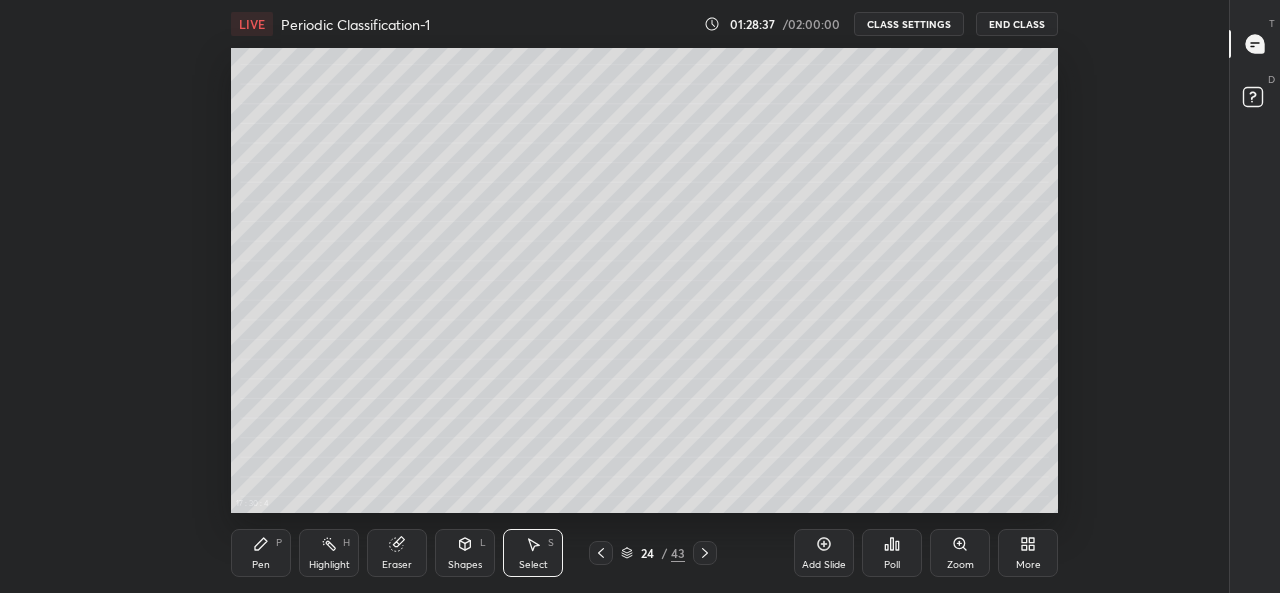 click on "Pen P" at bounding box center (261, 553) 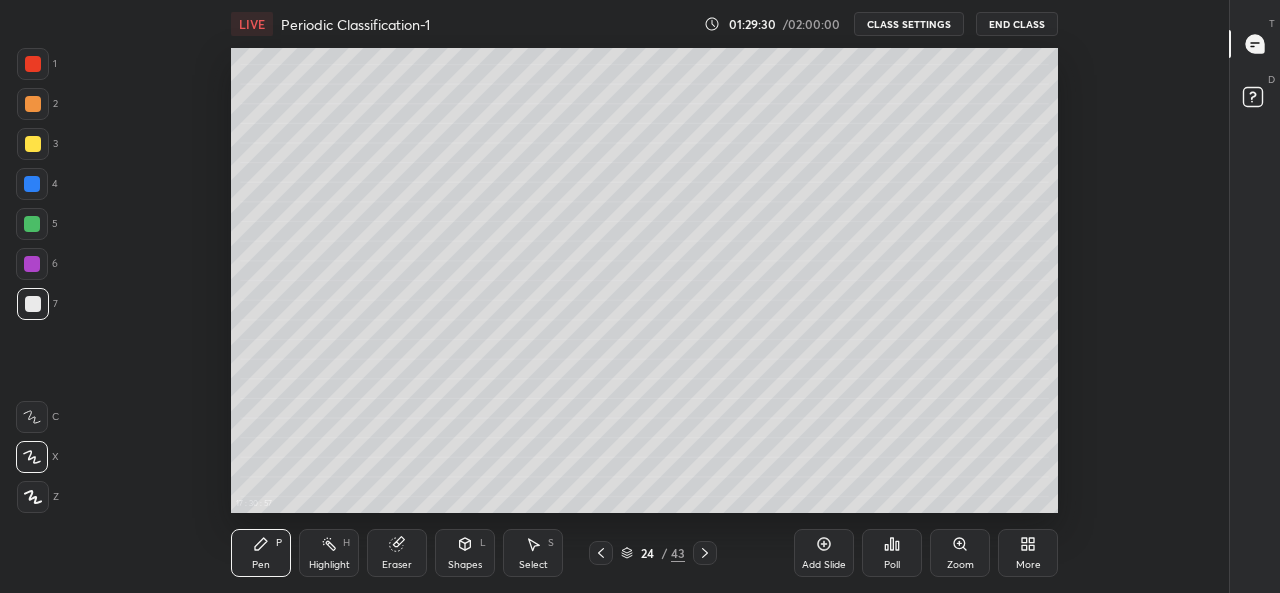 click 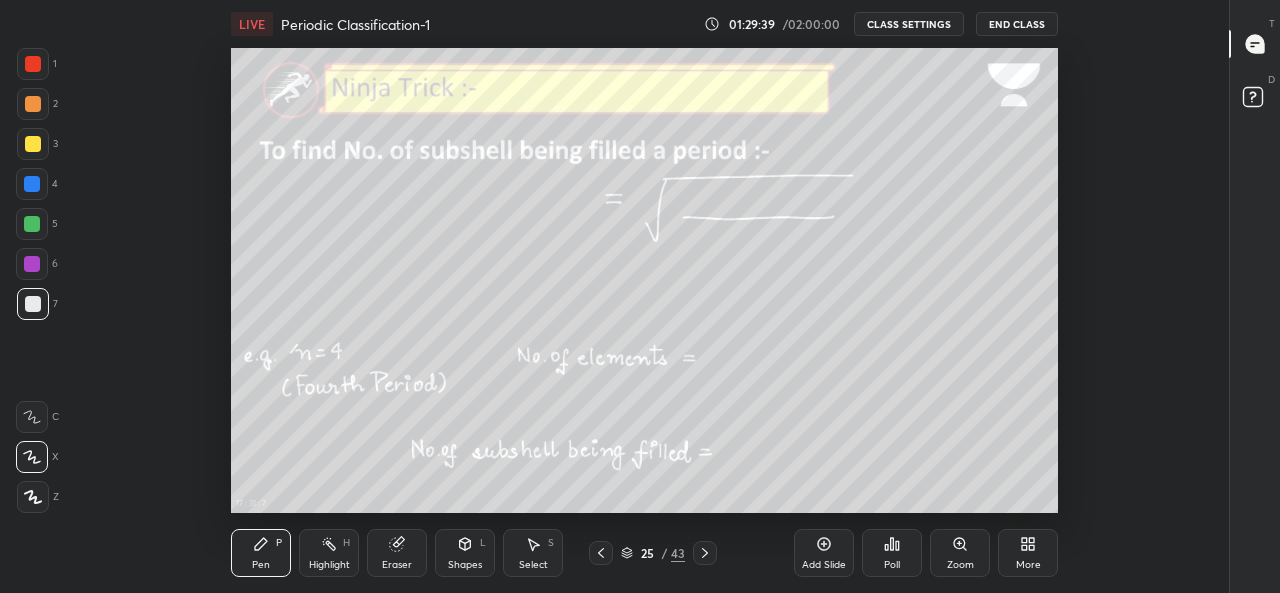 click 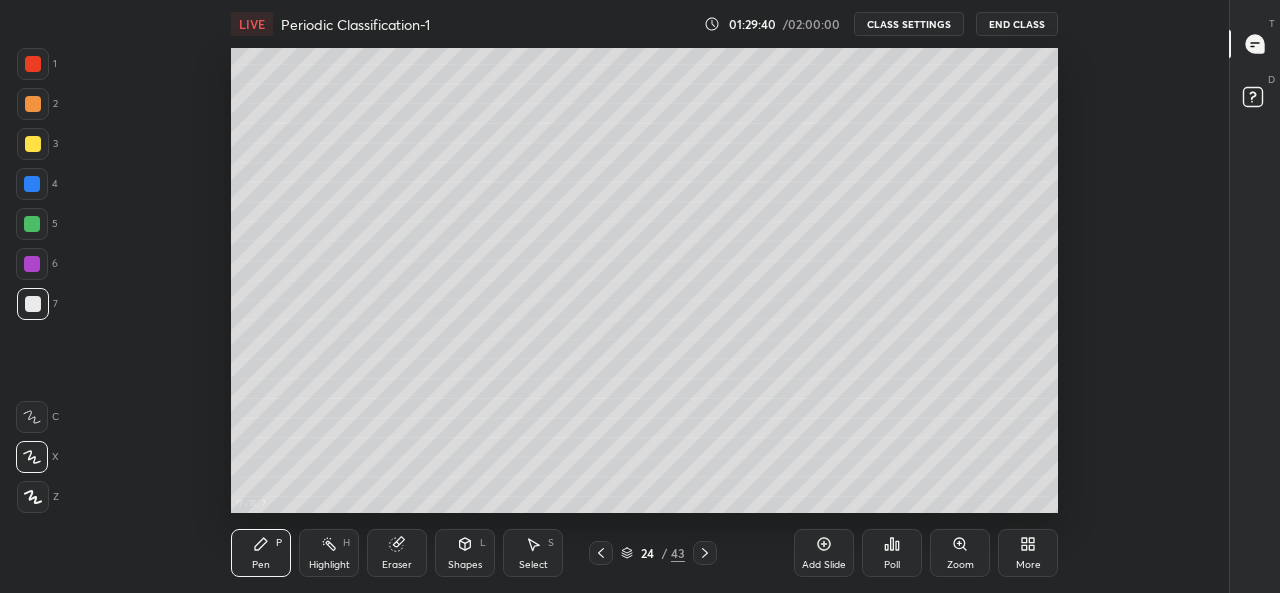 click 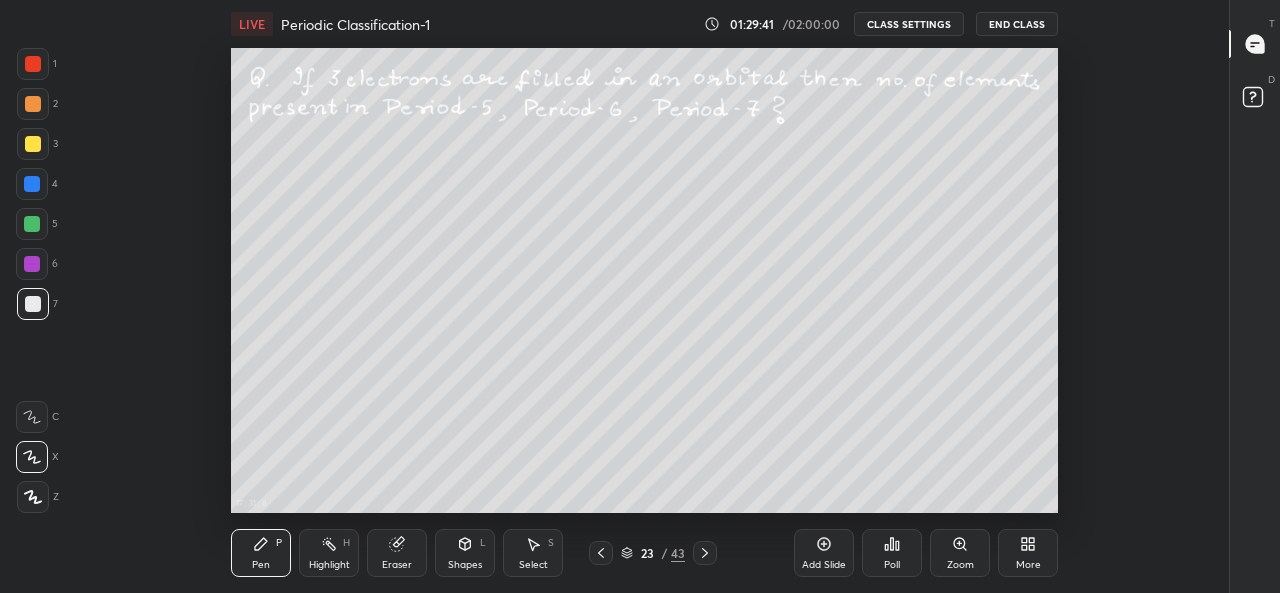 click 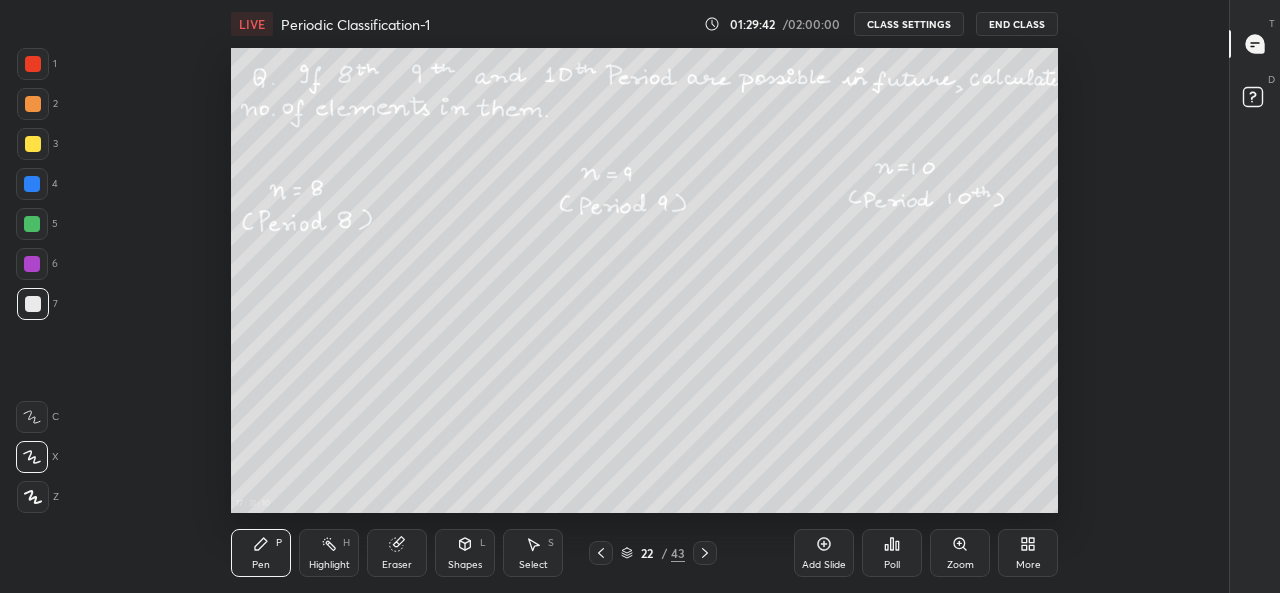 click 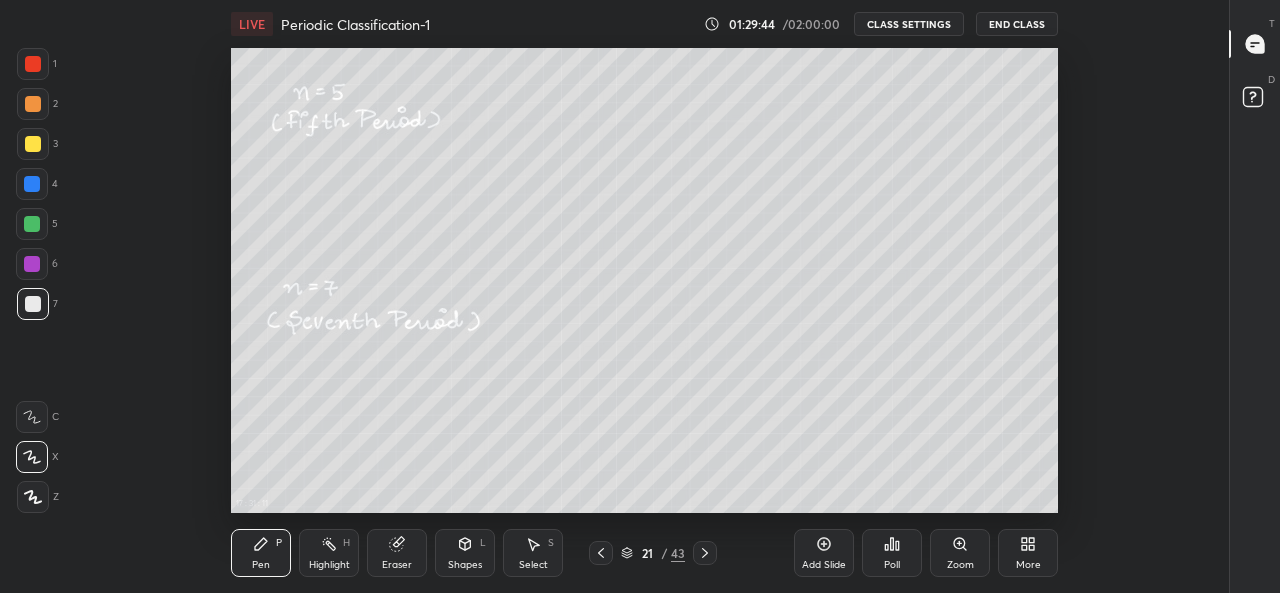 click 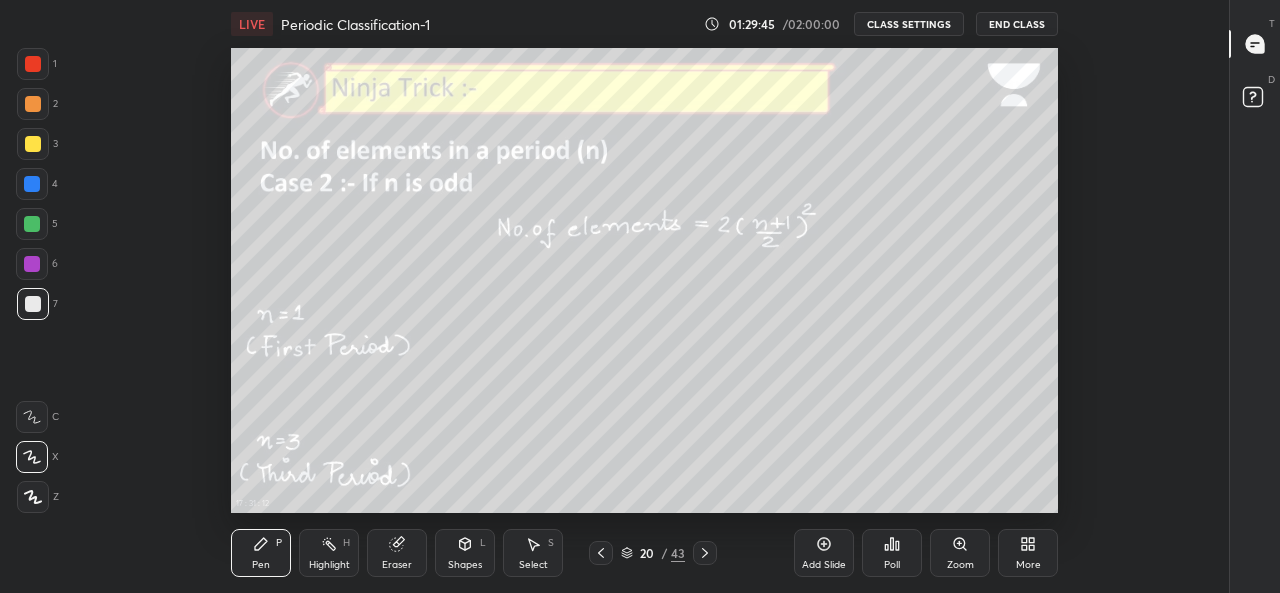 click 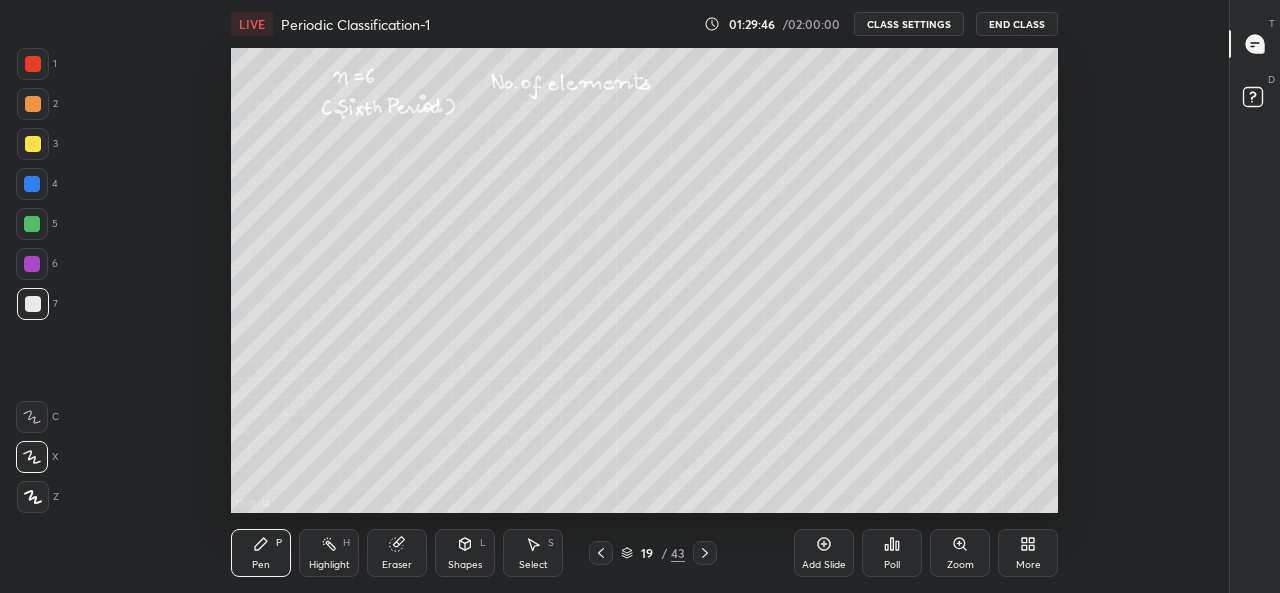 click 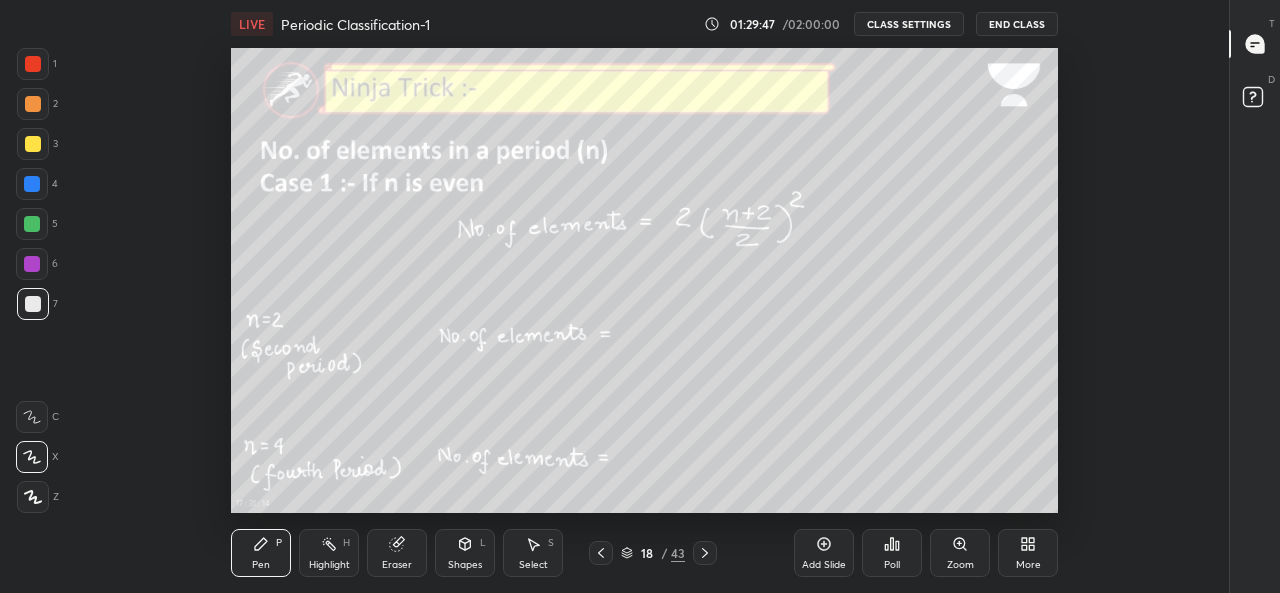 click 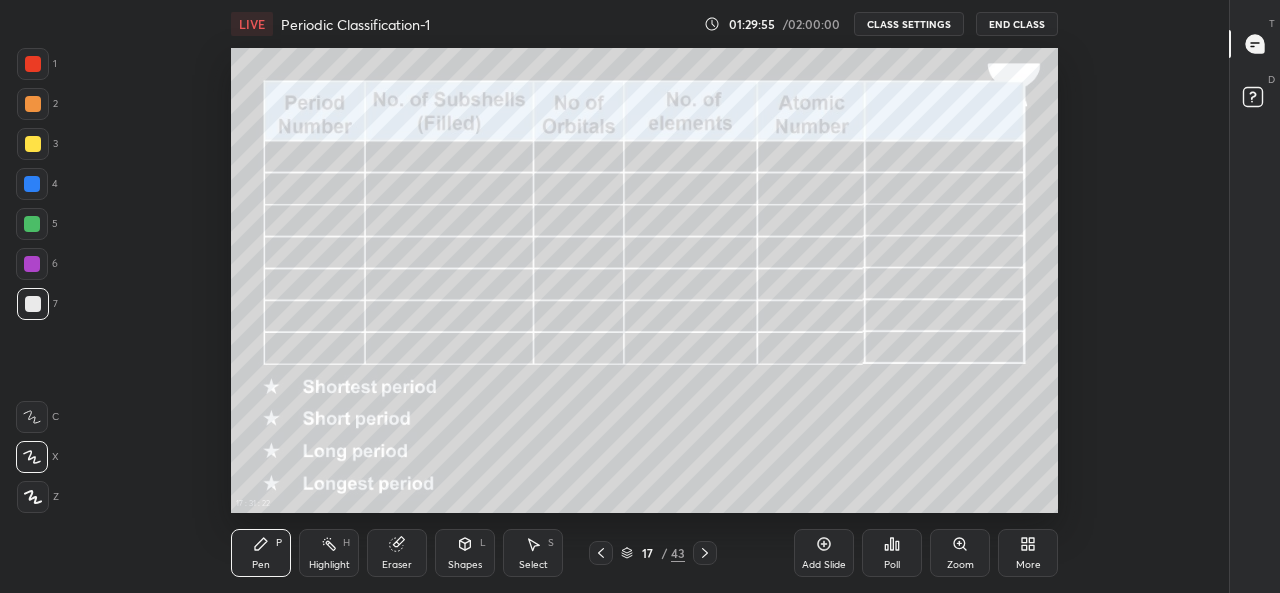 click 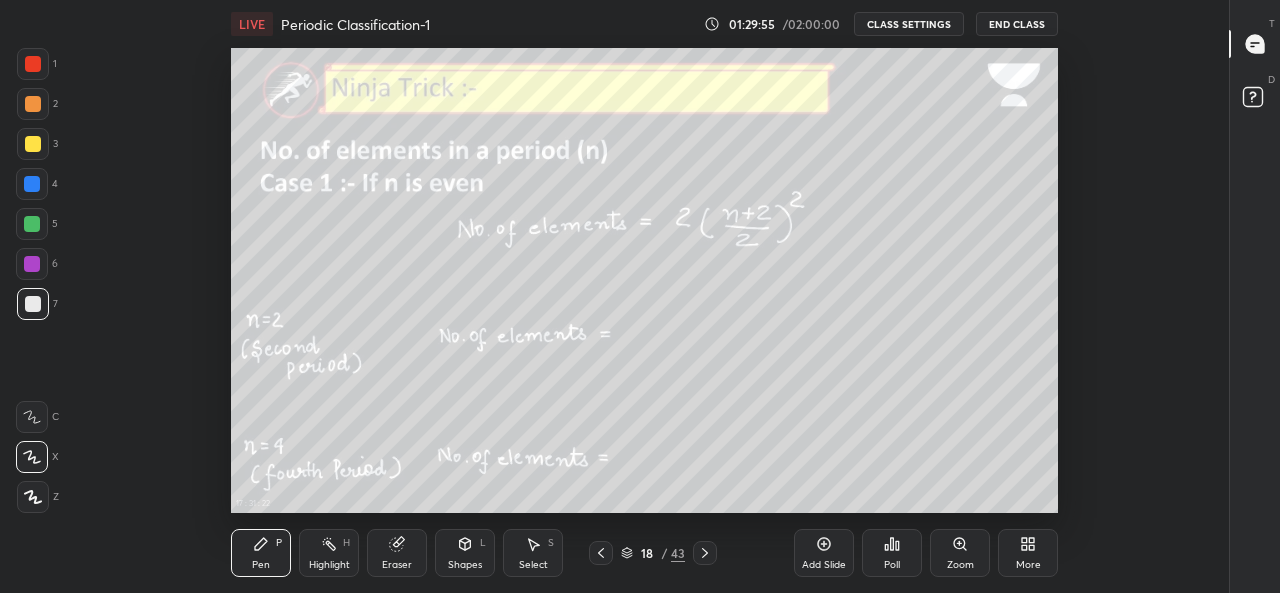 click 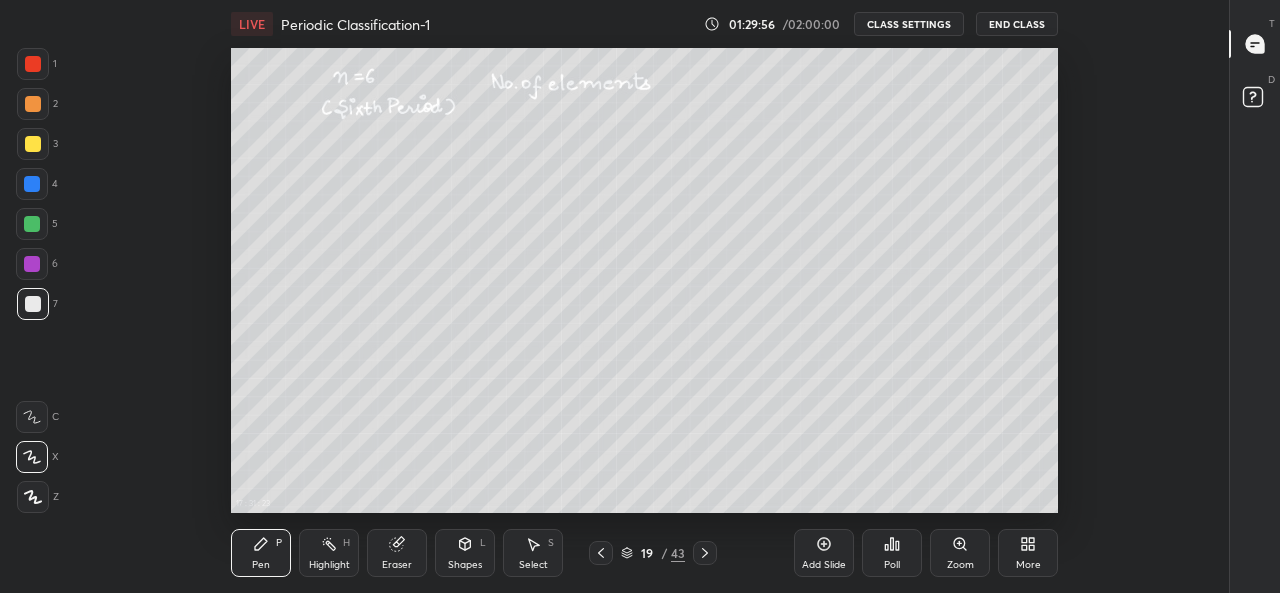 click 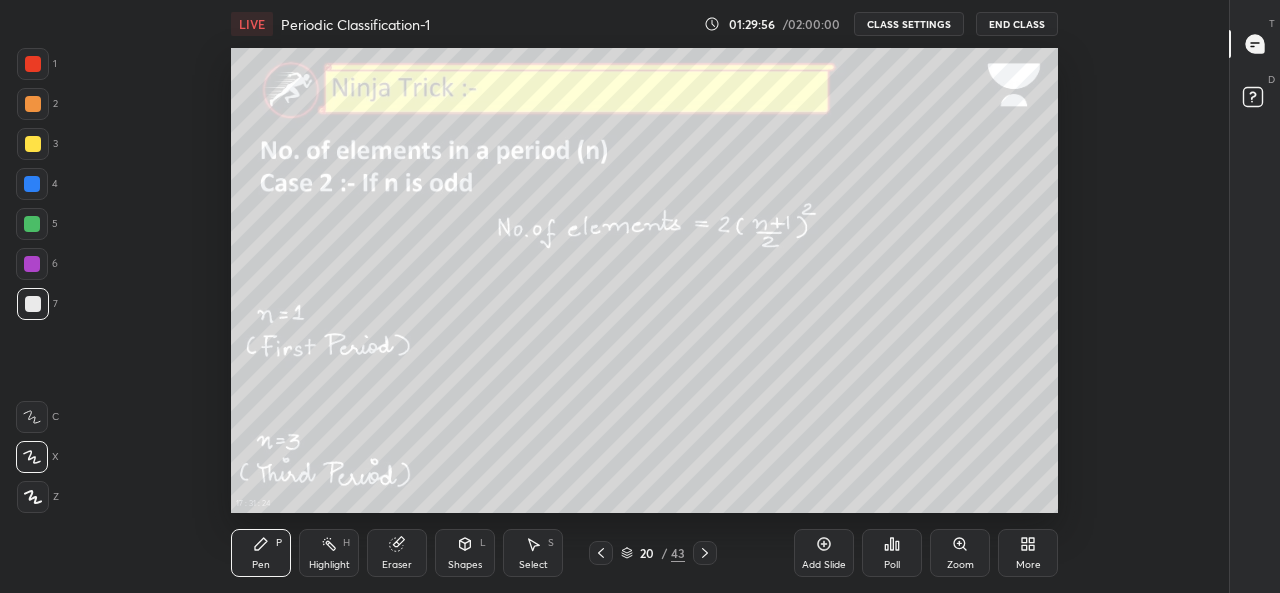 click 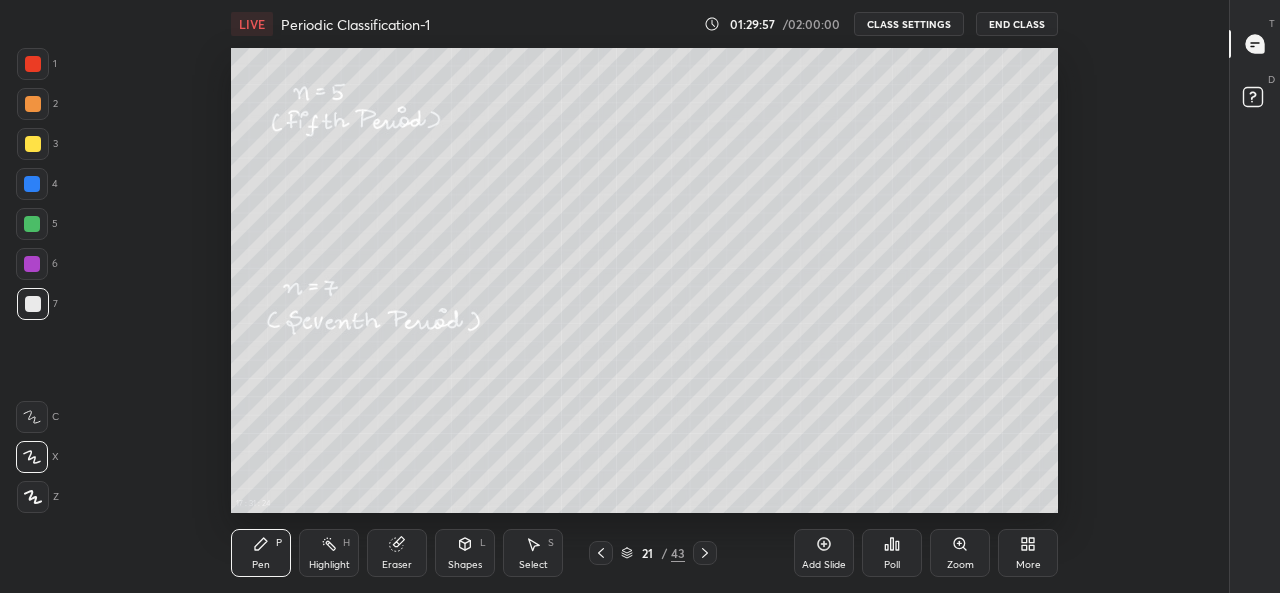 click 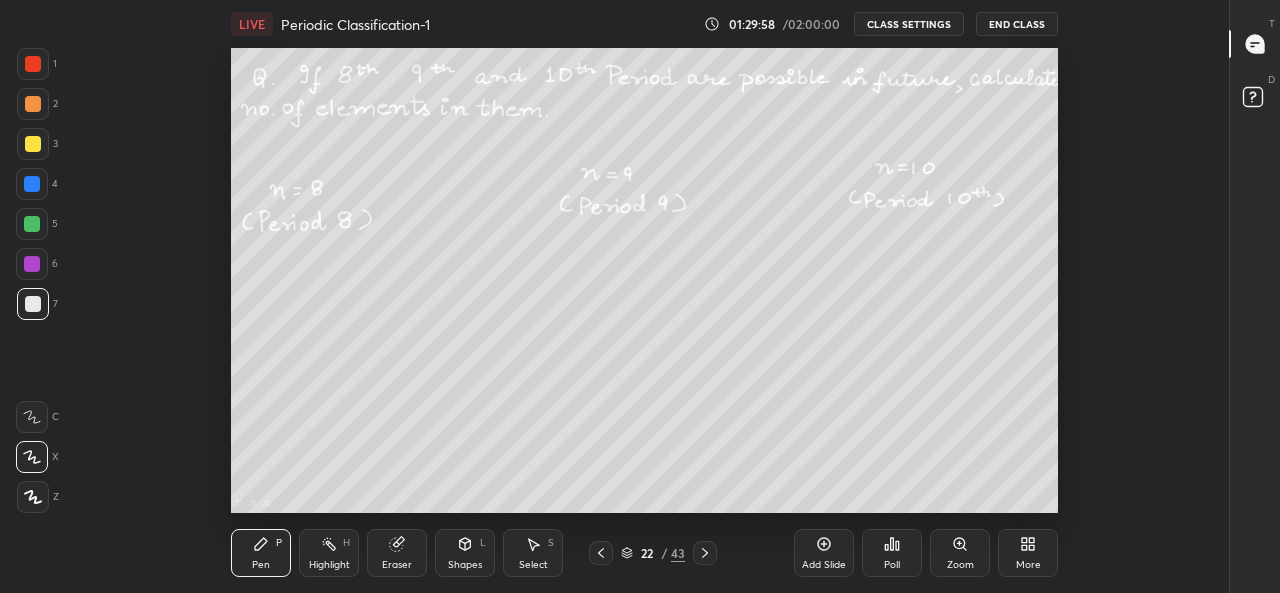 click 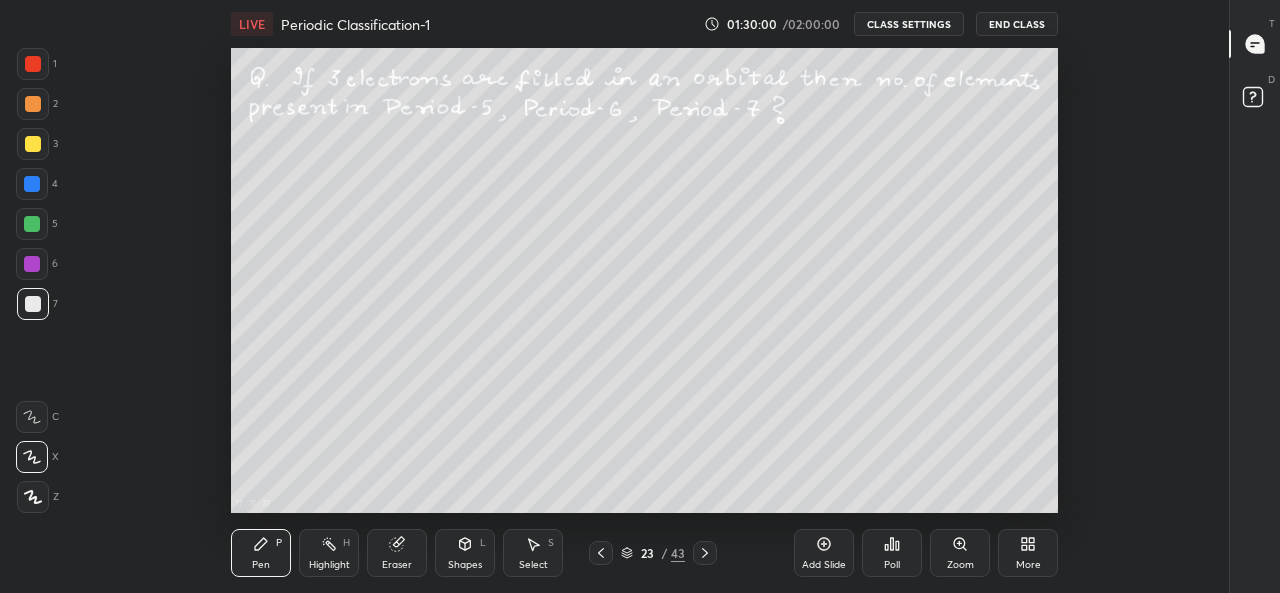 click 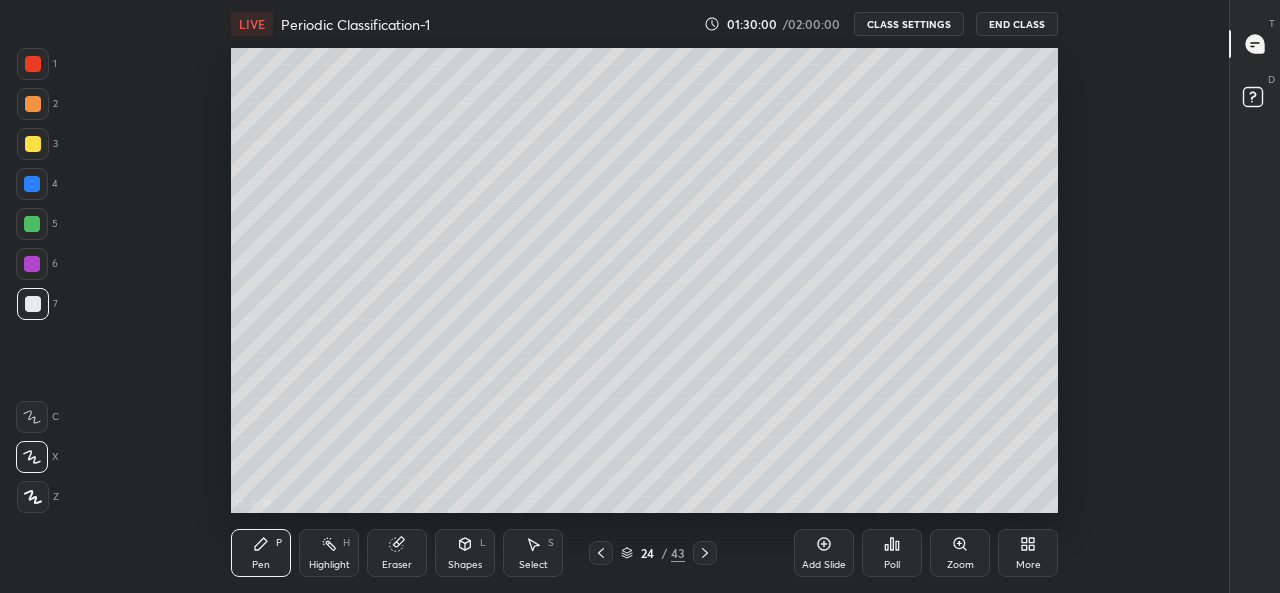 click at bounding box center [705, 553] 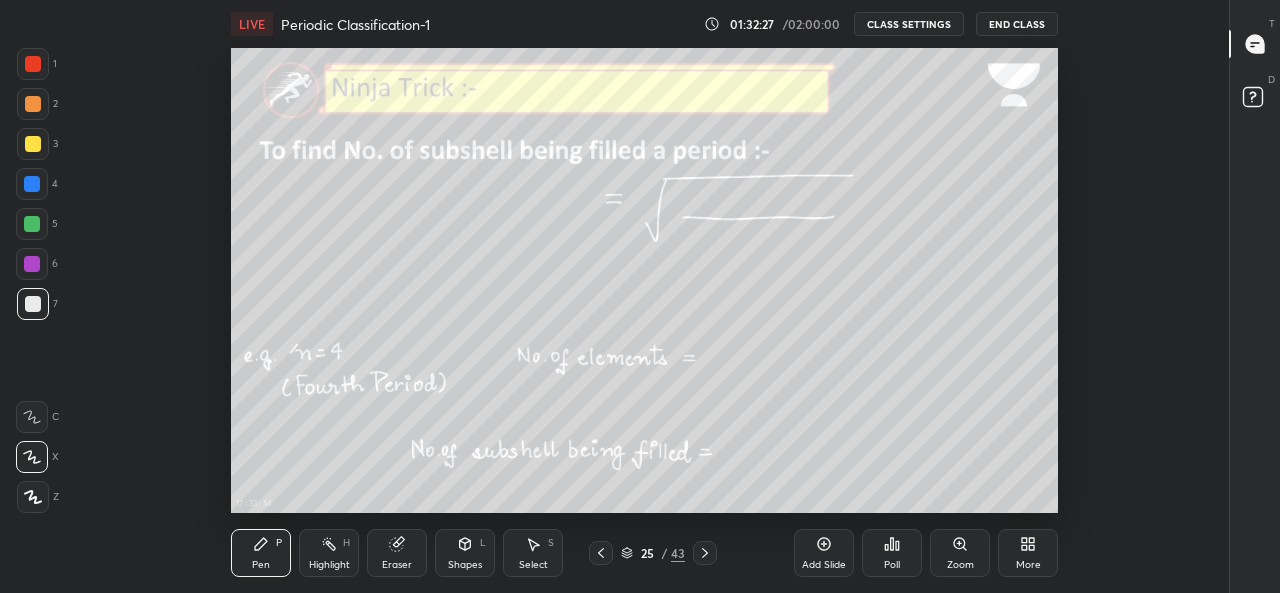 click 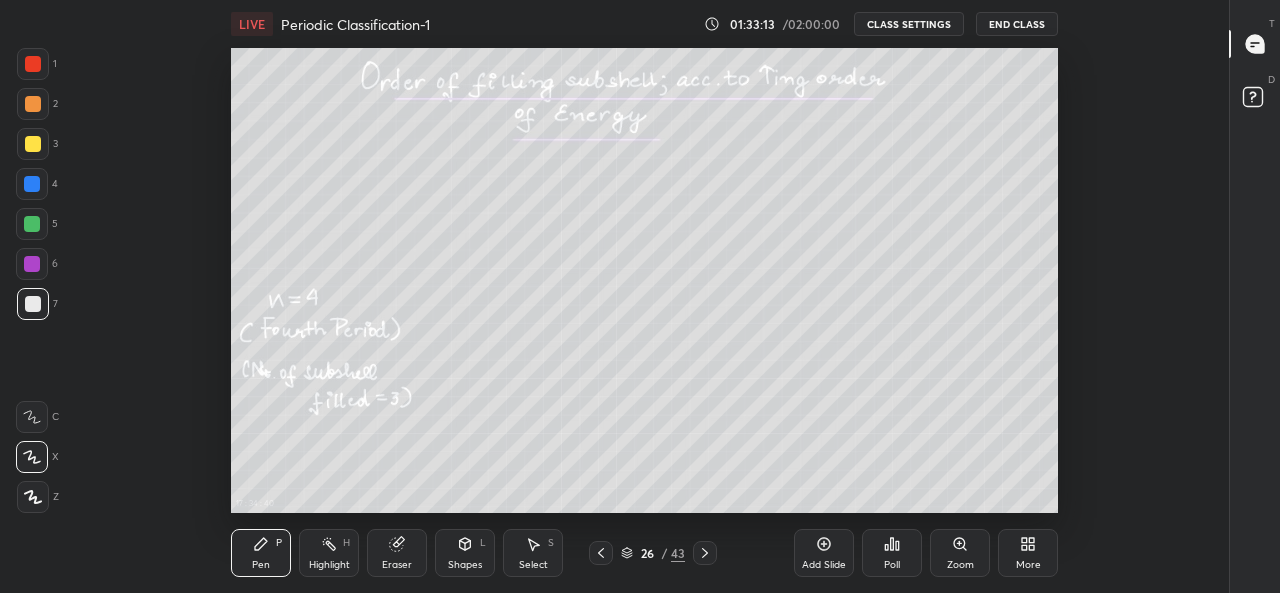 click at bounding box center [33, 144] 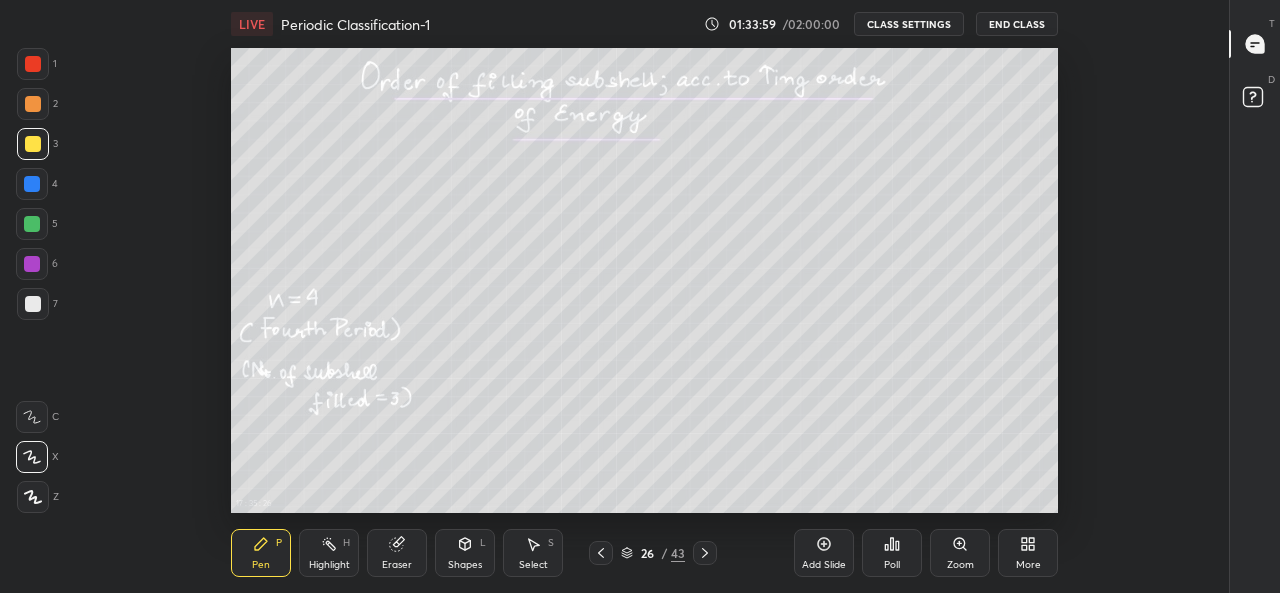 click on "Eraser" at bounding box center [397, 553] 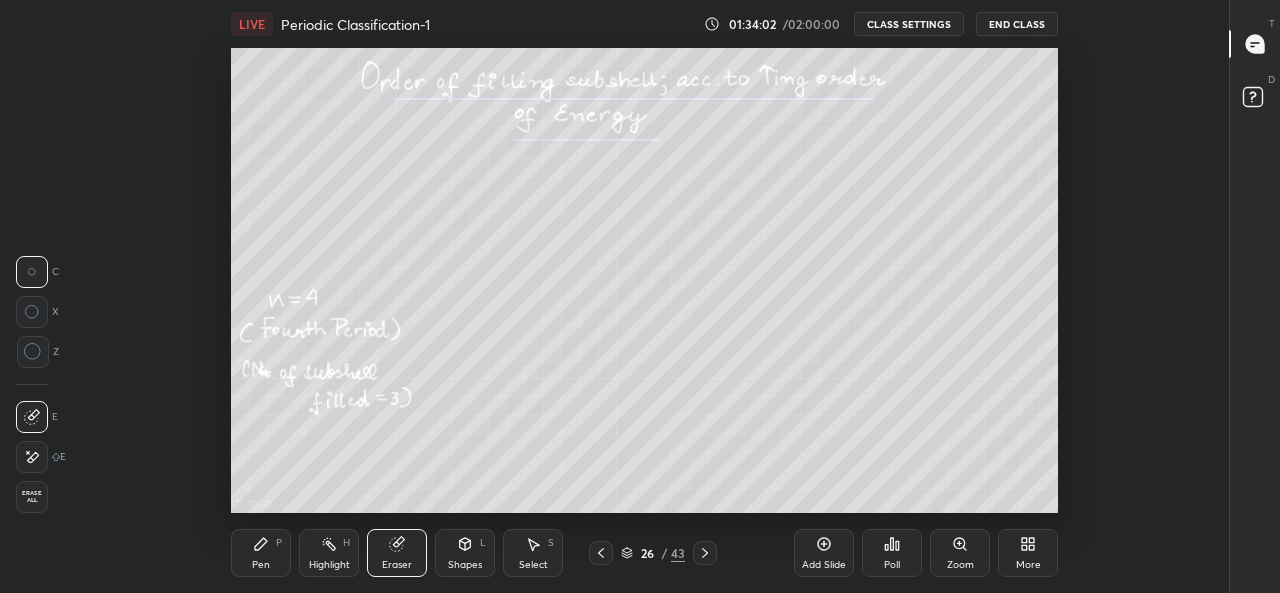 click at bounding box center [32, 457] 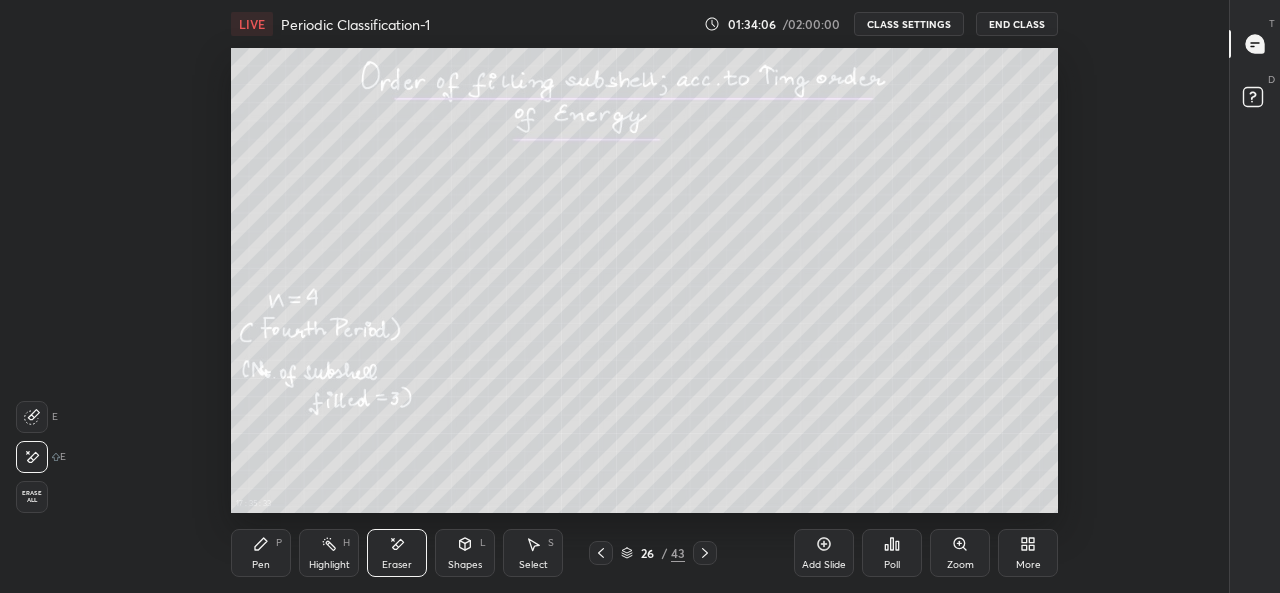 click 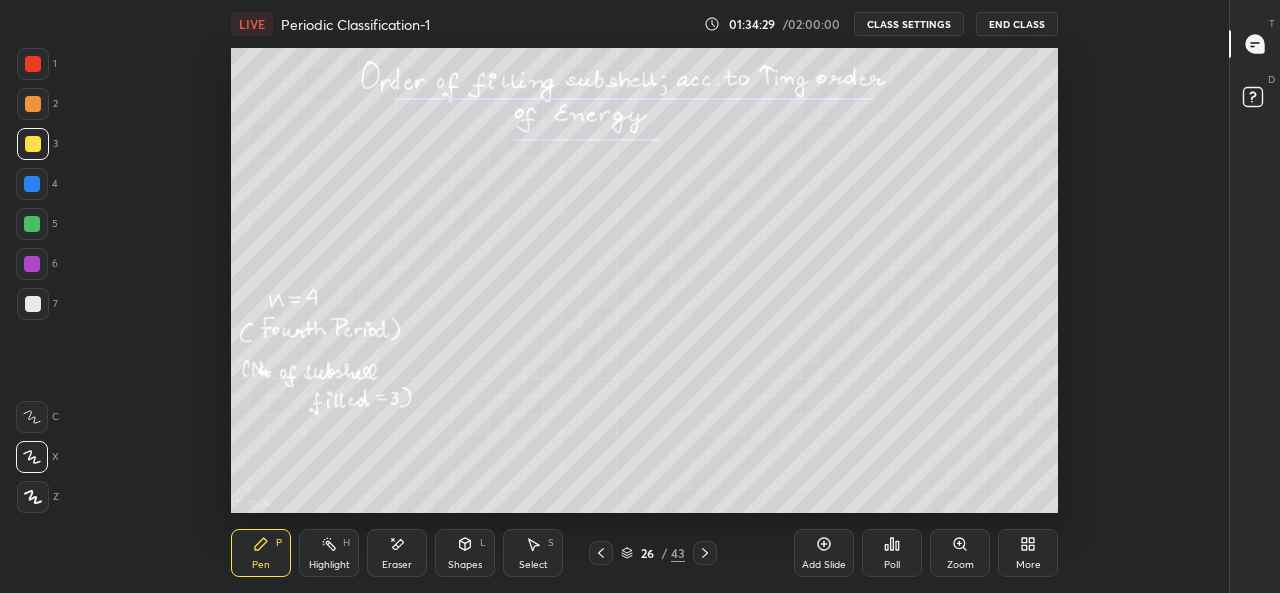 click on "Eraser" at bounding box center [397, 553] 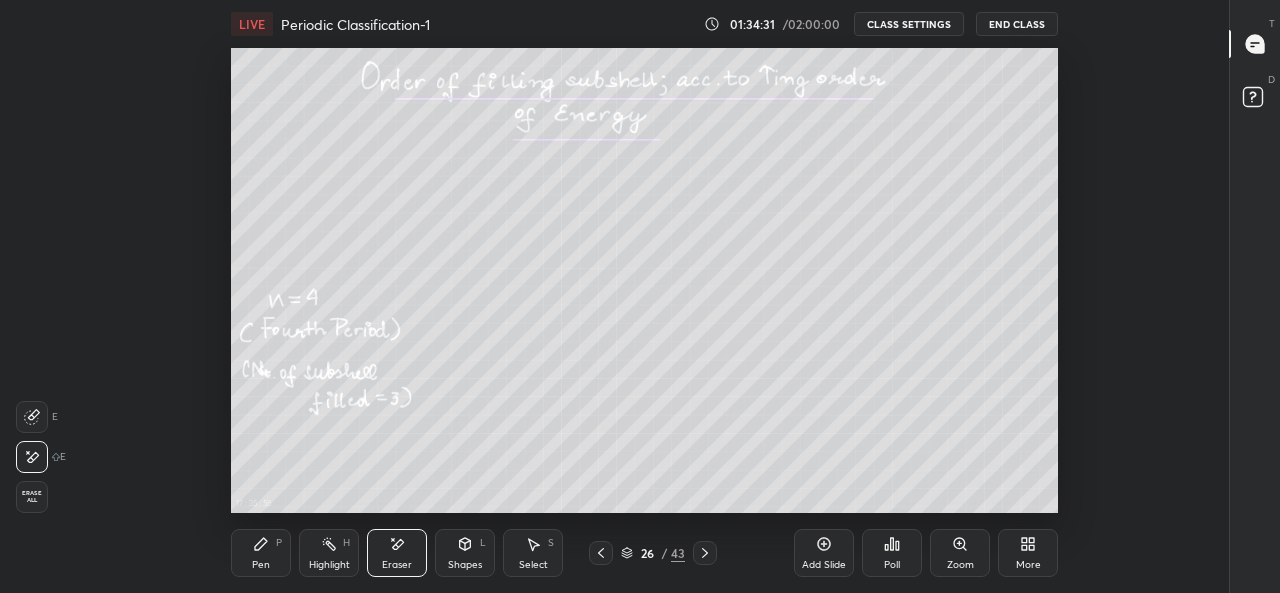 click on "Pen P" at bounding box center [261, 553] 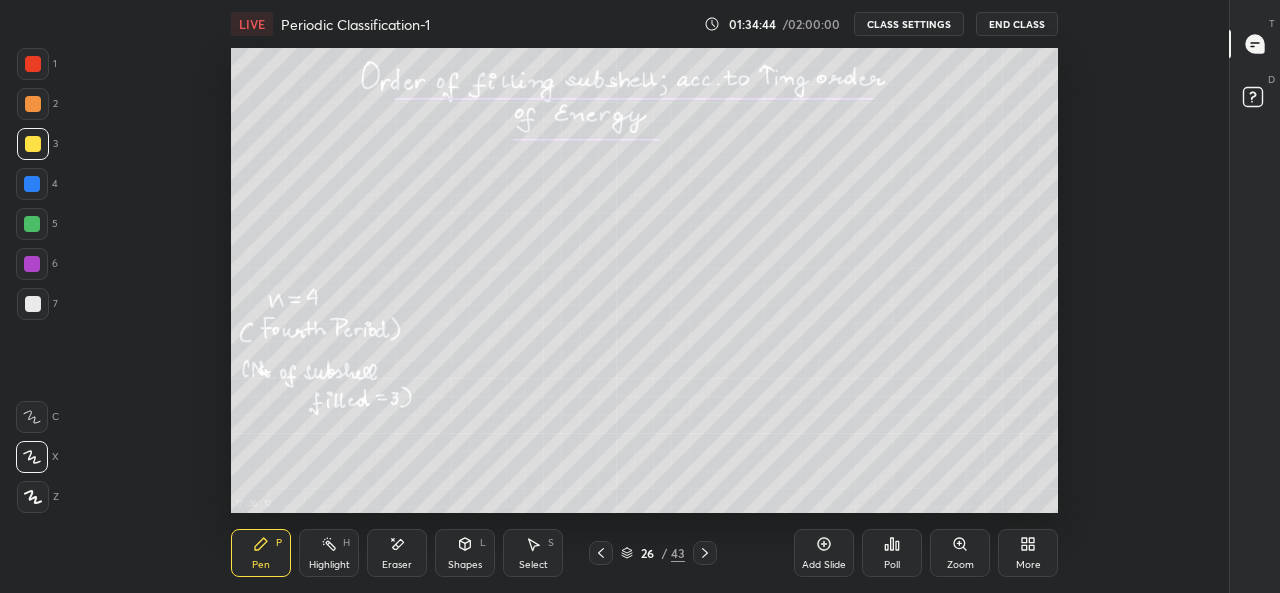 click 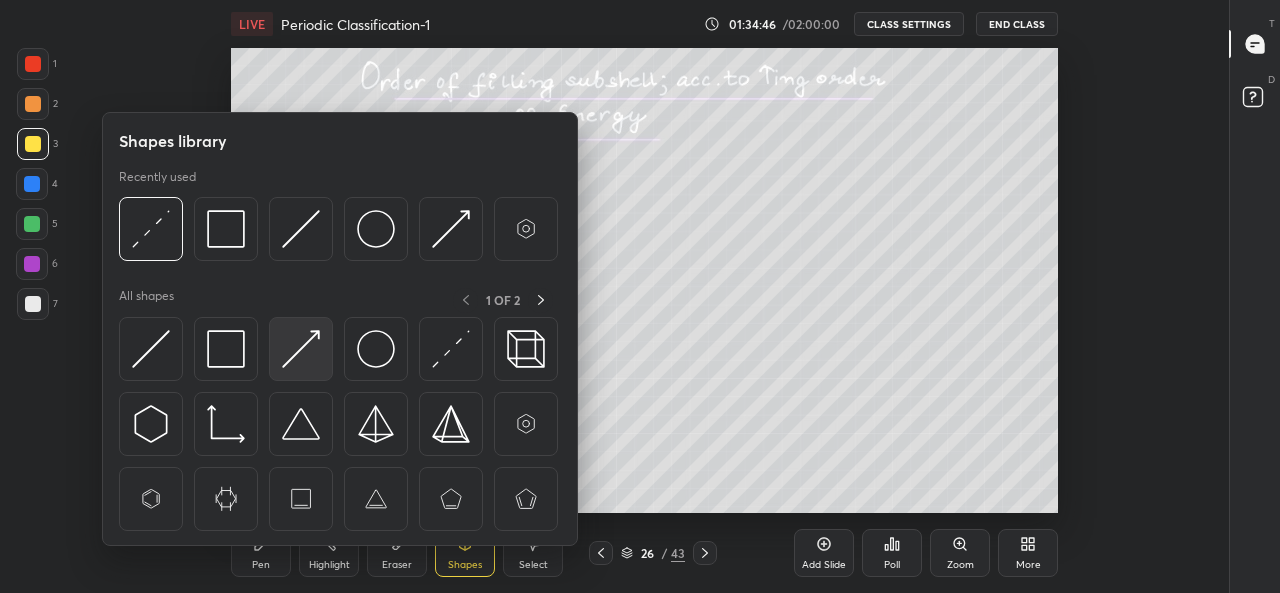 click at bounding box center [301, 349] 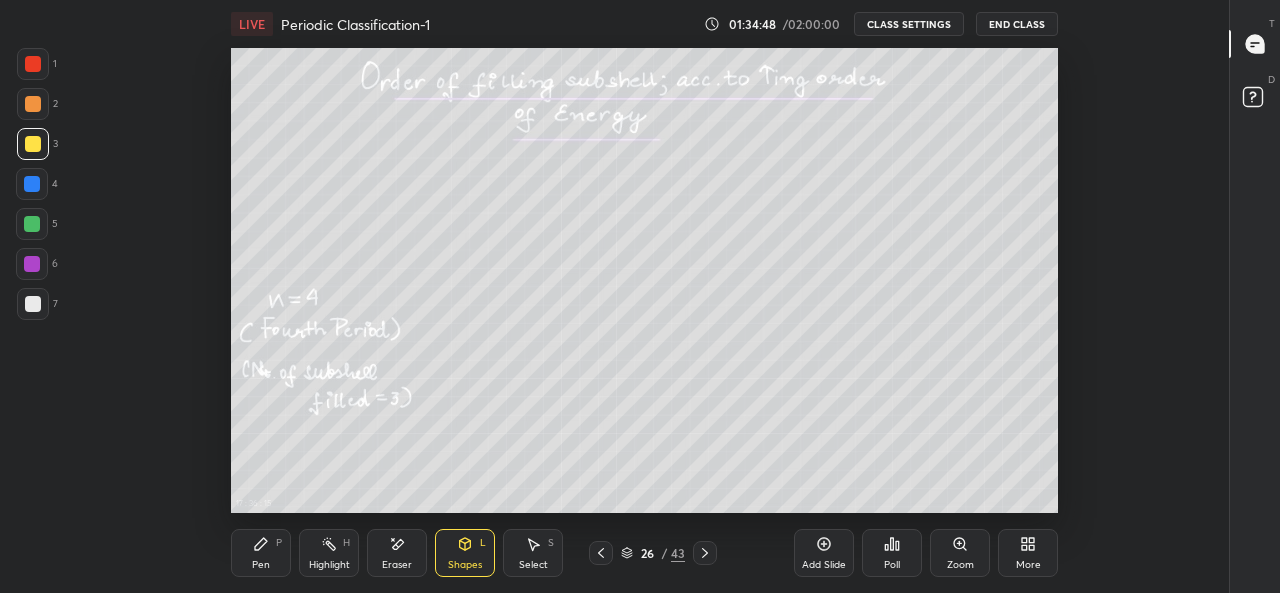 click on "Pen P" at bounding box center (261, 553) 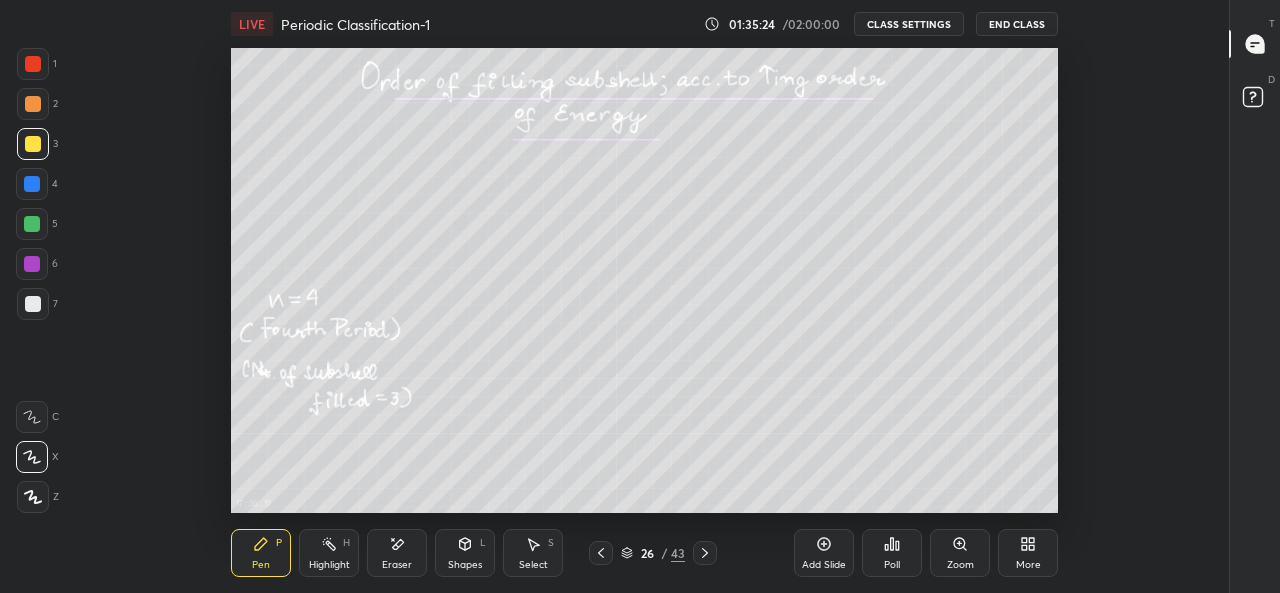 click 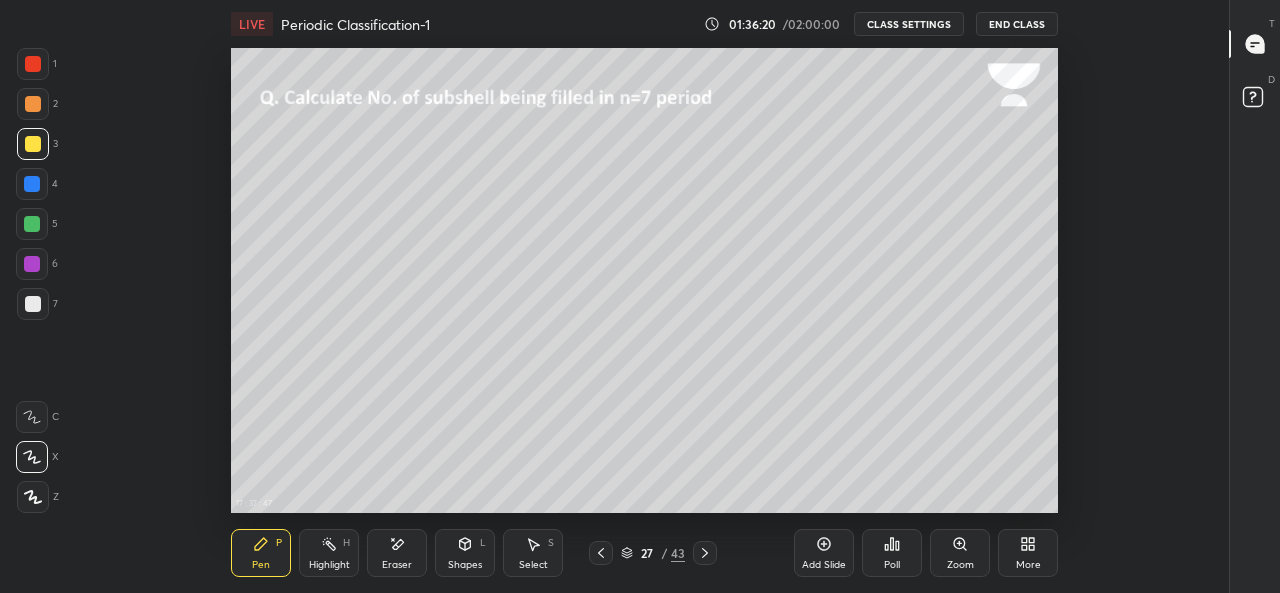click at bounding box center [32, 184] 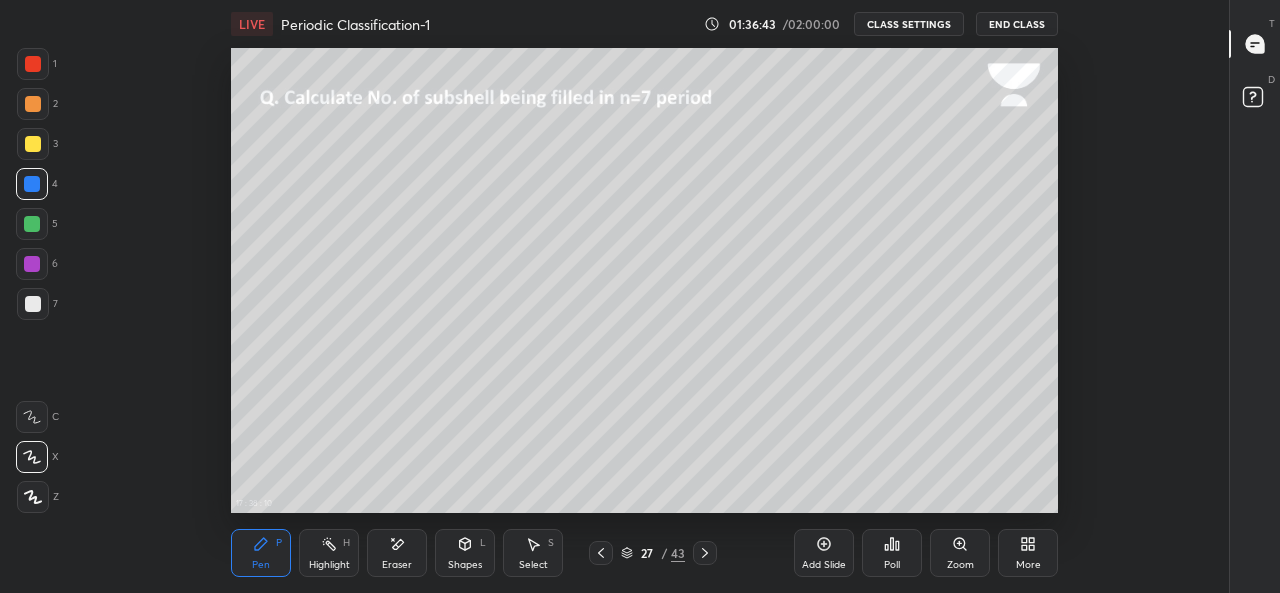 click on "Shapes L" at bounding box center [465, 553] 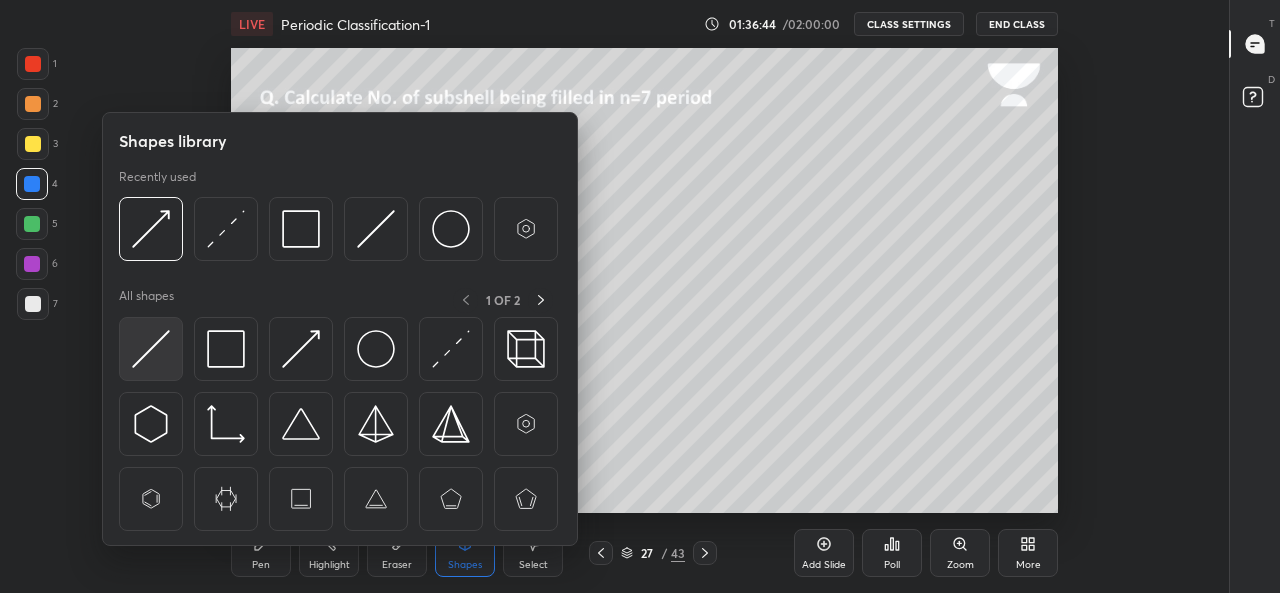 click at bounding box center [151, 349] 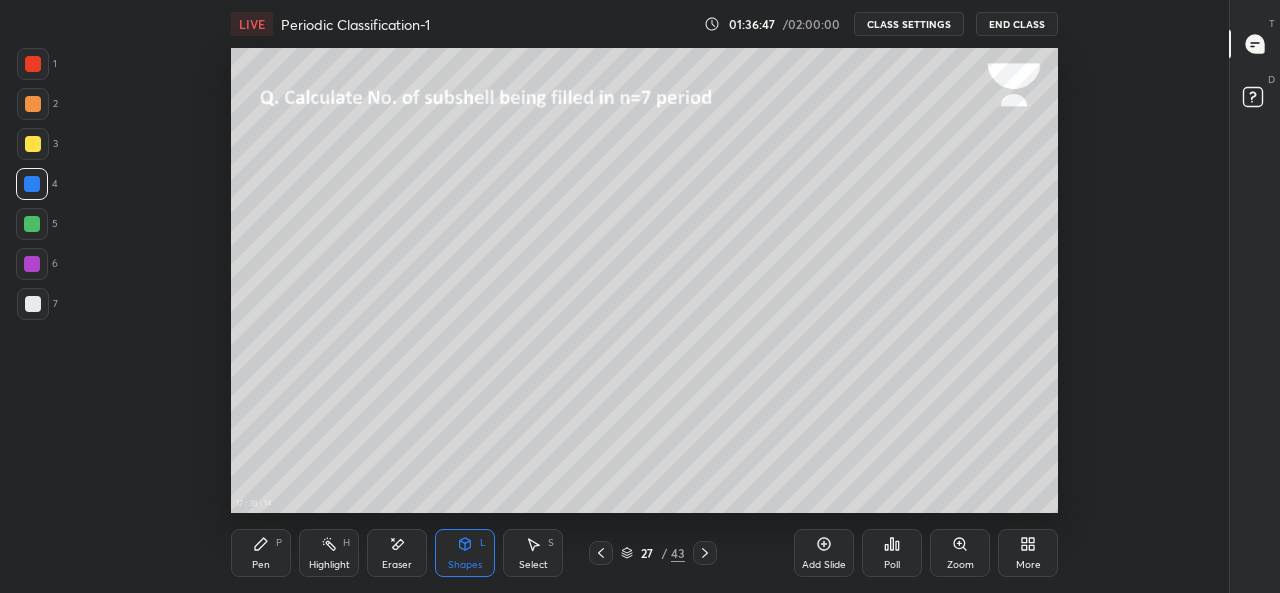 click at bounding box center (32, 184) 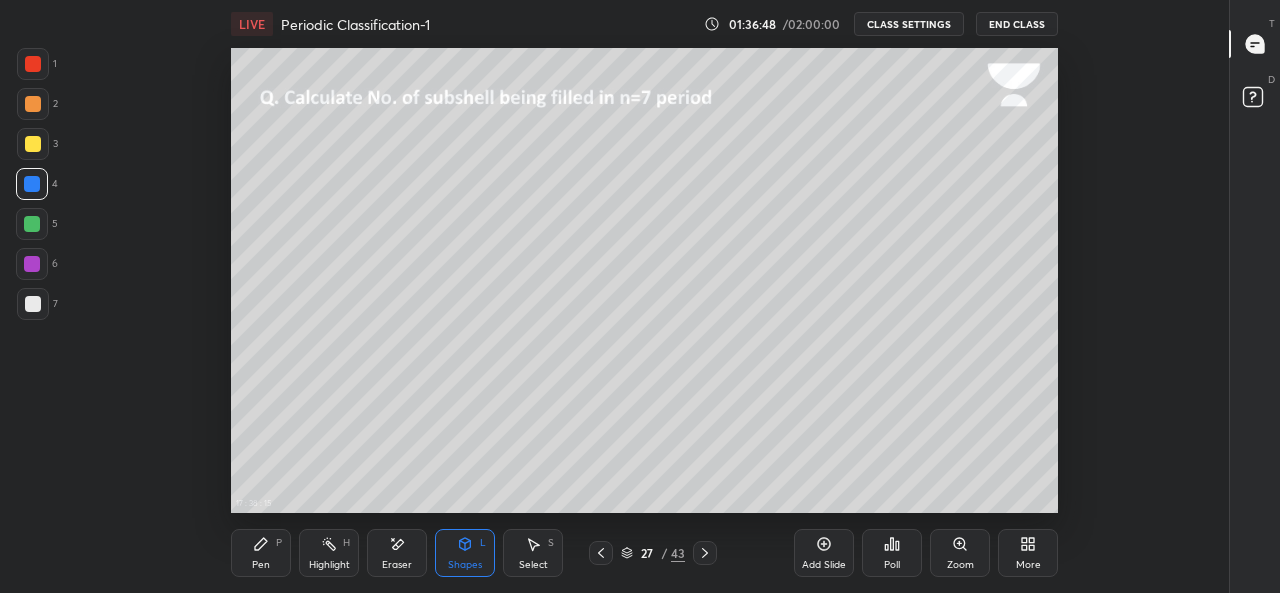 click 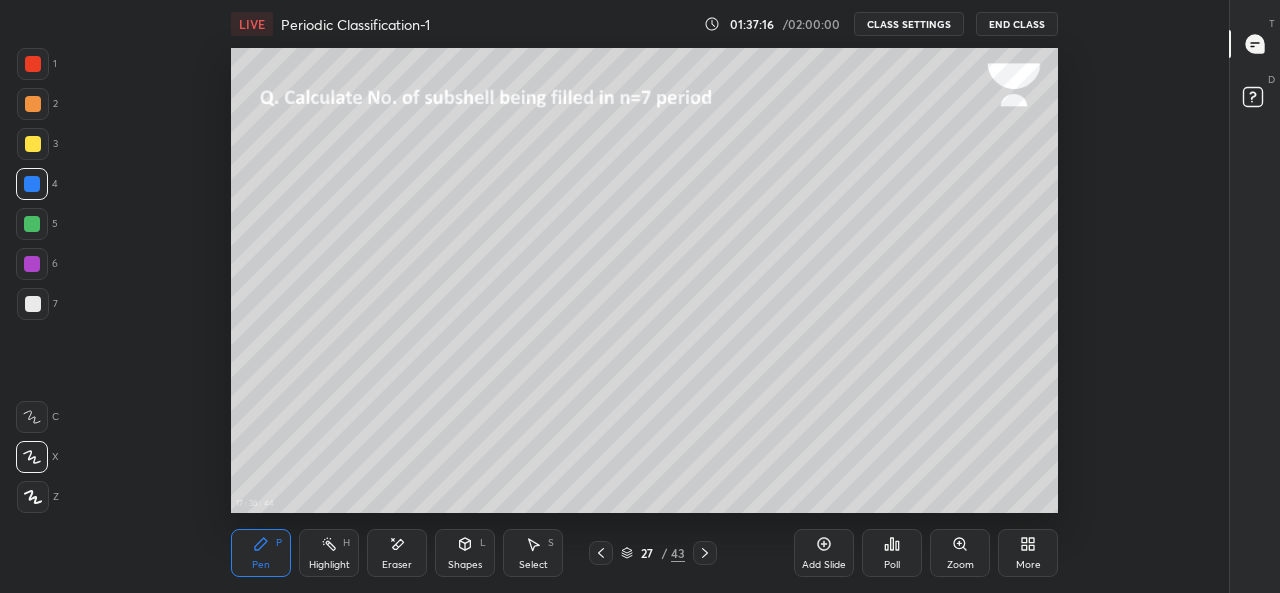 click at bounding box center (33, 144) 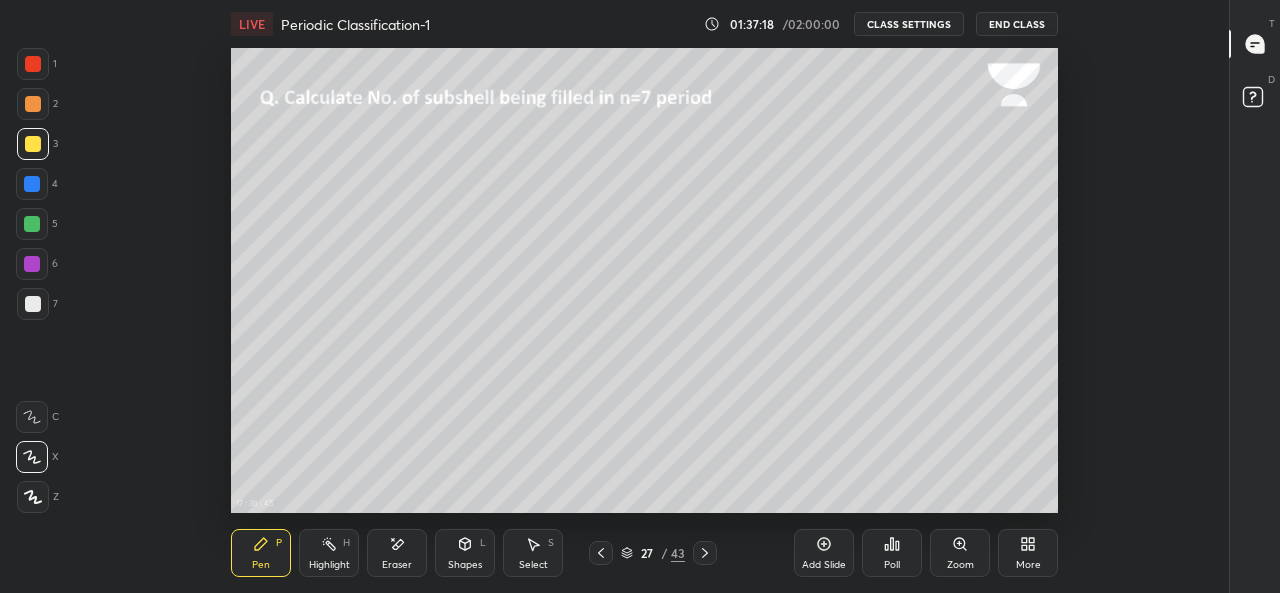 click at bounding box center (33, 104) 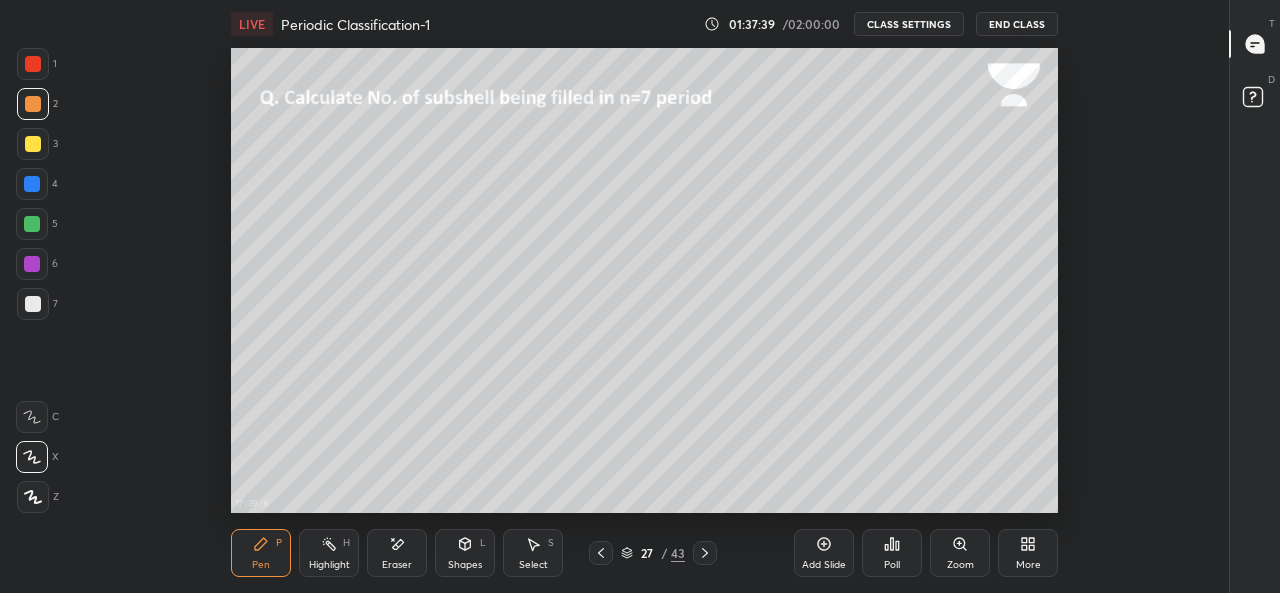 click 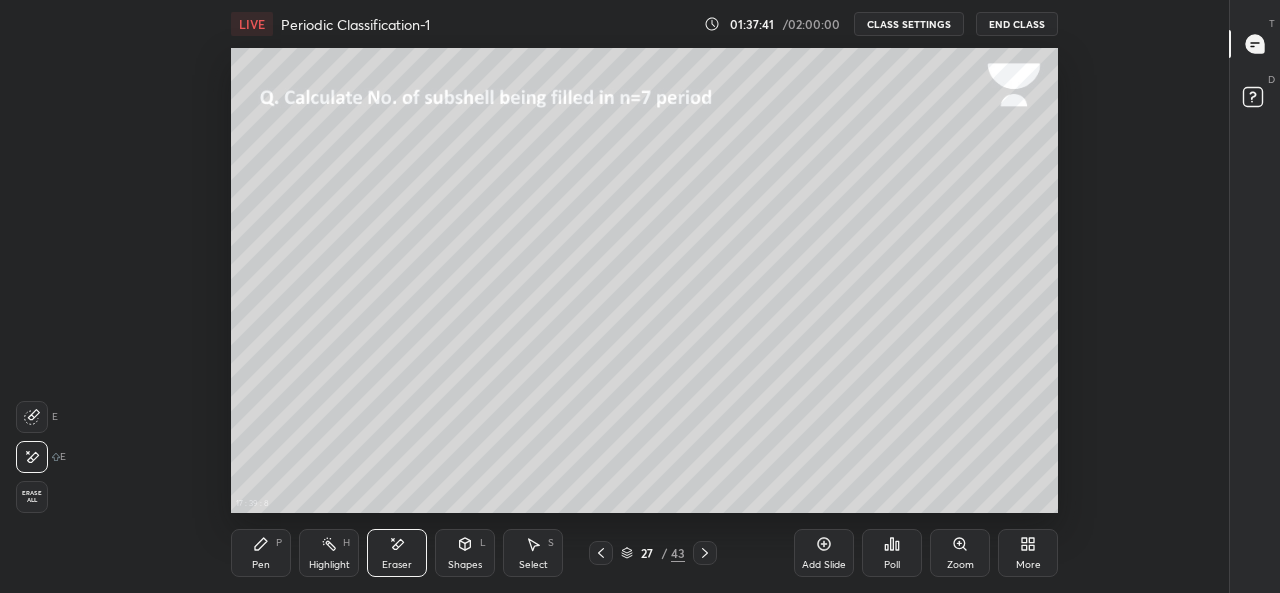 click on "P" at bounding box center [279, 543] 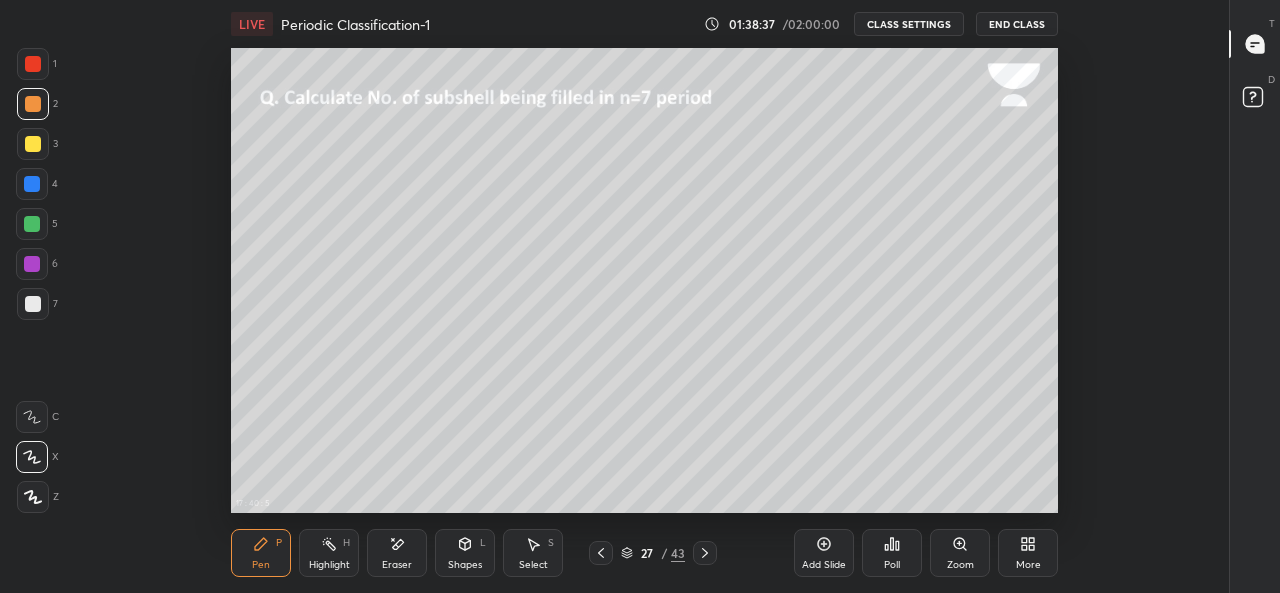 click at bounding box center (601, 553) 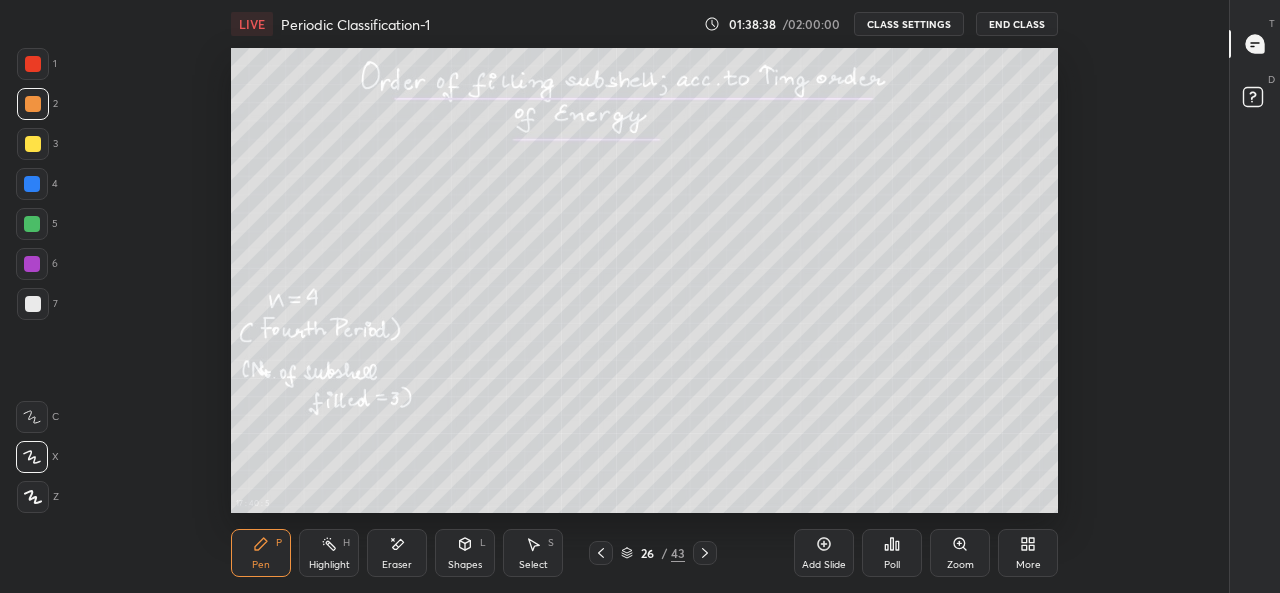 click 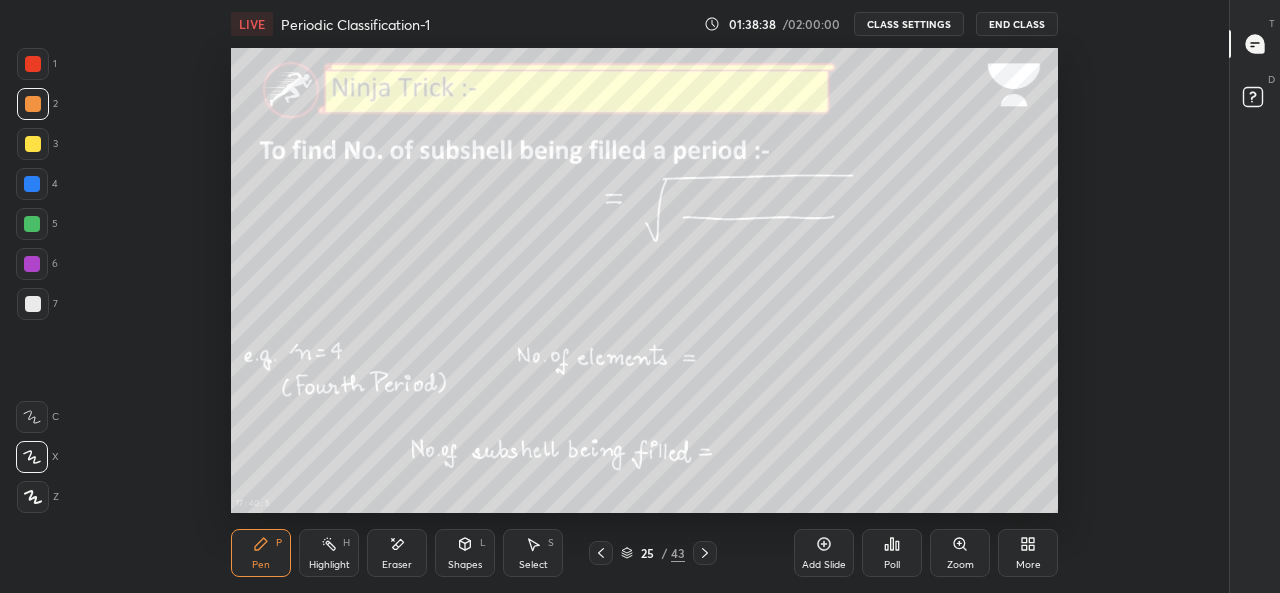 click 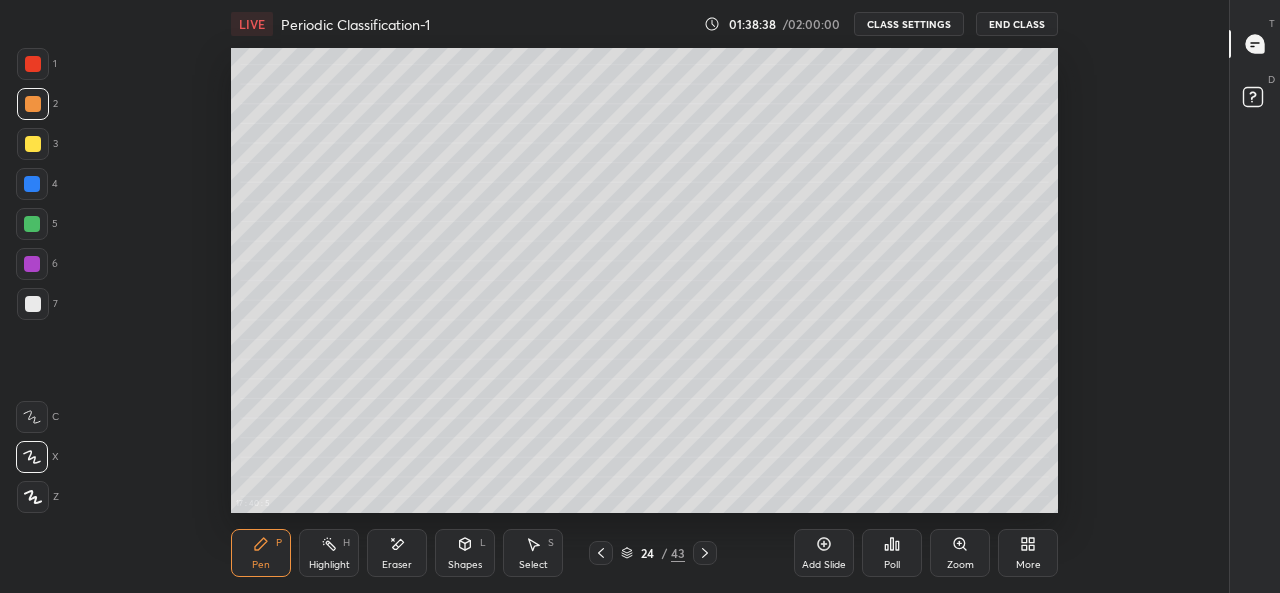 click 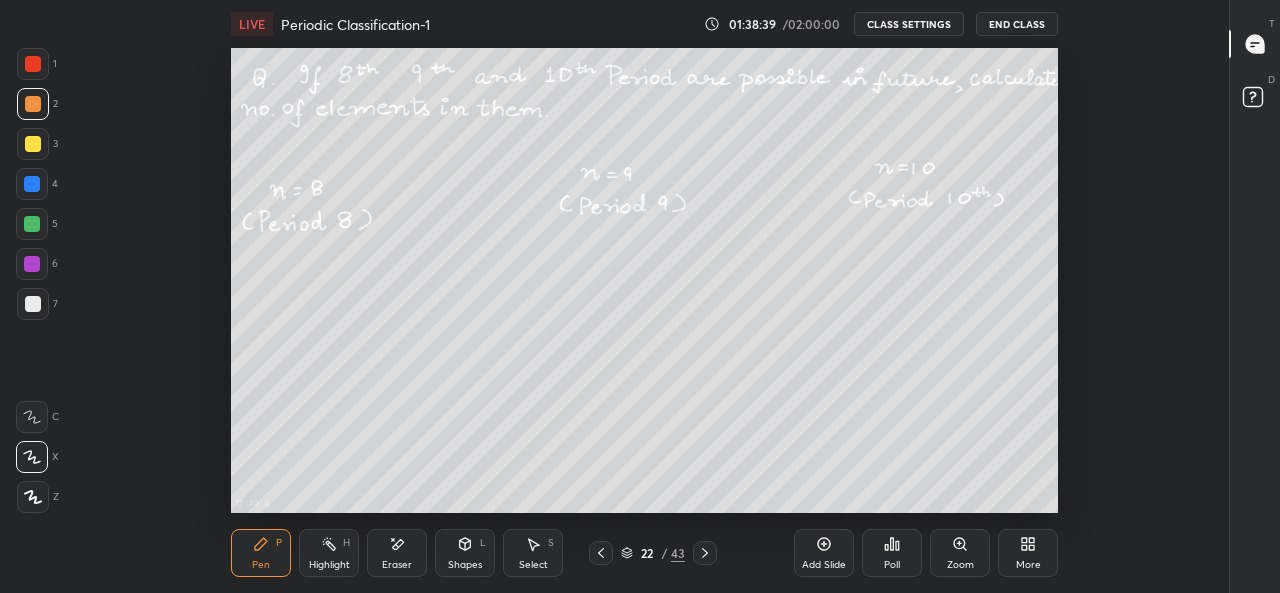 click 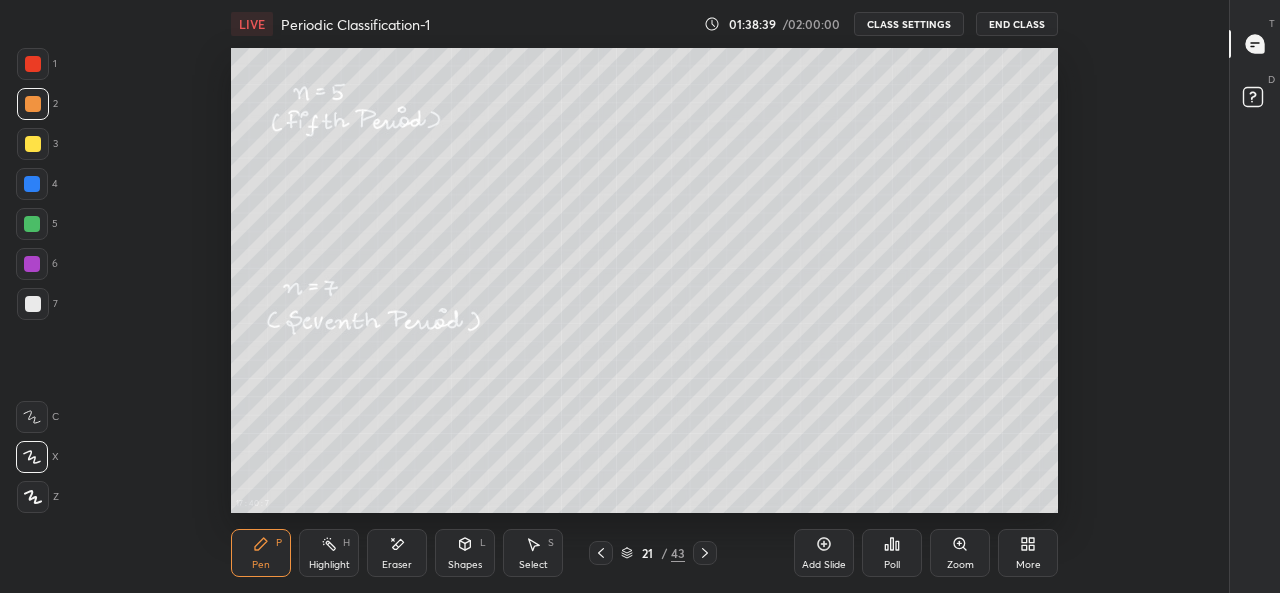 click 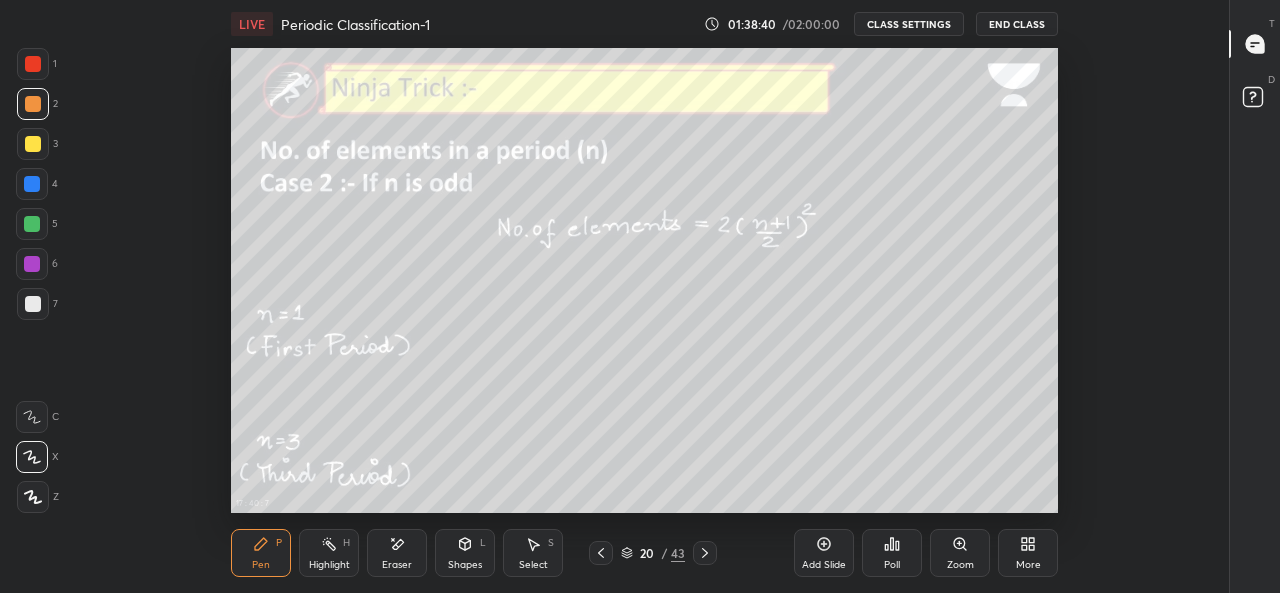 click 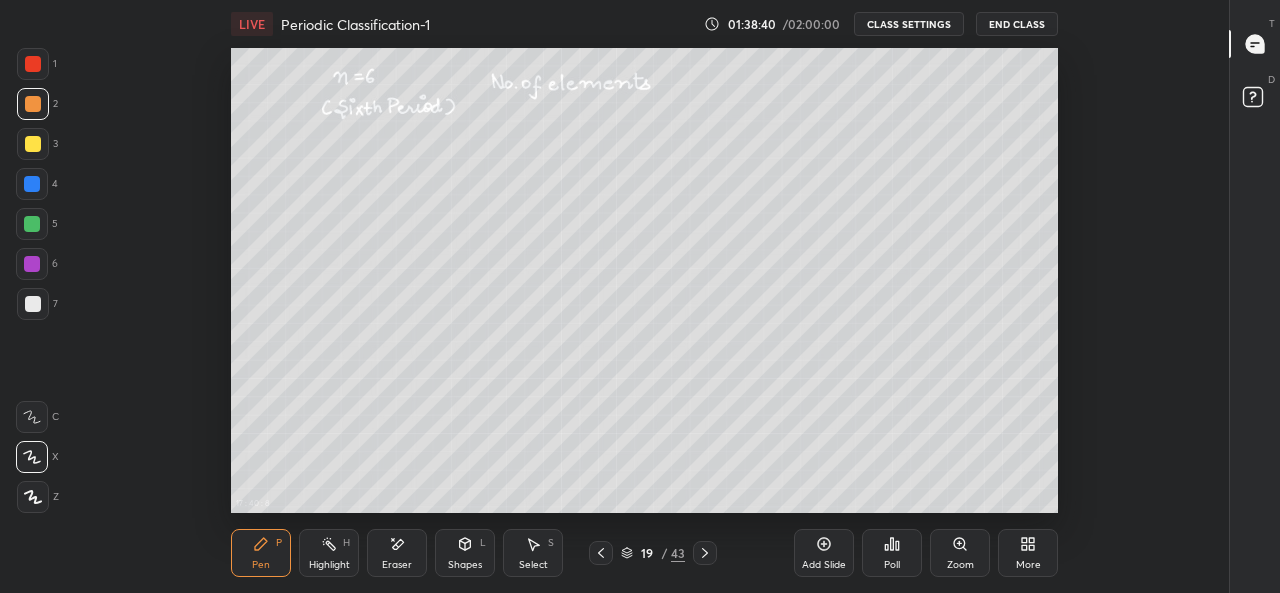 click 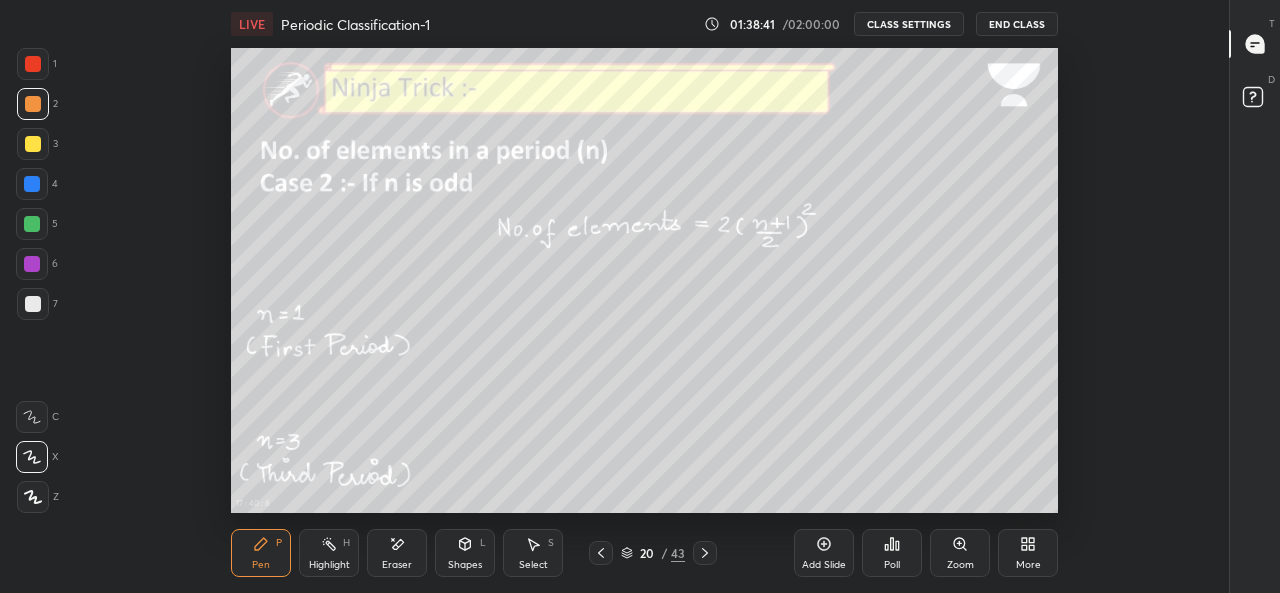click 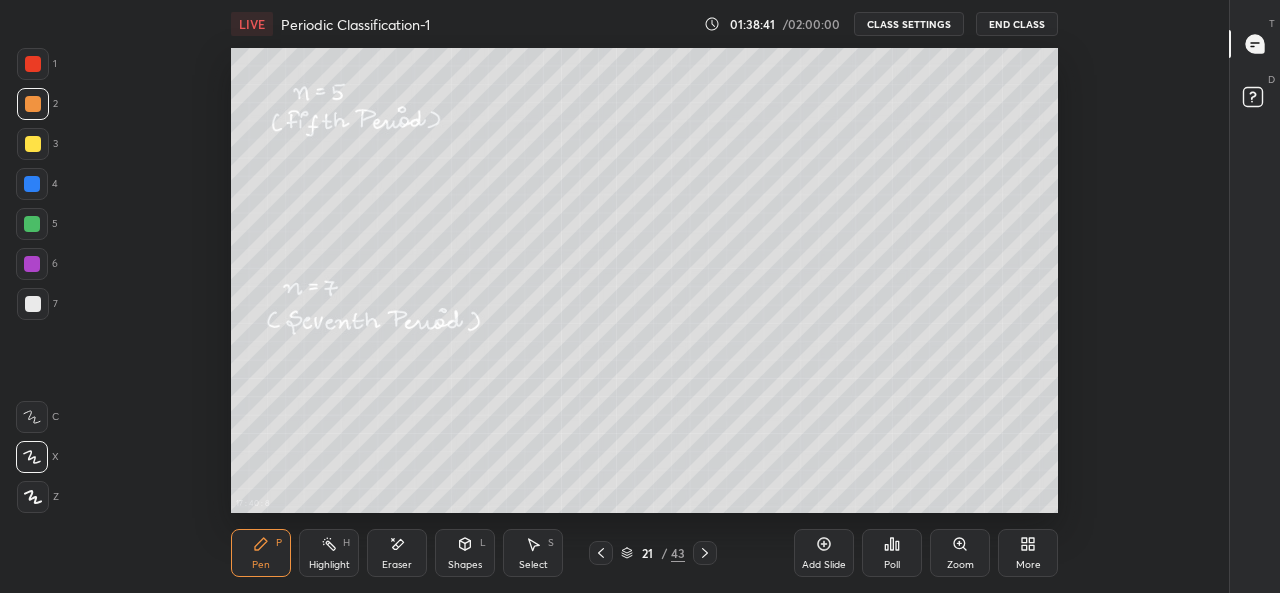 click 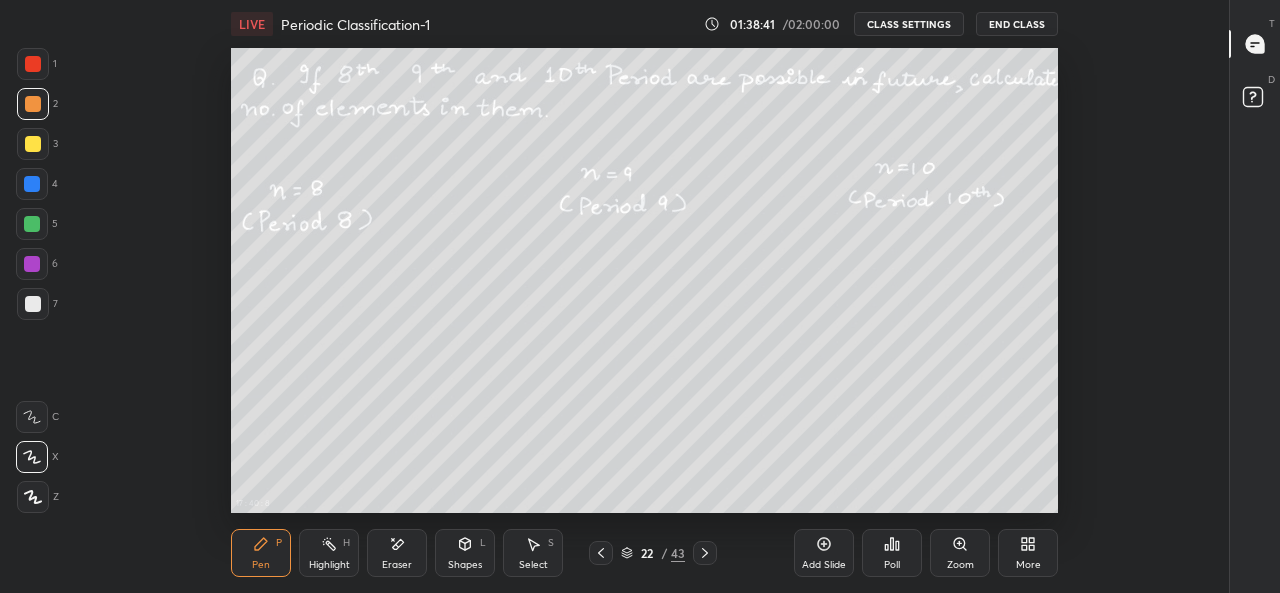 click at bounding box center [705, 553] 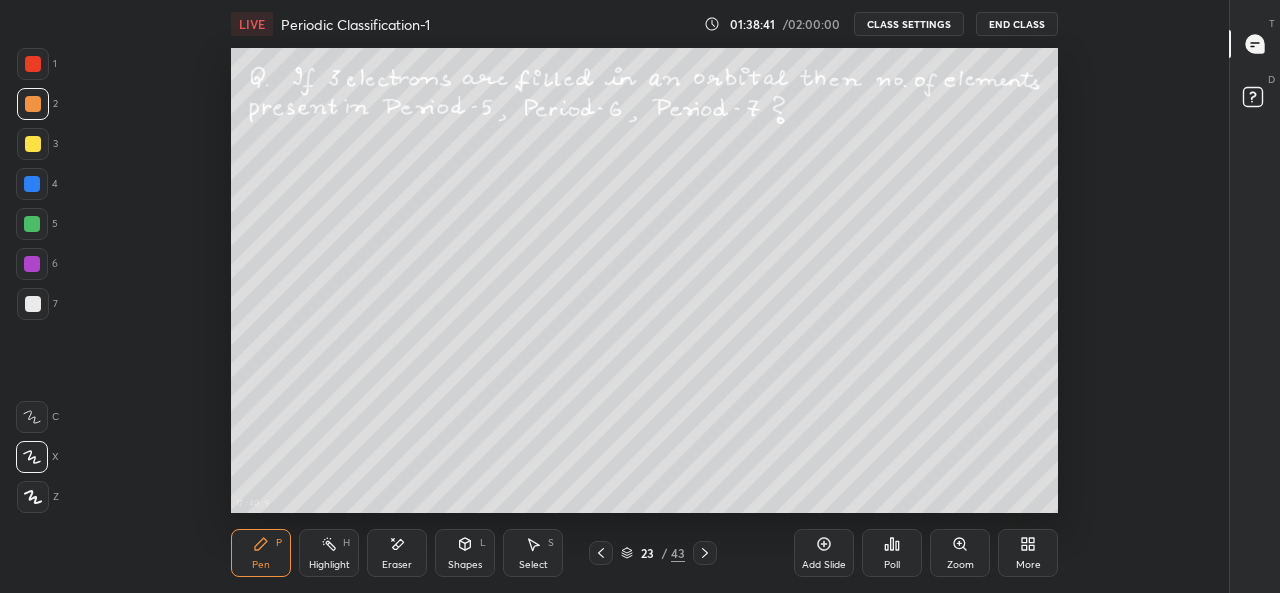 click at bounding box center (705, 553) 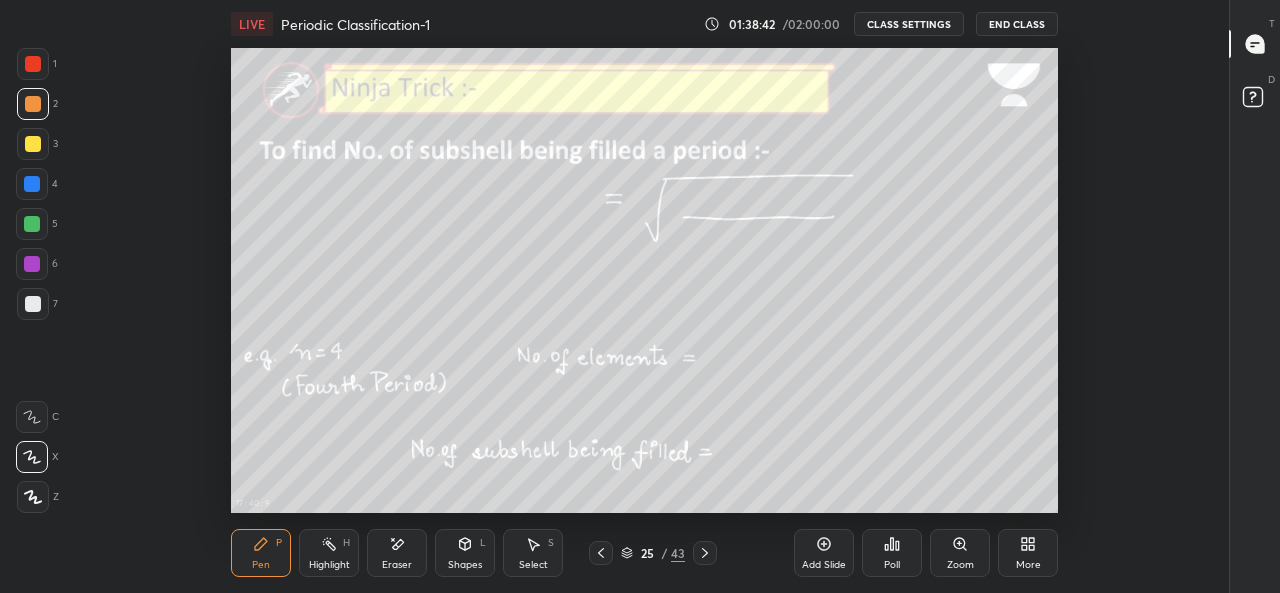 click 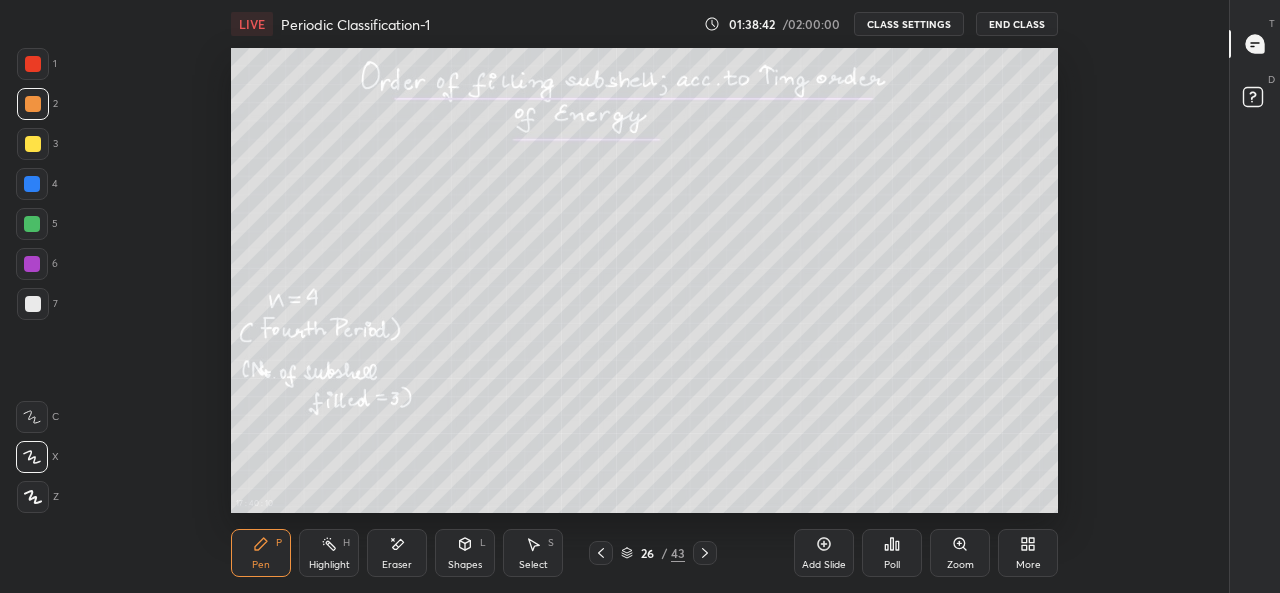 click 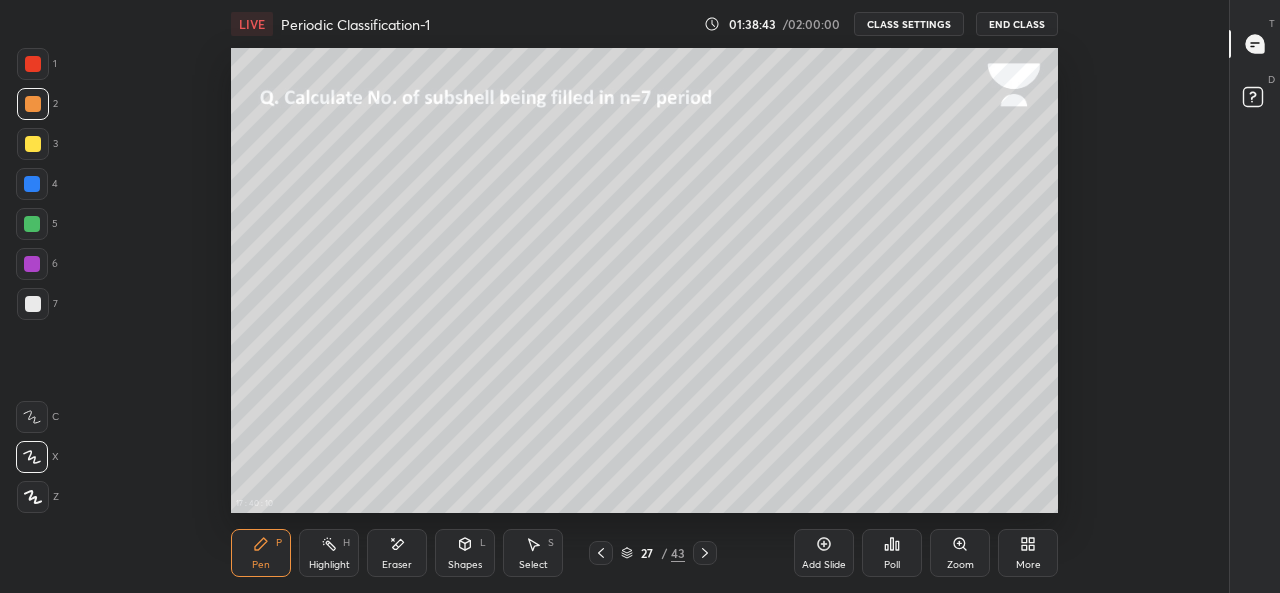 click 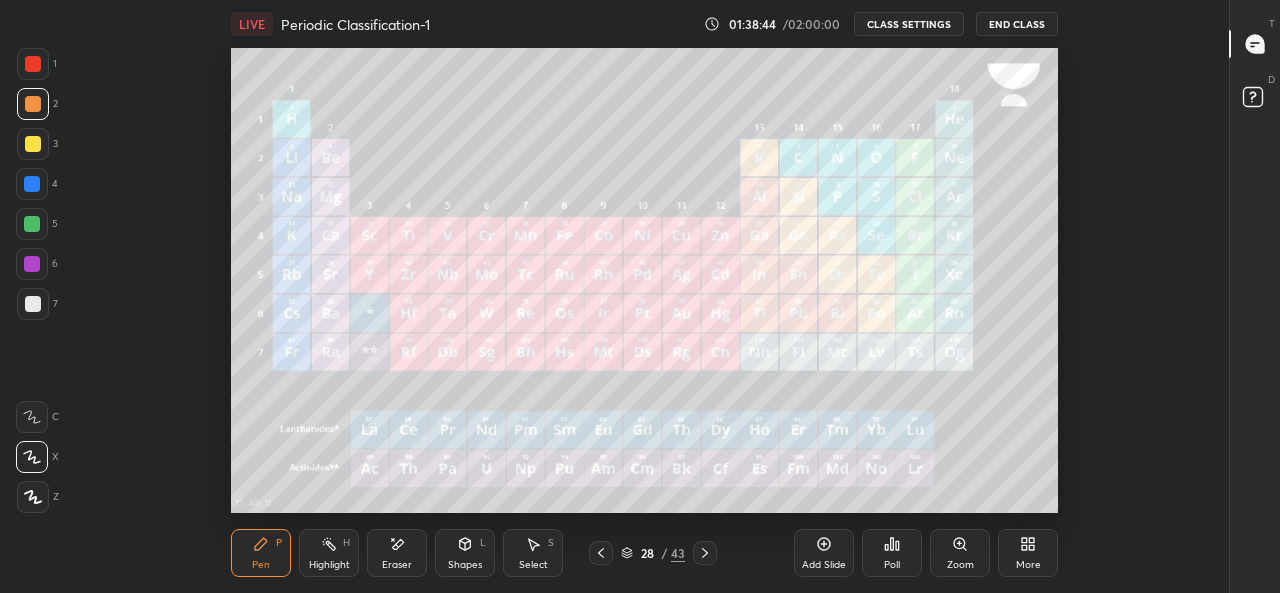 click at bounding box center (601, 553) 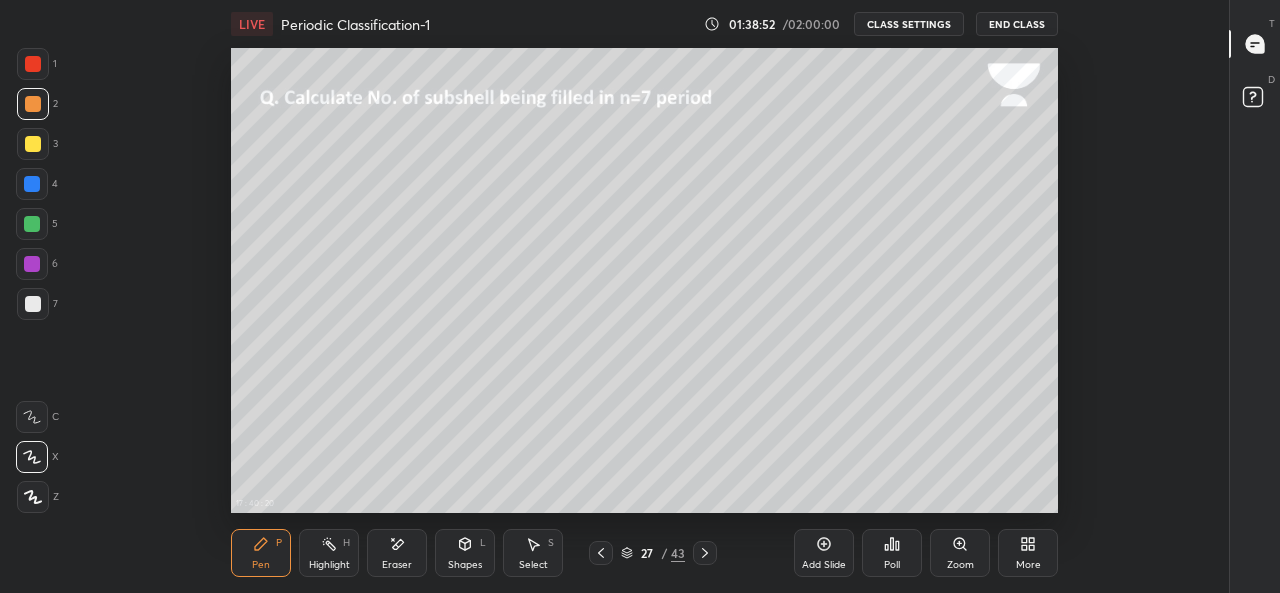 click 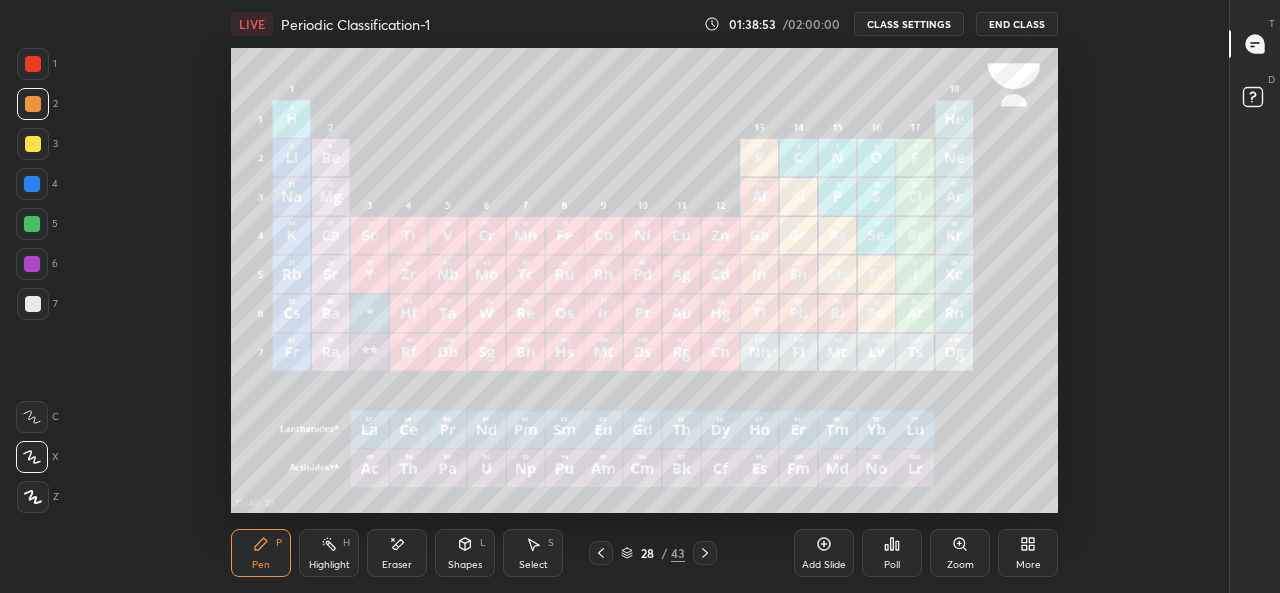 click 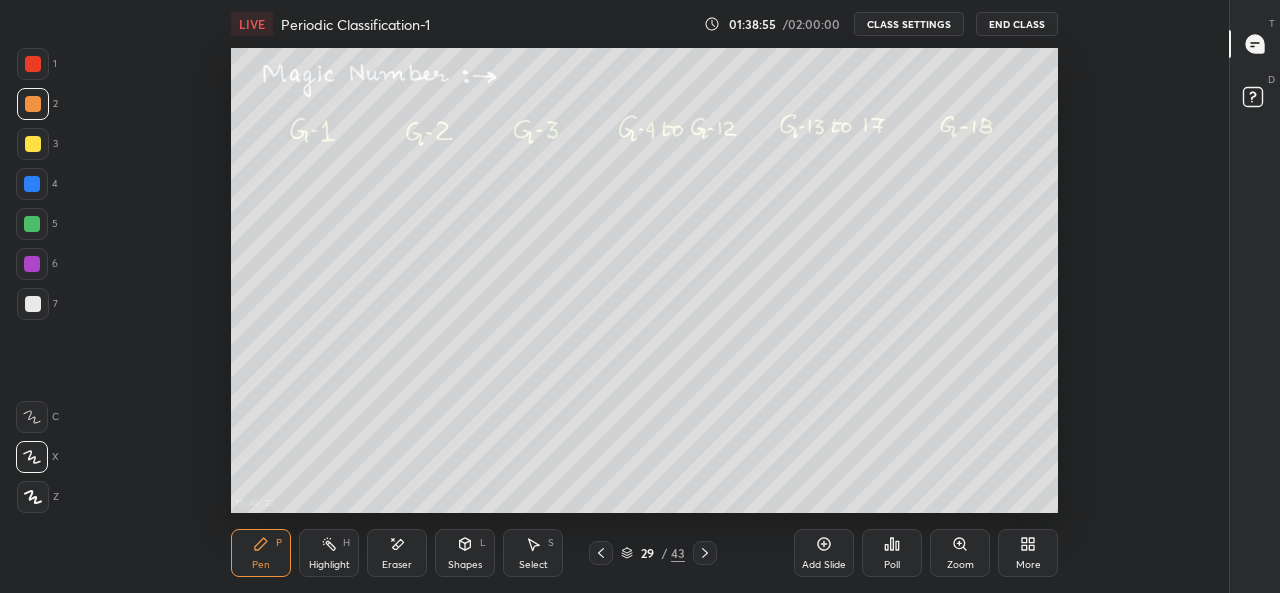 click at bounding box center (705, 553) 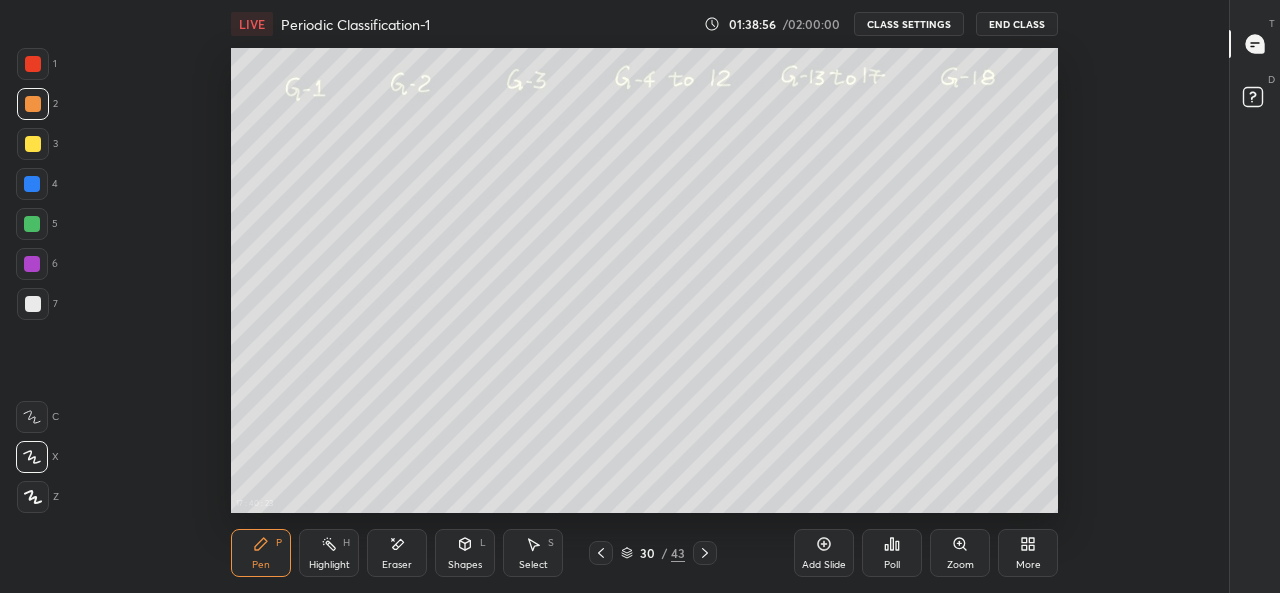 click at bounding box center [705, 553] 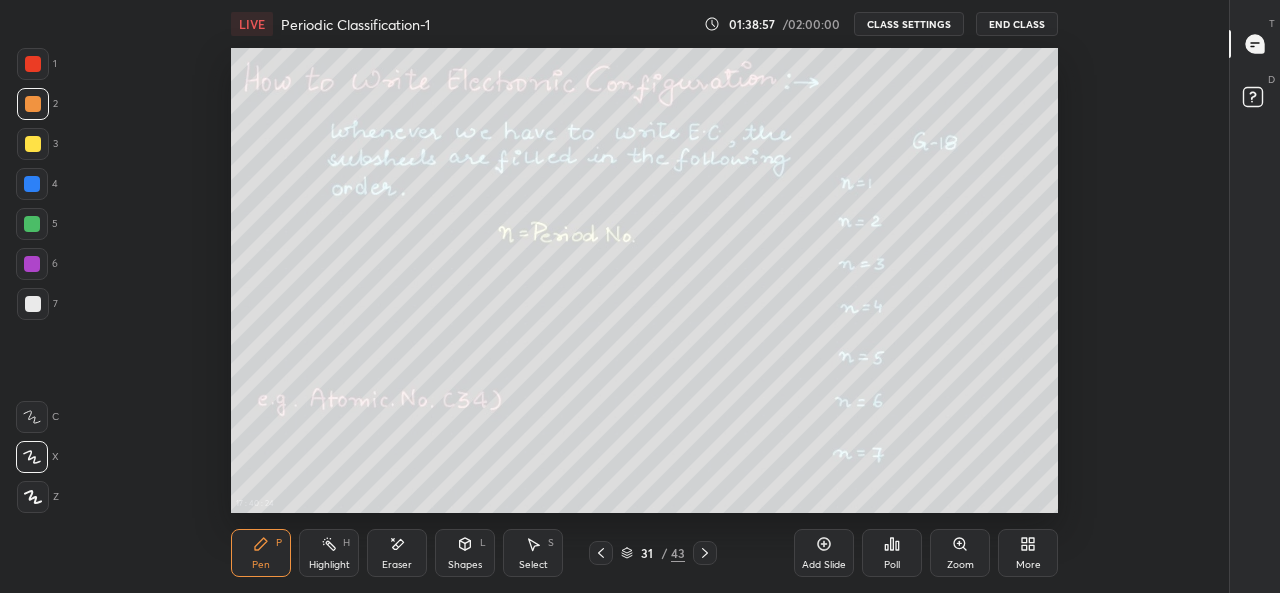 click 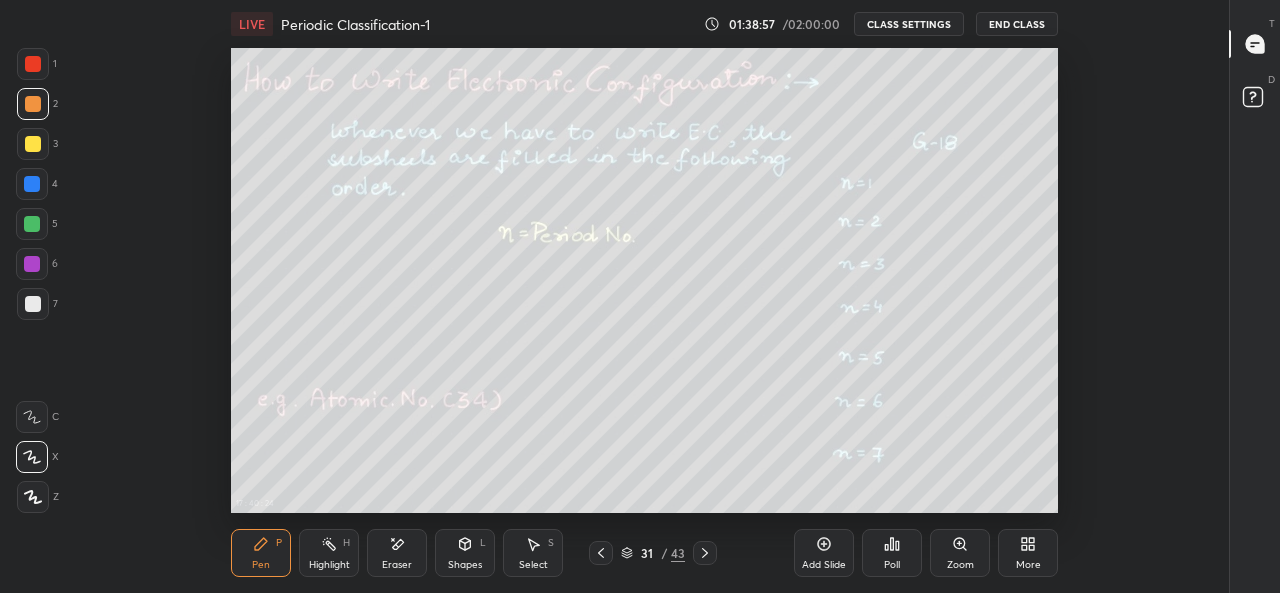 click 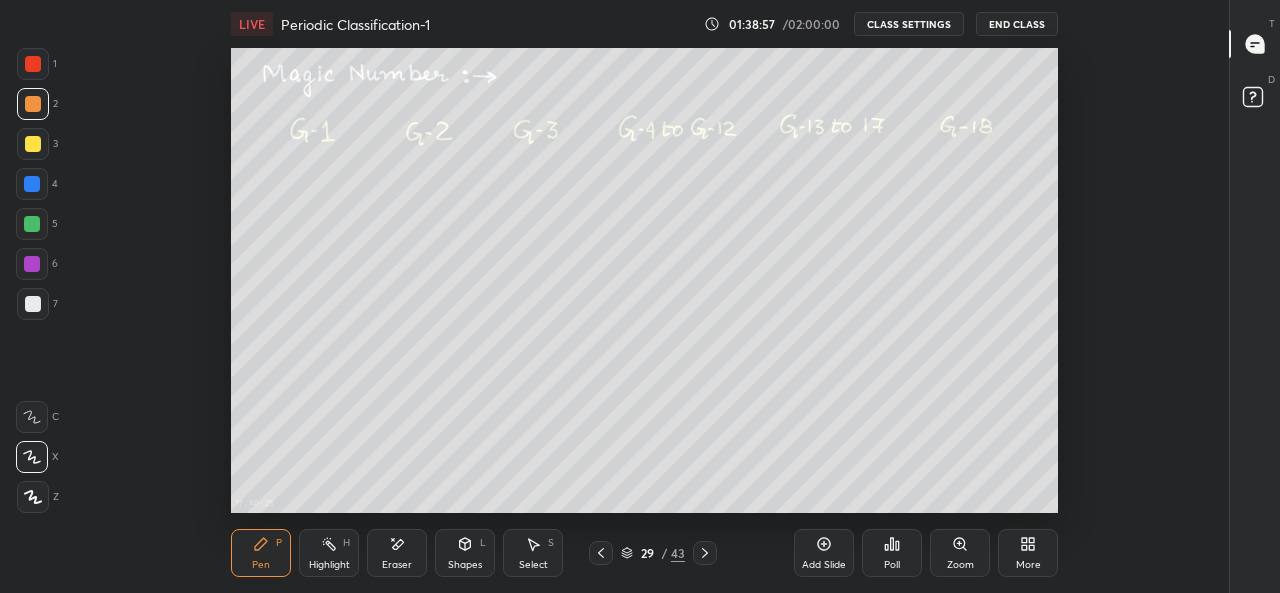 click 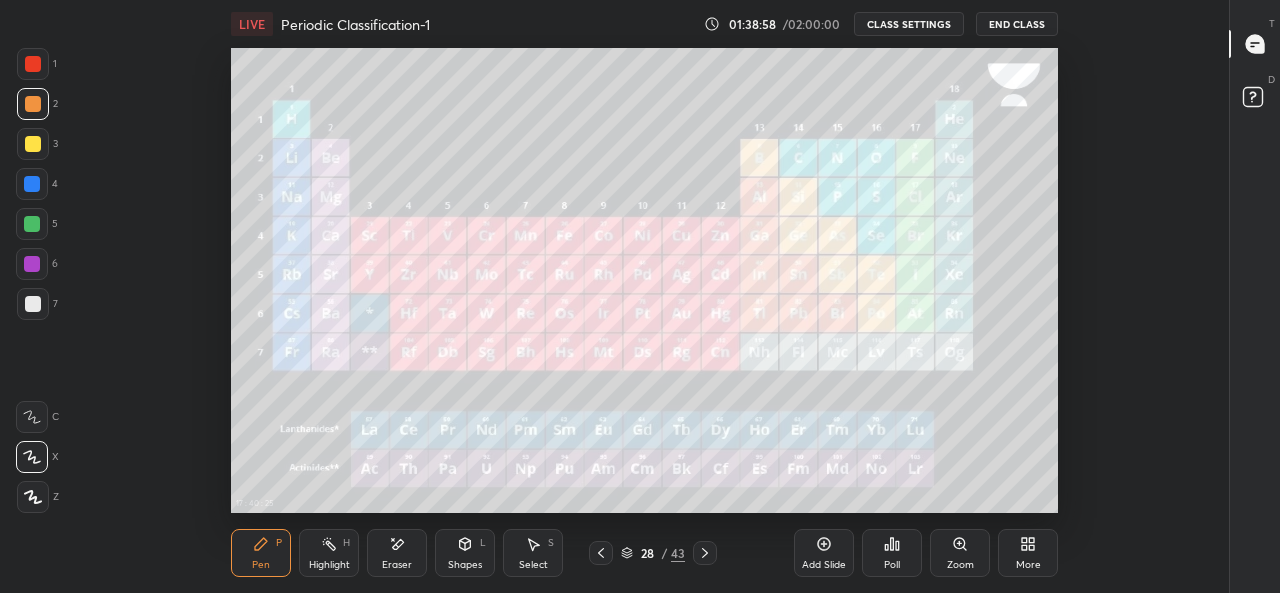 click at bounding box center [601, 553] 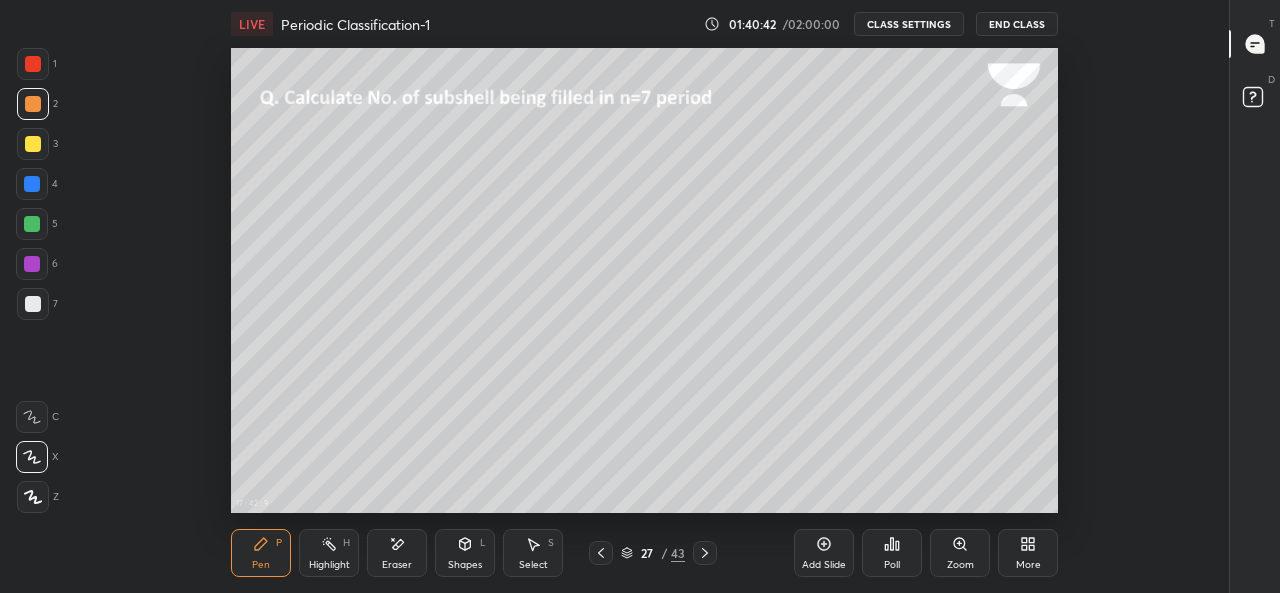 click on "End Class" at bounding box center [1017, 24] 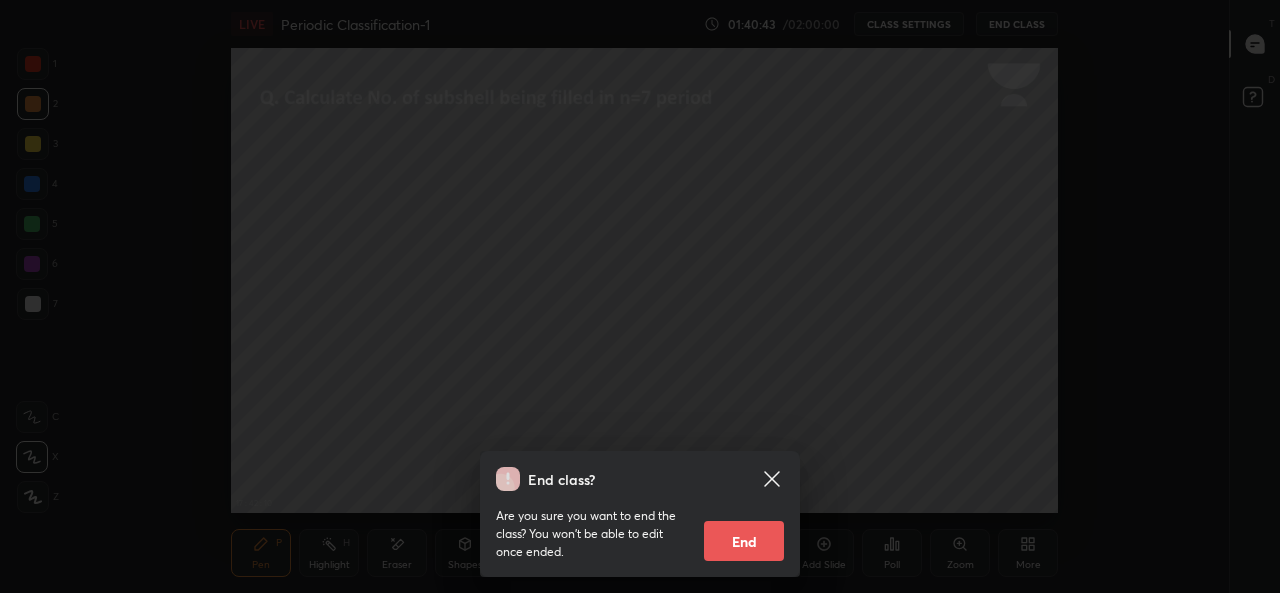 click on "End" at bounding box center [744, 541] 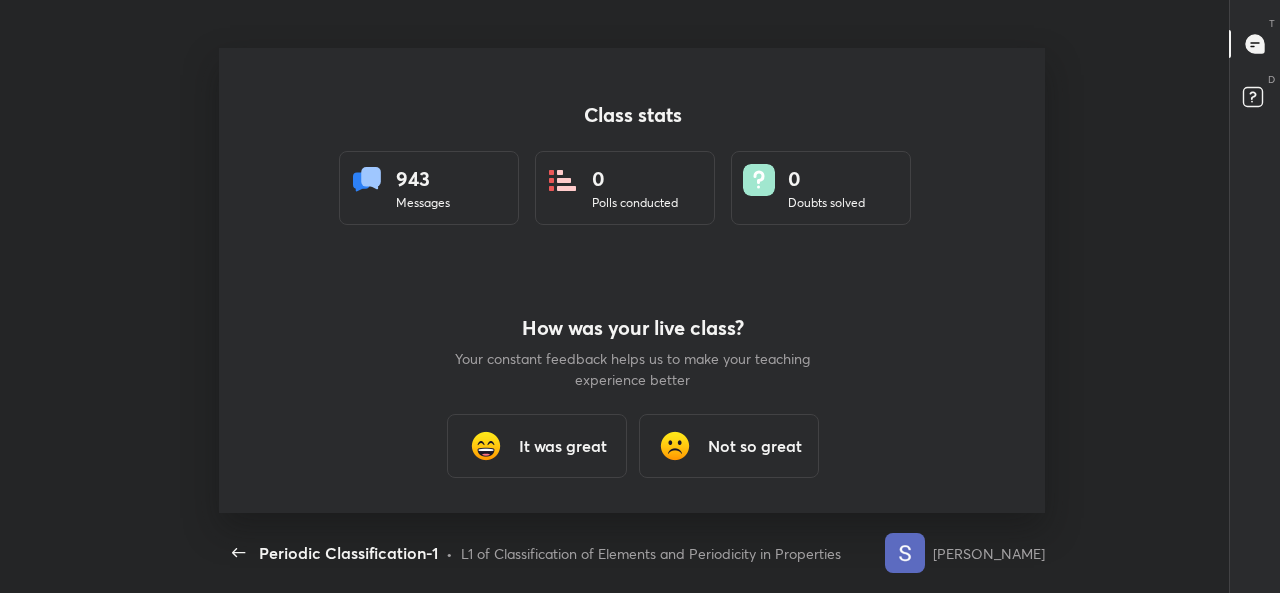 scroll, scrollTop: 99535, scrollLeft: 98736, axis: both 